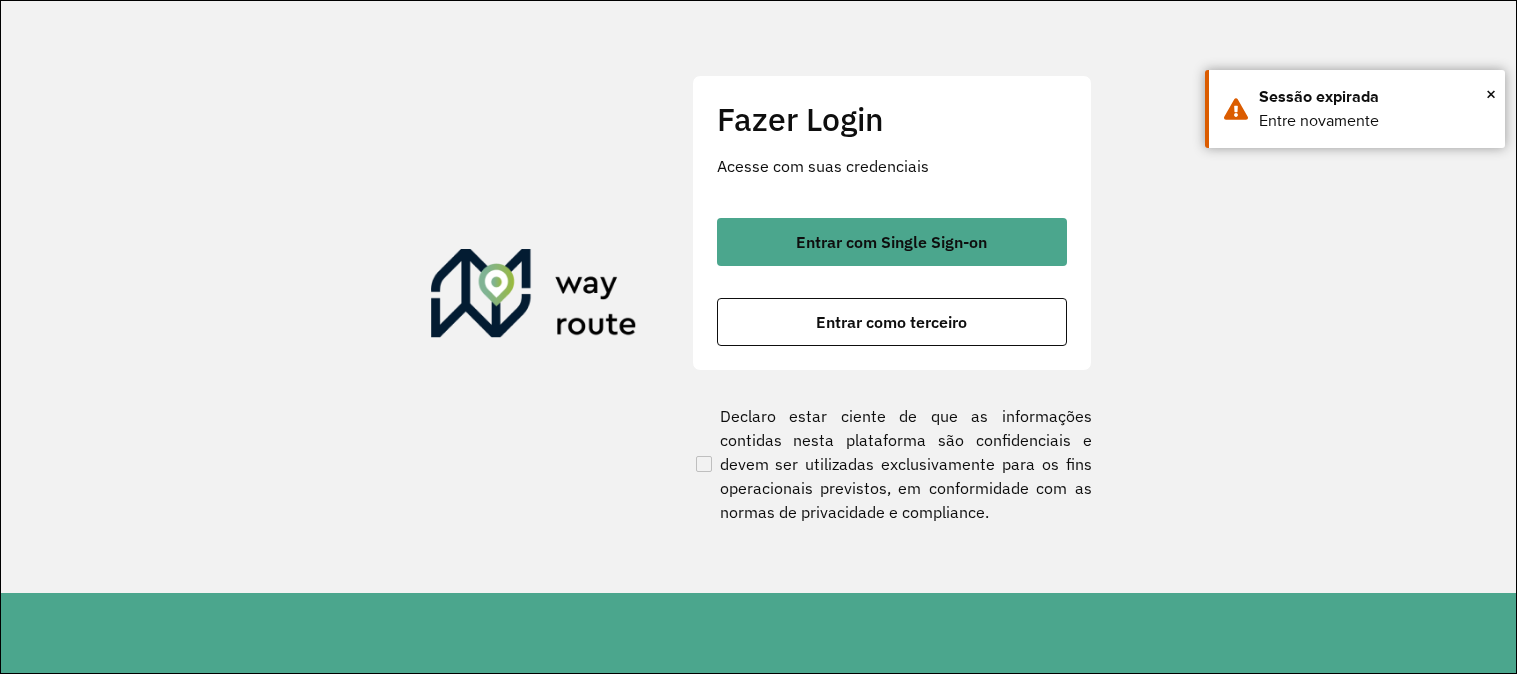scroll, scrollTop: 0, scrollLeft: 0, axis: both 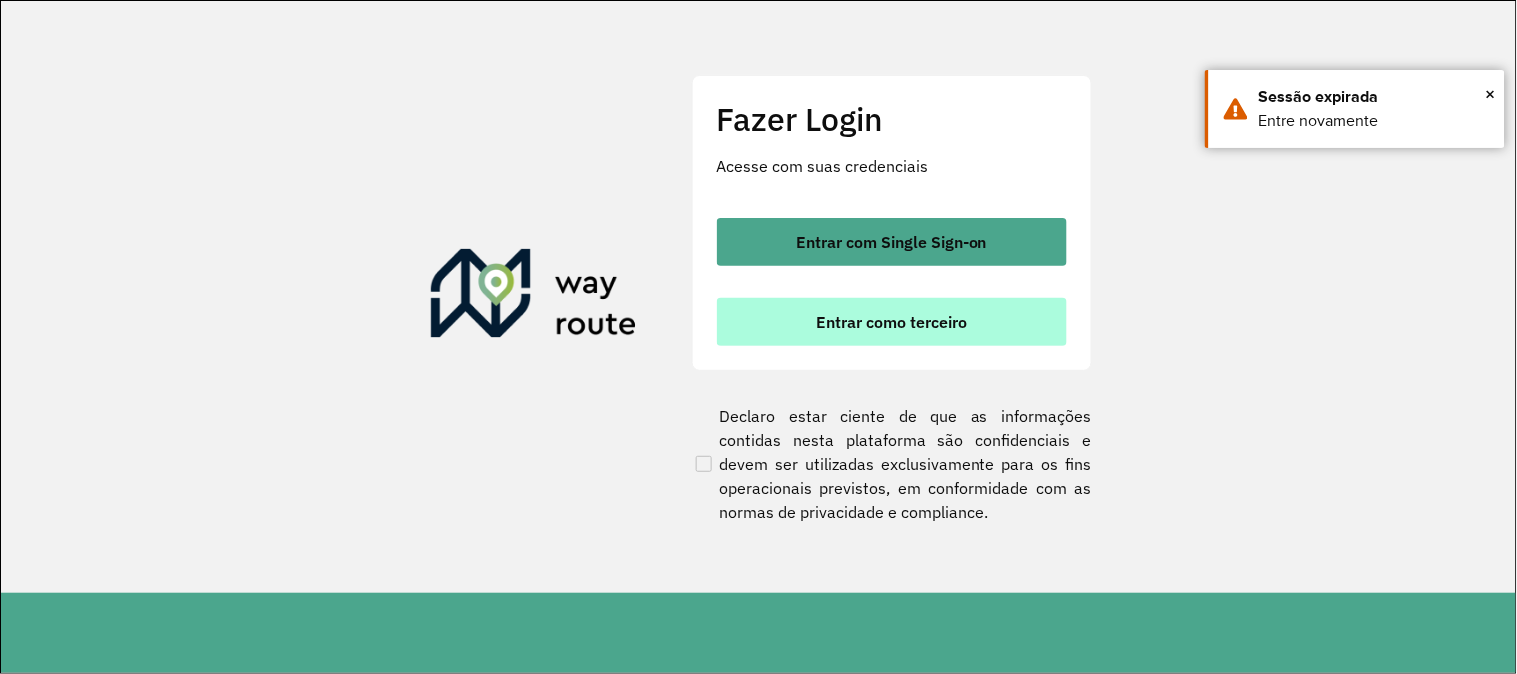 click on "Entrar como terceiro" at bounding box center (891, 322) 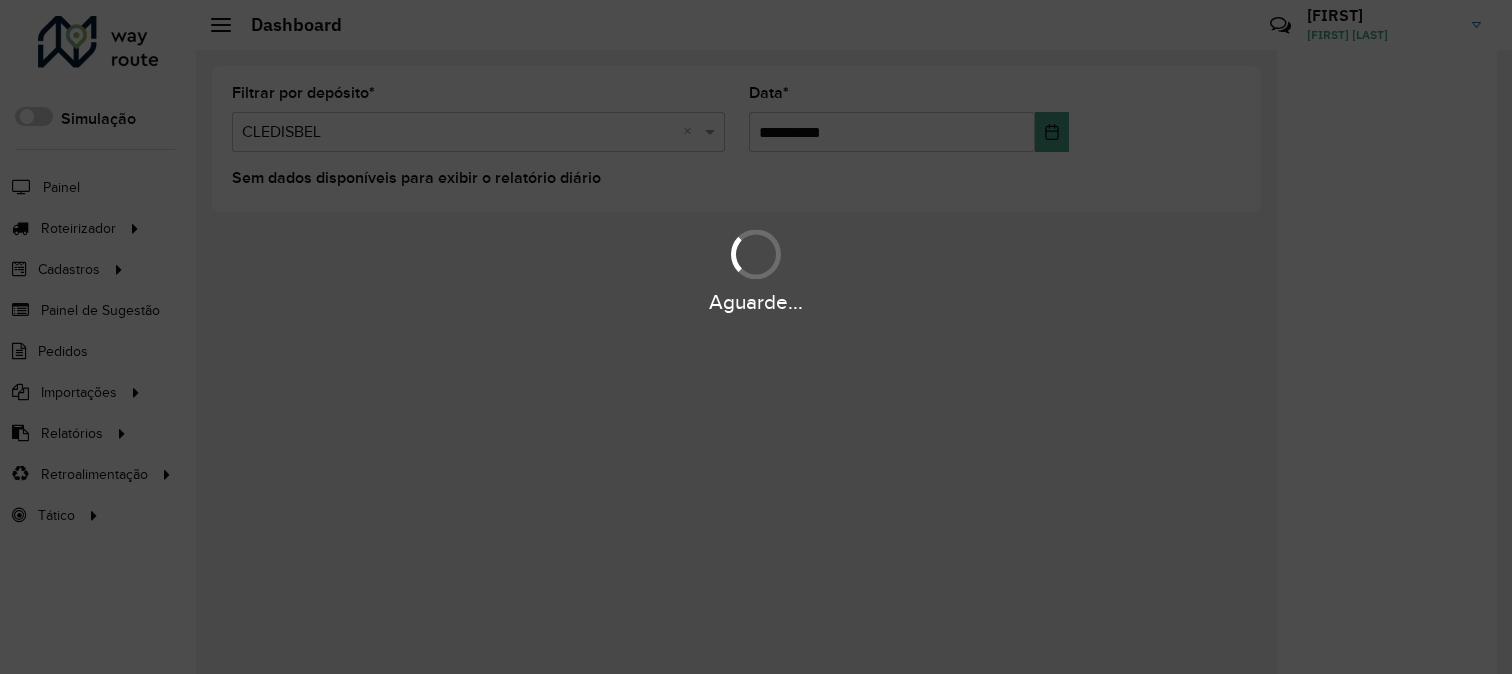 scroll, scrollTop: 0, scrollLeft: 0, axis: both 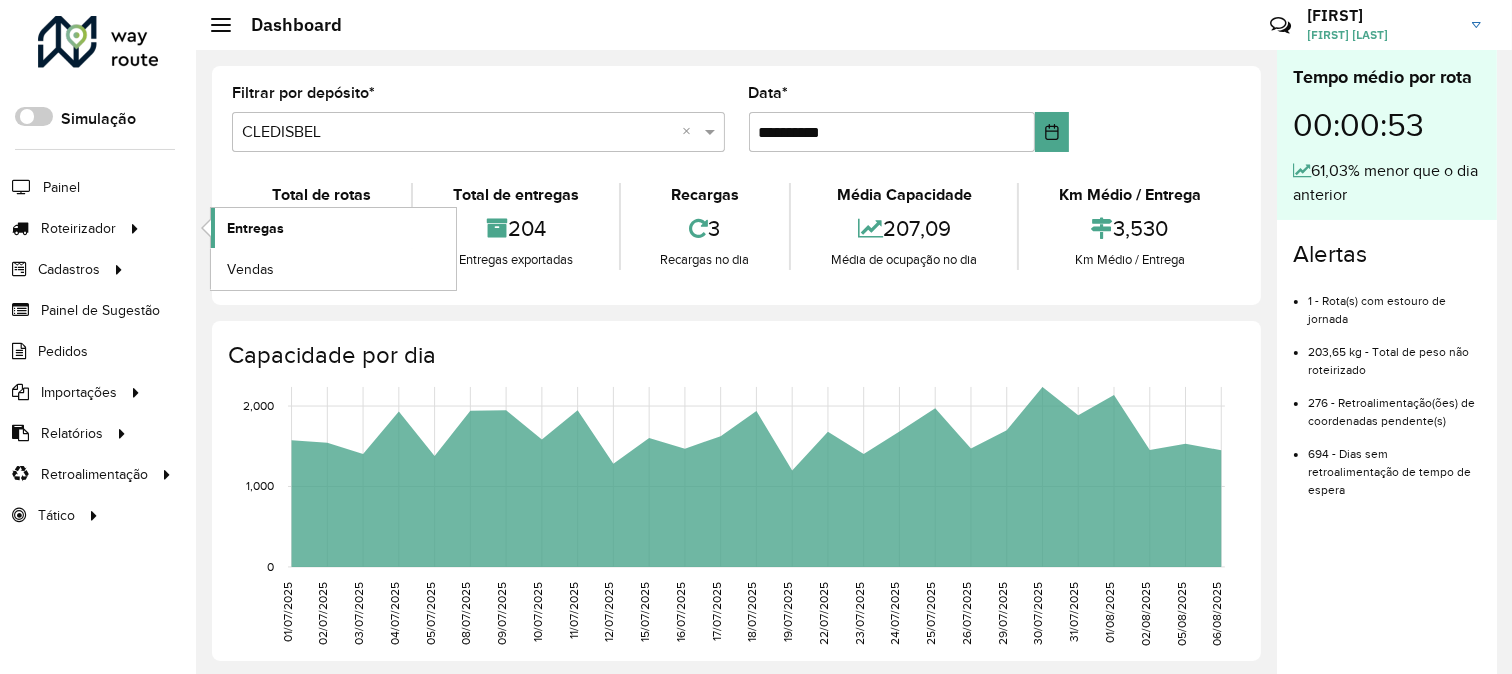 click on "Entregas" 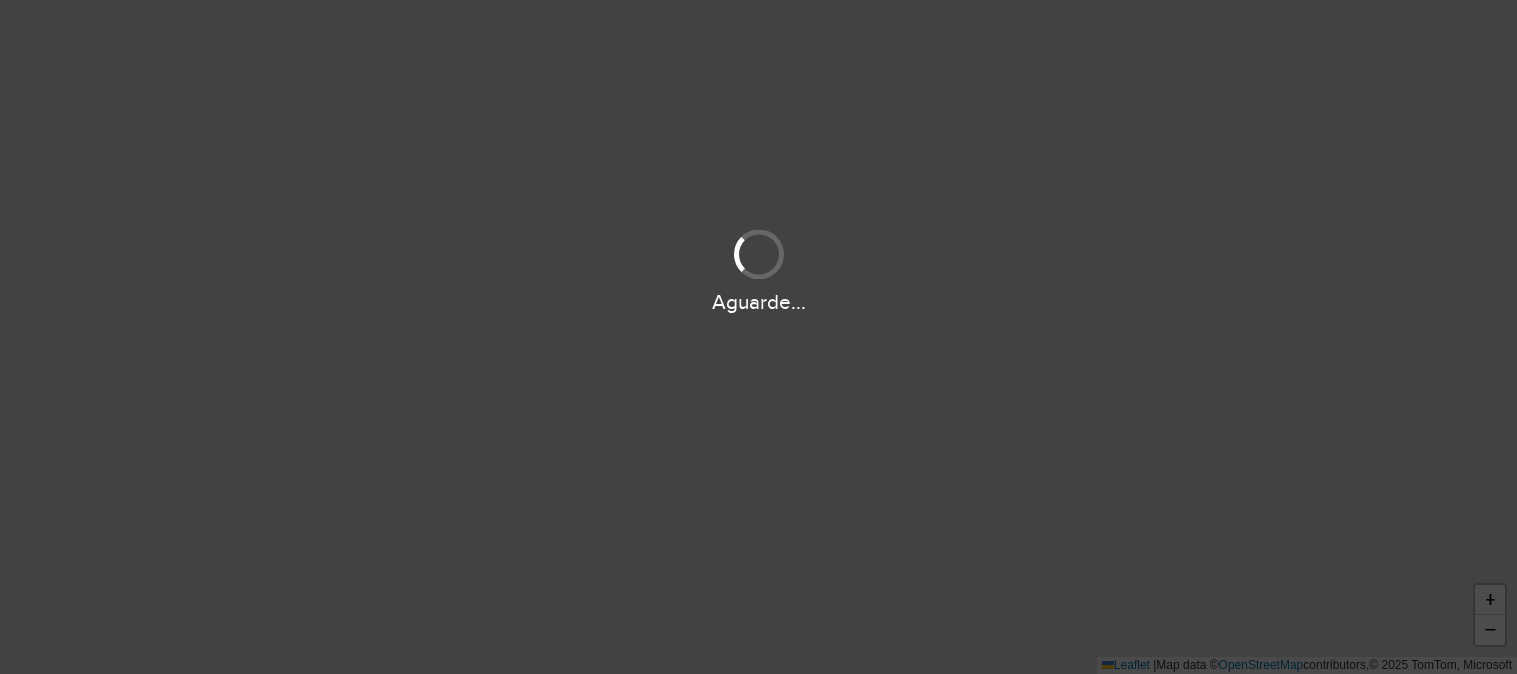 scroll, scrollTop: 0, scrollLeft: 0, axis: both 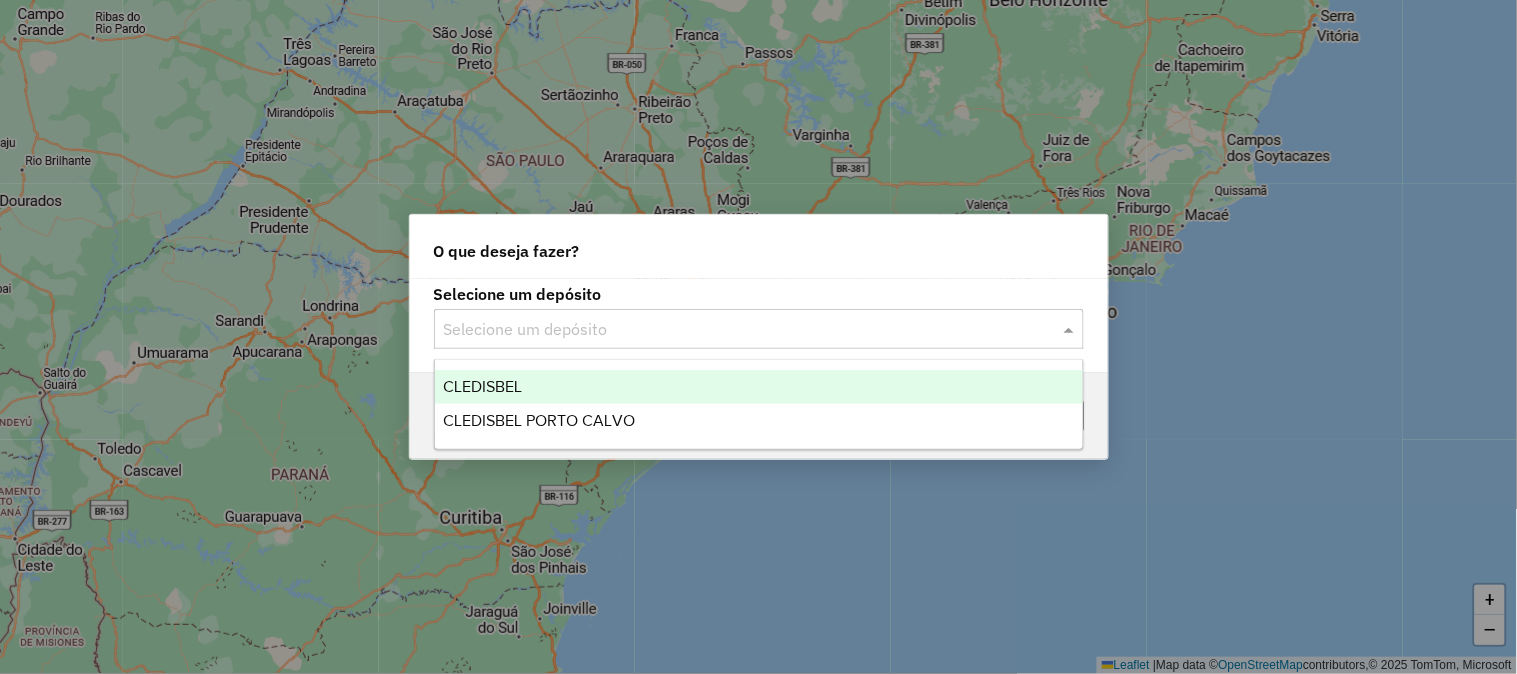 click 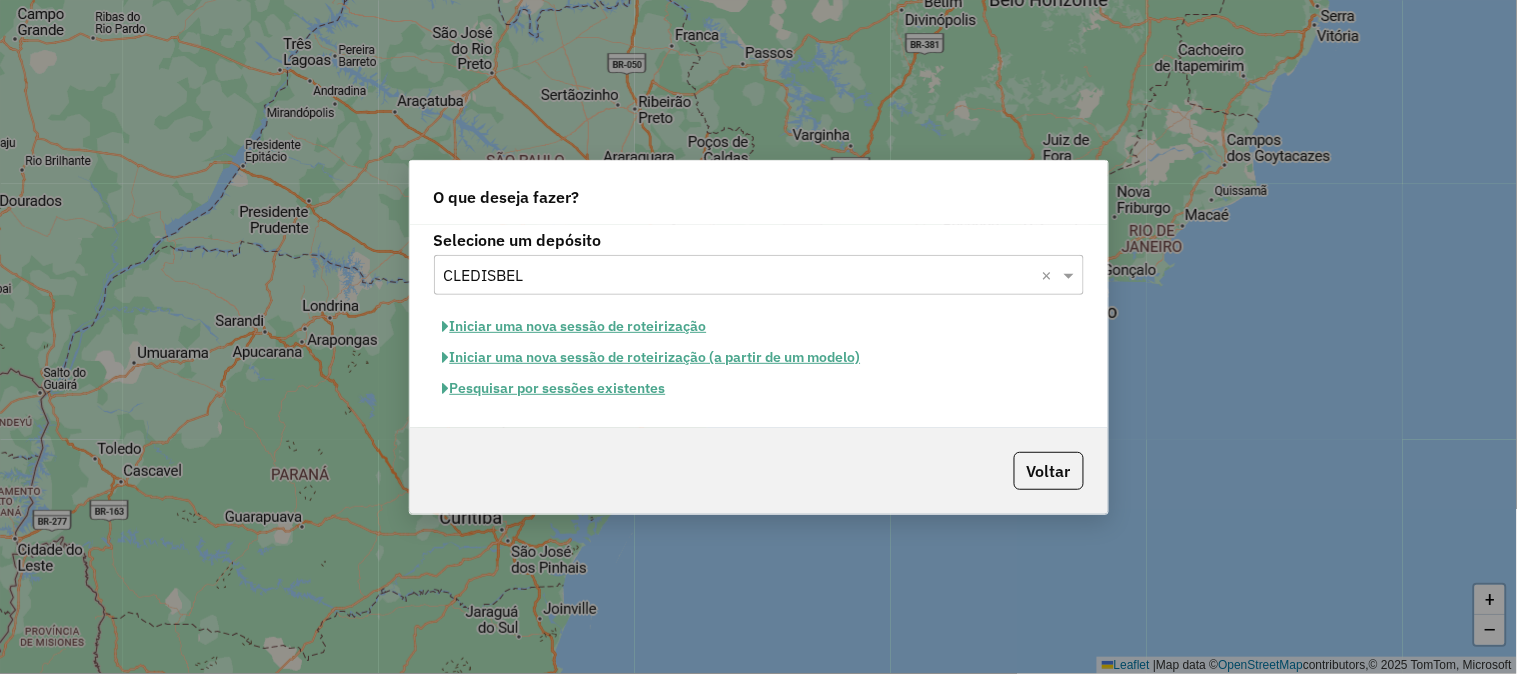 click on "Pesquisar por sessões existentes" 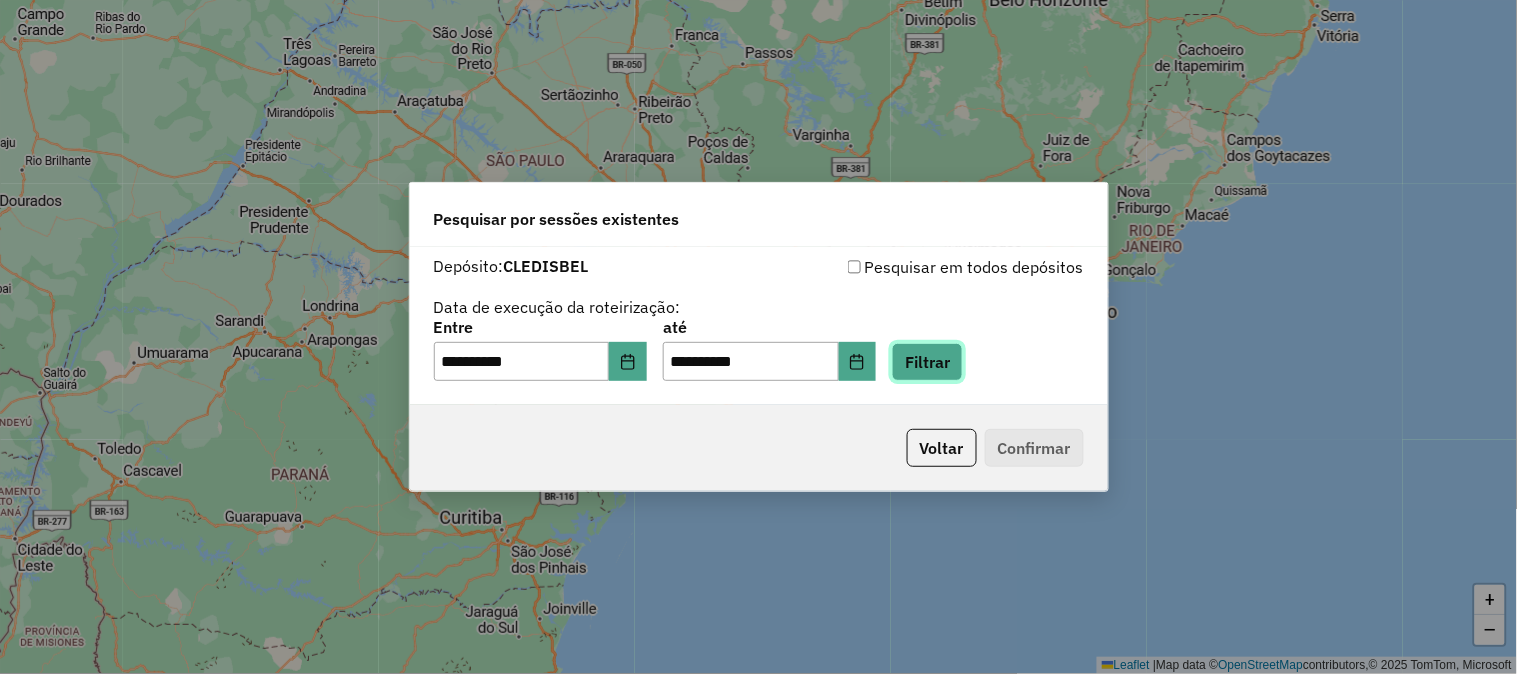 click on "Filtrar" 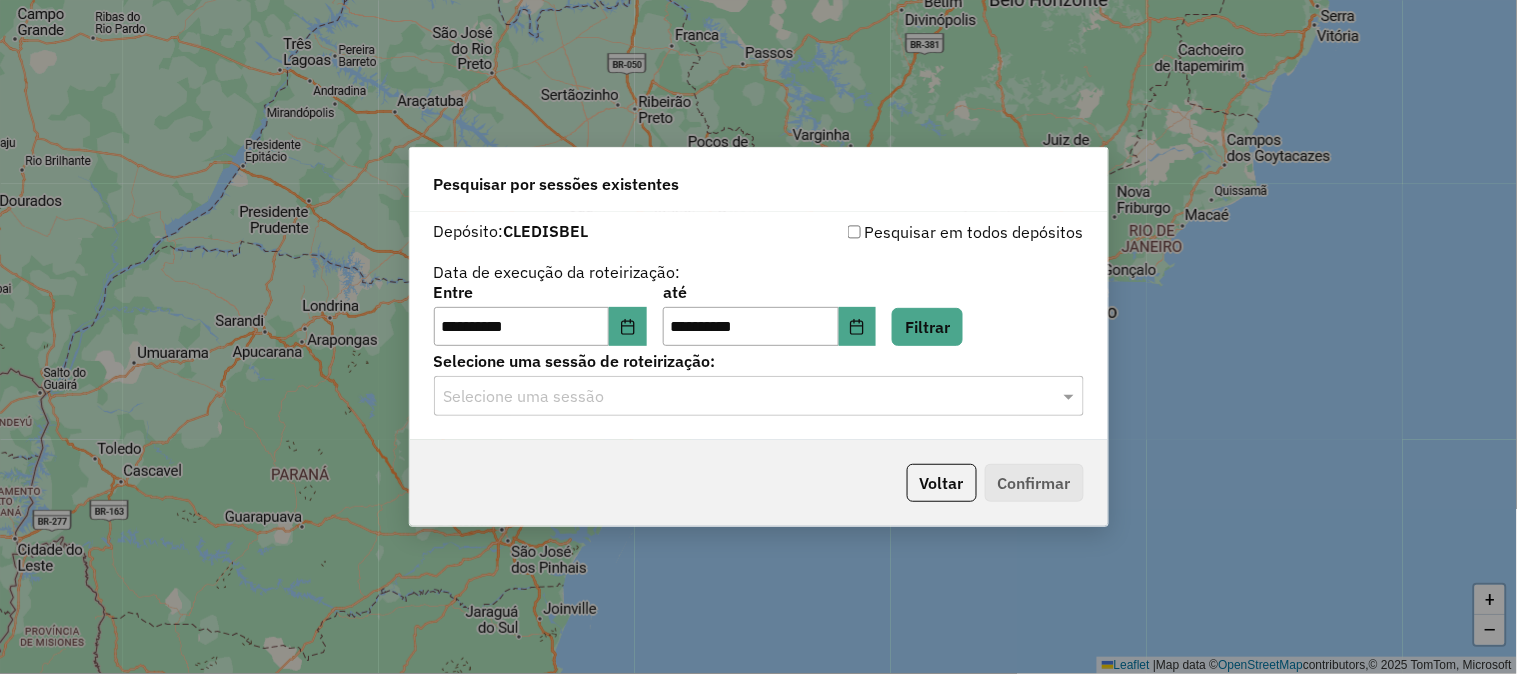 click 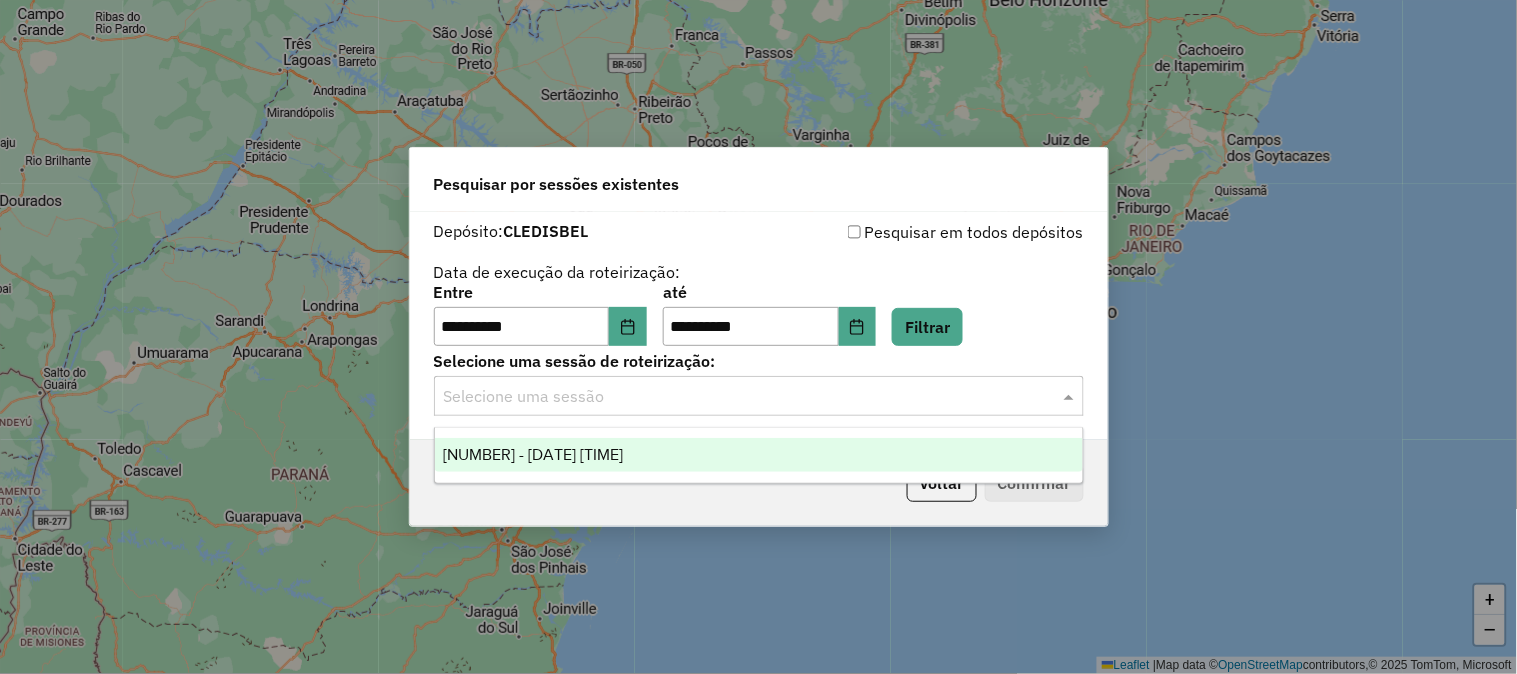 click on "975228 - 06/08/2025 17:19" at bounding box center [759, 455] 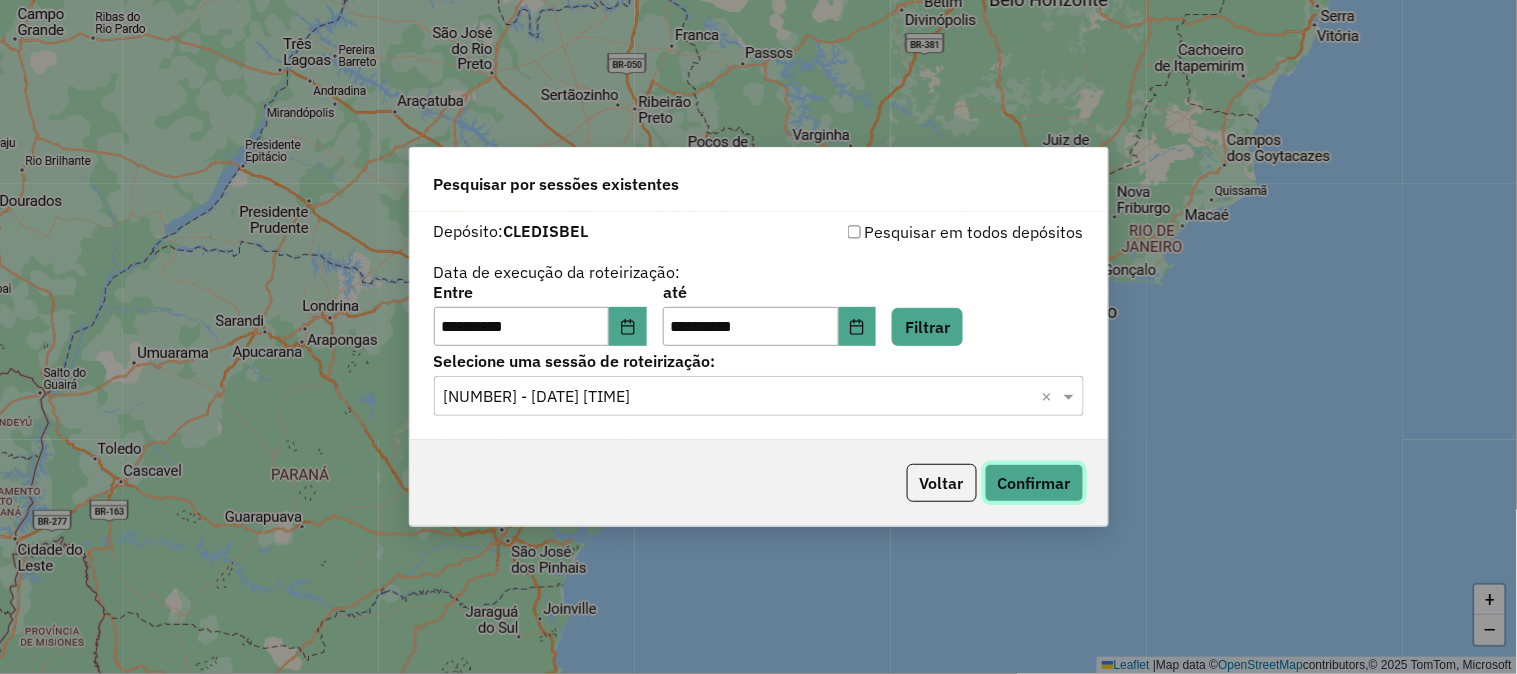 click on "Confirmar" 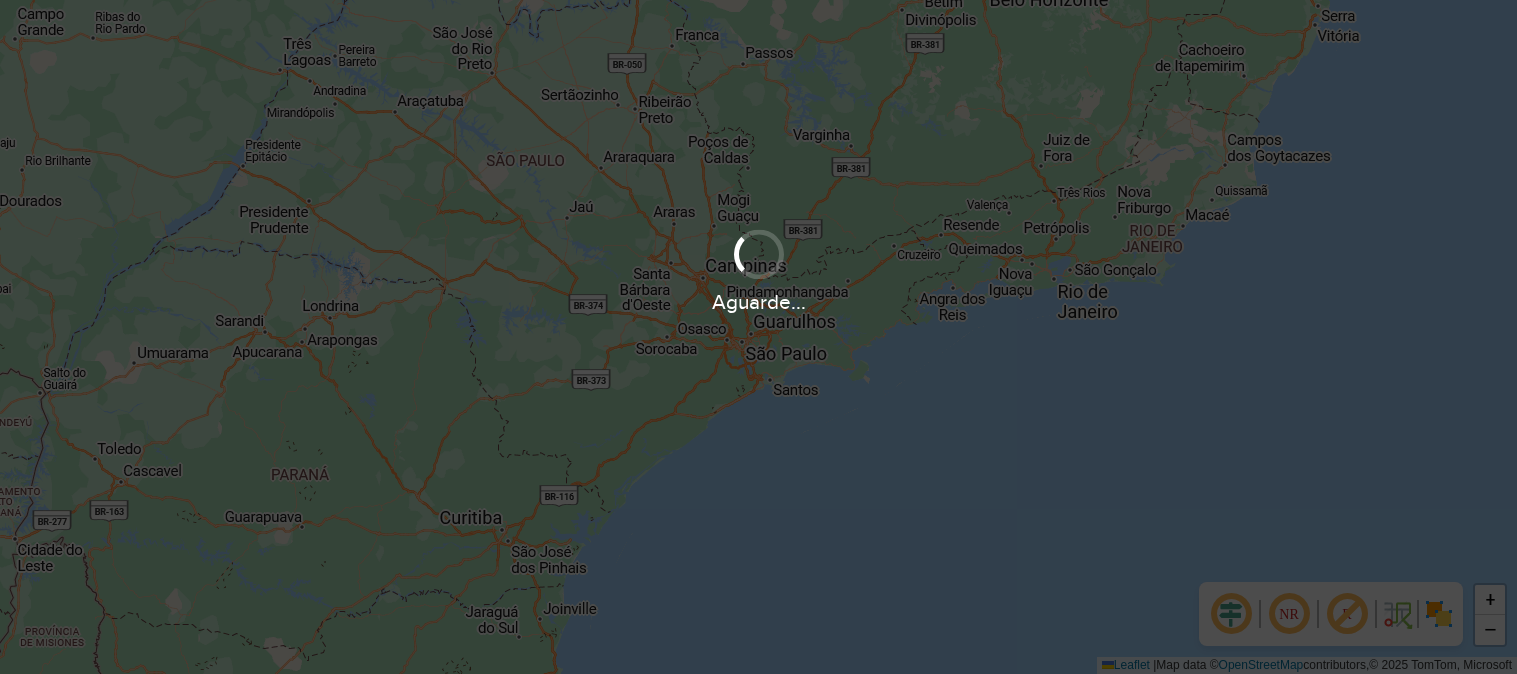 scroll, scrollTop: 0, scrollLeft: 0, axis: both 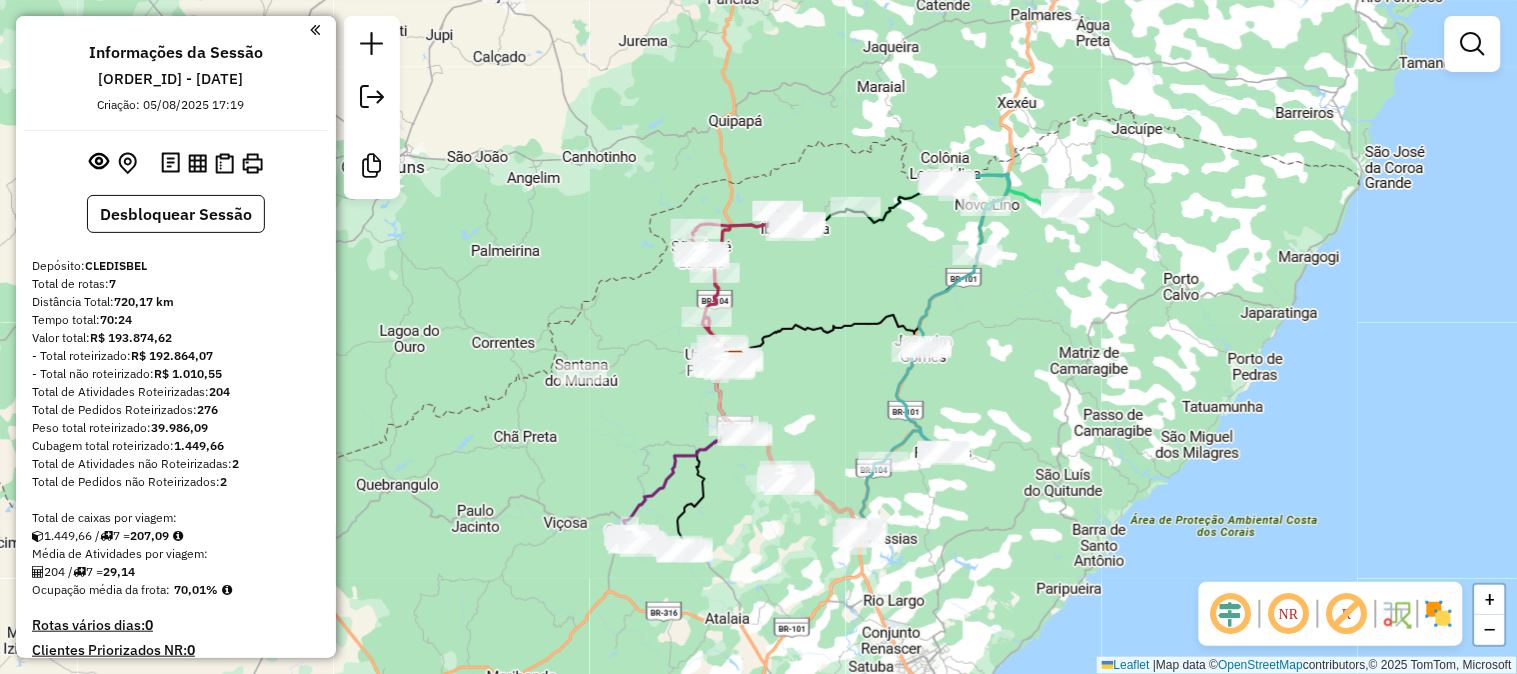 drag, startPoint x: 854, startPoint y: 371, endPoint x: 828, endPoint y: 385, distance: 29.529646 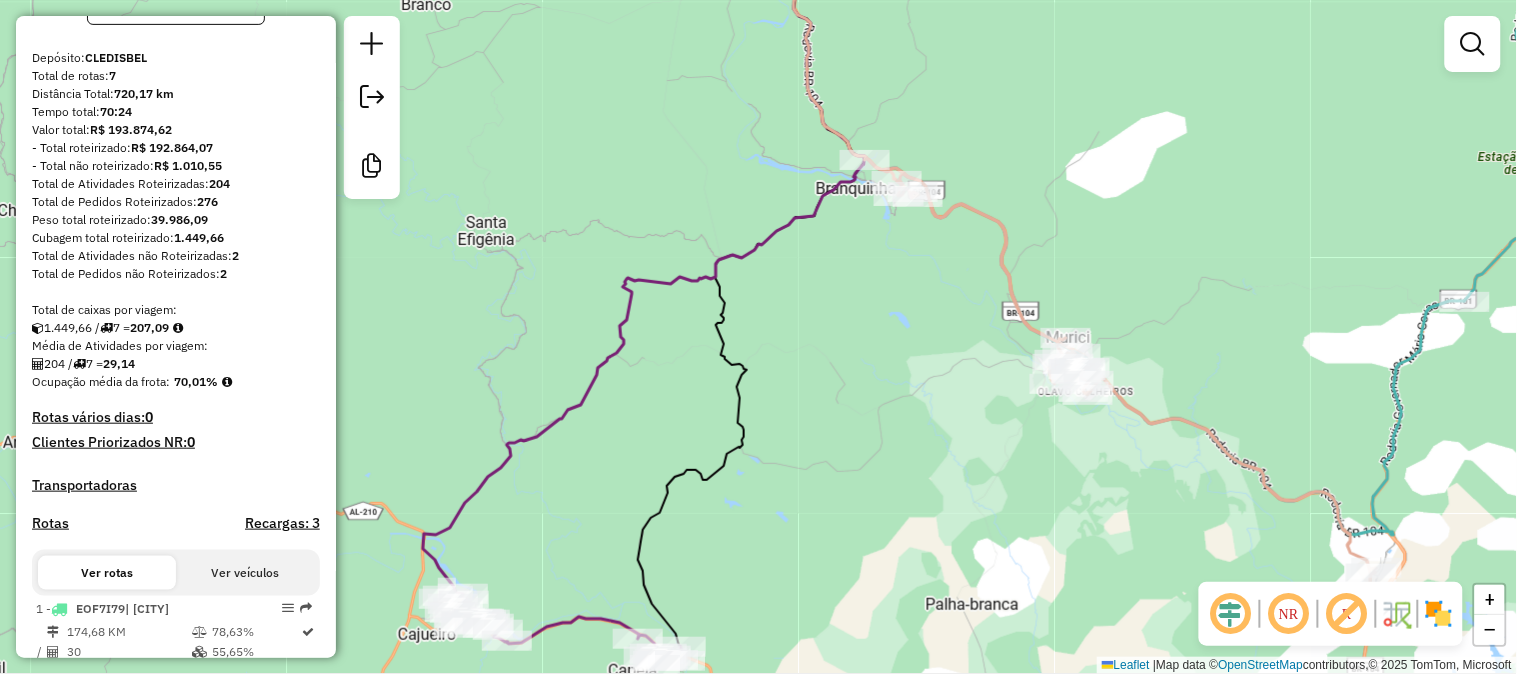 scroll, scrollTop: 222, scrollLeft: 0, axis: vertical 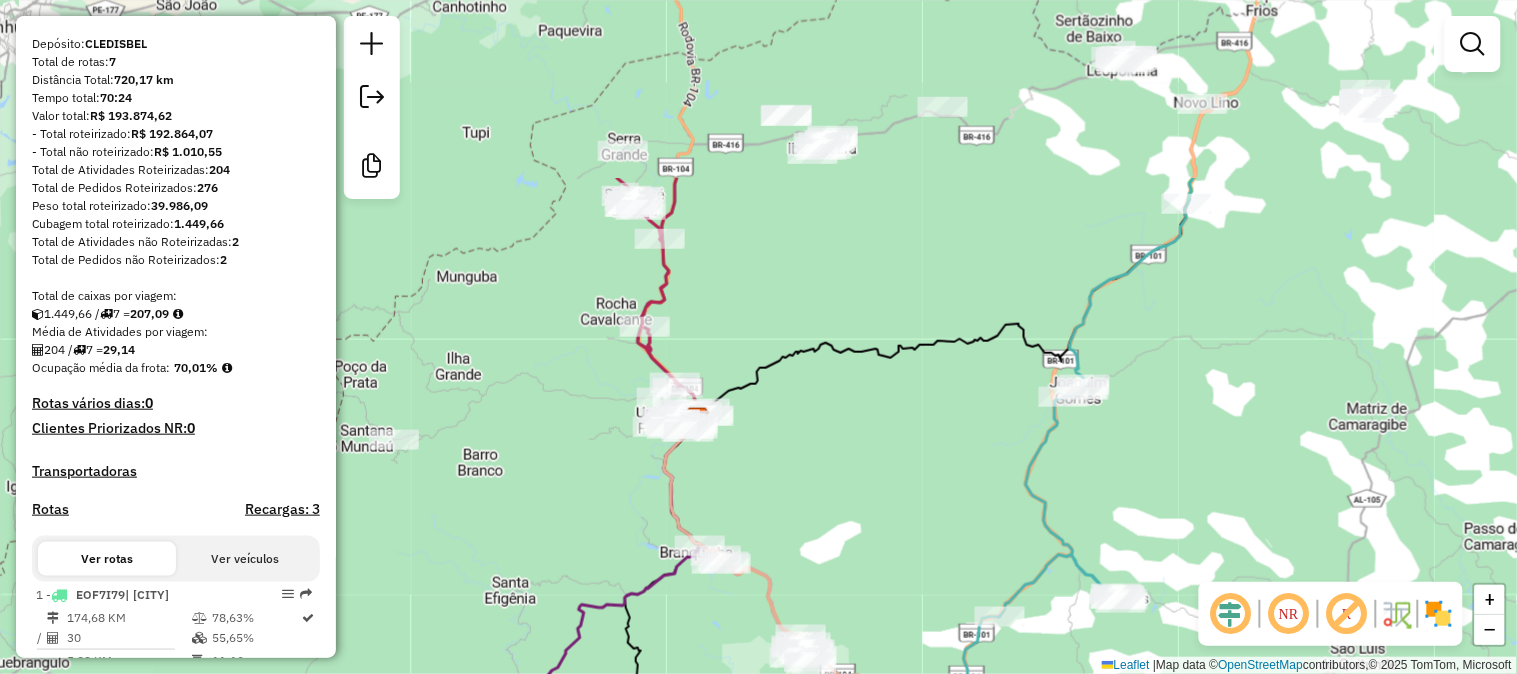 drag, startPoint x: 1143, startPoint y: 266, endPoint x: 965, endPoint y: 526, distance: 315.09363 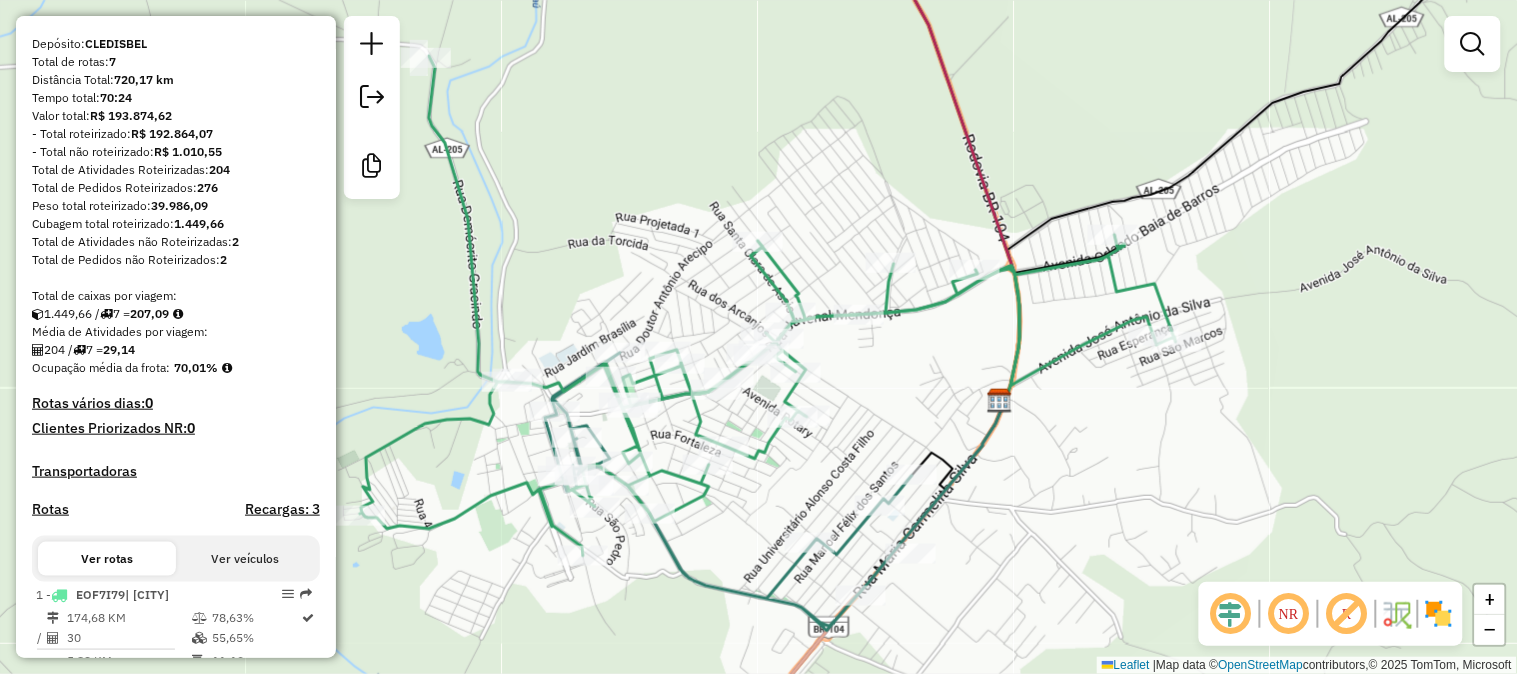 drag, startPoint x: 794, startPoint y: 413, endPoint x: 992, endPoint y: 364, distance: 203.97304 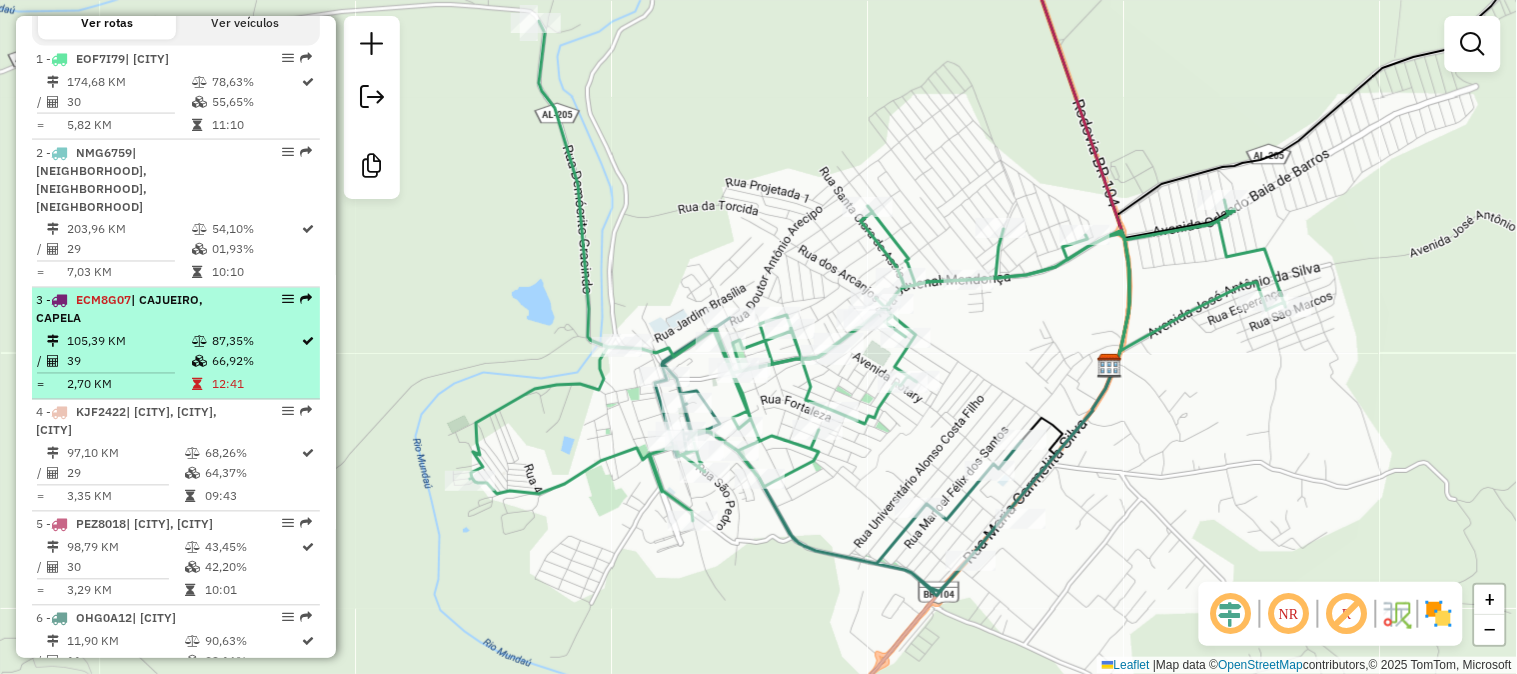 scroll, scrollTop: 1222, scrollLeft: 0, axis: vertical 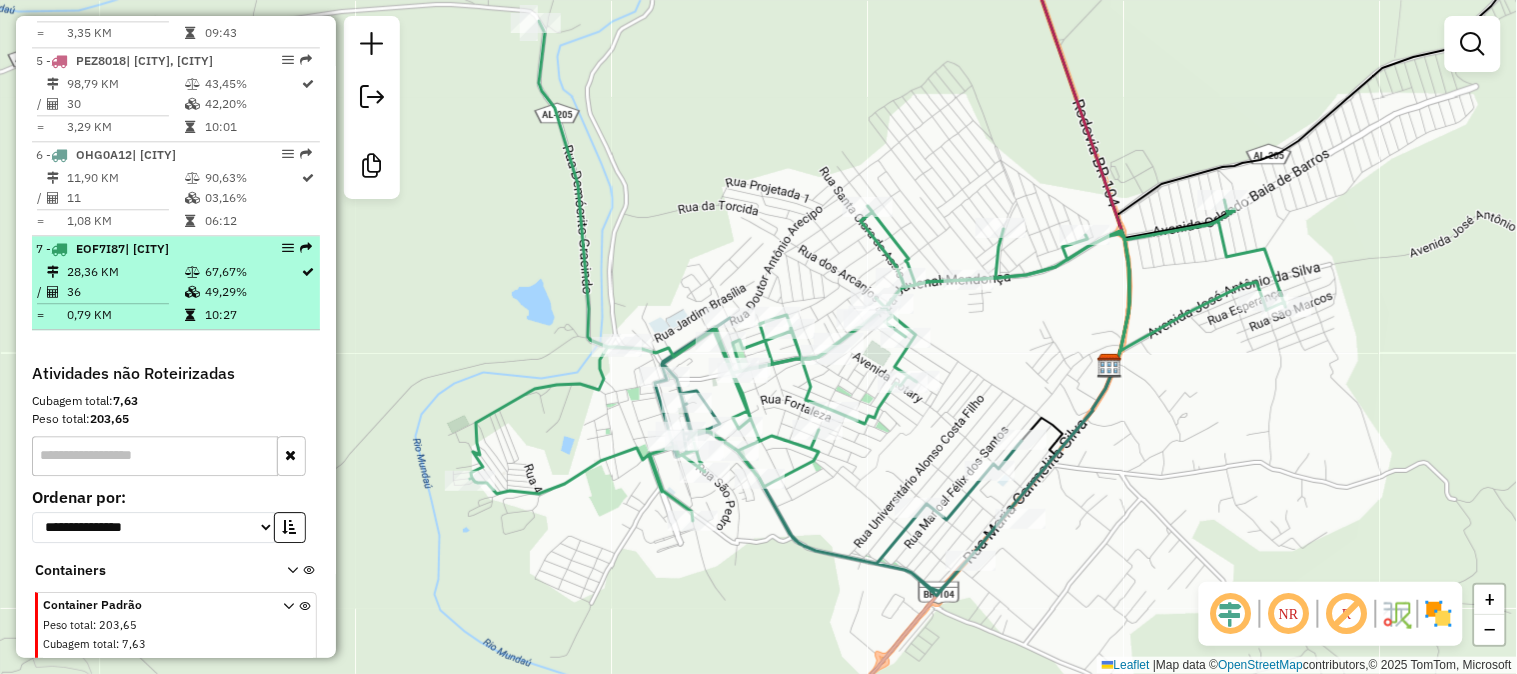 click on "67,67%" at bounding box center (252, 272) 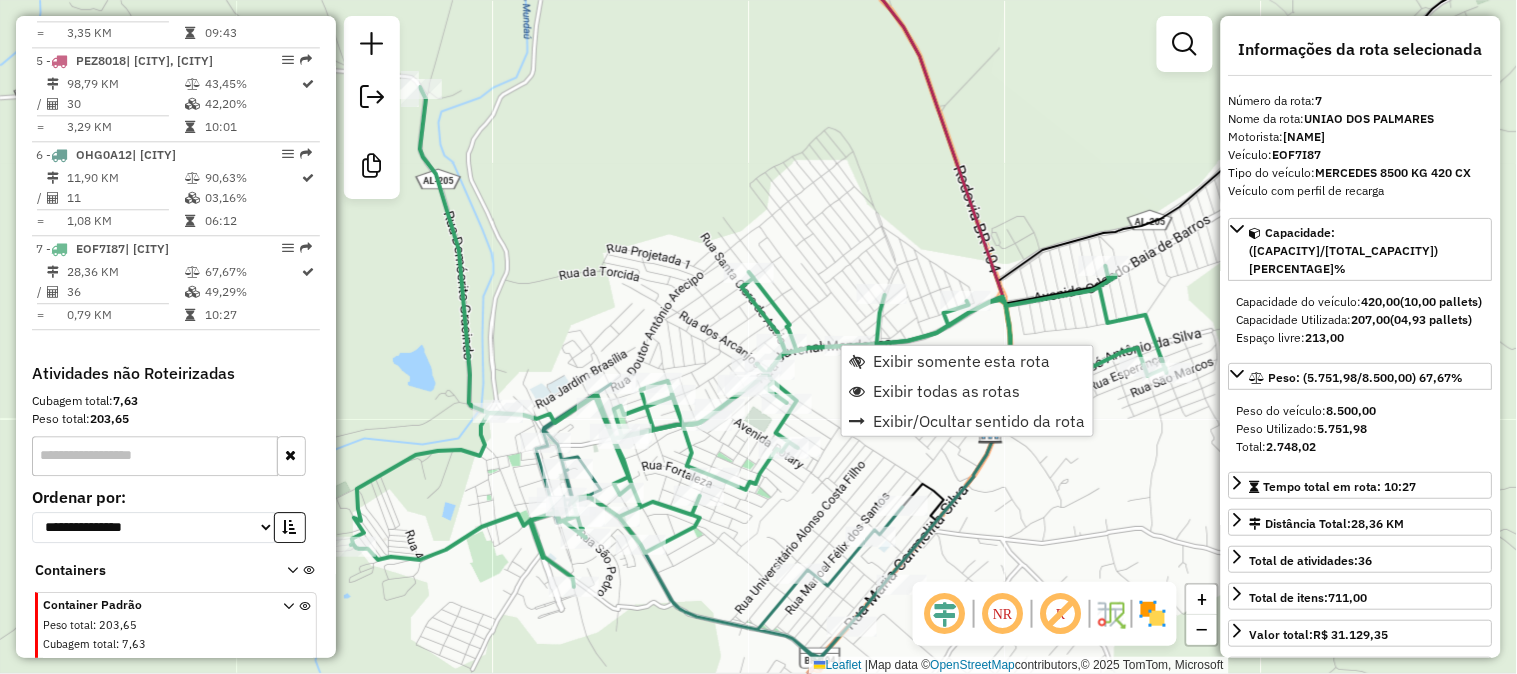 scroll, scrollTop: 1260, scrollLeft: 0, axis: vertical 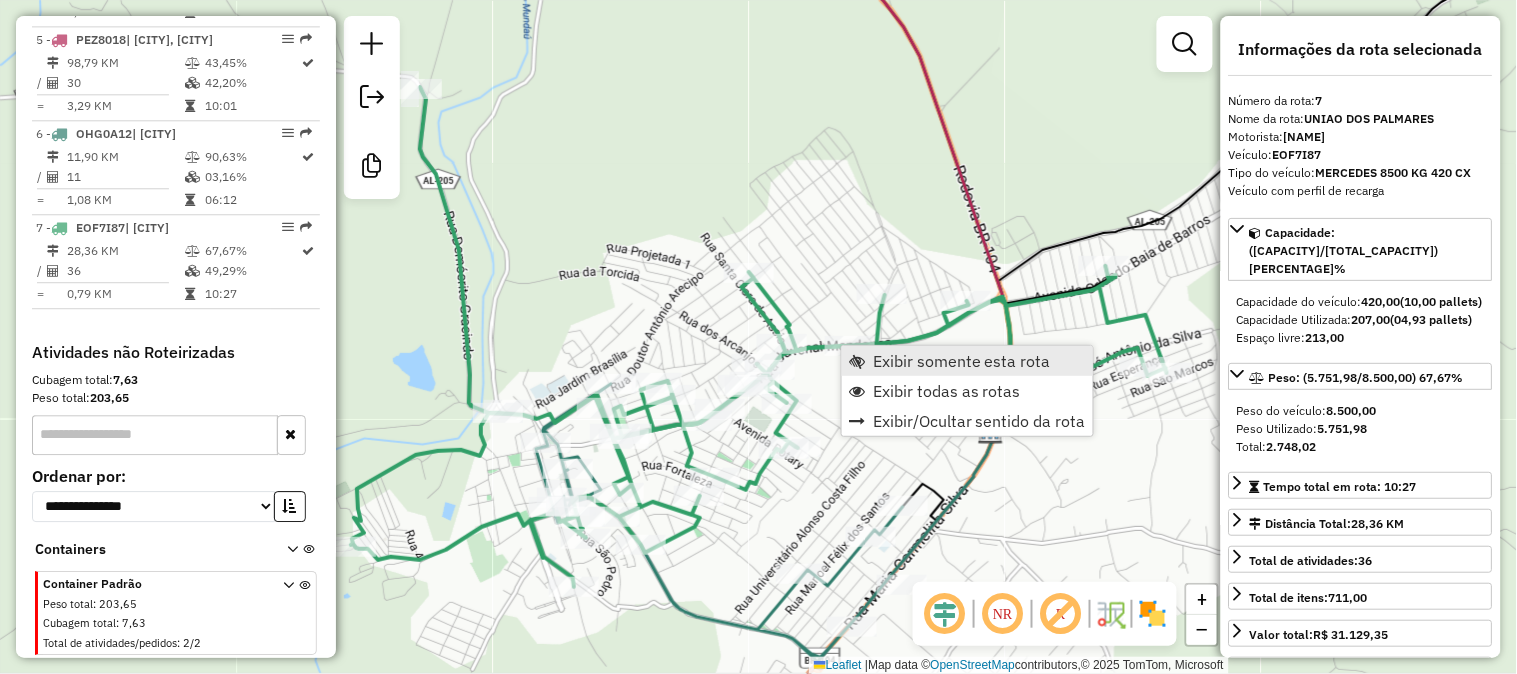 click on "Exibir somente esta rota" at bounding box center (962, 361) 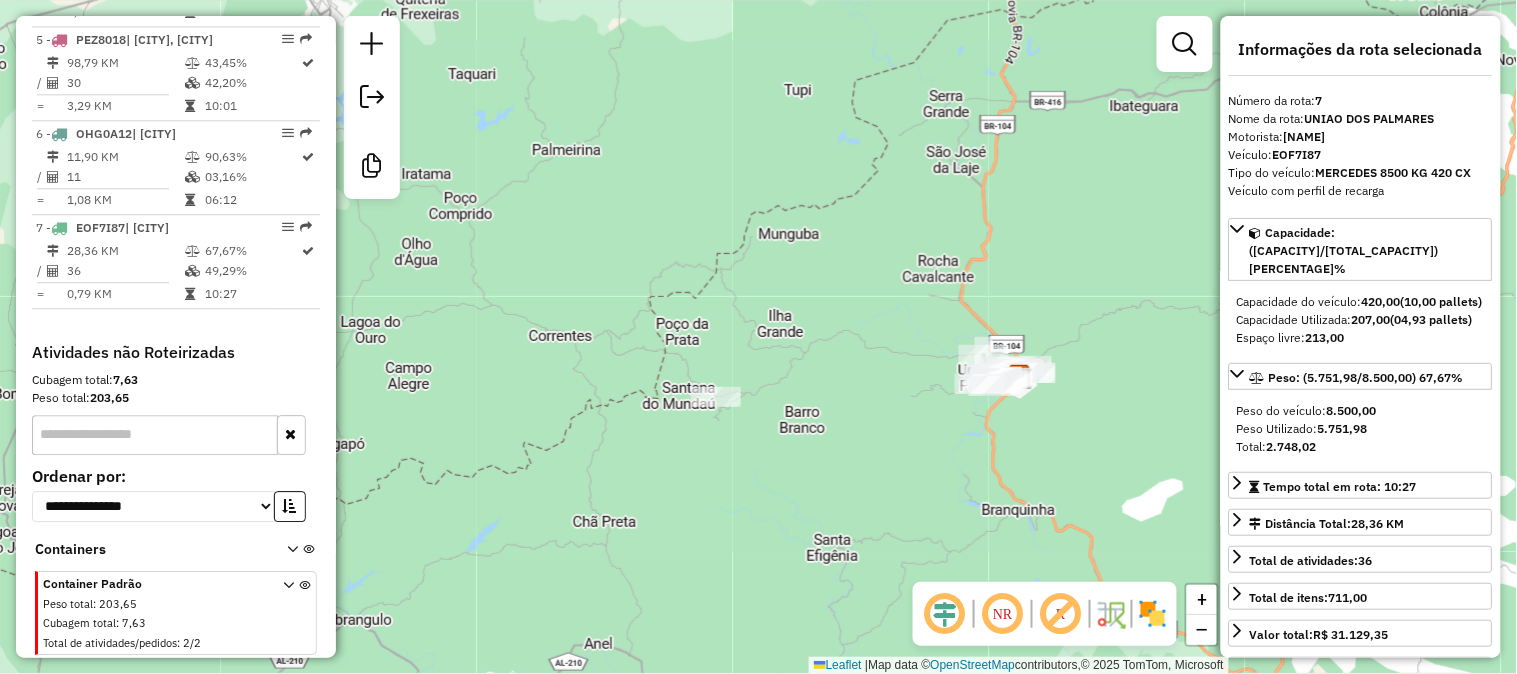 drag, startPoint x: 1111, startPoint y: 414, endPoint x: 1035, endPoint y: 370, distance: 87.81799 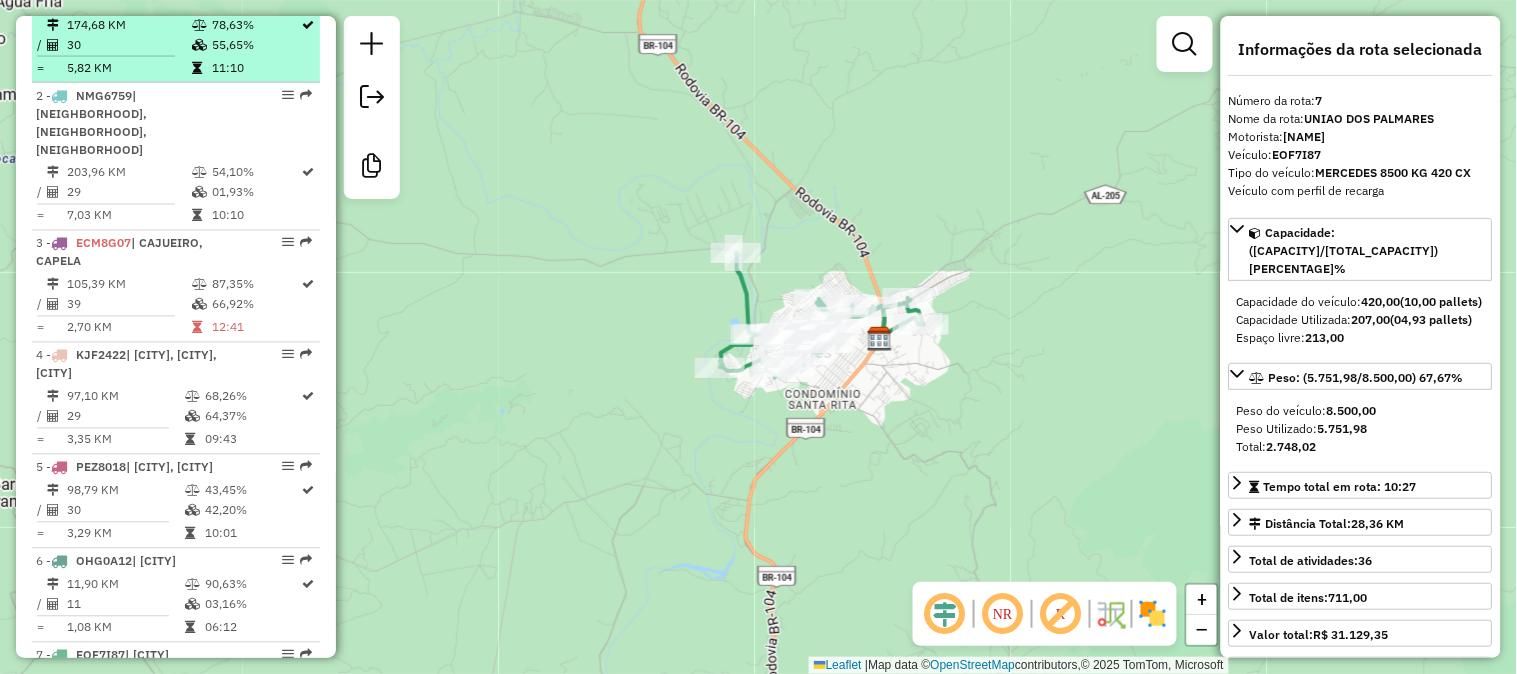 scroll, scrollTop: 371, scrollLeft: 0, axis: vertical 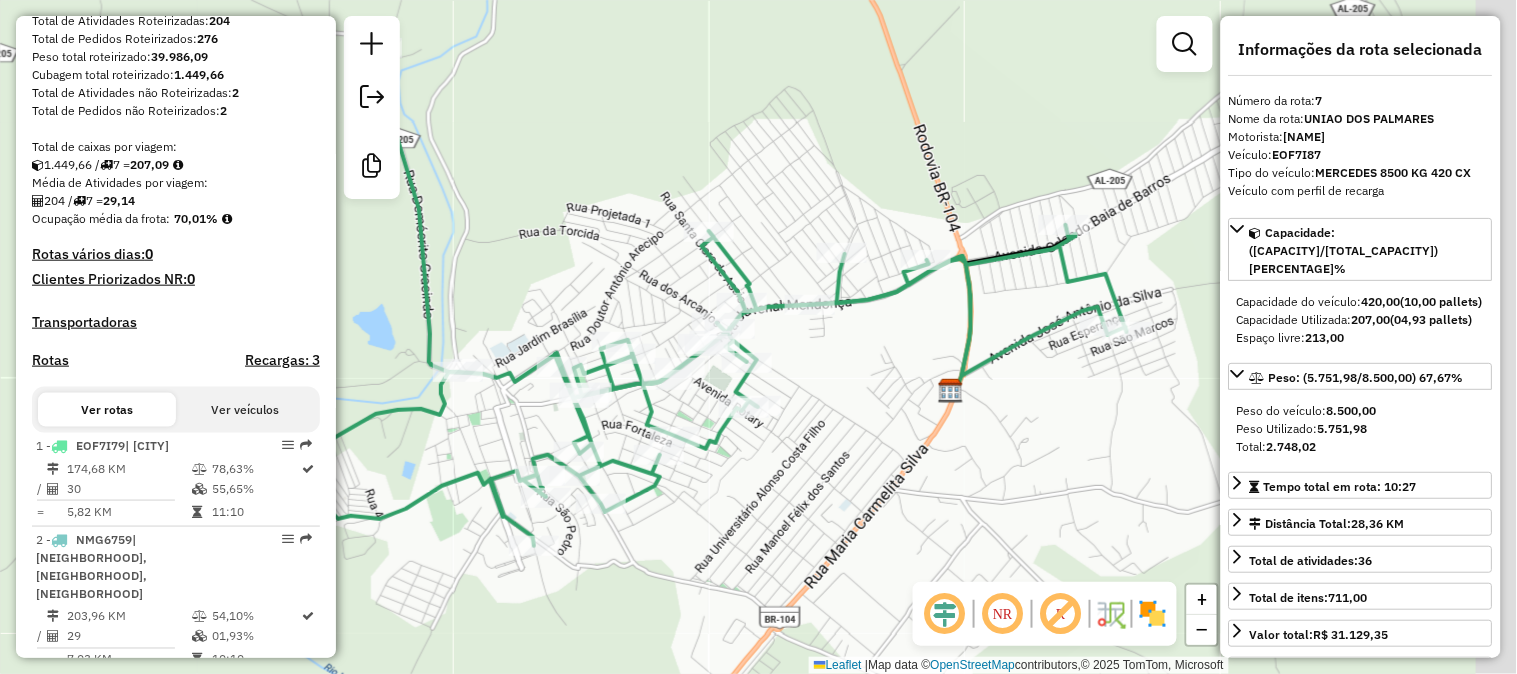 drag, startPoint x: 917, startPoint y: 415, endPoint x: 886, endPoint y: 428, distance: 33.61547 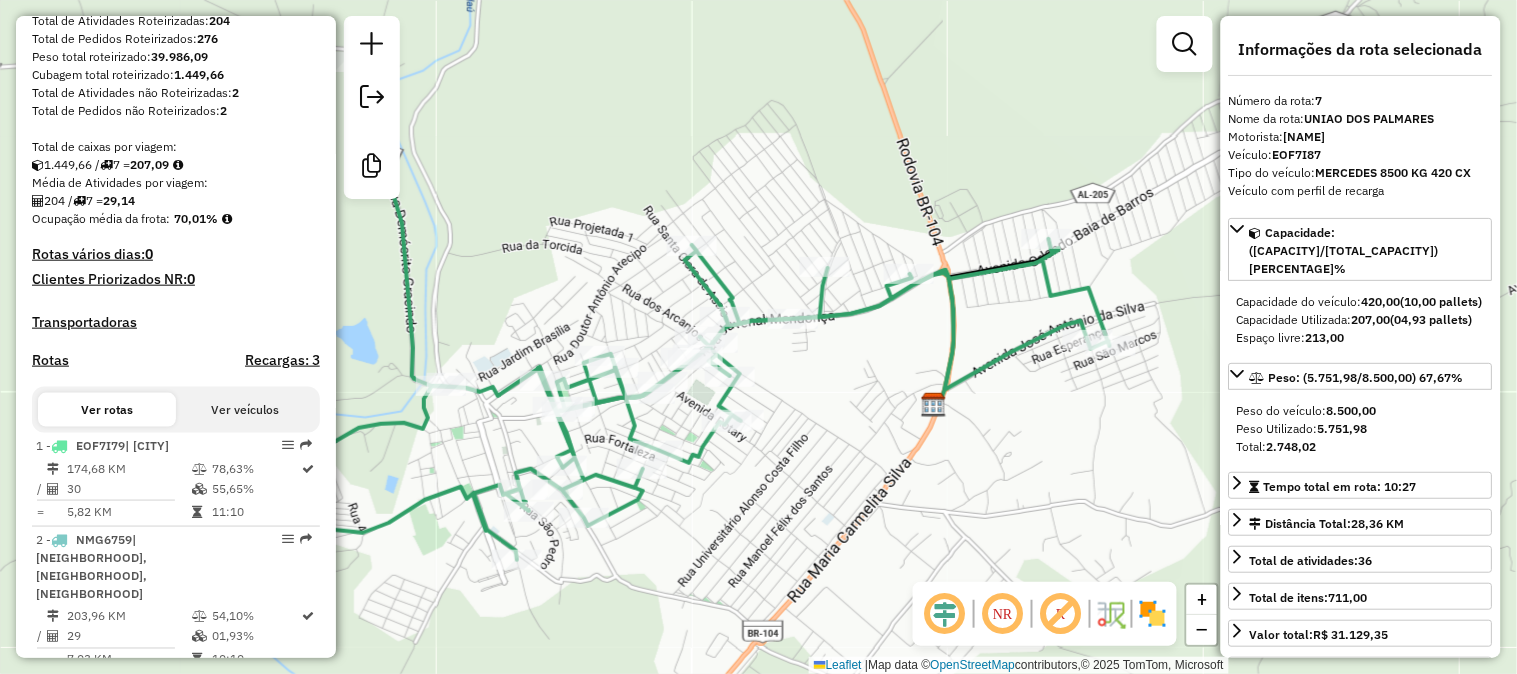 drag, startPoint x: 935, startPoint y: 501, endPoint x: 1034, endPoint y: 442, distance: 115.24756 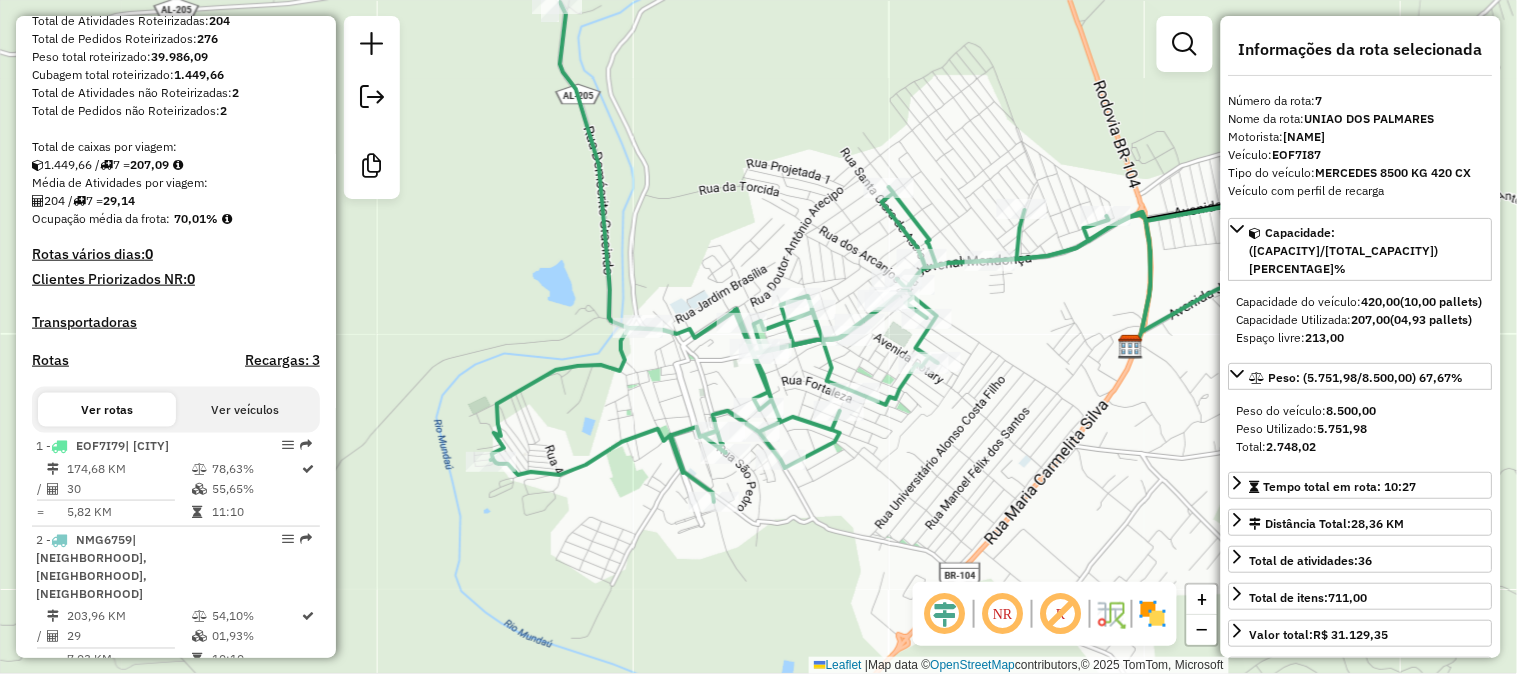 click on "Janela de atendimento Grade de atendimento Capacidade Transportadoras Veículos Cliente Pedidos  Rotas Selecione os dias de semana para filtrar as janelas de atendimento  Seg   Ter   Qua   Qui   Sex   Sáb   Dom  Informe o período da janela de atendimento: De: Até:  Filtrar exatamente a janela do cliente  Considerar janela de atendimento padrão  Selecione os dias de semana para filtrar as grades de atendimento  Seg   Ter   Qua   Qui   Sex   Sáb   Dom   Considerar clientes sem dia de atendimento cadastrado  Clientes fora do dia de atendimento selecionado Filtrar as atividades entre os valores definidos abaixo:  Peso mínimo:   Peso máximo:   Cubagem mínima:   Cubagem máxima:   De:   Até:  Filtrar as atividades entre o tempo de atendimento definido abaixo:  De:   Até:   Considerar capacidade total dos clientes não roteirizados Transportadora: Selecione um ou mais itens Tipo de veículo: Selecione um ou mais itens Veículo: Selecione um ou mais itens Motorista: Selecione um ou mais itens Nome: Rótulo:" 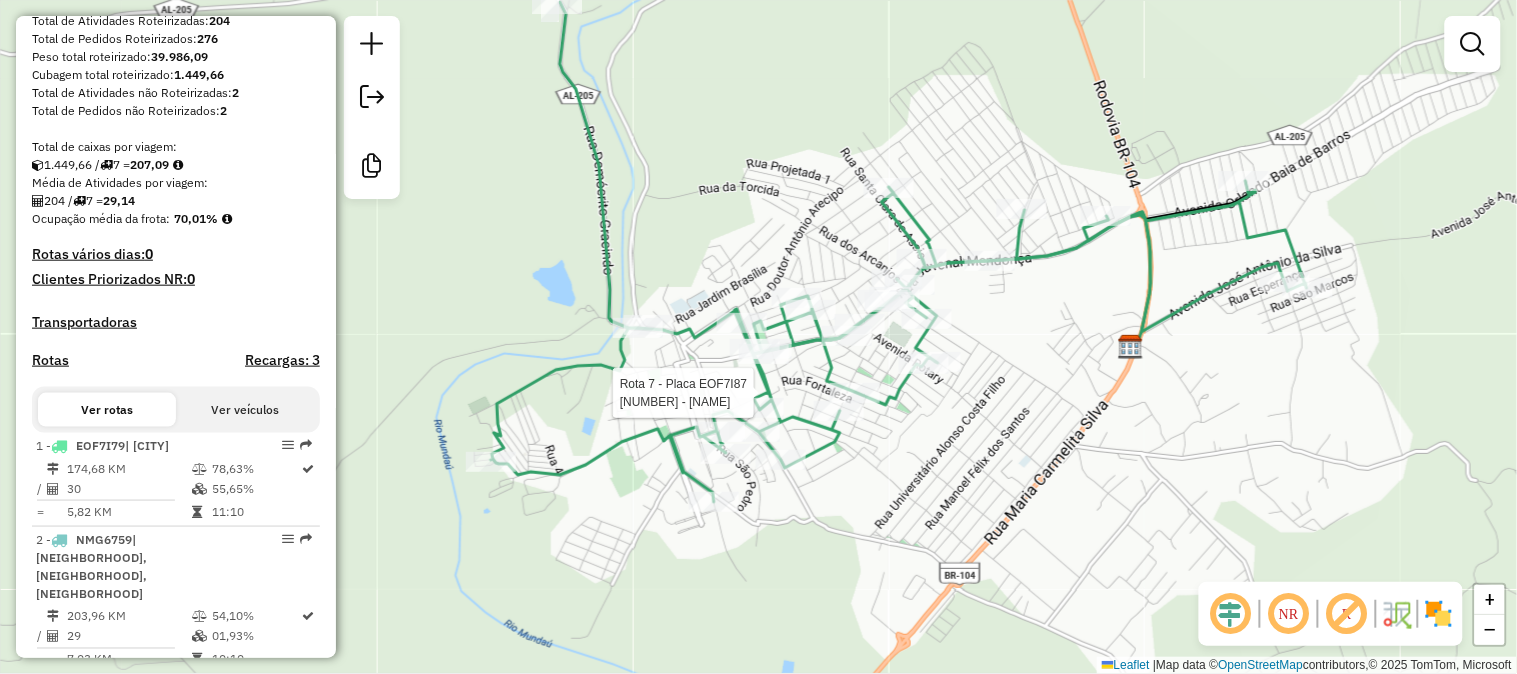 click 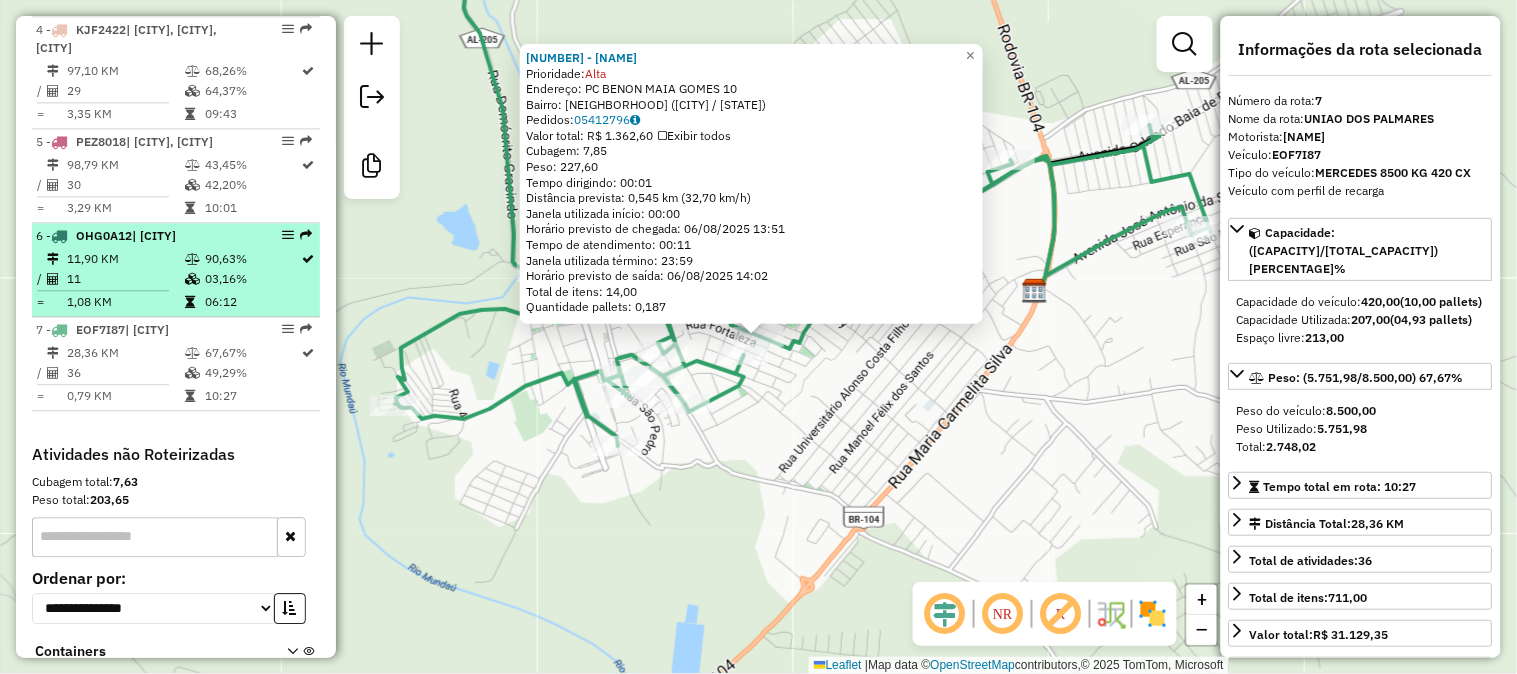 scroll, scrollTop: 1037, scrollLeft: 0, axis: vertical 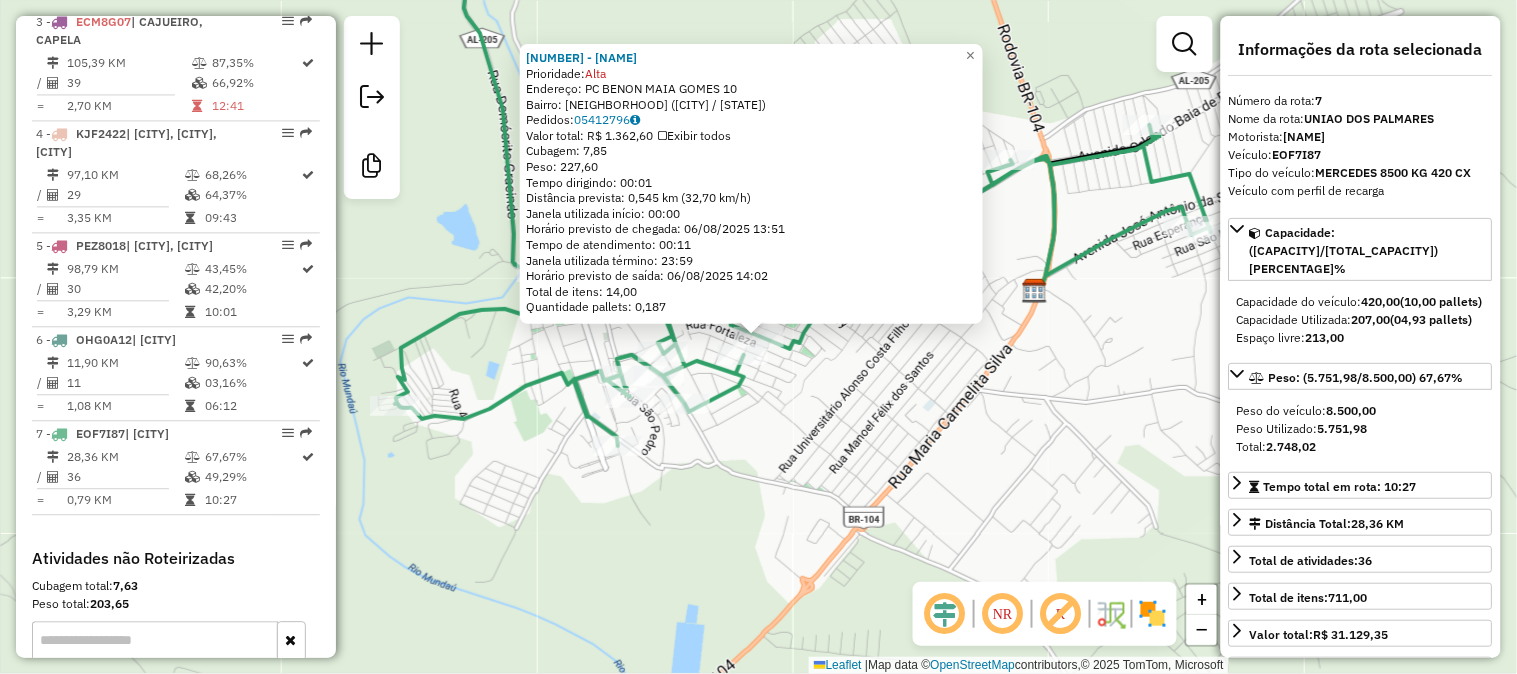 click on "12128 - GERIVALDO CORREIA DE LIMA  Prioridade:  Alta  Endereço: PC  BENON MAIA GOMES               10   Bairro: CENTRO (UNIAO DOS PALMARES / AL)   Pedidos:  05412796   Valor total: R$ 1.362,60   Exibir todos   Cubagem: 7,85  Peso: 227,60  Tempo dirigindo: 00:01   Distância prevista: 0,545 km (32,70 km/h)   Janela utilizada início: 00:00   Horário previsto de chegada: 06/08/2025 13:51   Tempo de atendimento: 00:11   Janela utilizada término: 23:59   Horário previsto de saída: 06/08/2025 14:02   Total de itens: 14,00   Quantidade pallets: 0,187  × Janela de atendimento Grade de atendimento Capacidade Transportadoras Veículos Cliente Pedidos  Rotas Selecione os dias de semana para filtrar as janelas de atendimento  Seg   Ter   Qua   Qui   Sex   Sáb   Dom  Informe o período da janela de atendimento: De: Até:  Filtrar exatamente a janela do cliente  Considerar janela de atendimento padrão  Selecione os dias de semana para filtrar as grades de atendimento  Seg   Ter   Qua   Qui   Sex   Sáb   Dom  De:" 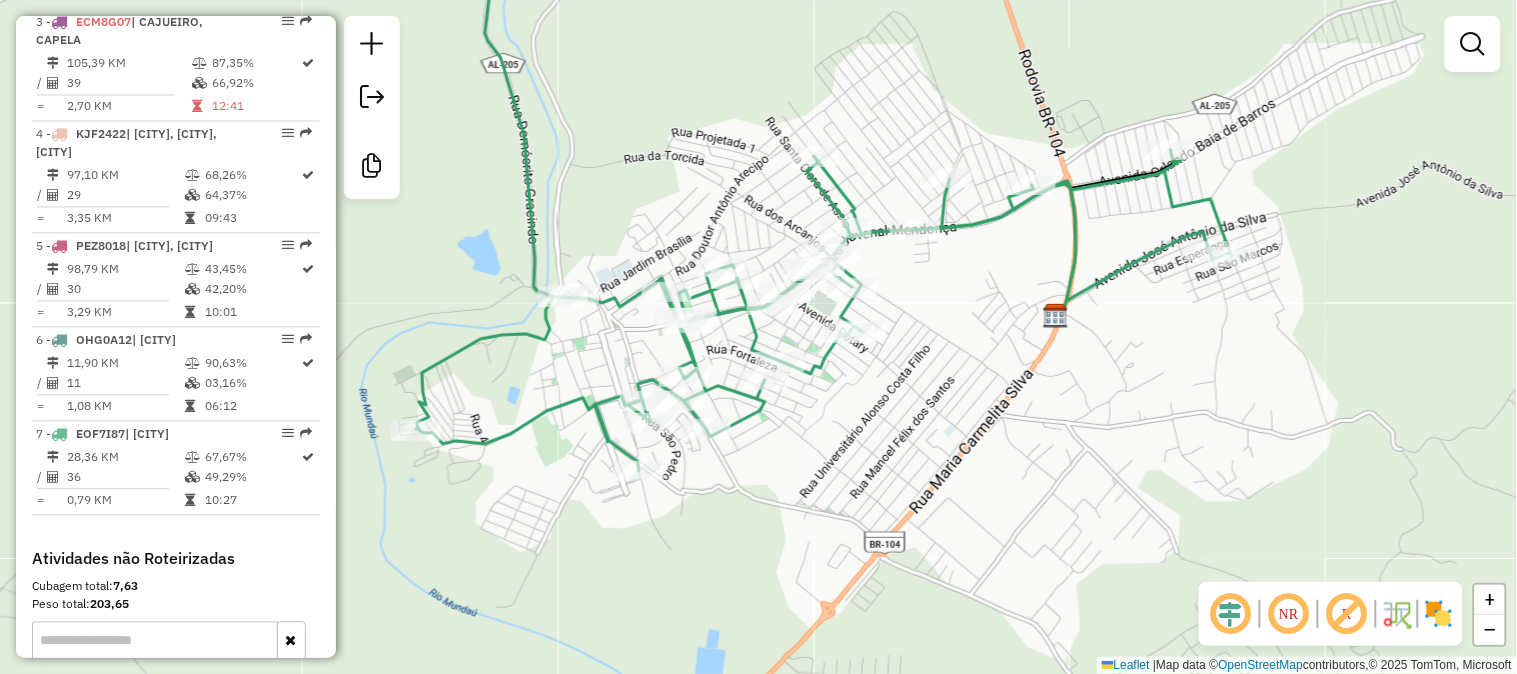 drag, startPoint x: 835, startPoint y: 370, endPoint x: 883, endPoint y: 412, distance: 63.780876 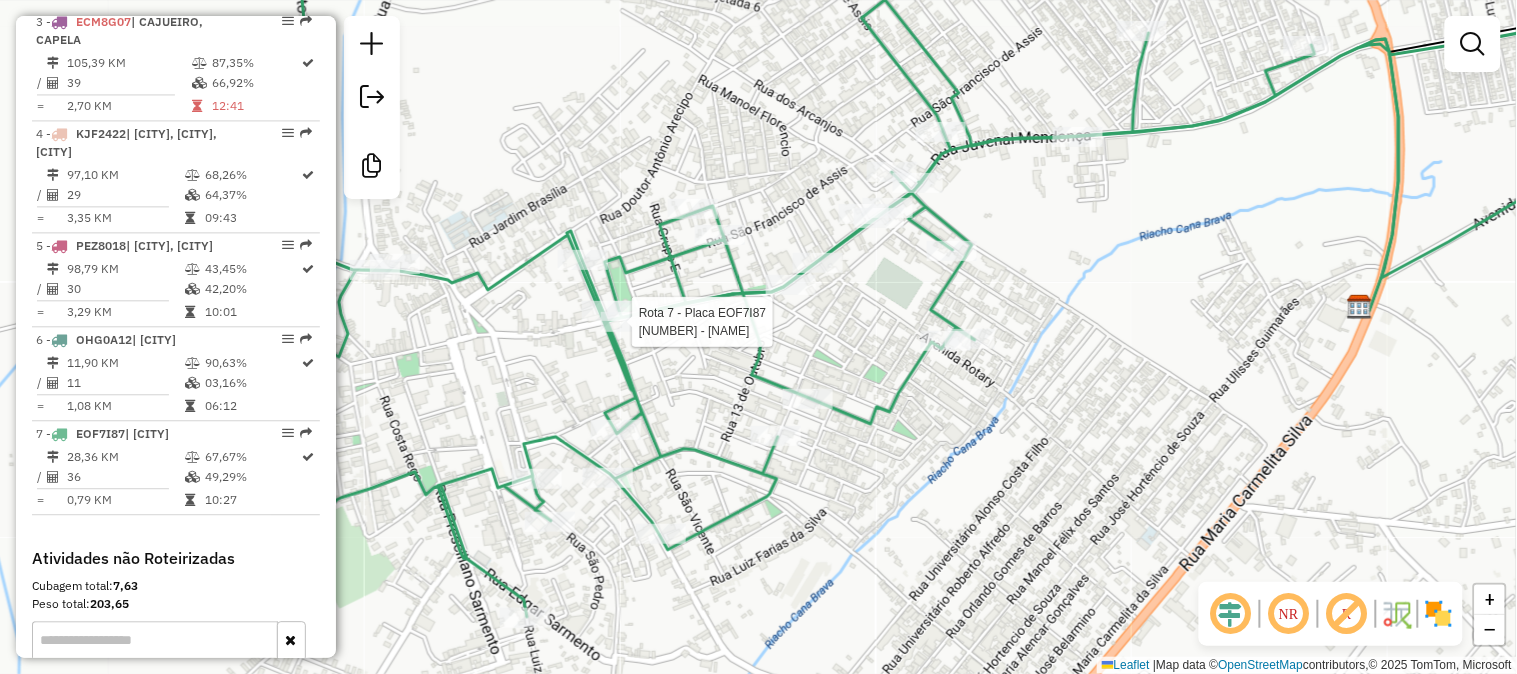 select on "**********" 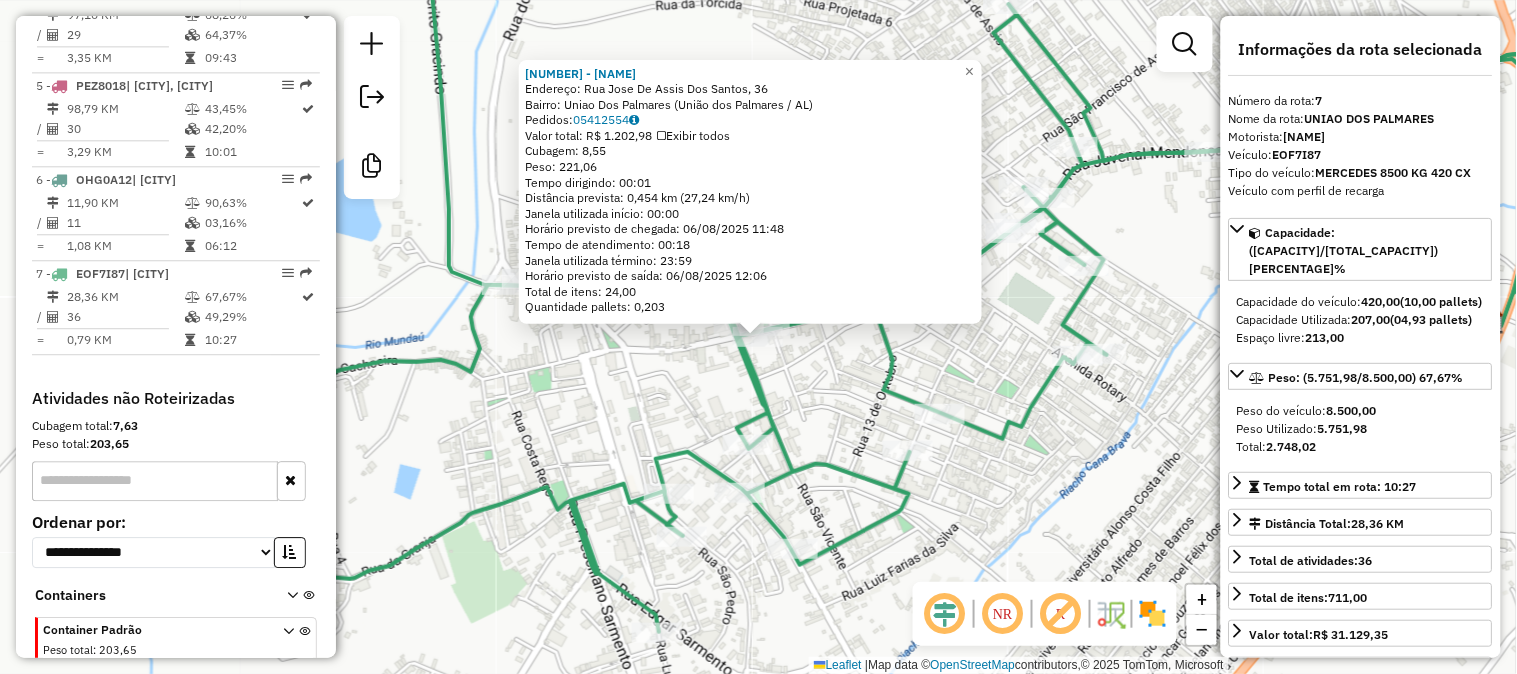 scroll, scrollTop: 1260, scrollLeft: 0, axis: vertical 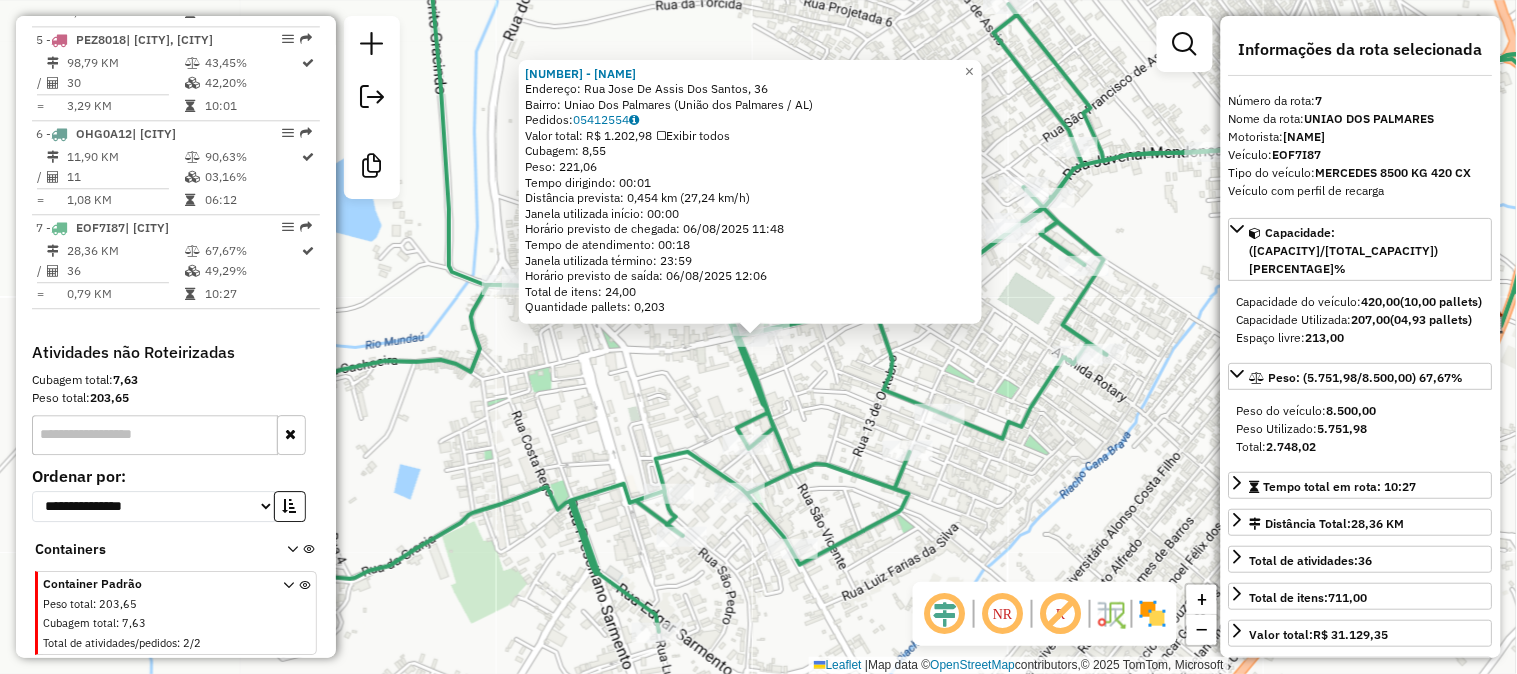 click 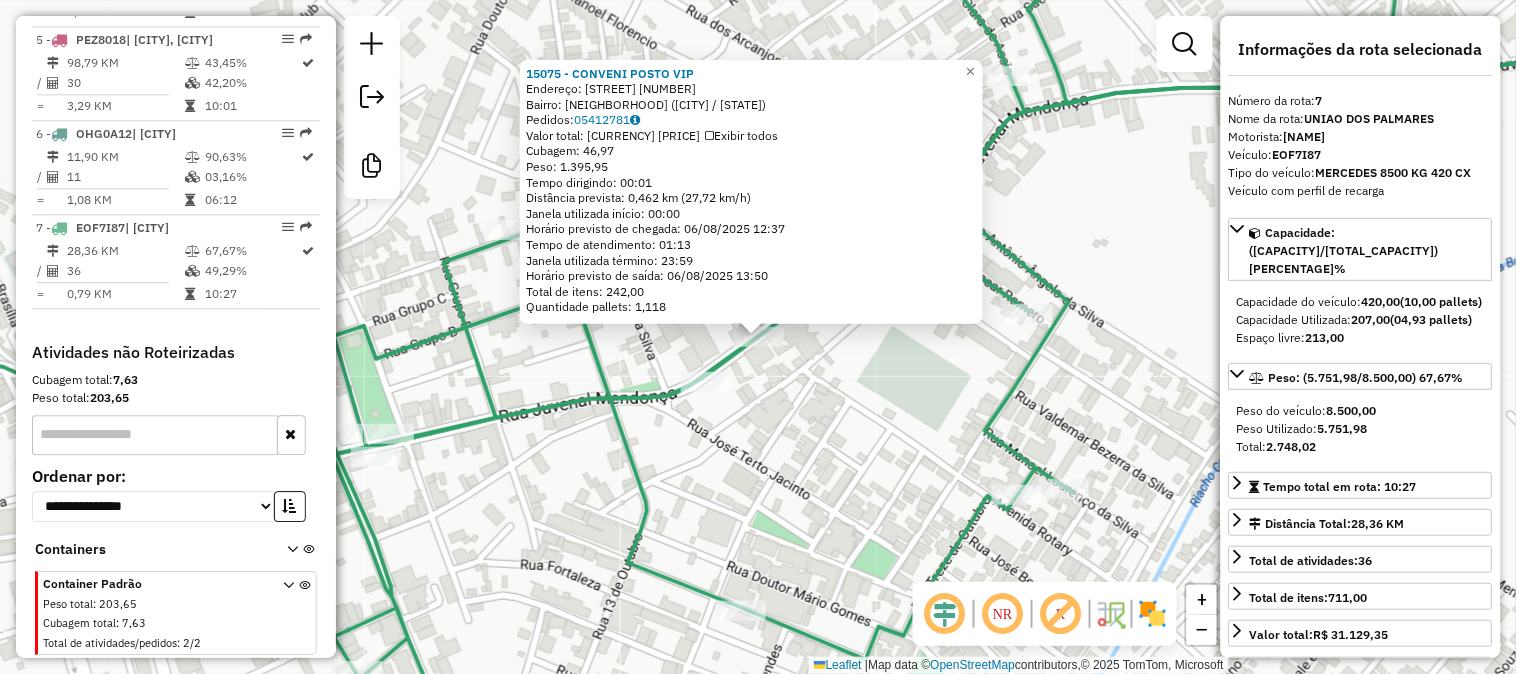 click on "15075 - CONVENI POSTO VIP  Endereço:  RUA JUVENAL MENDON A 251   Bairro: CENTRO (UNIAO DOS PALMARES / AL)   Pedidos:  05412781   Valor total: R$ 9.302,68   Exibir todos   Cubagem: 46,97  Peso: 1.395,95  Tempo dirigindo: 00:01   Distância prevista: 0,462 km (27,72 km/h)   Janela utilizada início: 00:00   Horário previsto de chegada: 06/08/2025 12:37   Tempo de atendimento: 01:13   Janela utilizada término: 23:59   Horário previsto de saída: 06/08/2025 13:50   Total de itens: 242,00   Quantidade pallets: 1,118  × Janela de atendimento Grade de atendimento Capacidade Transportadoras Veículos Cliente Pedidos  Rotas Selecione os dias de semana para filtrar as janelas de atendimento  Seg   Ter   Qua   Qui   Sex   Sáb   Dom  Informe o período da janela de atendimento: De: Até:  Filtrar exatamente a janela do cliente  Considerar janela de atendimento padrão  Selecione os dias de semana para filtrar as grades de atendimento  Seg   Ter   Qua   Qui   Sex   Sáb   Dom   Peso mínimo:   Peso máximo:   De:  +" 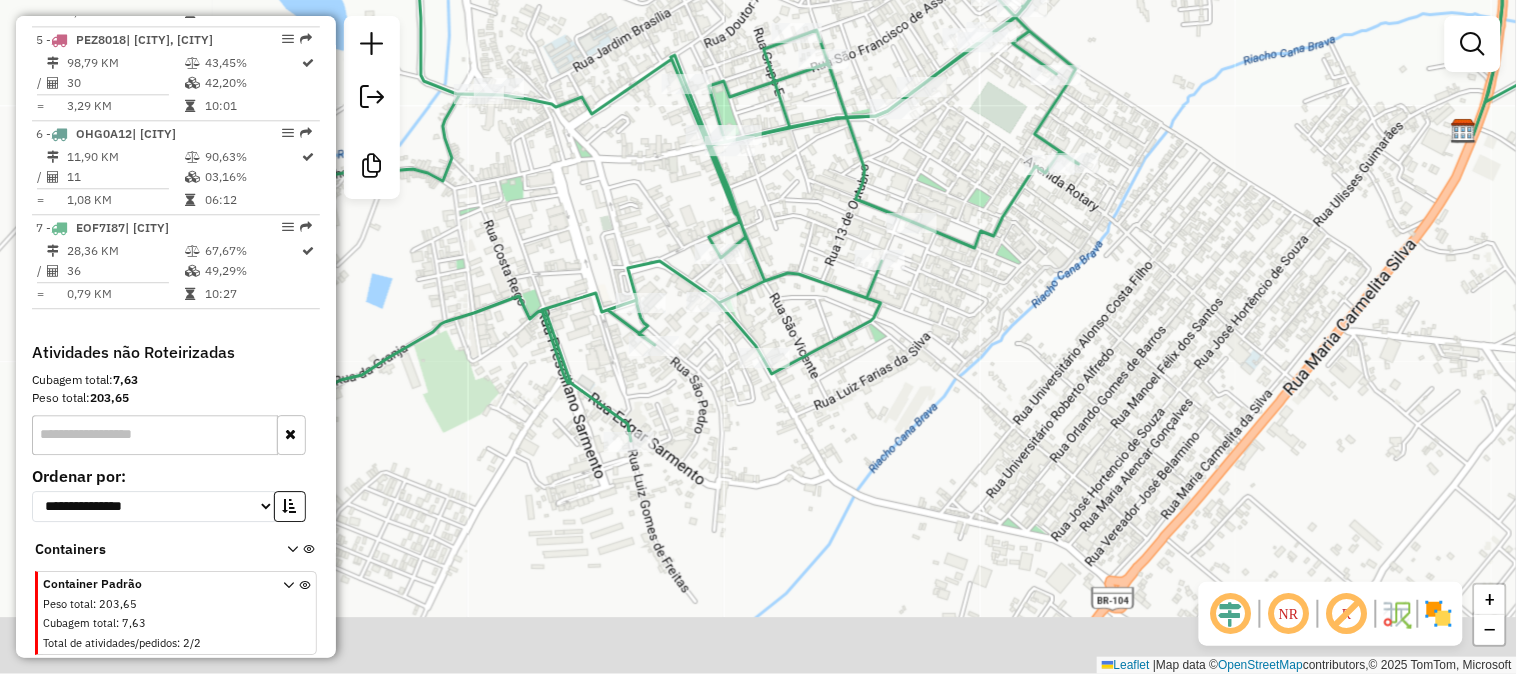 drag, startPoint x: 843, startPoint y: 575, endPoint x: 873, endPoint y: 308, distance: 268.6801 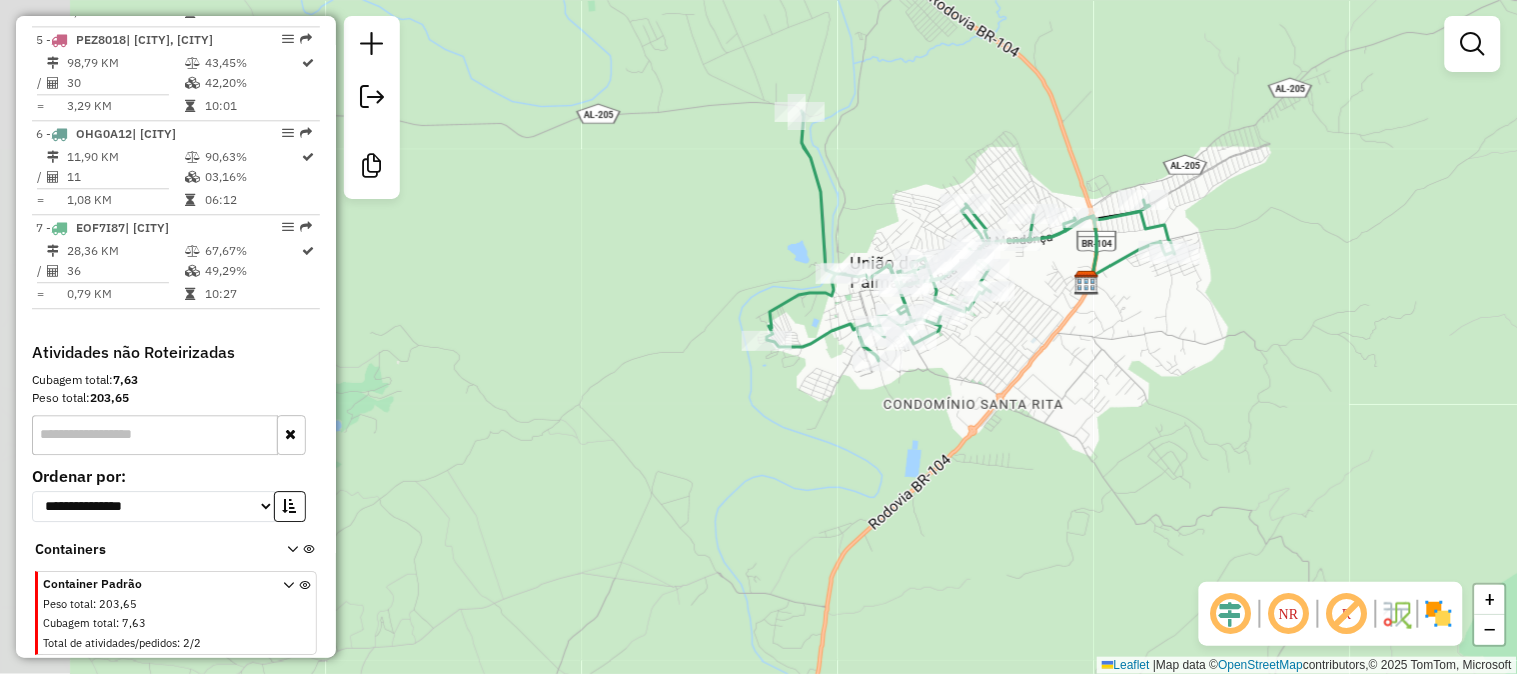 drag, startPoint x: 1087, startPoint y: 337, endPoint x: 1050, endPoint y: 383, distance: 59.03389 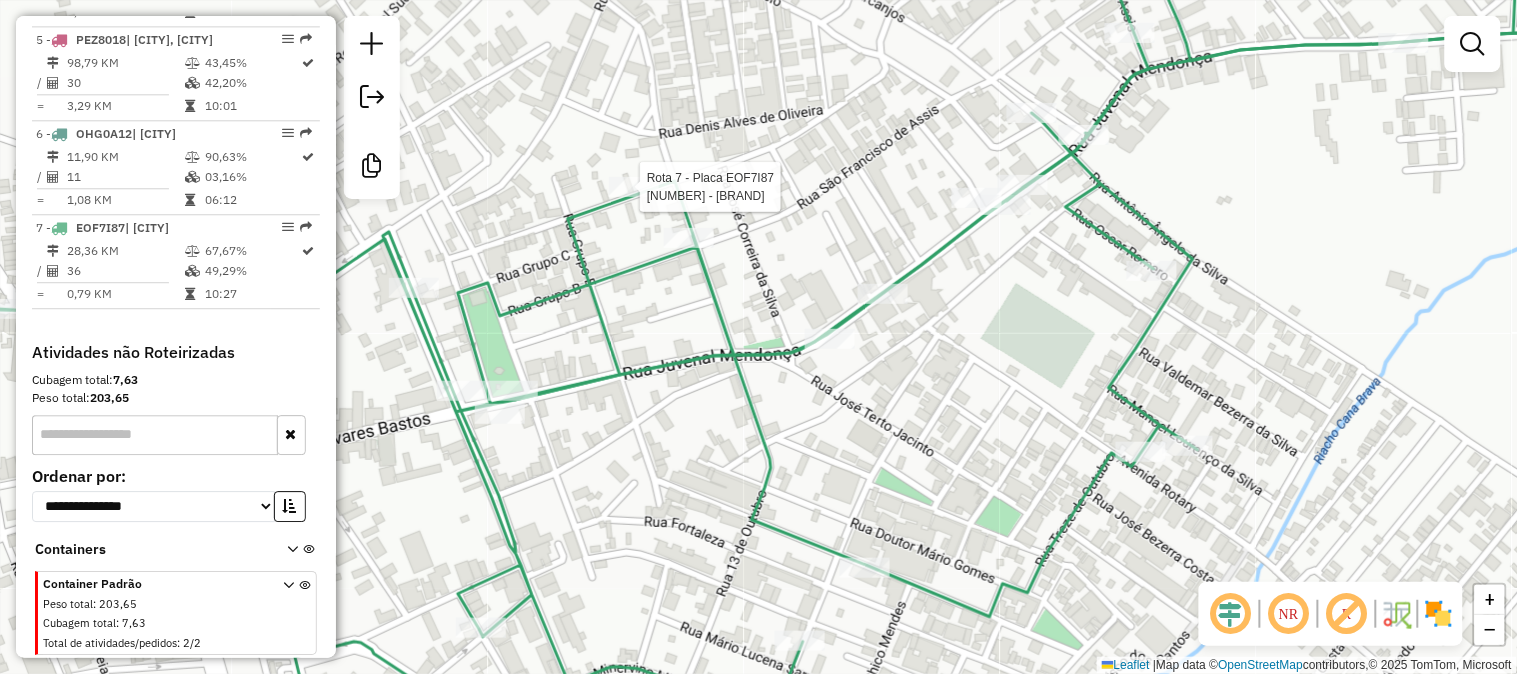 select on "**********" 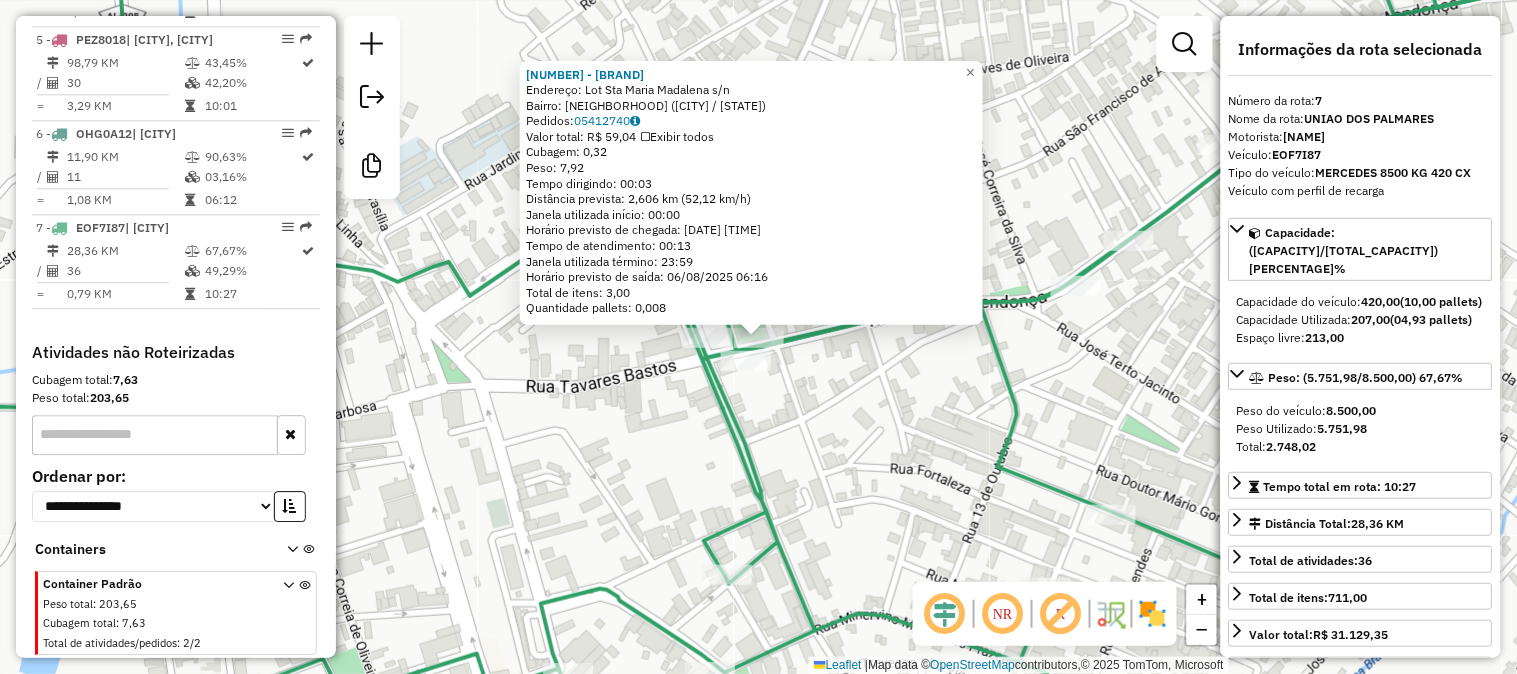 click on "13873 - CALDO CANA 2  IRMAOS  Endereço:  Lot Sta Maria Madalena s/n   Bairro: CENTRO (UNIAO DOS PALMARES / AL)   Pedidos:  05412740   Valor total: R$ 59,04   Exibir todos   Cubagem: 0,32  Peso: 7,92  Tempo dirigindo: 00:03   Distância prevista: 2,606 km (52,12 km/h)   Janela utilizada início: 00:00   Horário previsto de chegada: 06/08/2025 06:03   Tempo de atendimento: 00:13   Janela utilizada término: 23:59   Horário previsto de saída: 06/08/2025 06:16   Total de itens: 3,00   Quantidade pallets: 0,008  × Janela de atendimento Grade de atendimento Capacidade Transportadoras Veículos Cliente Pedidos  Rotas Selecione os dias de semana para filtrar as janelas de atendimento  Seg   Ter   Qua   Qui   Sex   Sáb   Dom  Informe o período da janela de atendimento: De: Até:  Filtrar exatamente a janela do cliente  Considerar janela de atendimento padrão  Selecione os dias de semana para filtrar as grades de atendimento  Seg   Ter   Qua   Qui   Sex   Sáb   Dom   Peso mínimo:   Peso máximo:   De:   De:" 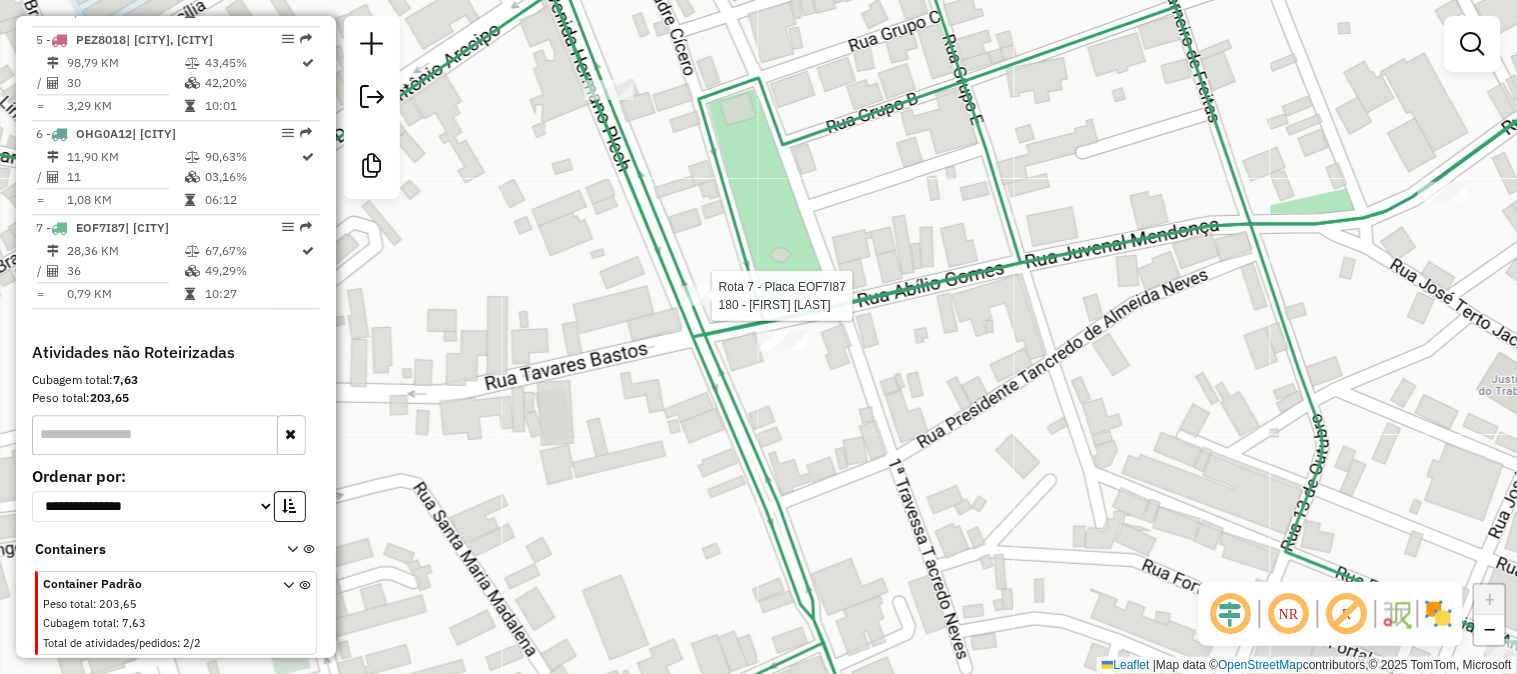 select on "**********" 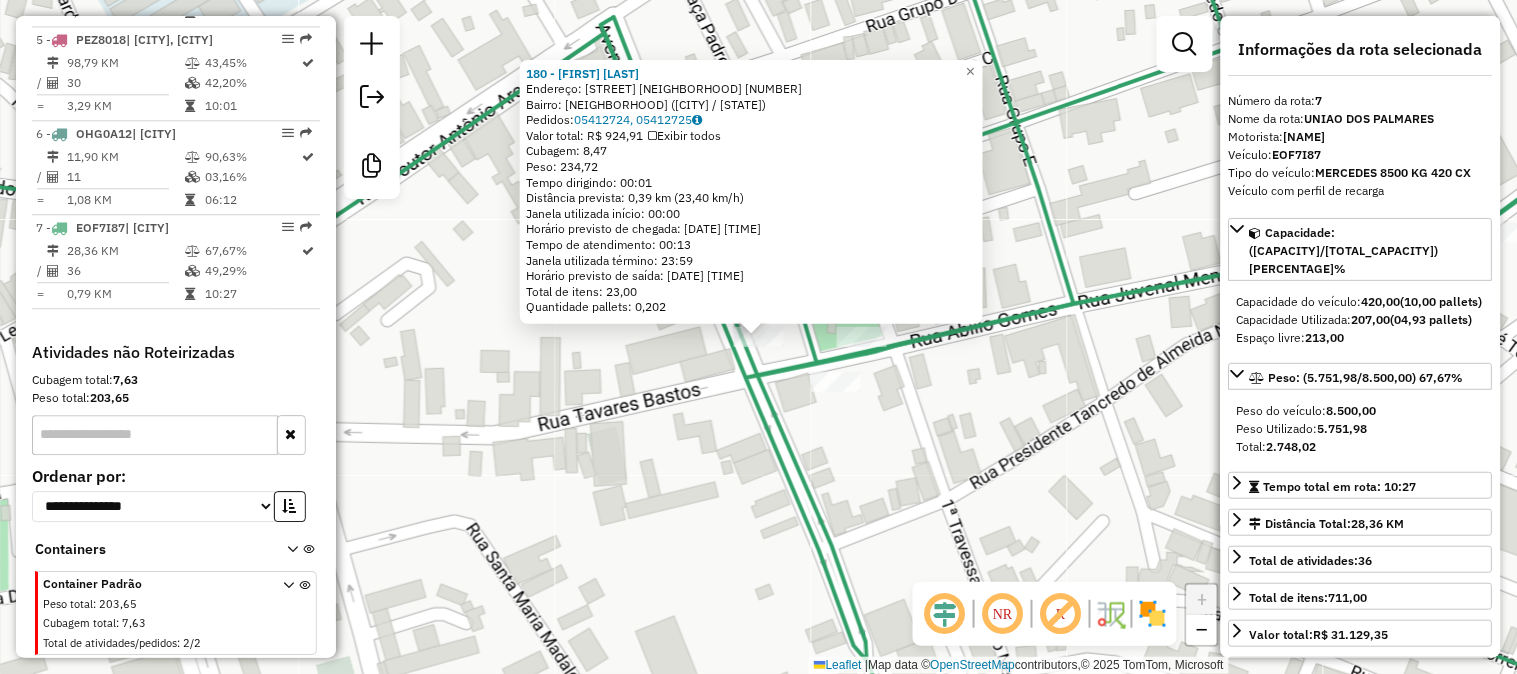 click on "180 - PETRUCIO PEREIRA DA SILVA  Endereço: R   BAIRRO DE FATIMA               1   Bairro: B. DE FATIMA (UNIAO DOS PALMARES / AL)   Pedidos:  05412724, 05412725   Valor total: R$ 924,91   Exibir todos   Cubagem: 8,47  Peso: 234,72  Tempo dirigindo: 00:01   Distância prevista: 0,39 km (23,40 km/h)   Janela utilizada início: 00:00   Horário previsto de chegada: 06/08/2025 06:31   Tempo de atendimento: 00:13   Janela utilizada término: 23:59   Horário previsto de saída: 06/08/2025 06:44   Total de itens: 23,00   Quantidade pallets: 0,202  × Janela de atendimento Grade de atendimento Capacidade Transportadoras Veículos Cliente Pedidos  Rotas Selecione os dias de semana para filtrar as janelas de atendimento  Seg   Ter   Qua   Qui   Sex   Sáb   Dom  Informe o período da janela de atendimento: De: Até:  Filtrar exatamente a janela do cliente  Considerar janela de atendimento padrão  Selecione os dias de semana para filtrar as grades de atendimento  Seg   Ter   Qua   Qui   Sex   Sáb   Dom   De:   Até:" 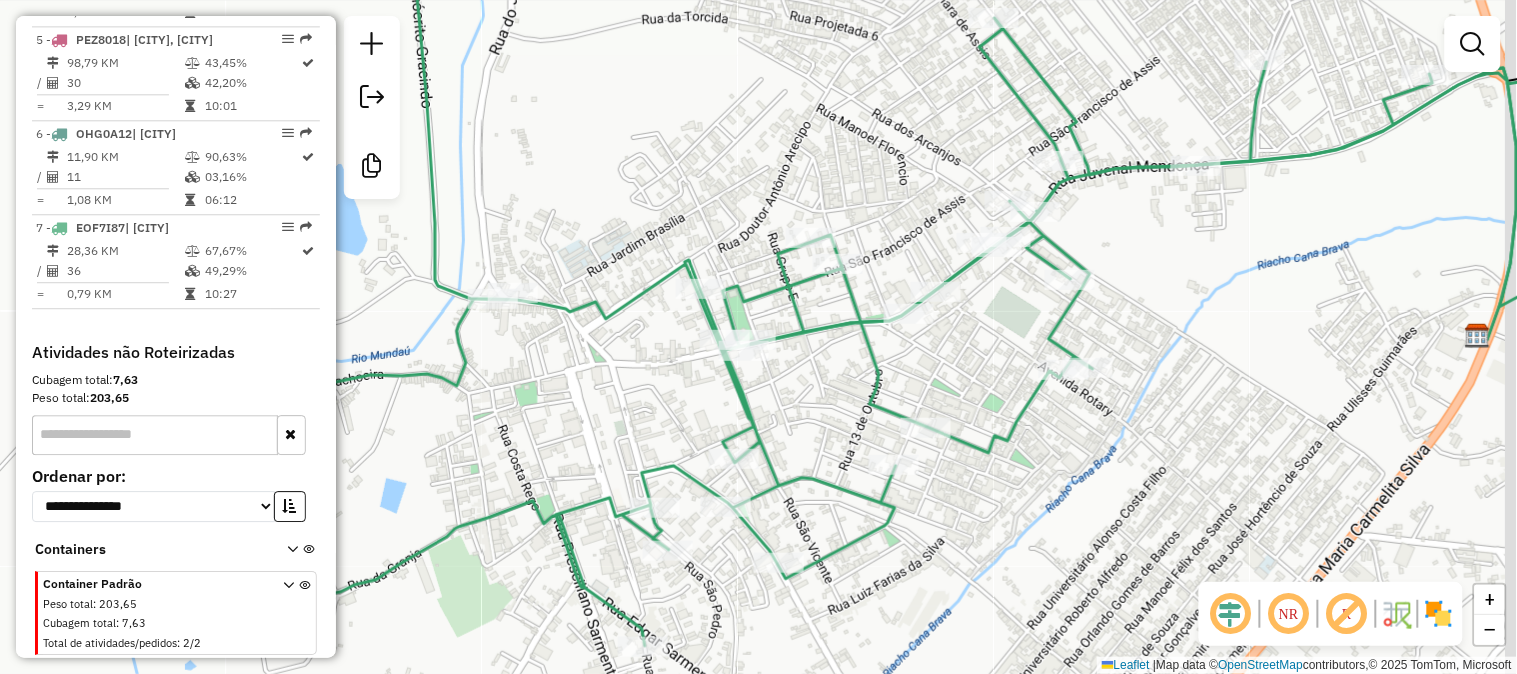 drag, startPoint x: 1051, startPoint y: 452, endPoint x: 898, endPoint y: 340, distance: 189.61276 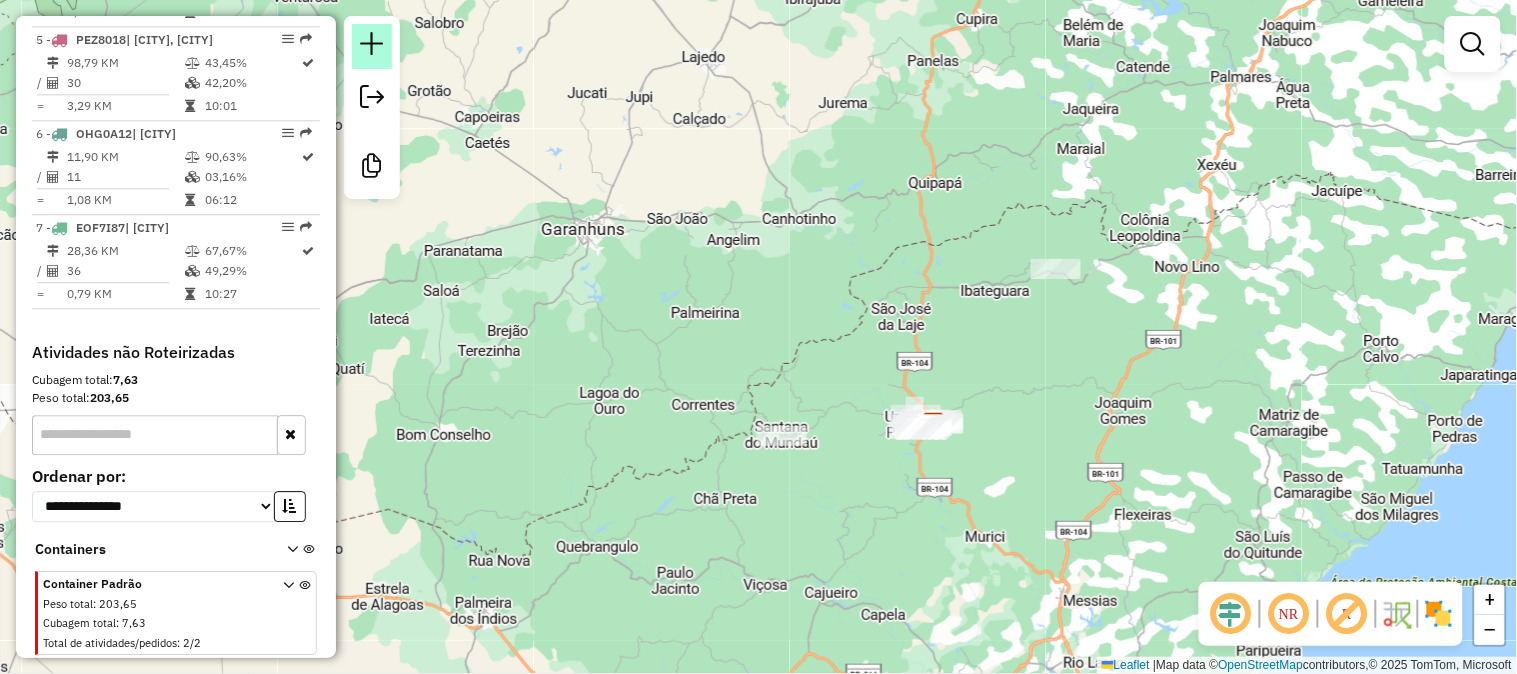click 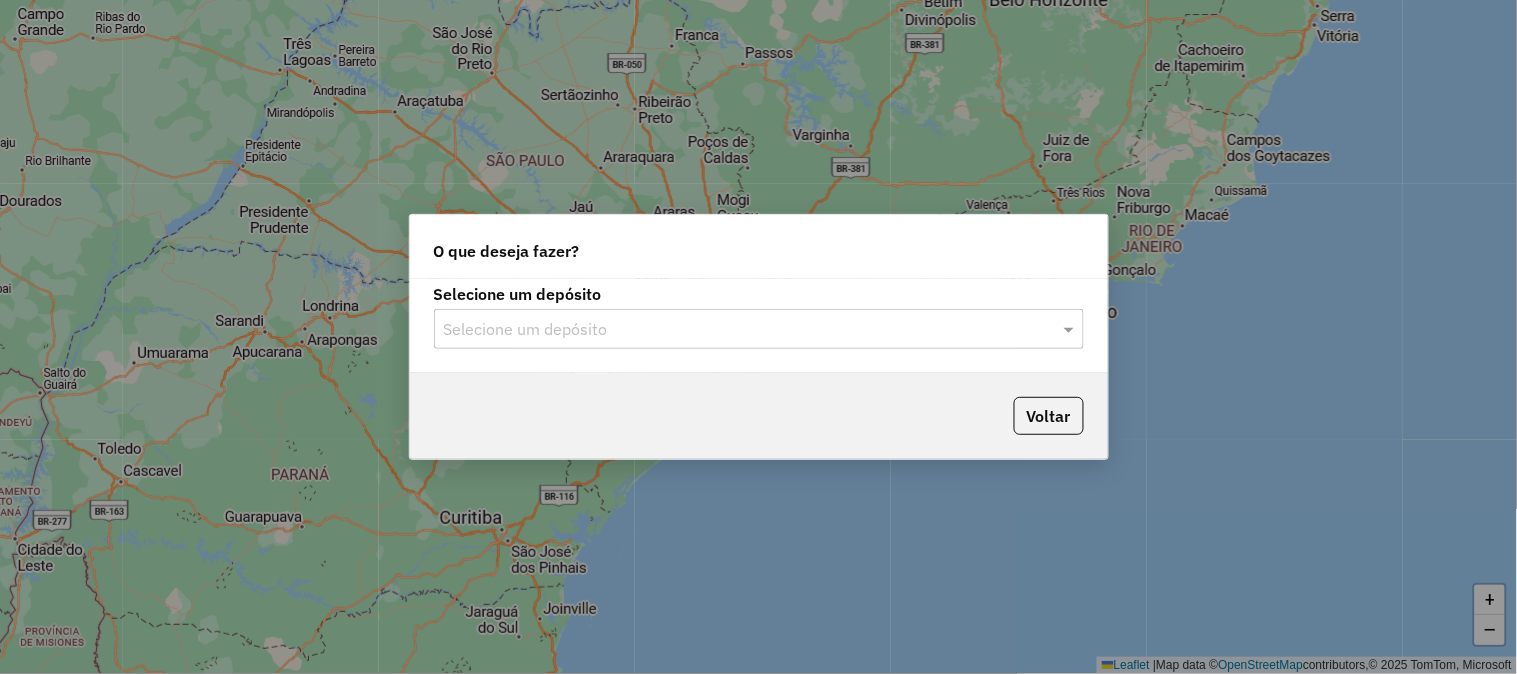 drag, startPoint x: 667, startPoint y: 323, endPoint x: 654, endPoint y: 334, distance: 17.029387 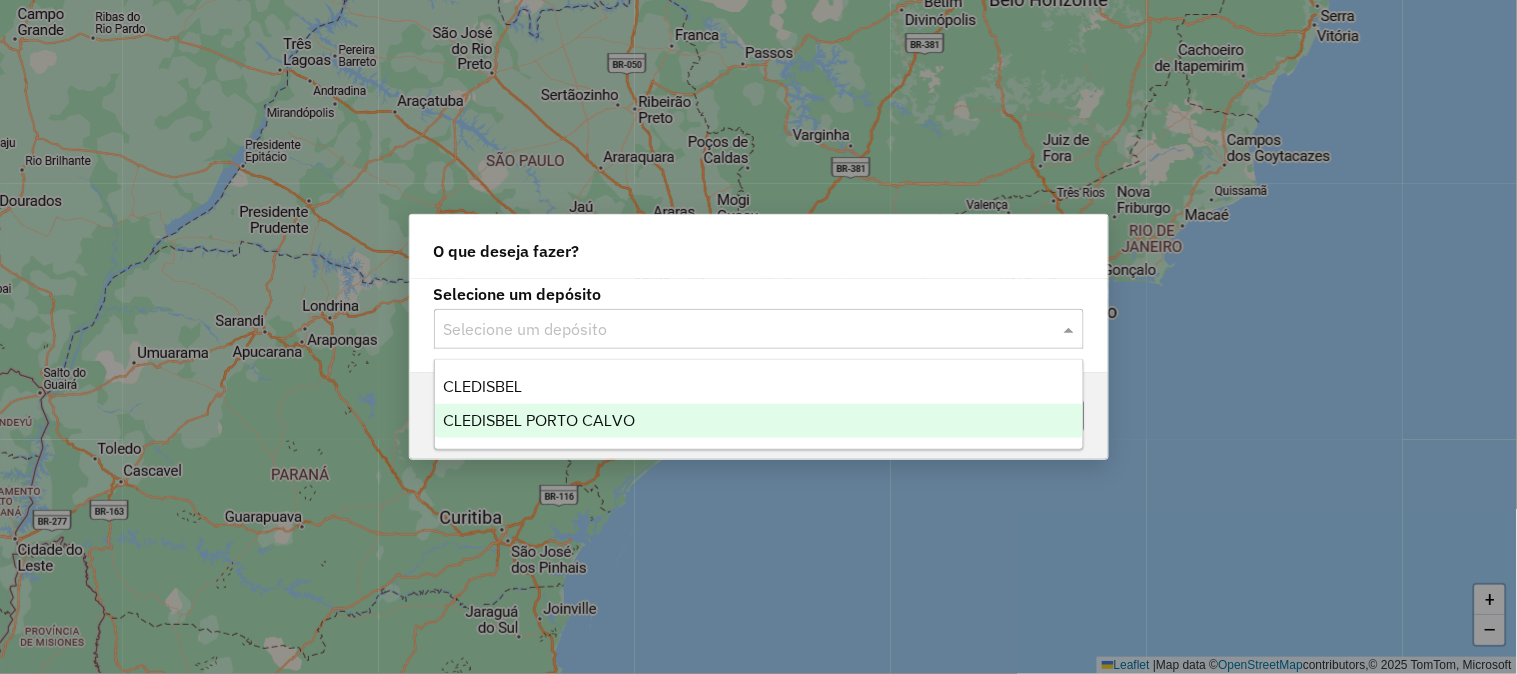 click on "CLEDISBEL PORTO CALVO" at bounding box center [539, 420] 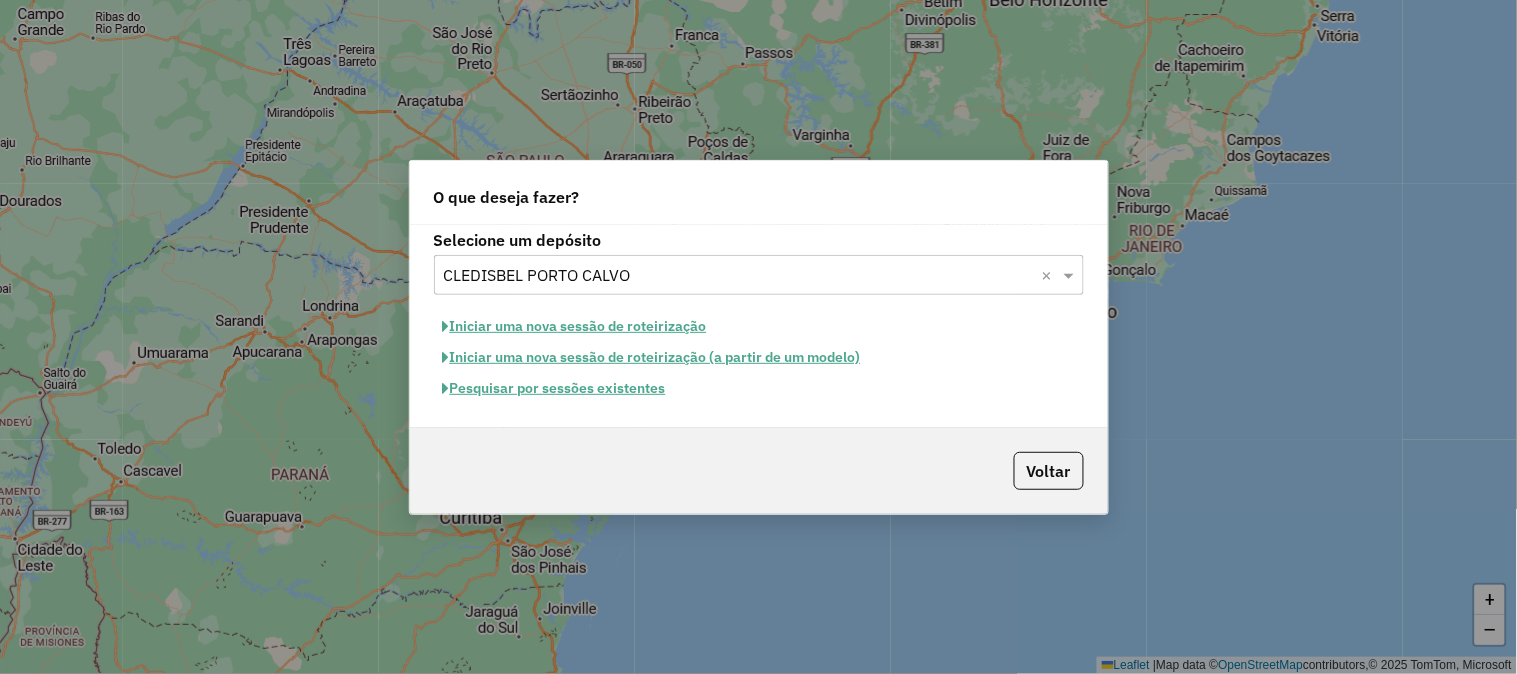 click on "Pesquisar por sessões existentes" 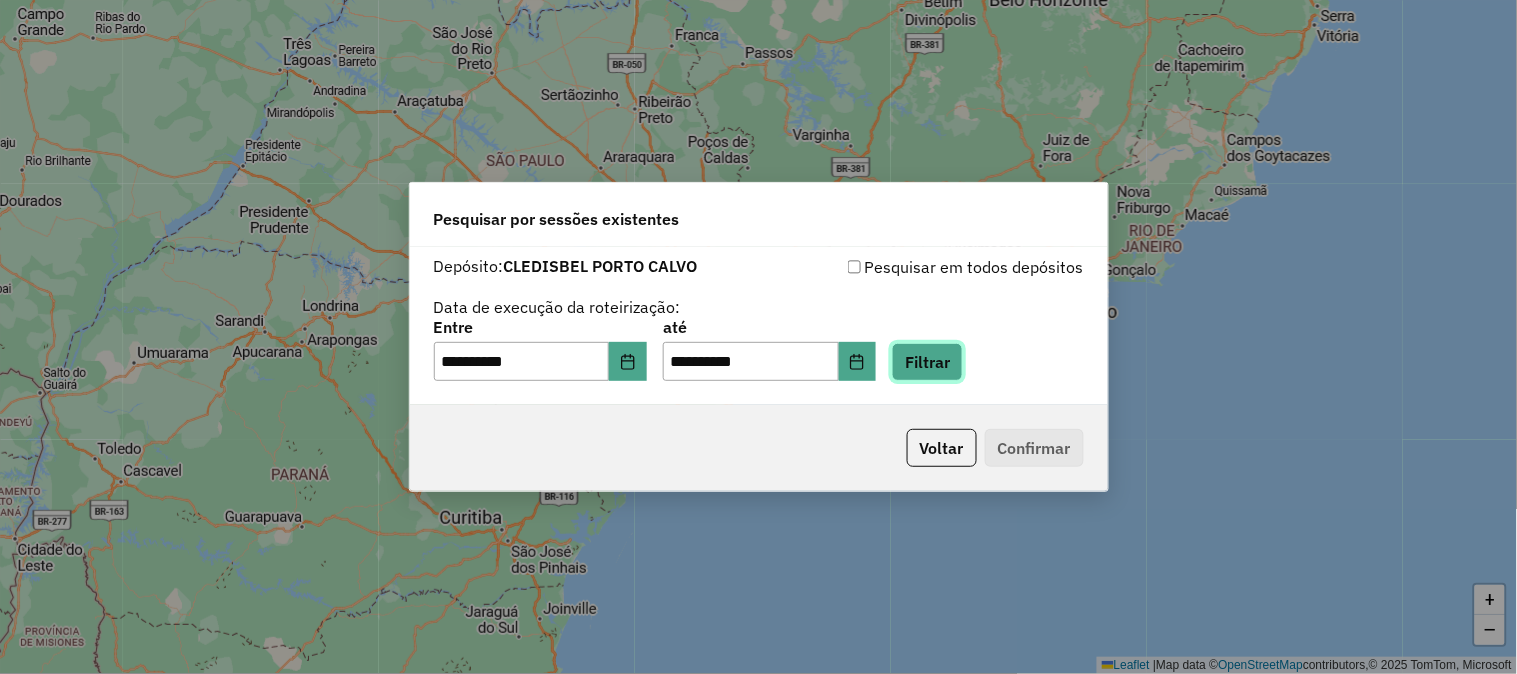 click on "Filtrar" 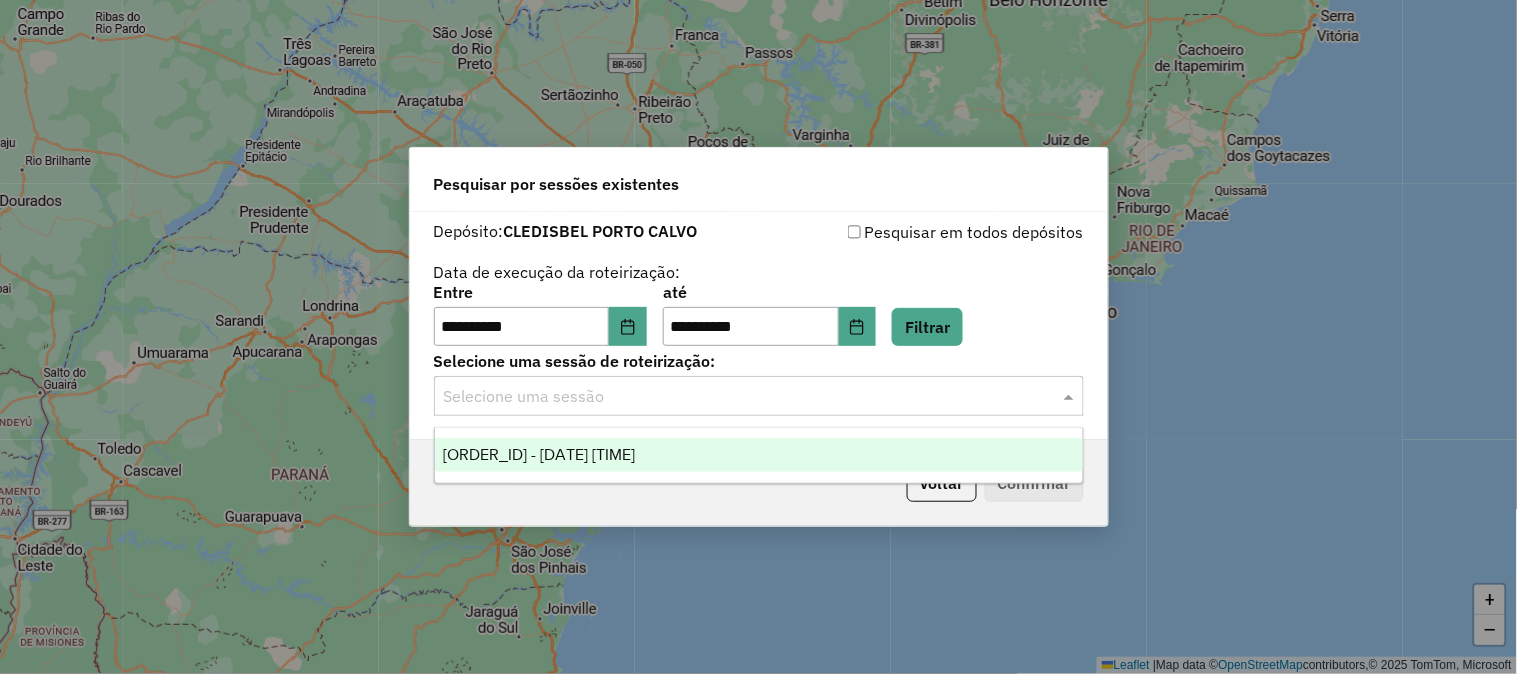 click 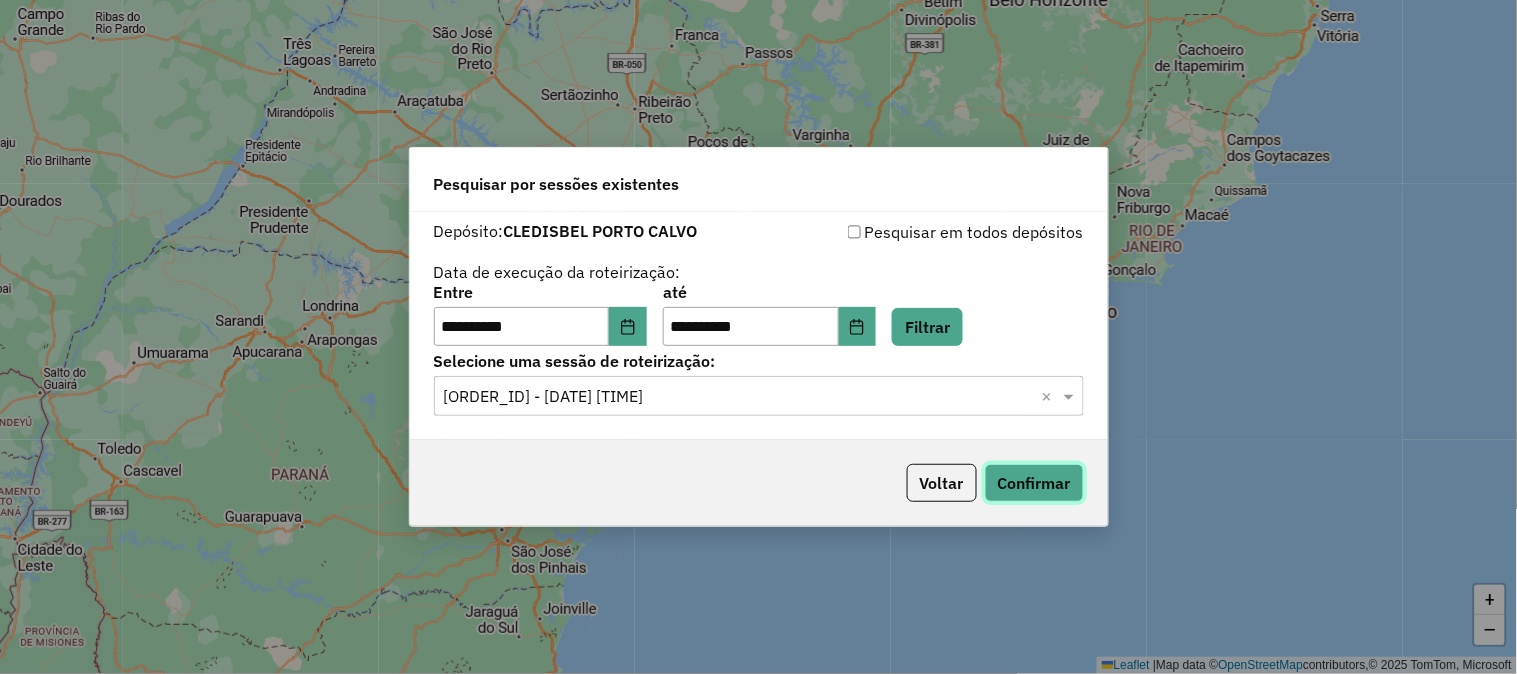 click on "Confirmar" 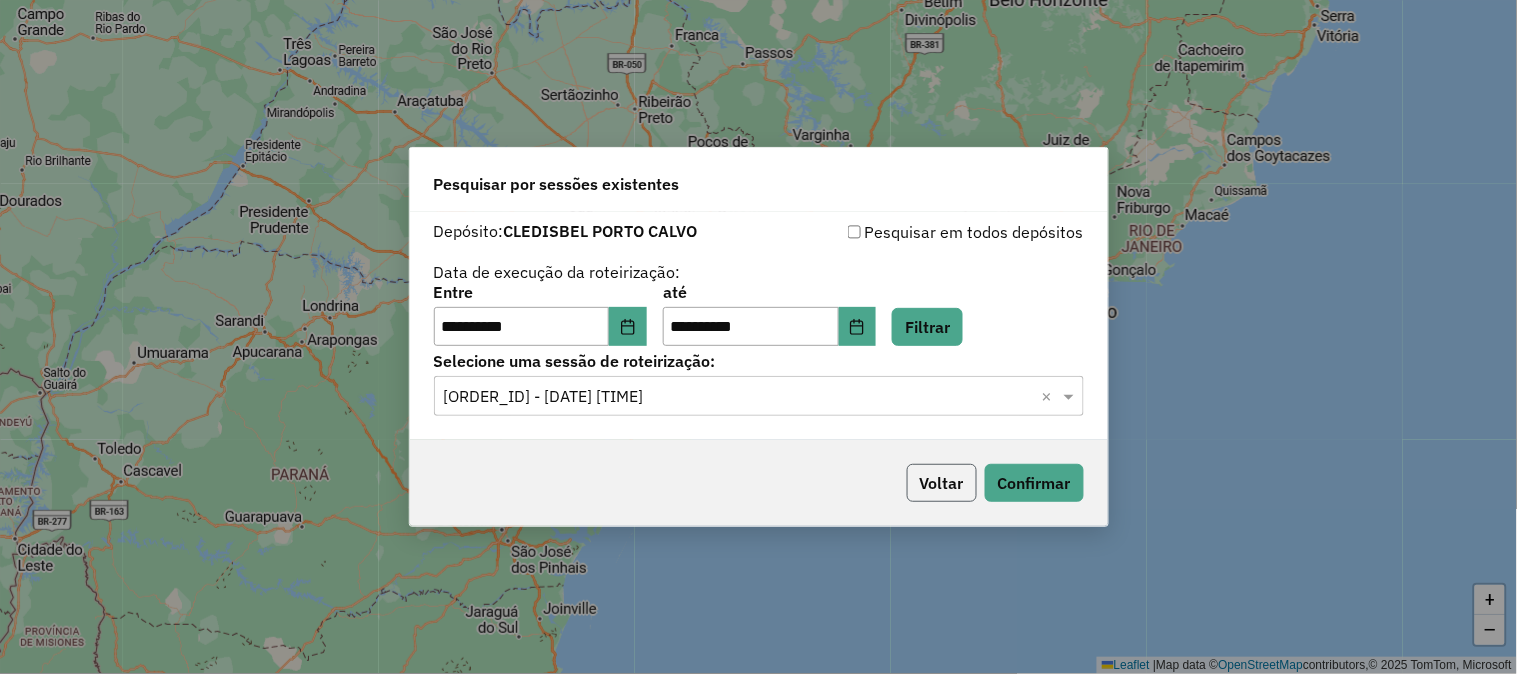 click on "Voltar" 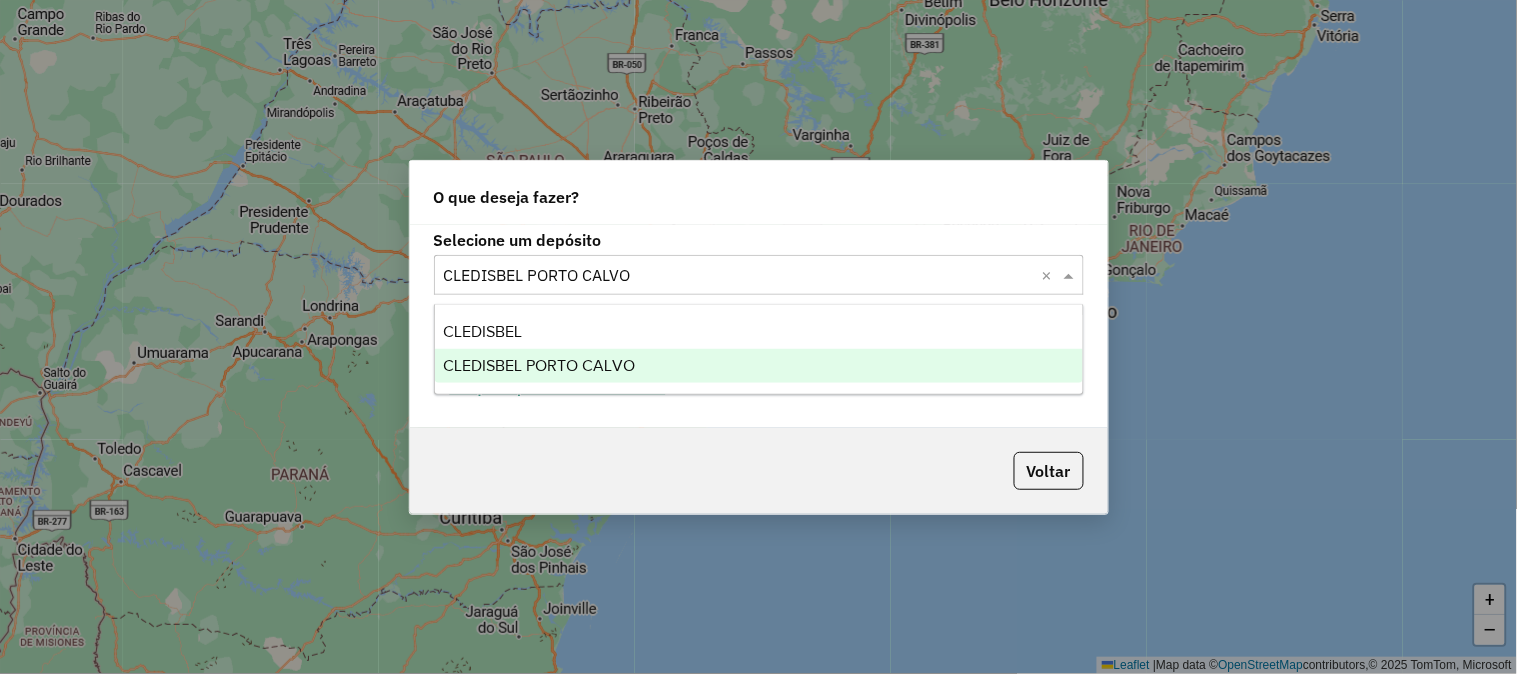 click 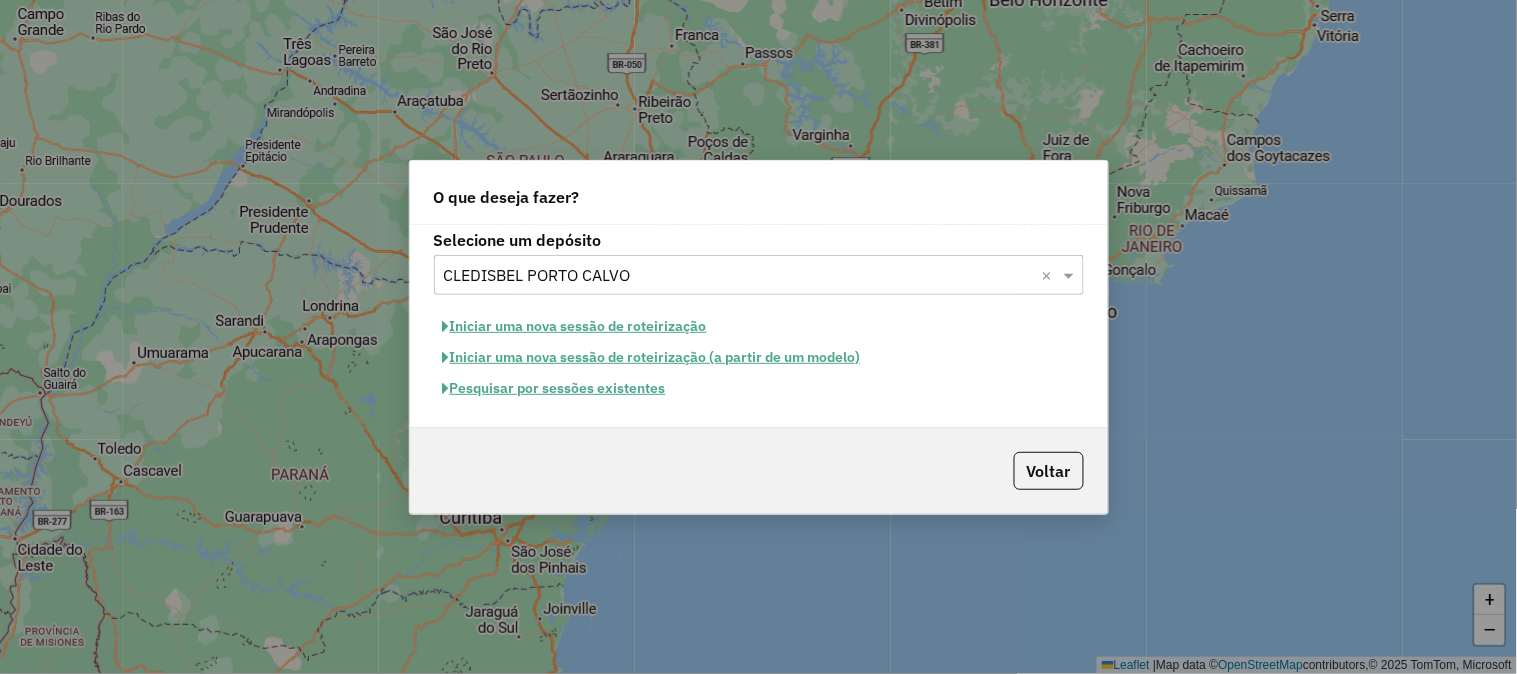 click on "Selecione um depósito × CLEDISBEL PORTO CALVO ×" 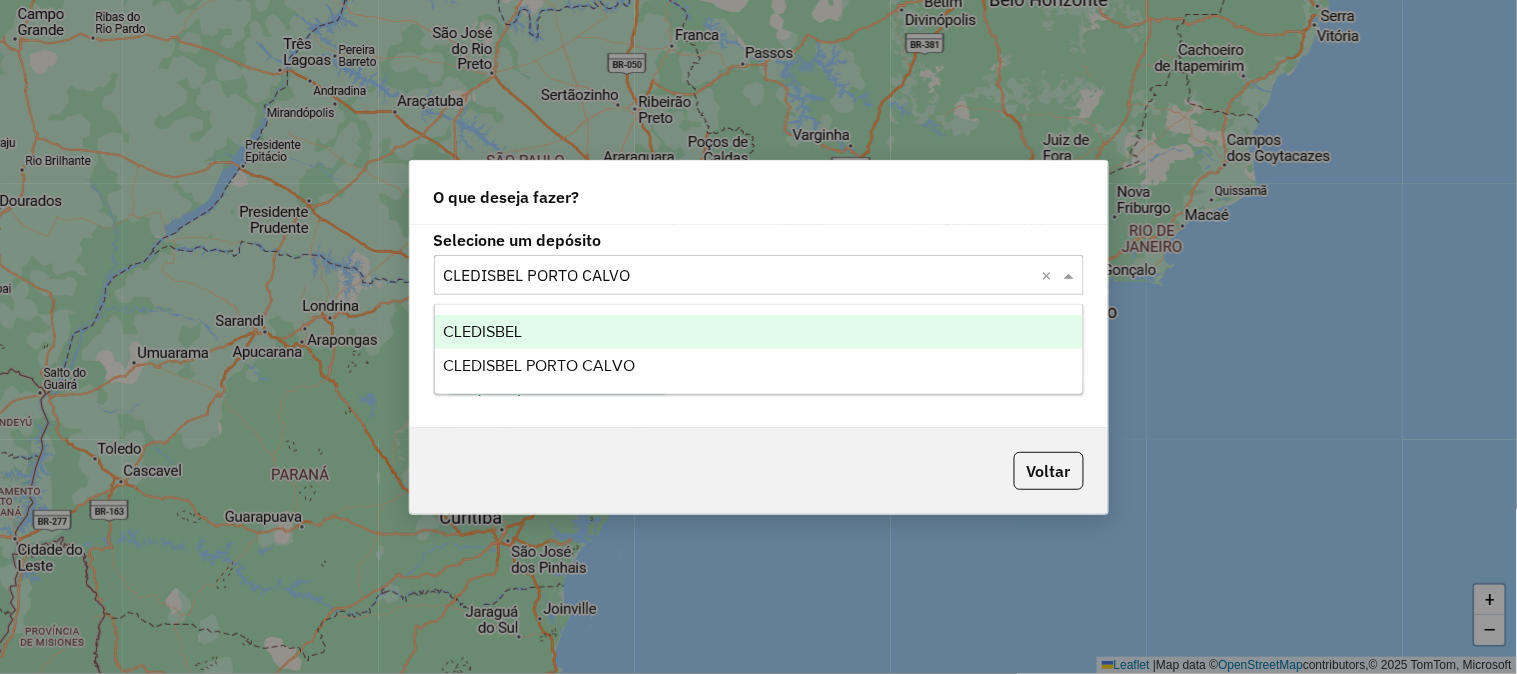 click on "CLEDISBEL" at bounding box center (759, 332) 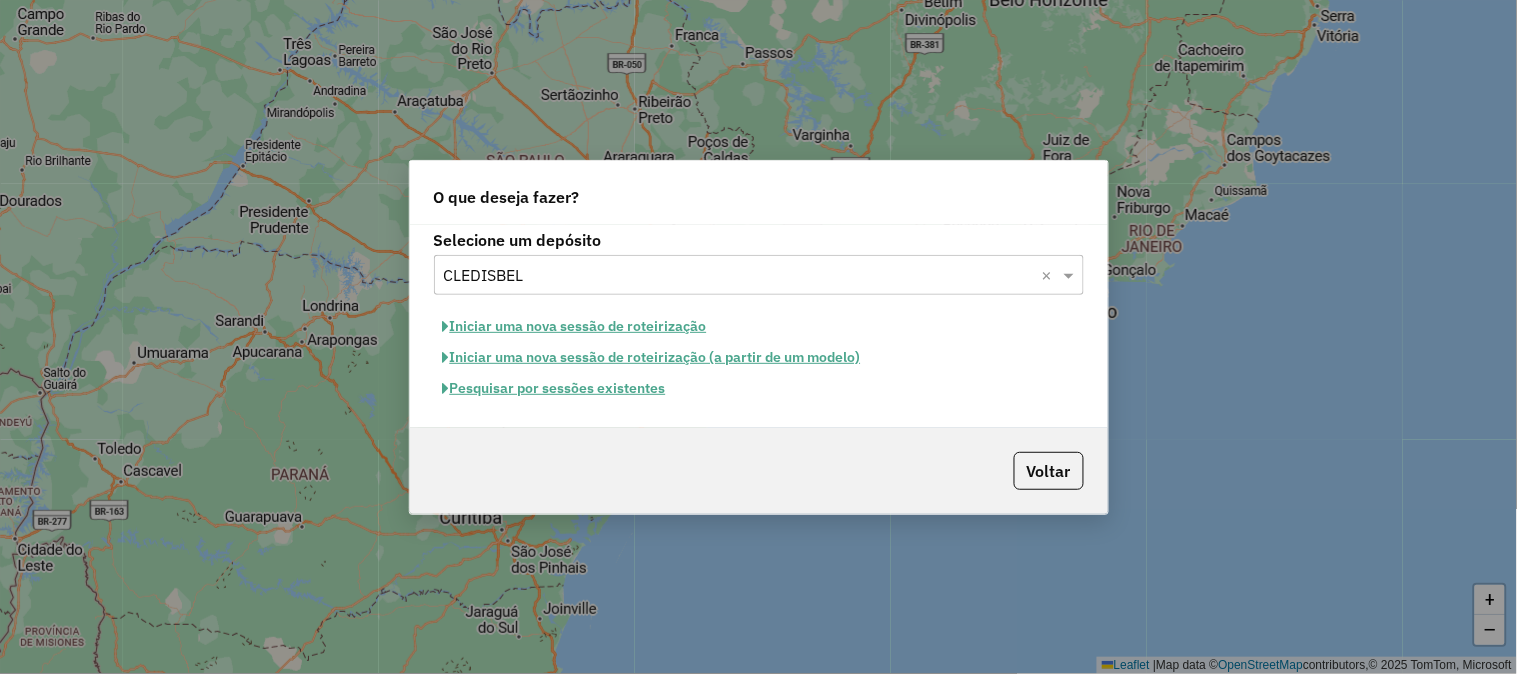click on "Pesquisar por sessões existentes" 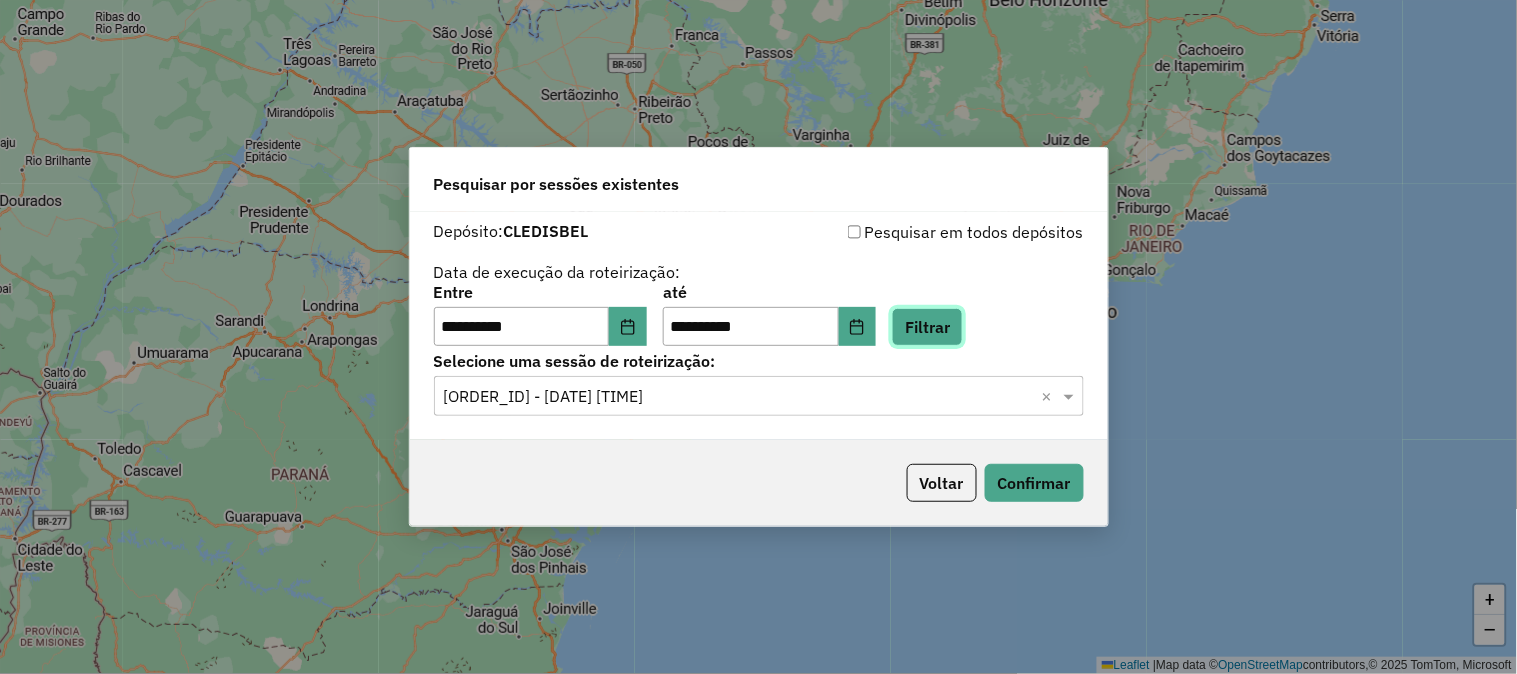 click on "Filtrar" 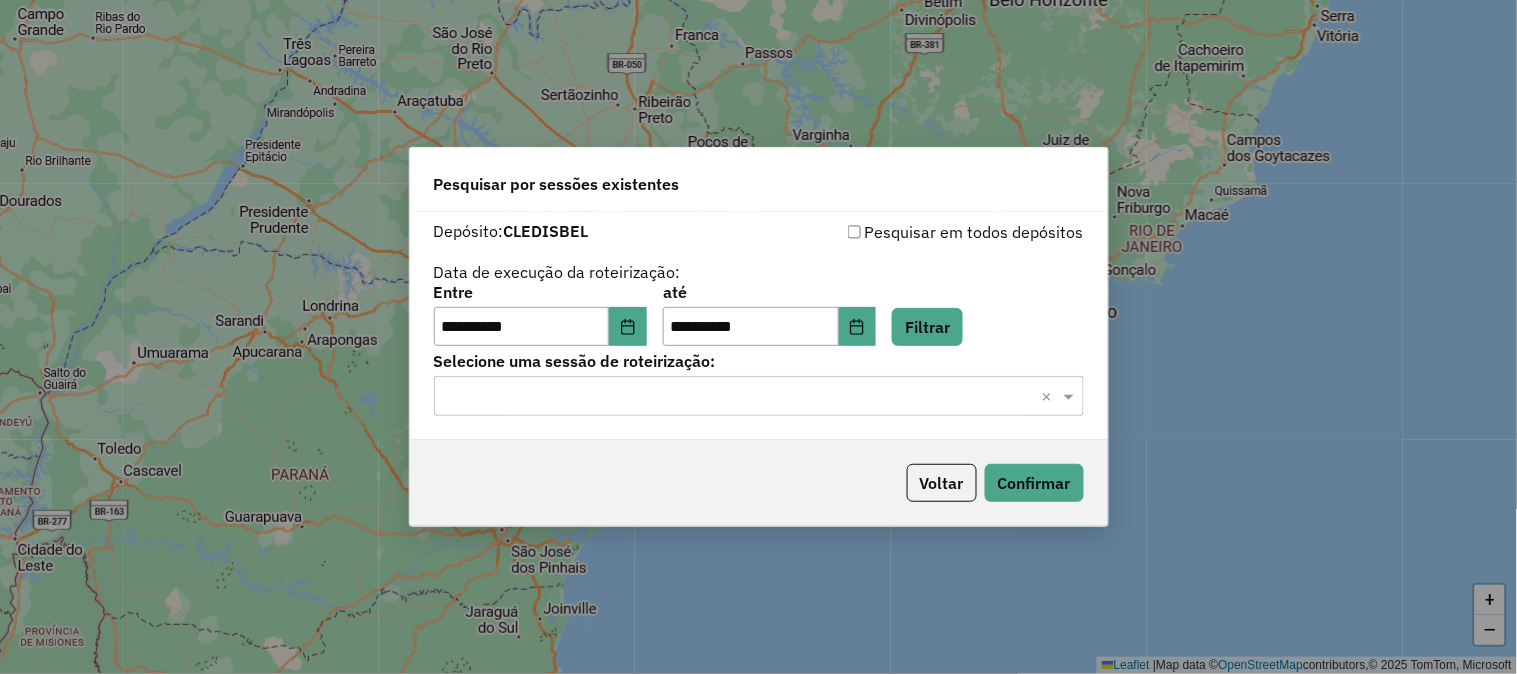 click 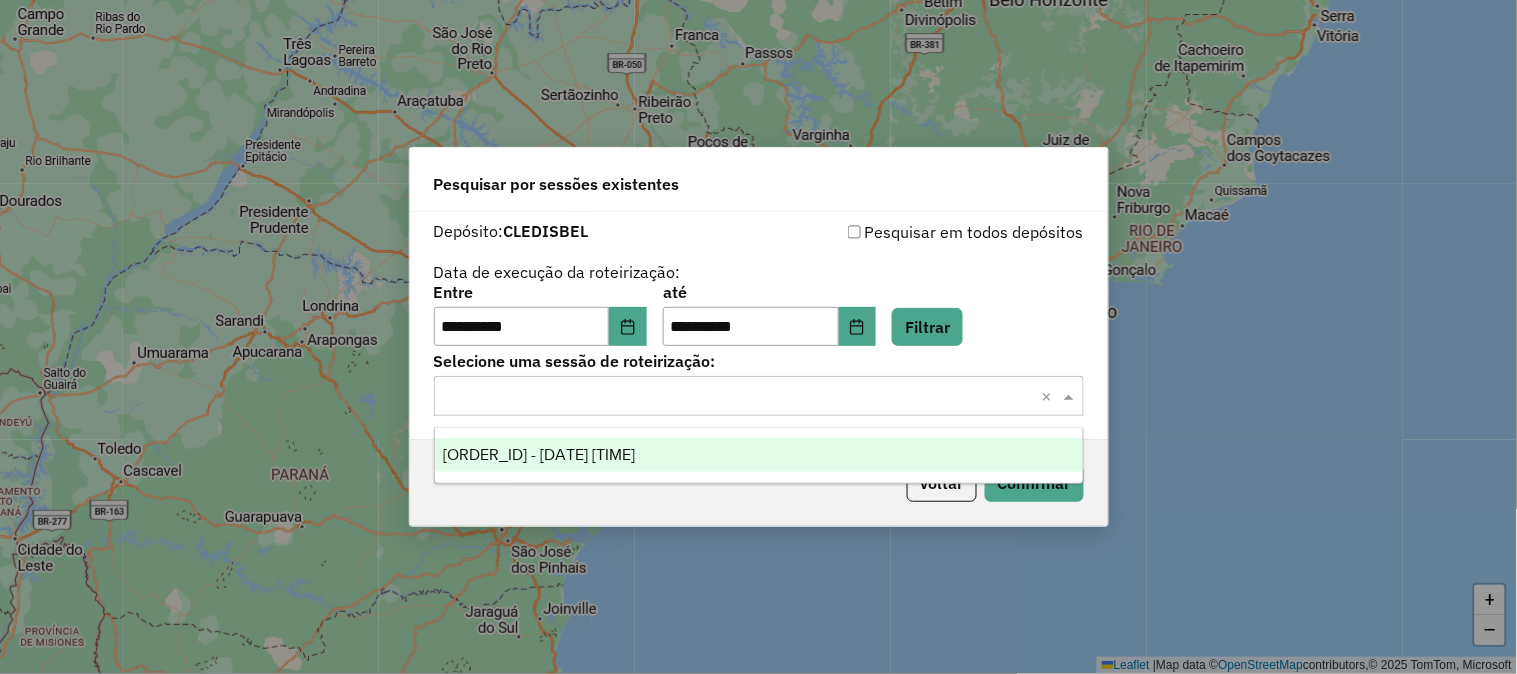 drag, startPoint x: 745, startPoint y: 463, endPoint x: 816, endPoint y: 464, distance: 71.00704 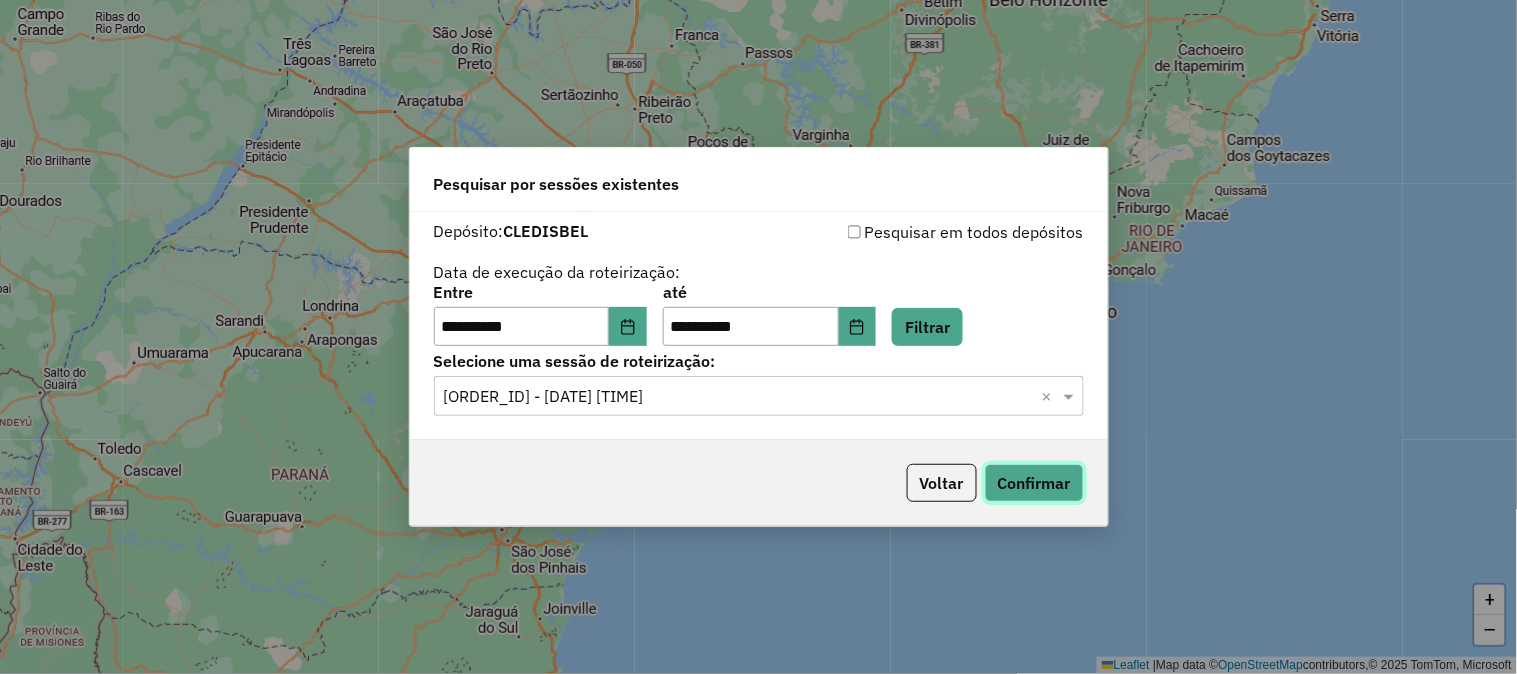 click on "Confirmar" 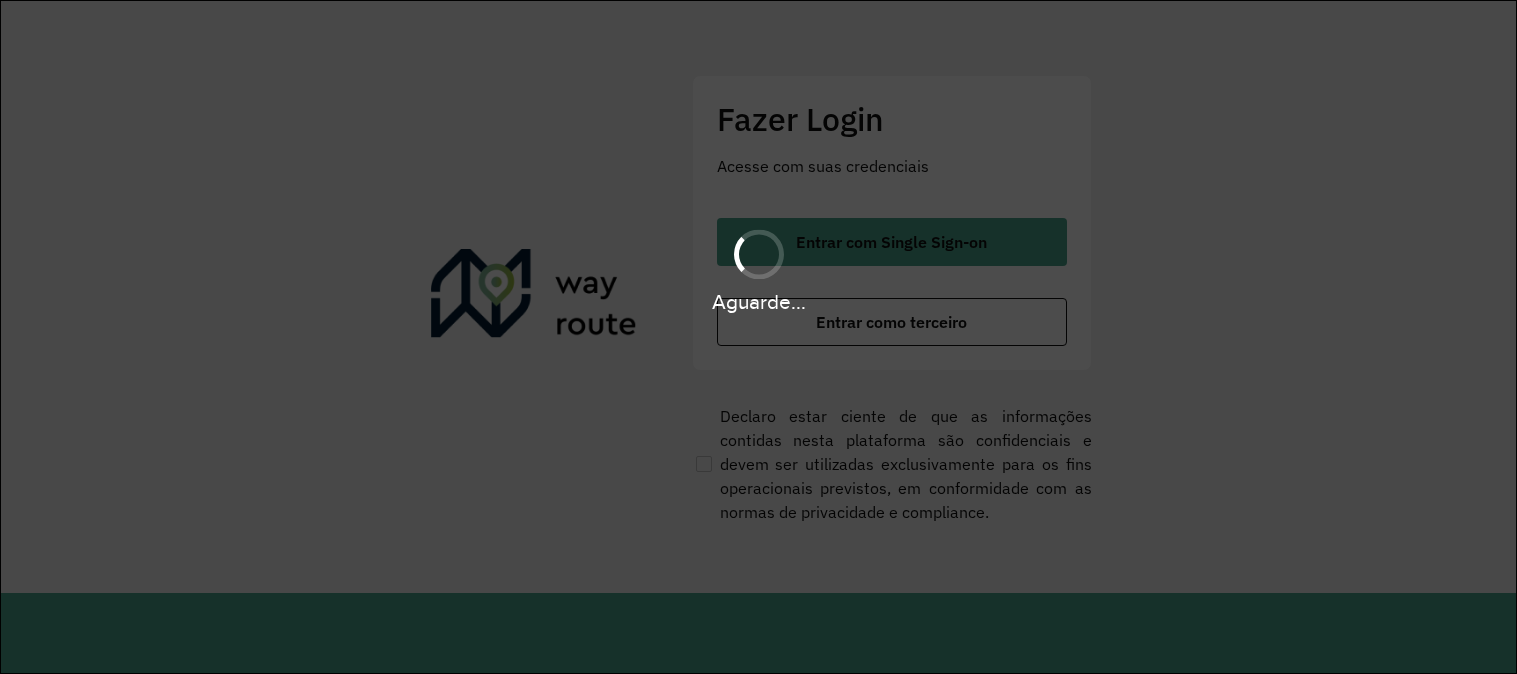 scroll, scrollTop: 0, scrollLeft: 0, axis: both 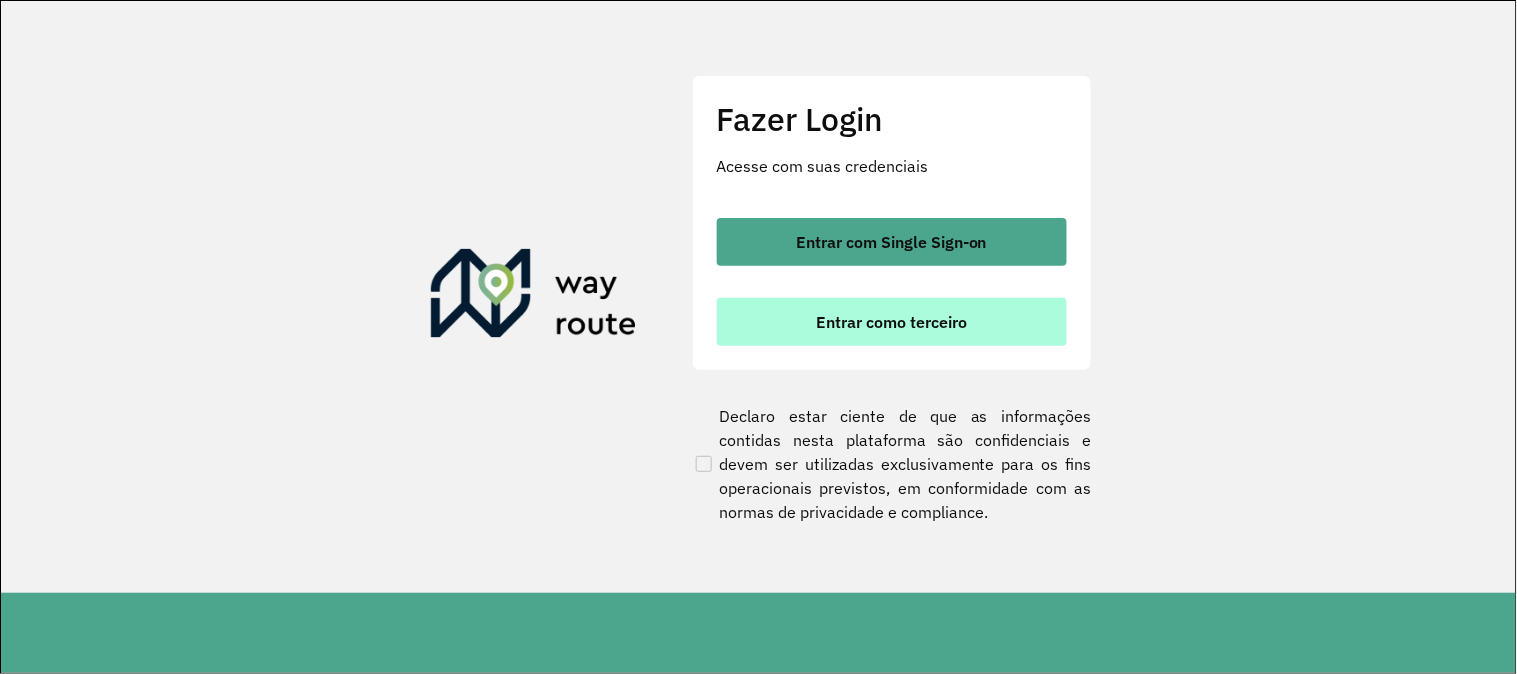 click on "Entrar como terceiro" at bounding box center [892, 322] 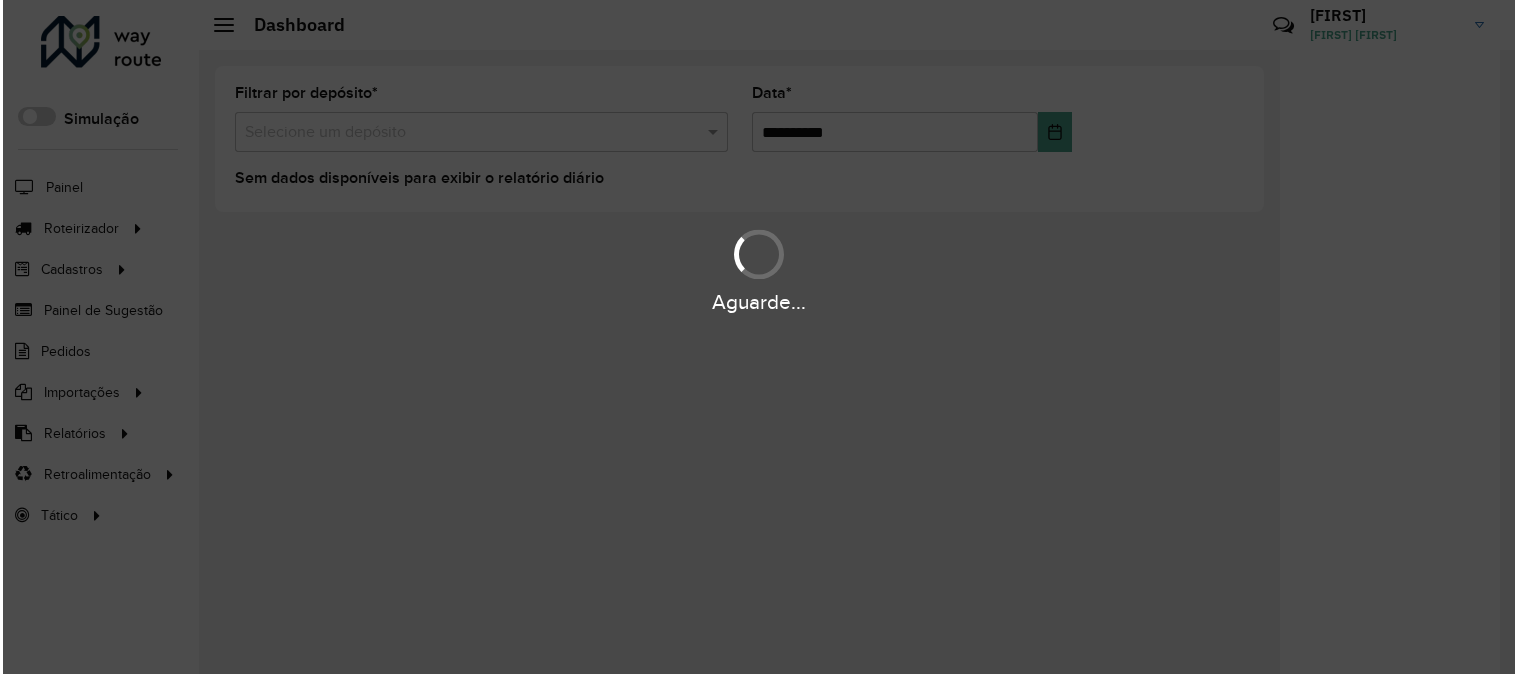 scroll, scrollTop: 0, scrollLeft: 0, axis: both 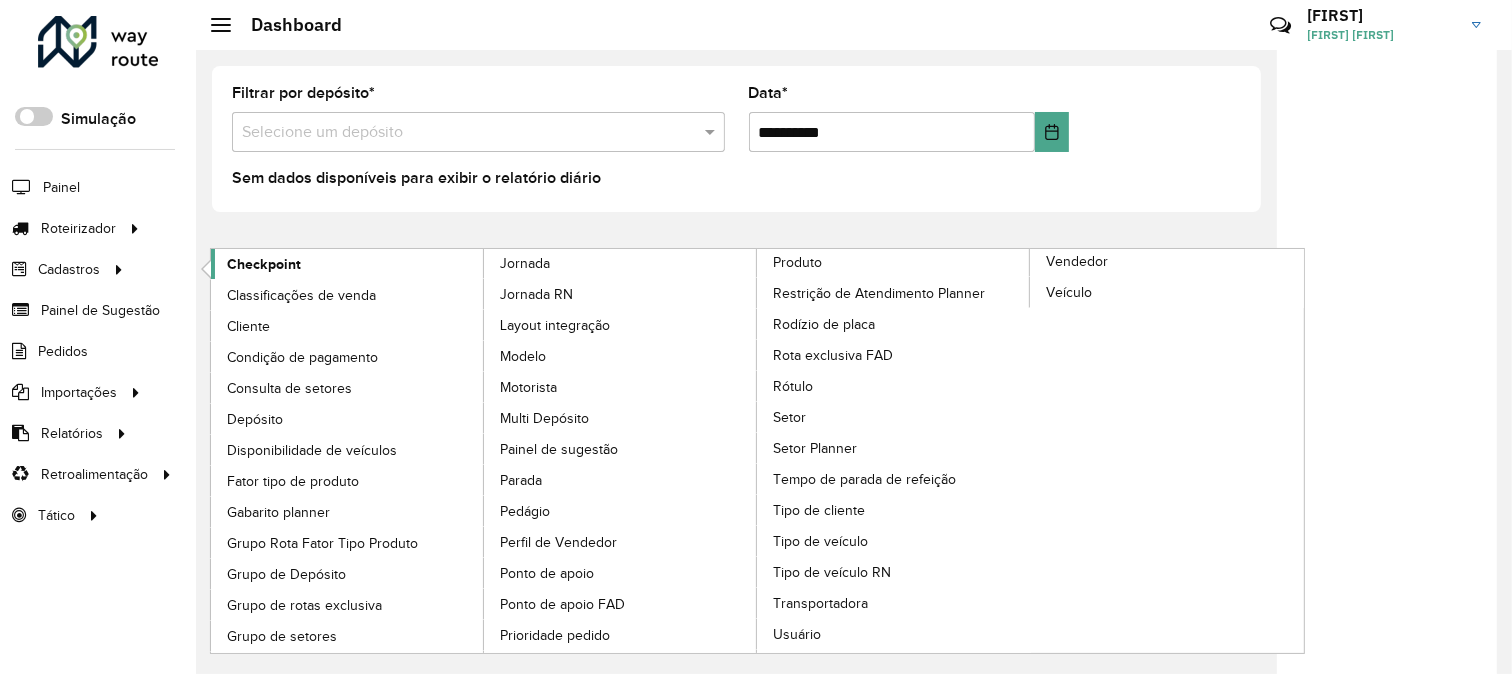 click on "Checkpoint" 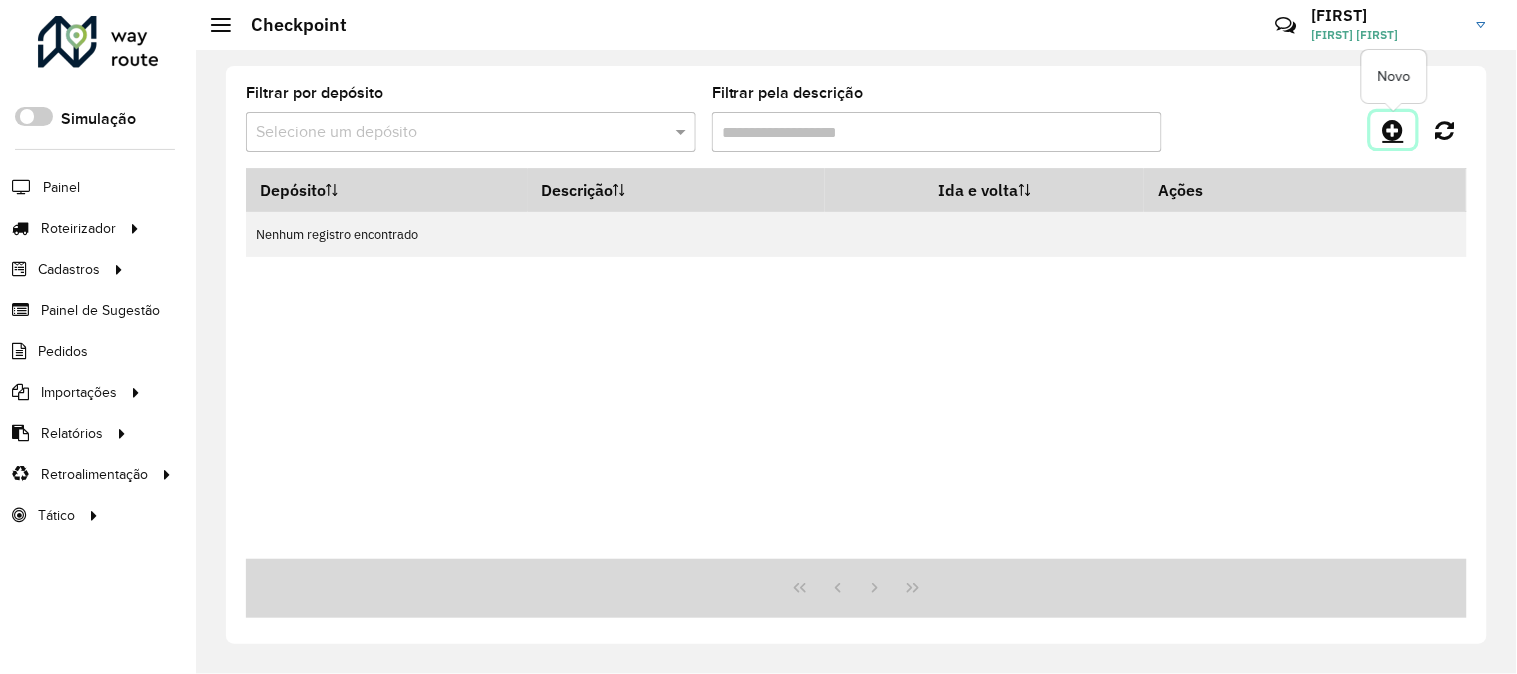 click 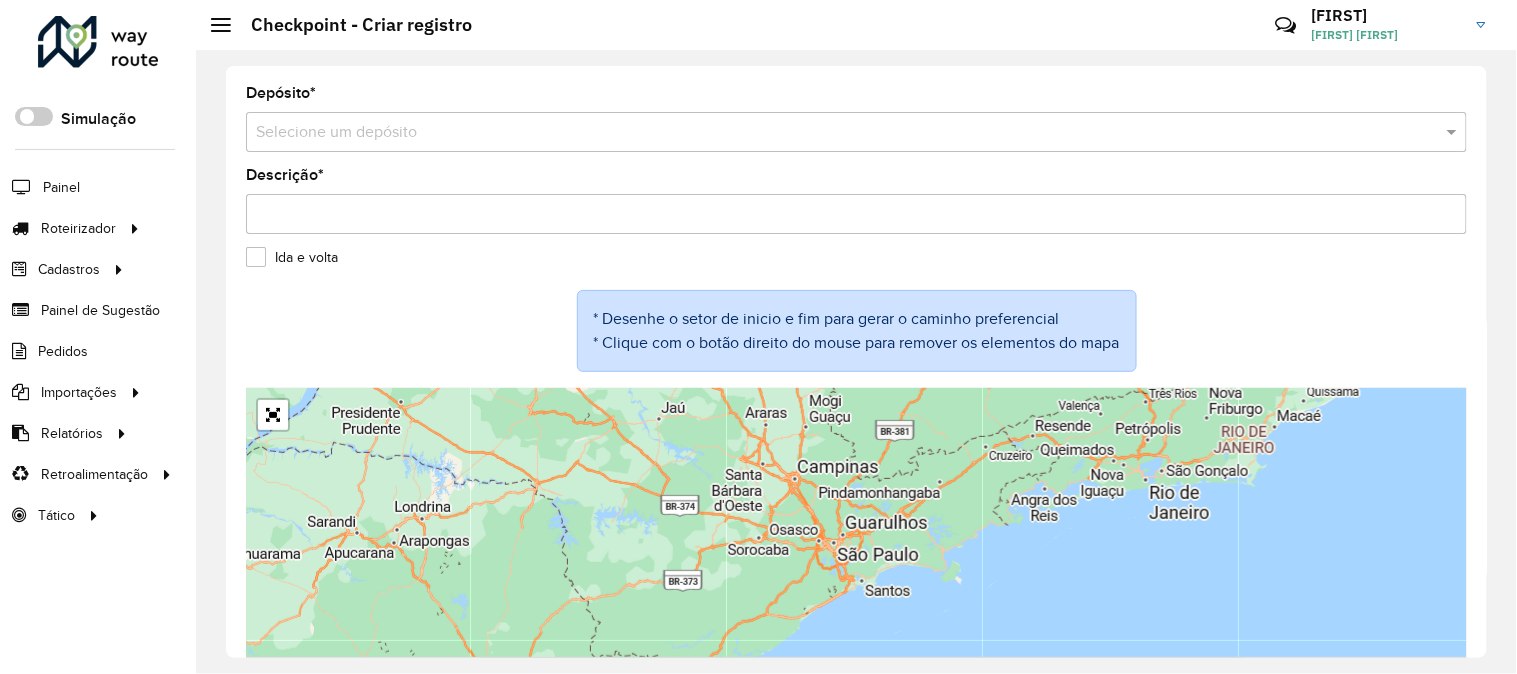 click at bounding box center [836, 133] 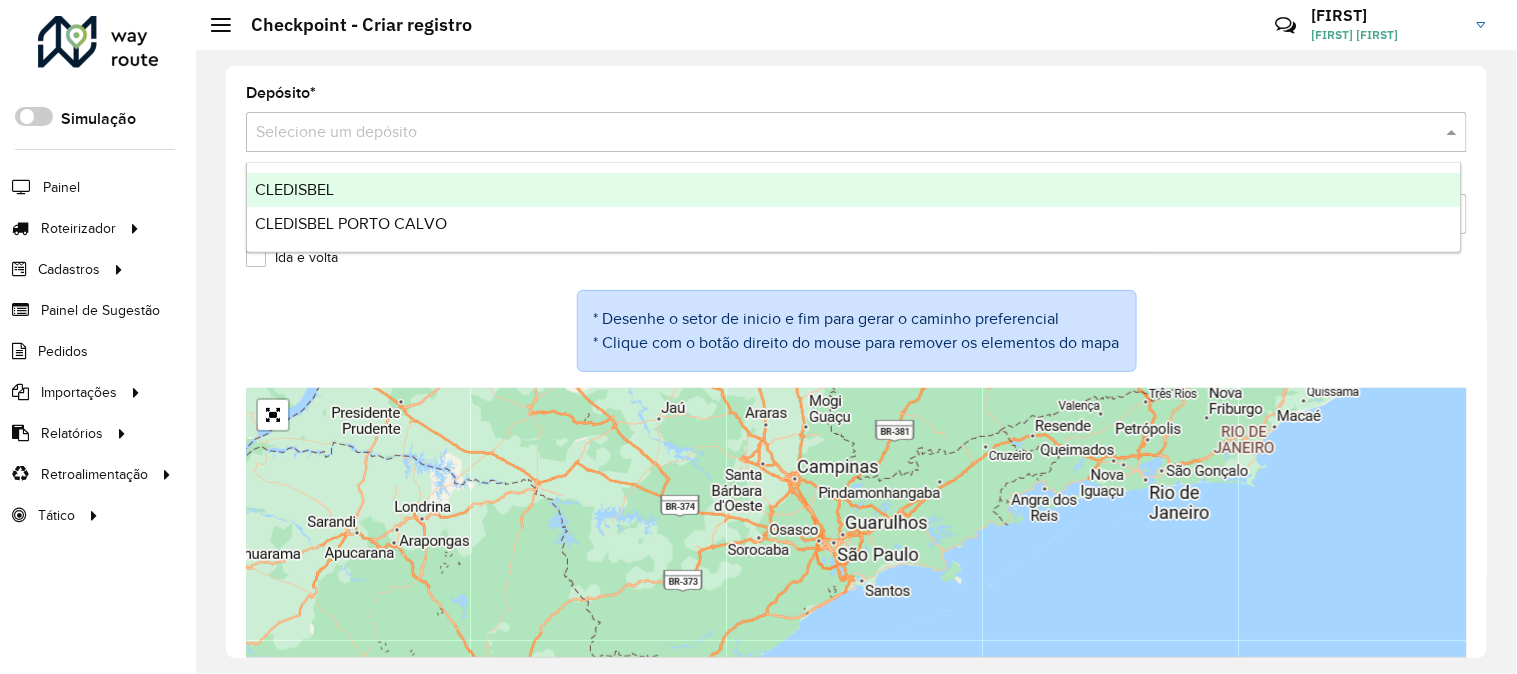 click on "CLEDISBEL" at bounding box center [854, 190] 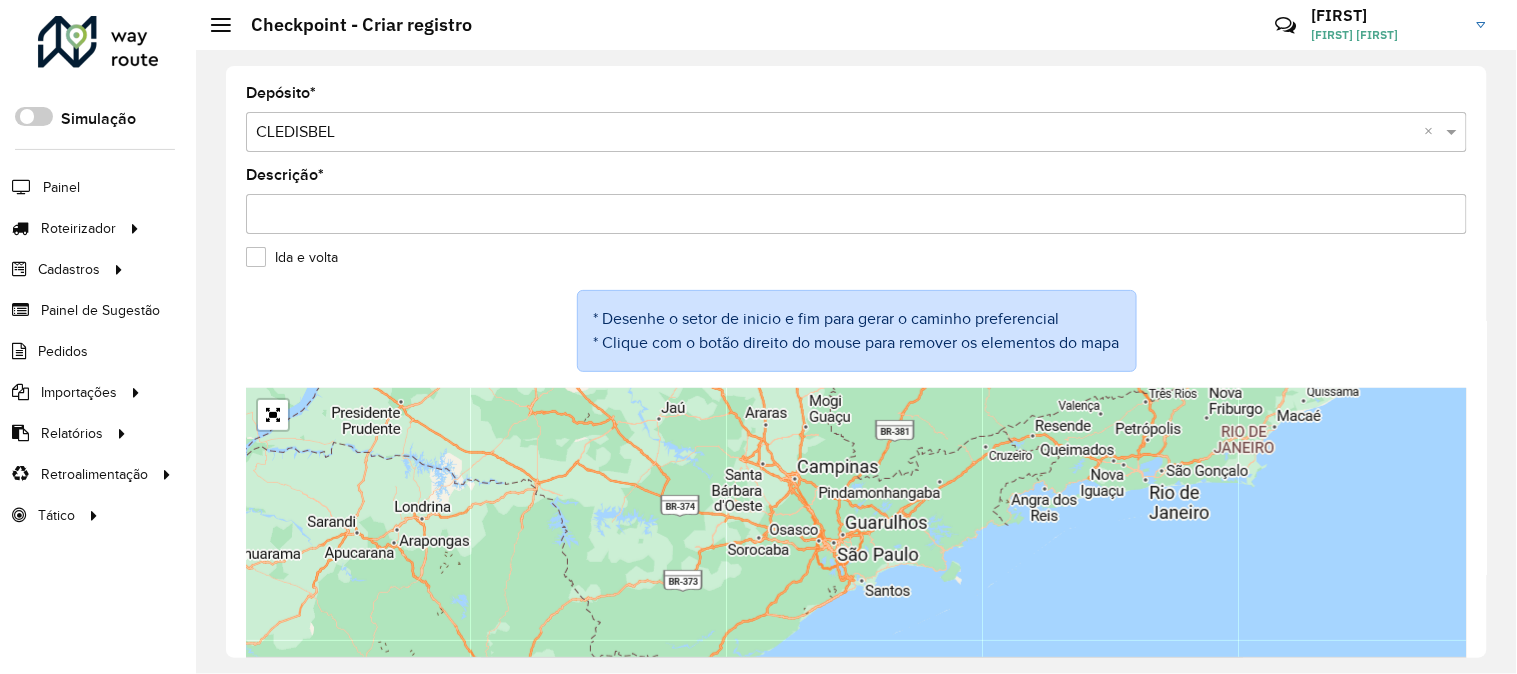 click on "Descrição  *" at bounding box center (856, 214) 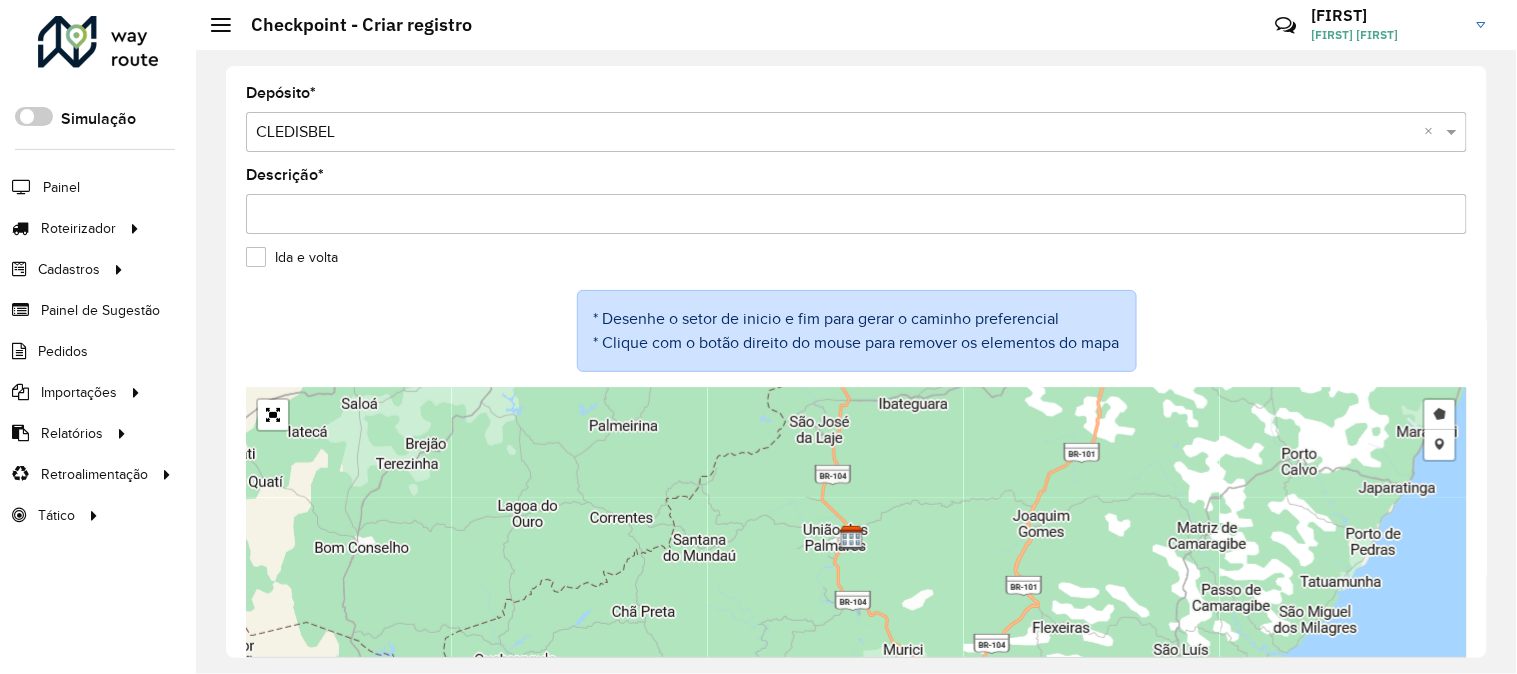 type on "**********" 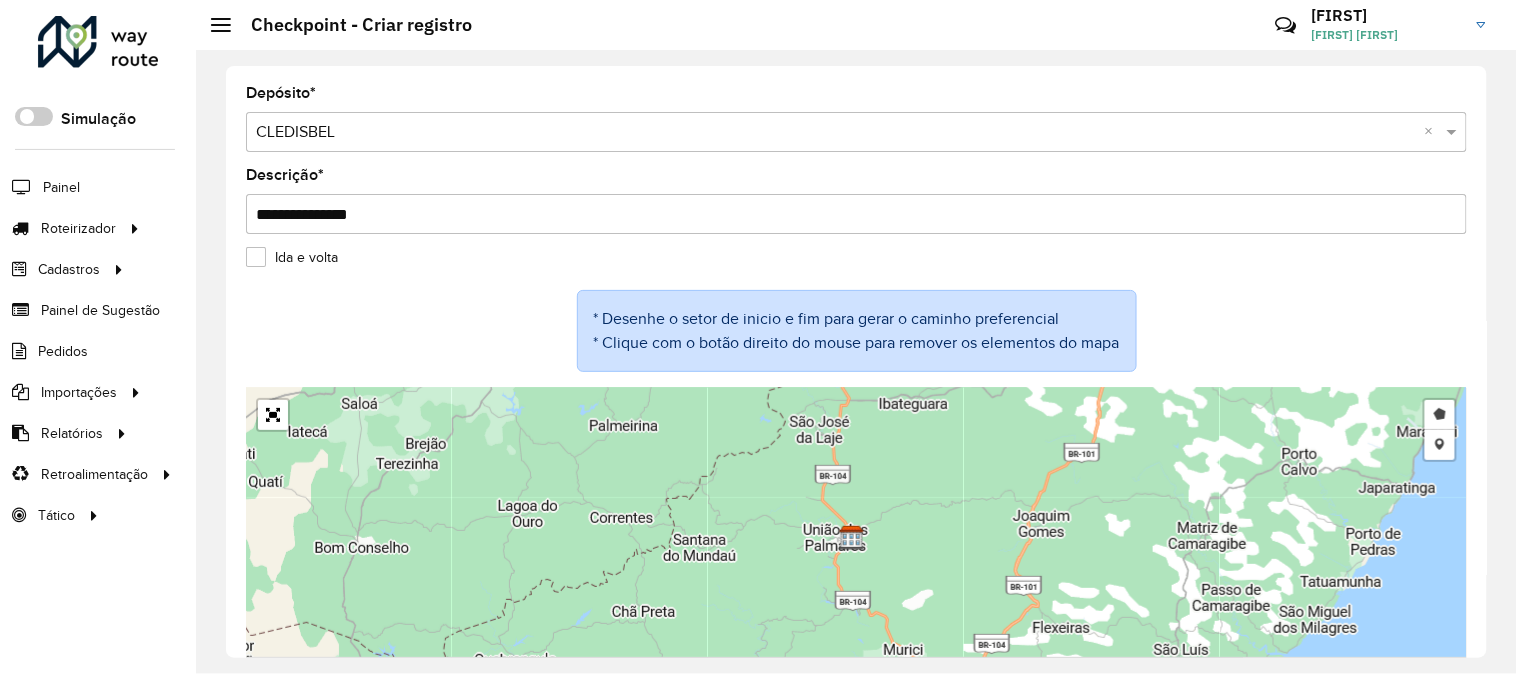 click on "* Desenhe o setor de inicio e fim para gerar o caminho preferencial
* Clique com o botão direito do mouse para remover os elementos do mapa" 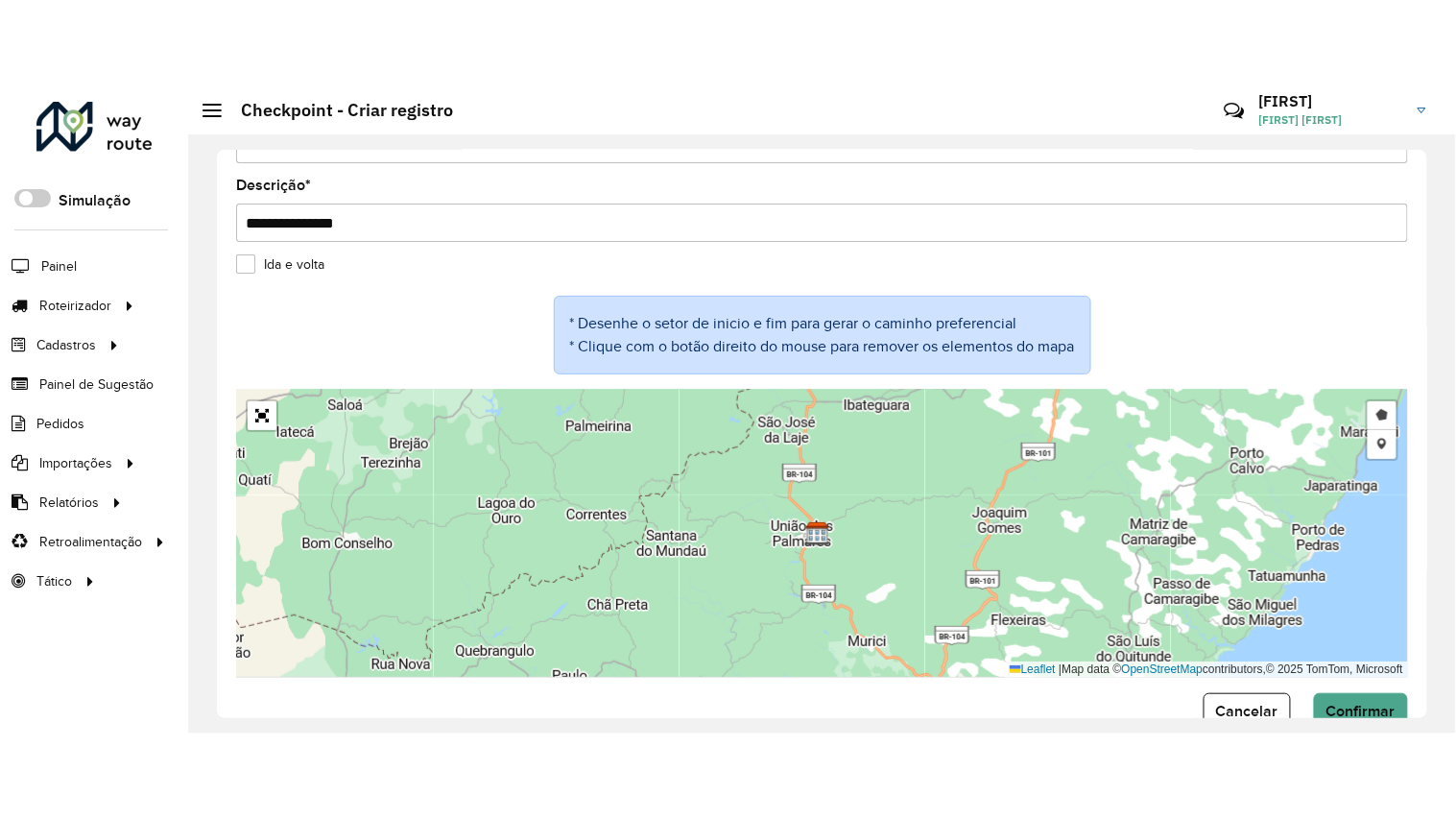 scroll, scrollTop: 107, scrollLeft: 0, axis: vertical 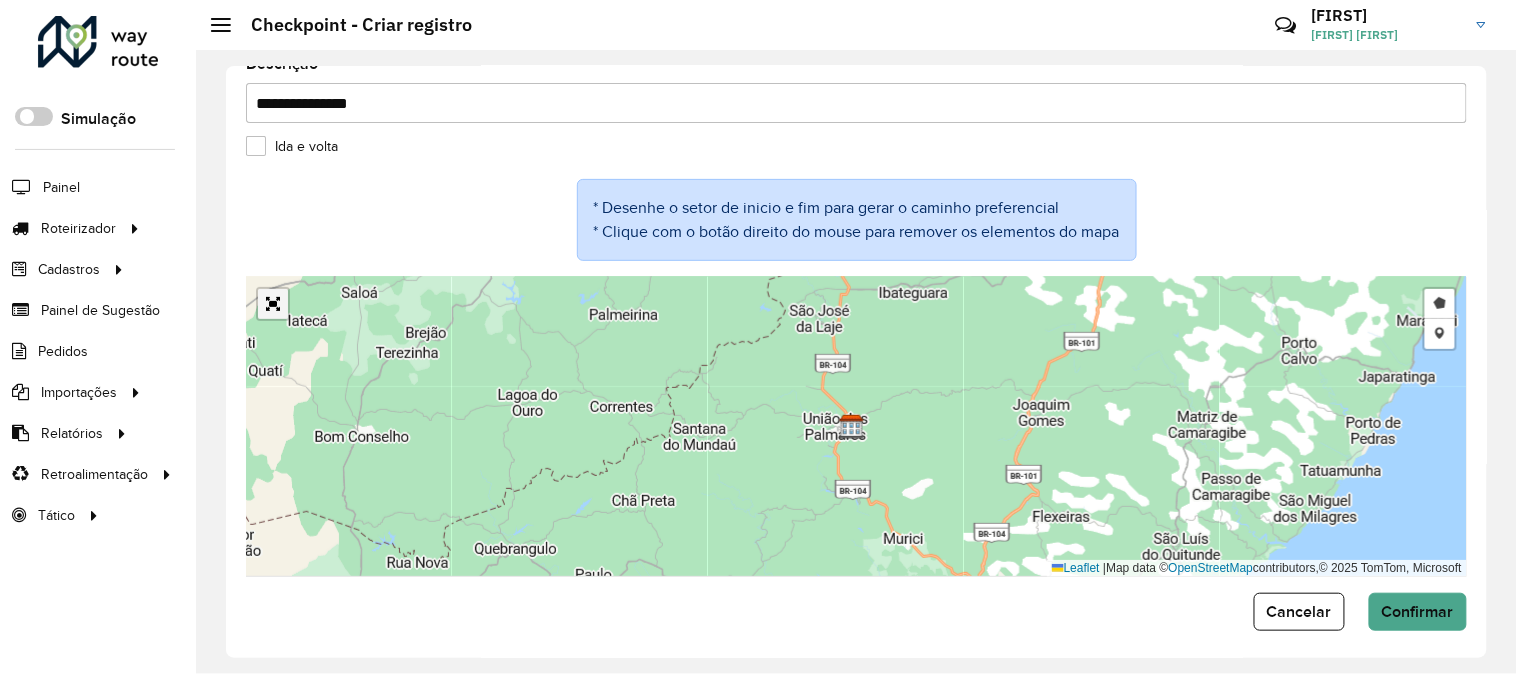 drag, startPoint x: 277, startPoint y: 308, endPoint x: 277, endPoint y: 443, distance: 135 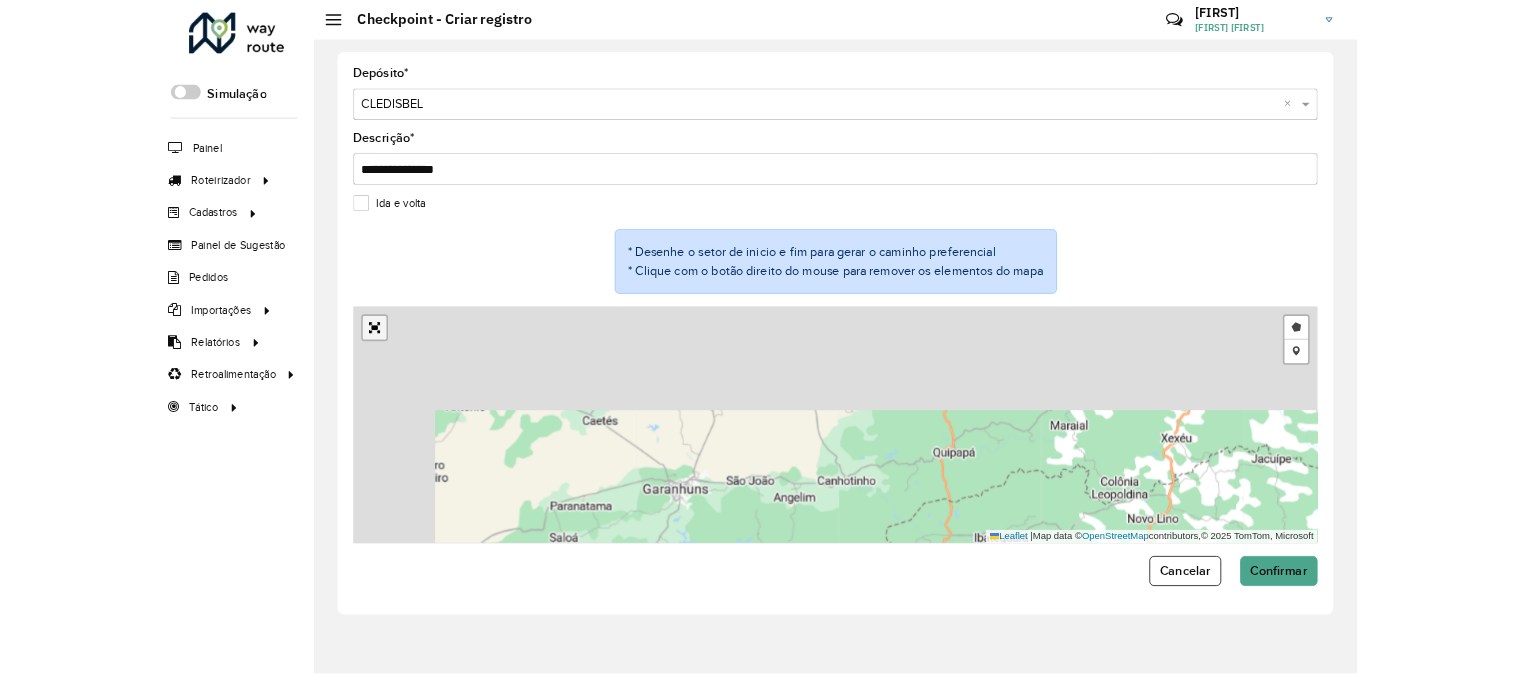 scroll, scrollTop: 0, scrollLeft: 0, axis: both 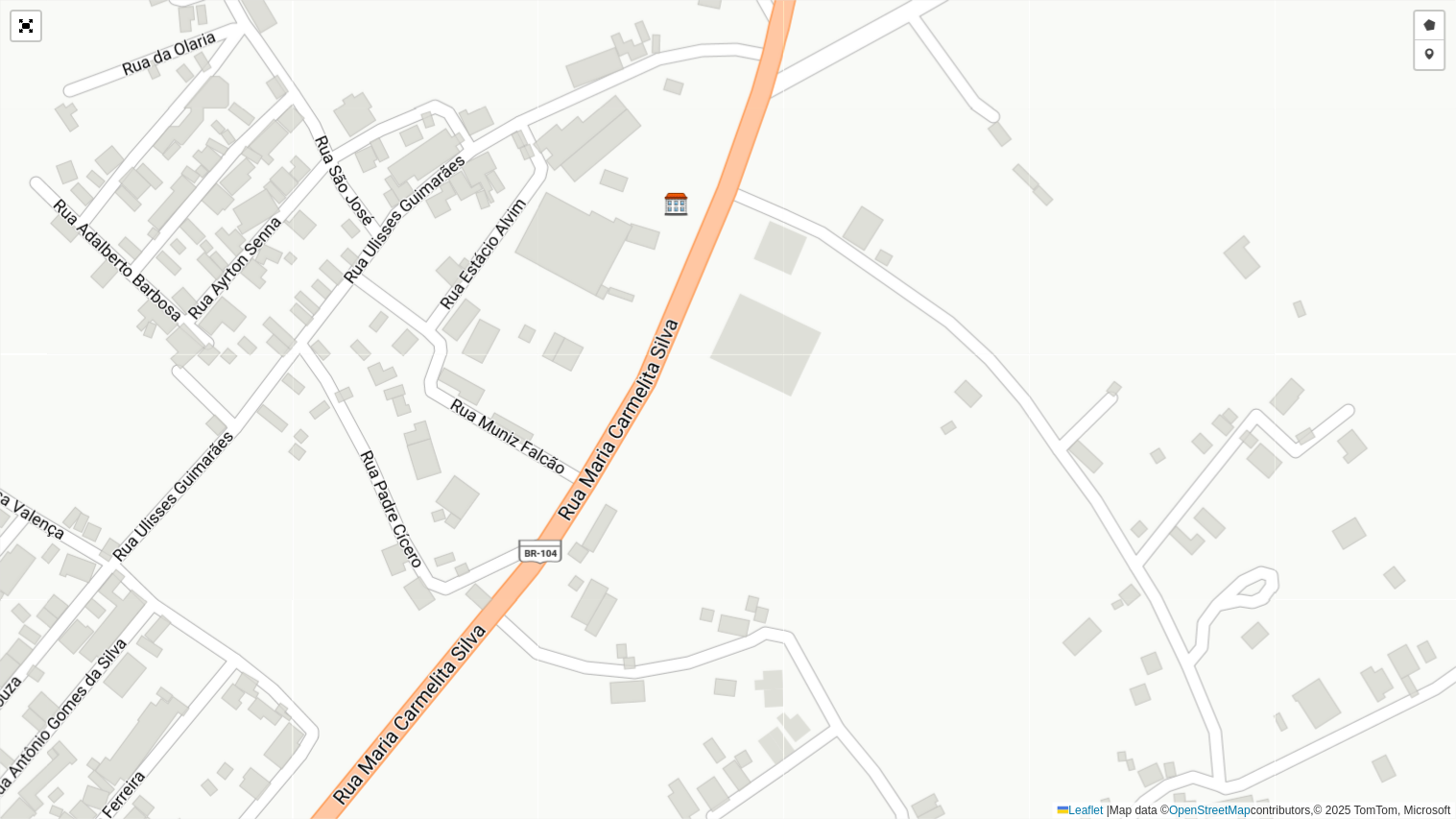 drag, startPoint x: 735, startPoint y: 238, endPoint x: 716, endPoint y: 321, distance: 85.14693 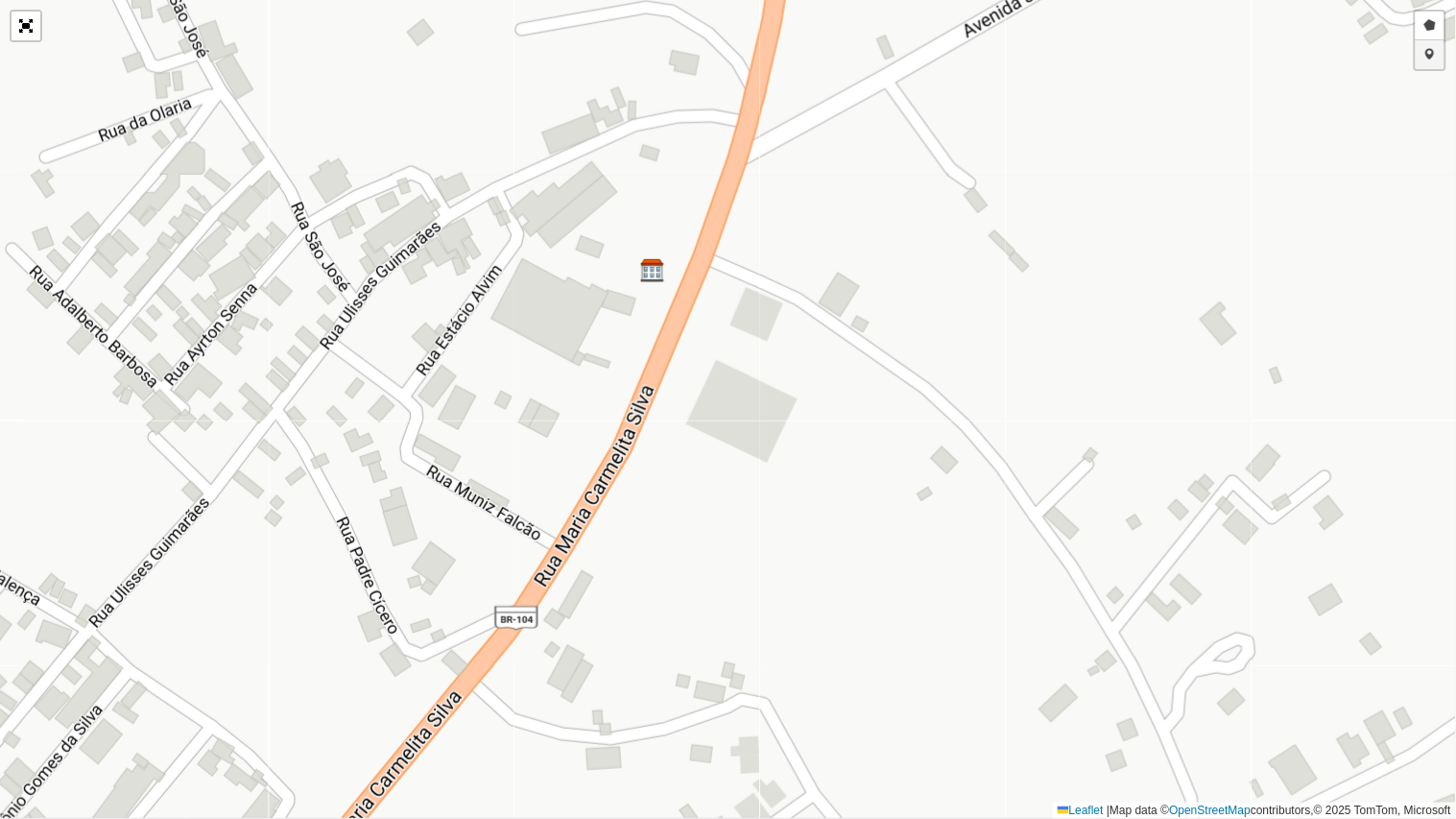 click on "Adicionar checkpoint" at bounding box center (1430, 55) 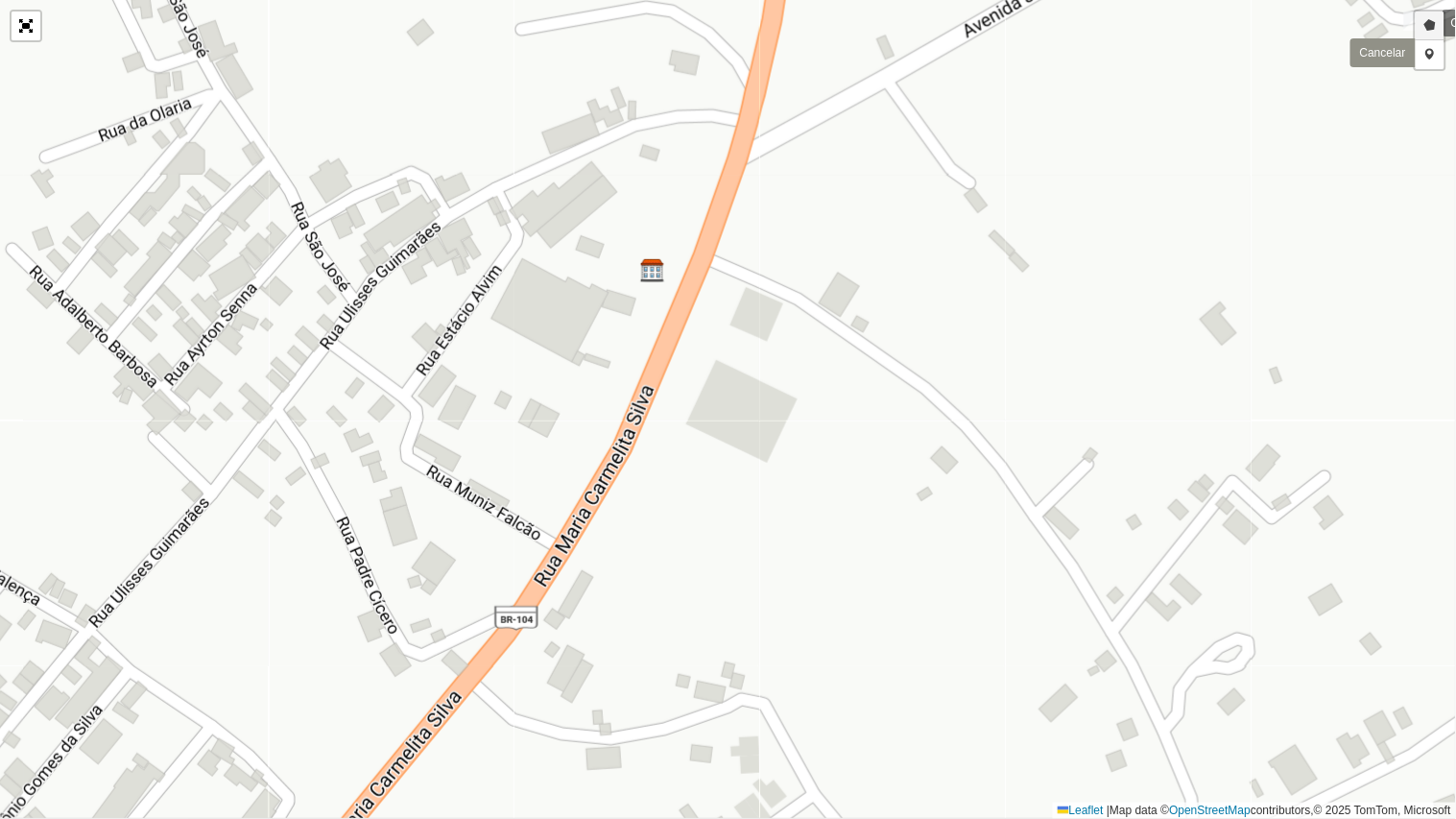 click on "Desenhar setor" at bounding box center [1430, 26] 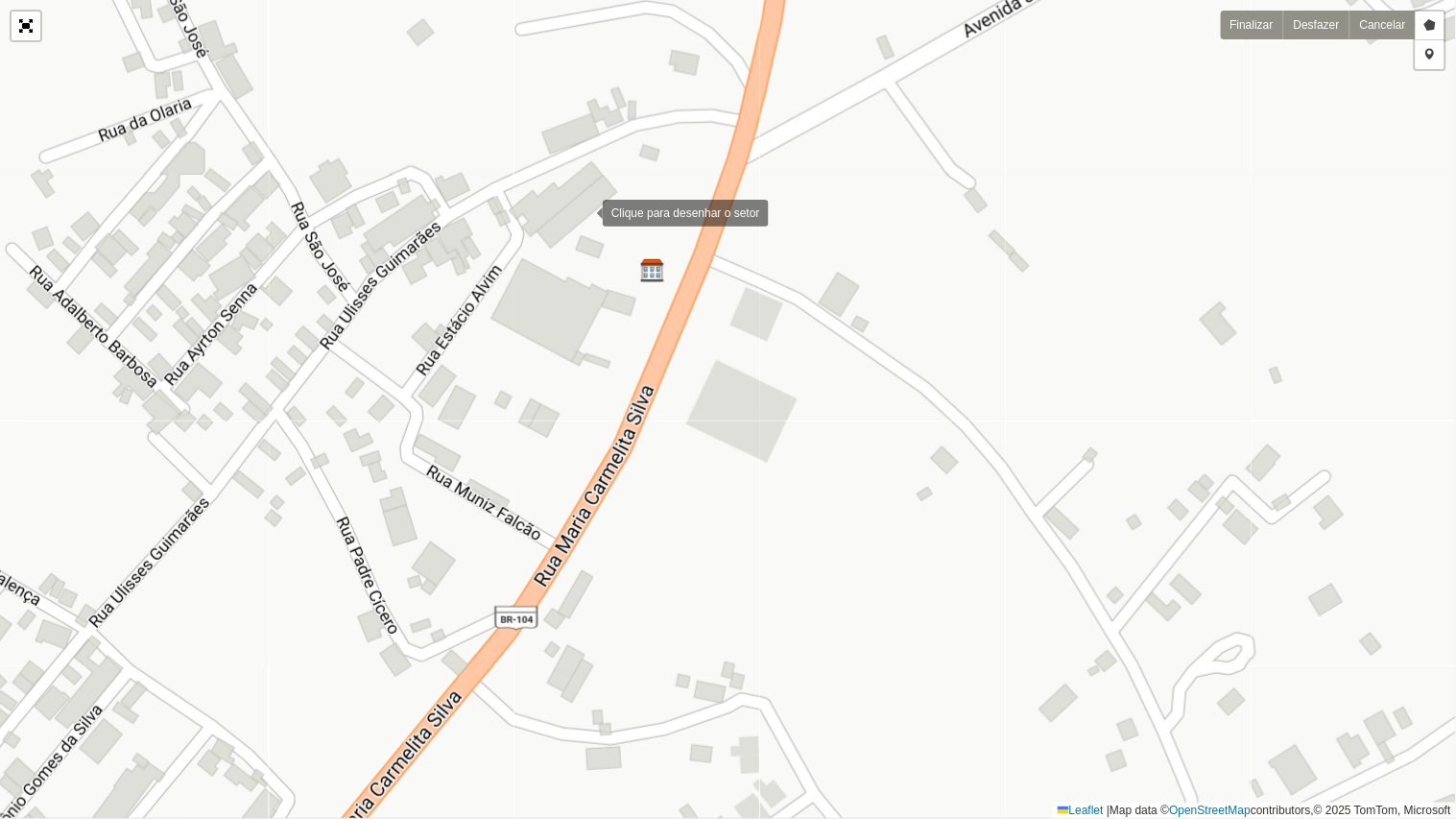 click at bounding box center [584, 211] 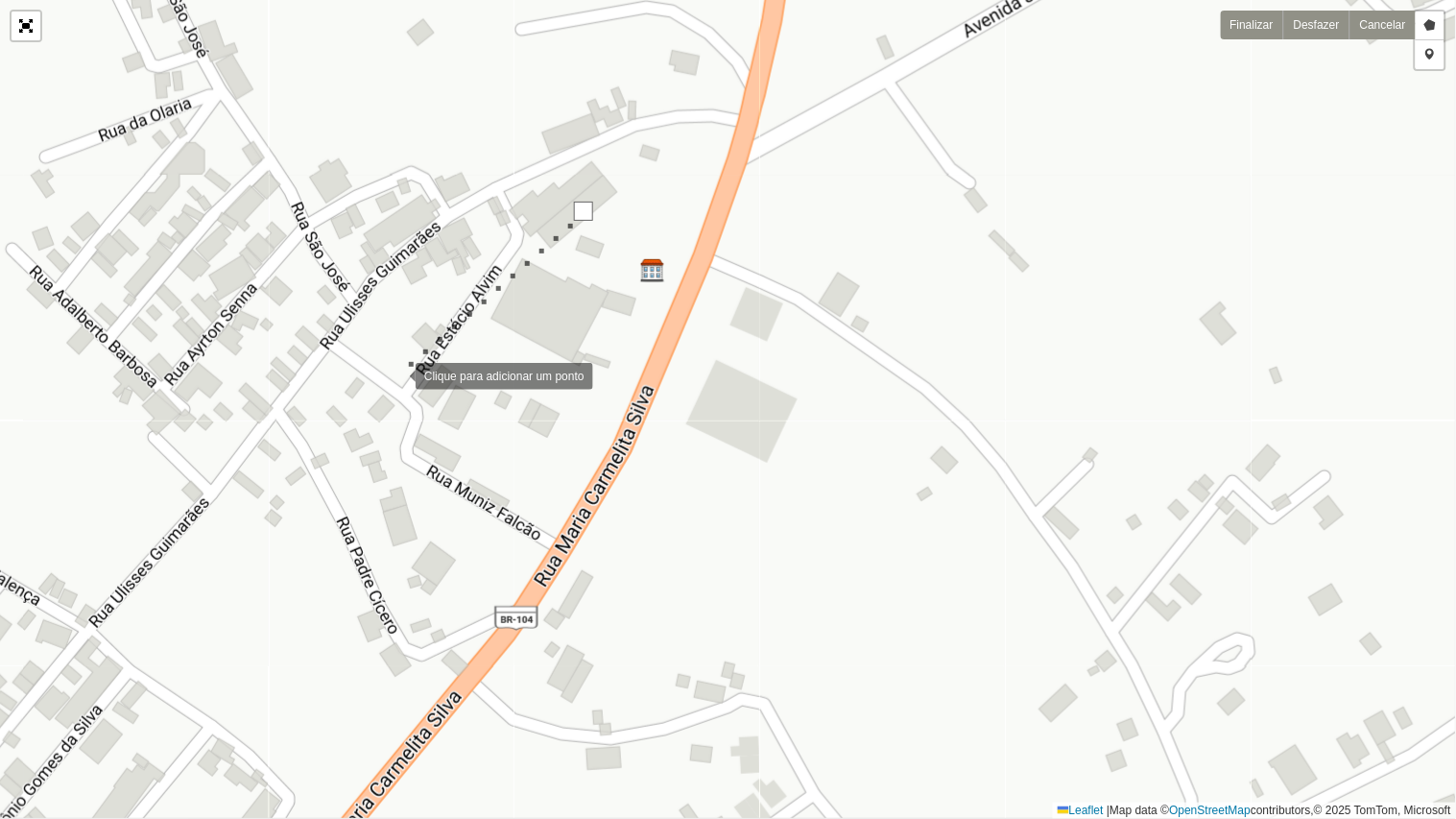 click at bounding box center (396, 374) 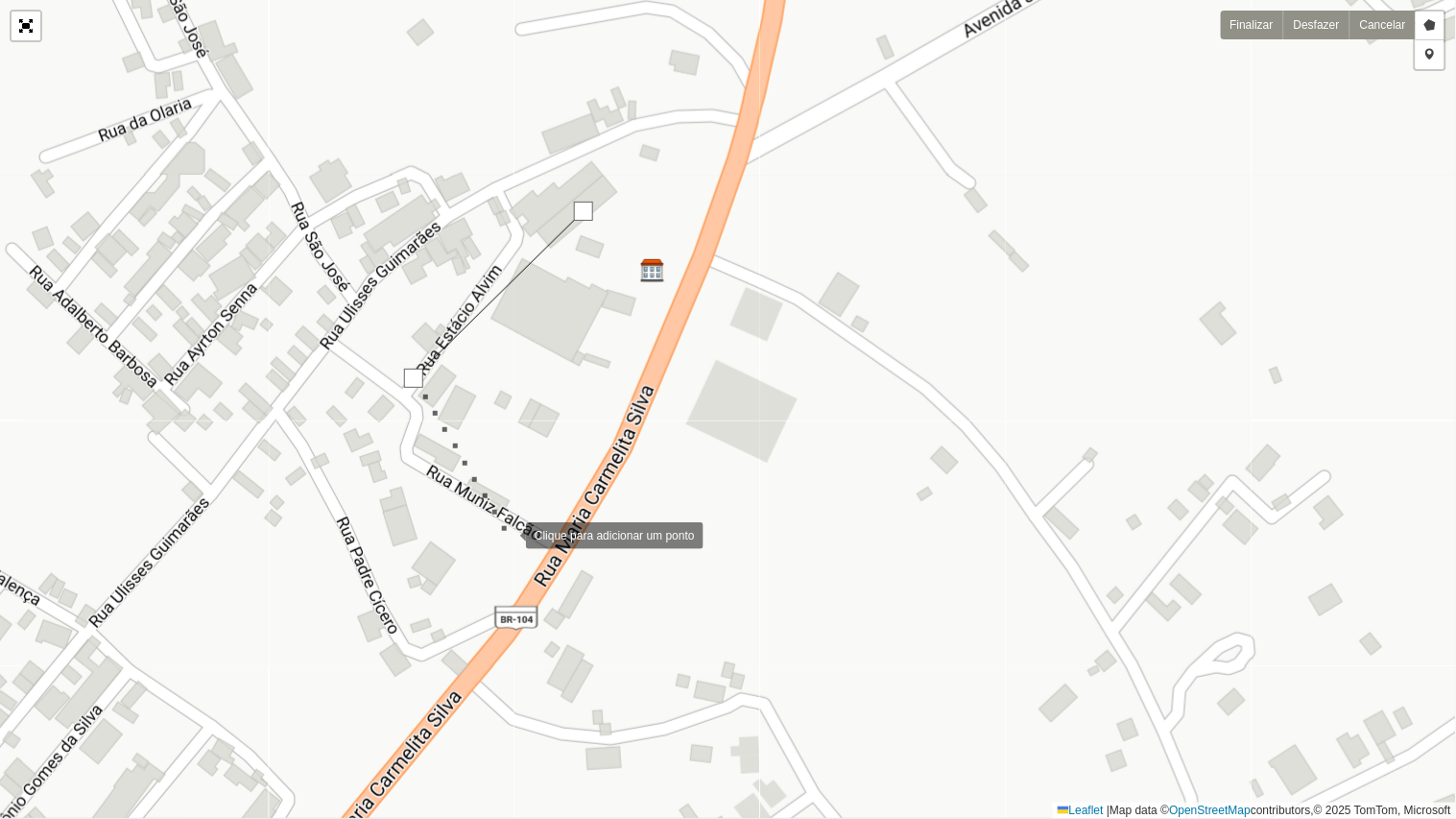 click at bounding box center (507, 534) 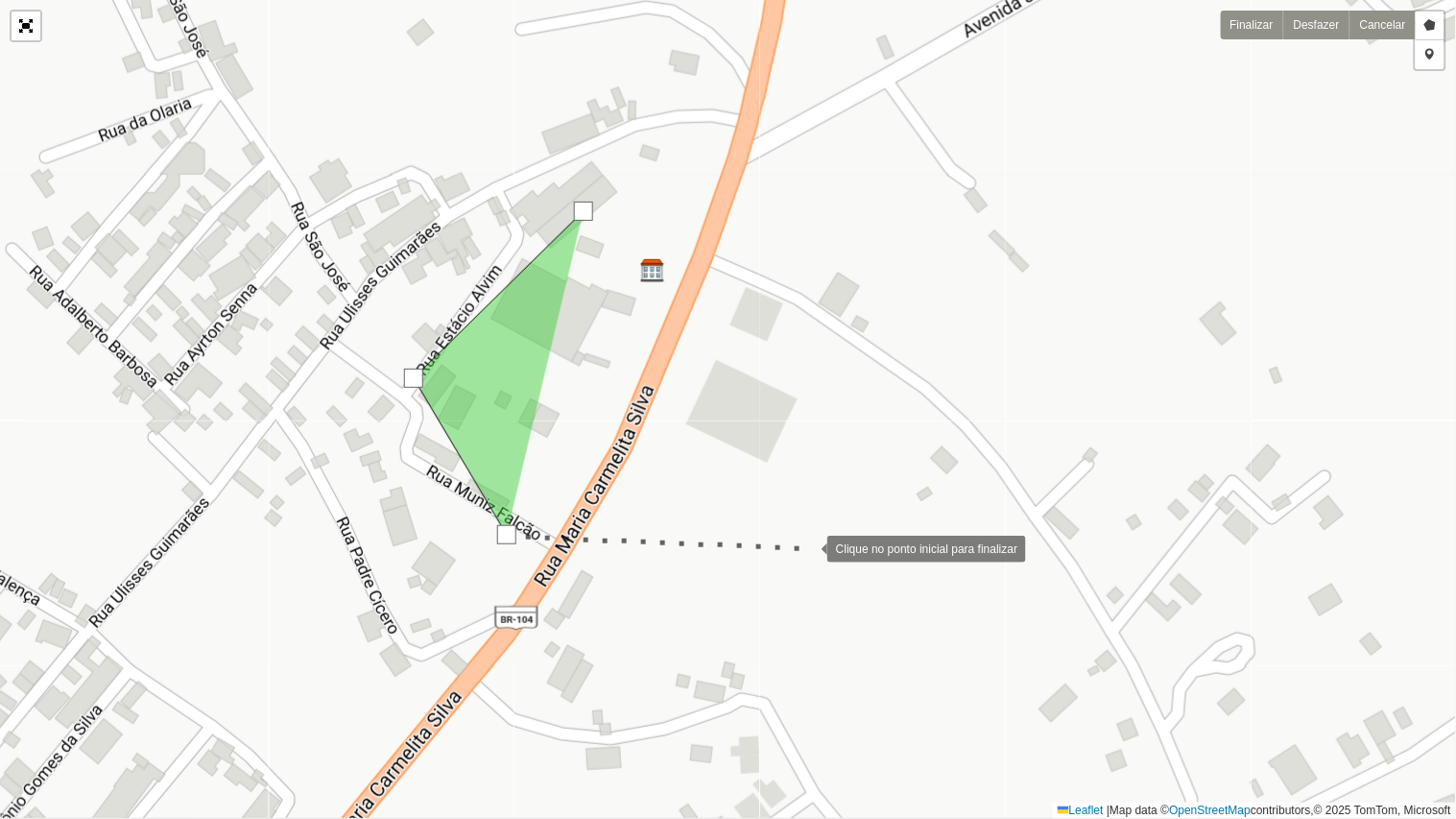 drag, startPoint x: 812, startPoint y: 547, endPoint x: 832, endPoint y: 528, distance: 28 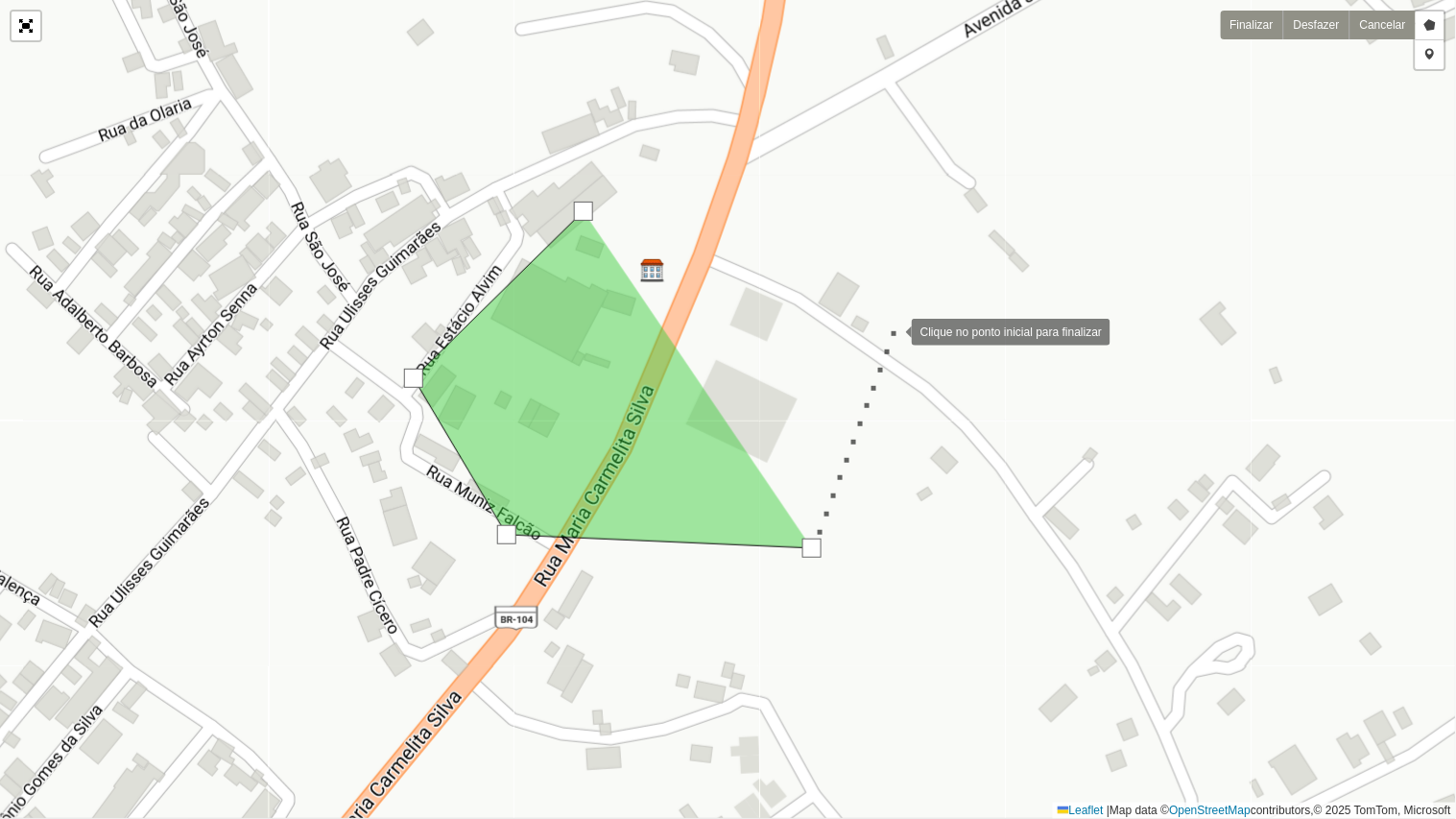 click at bounding box center [893, 330] 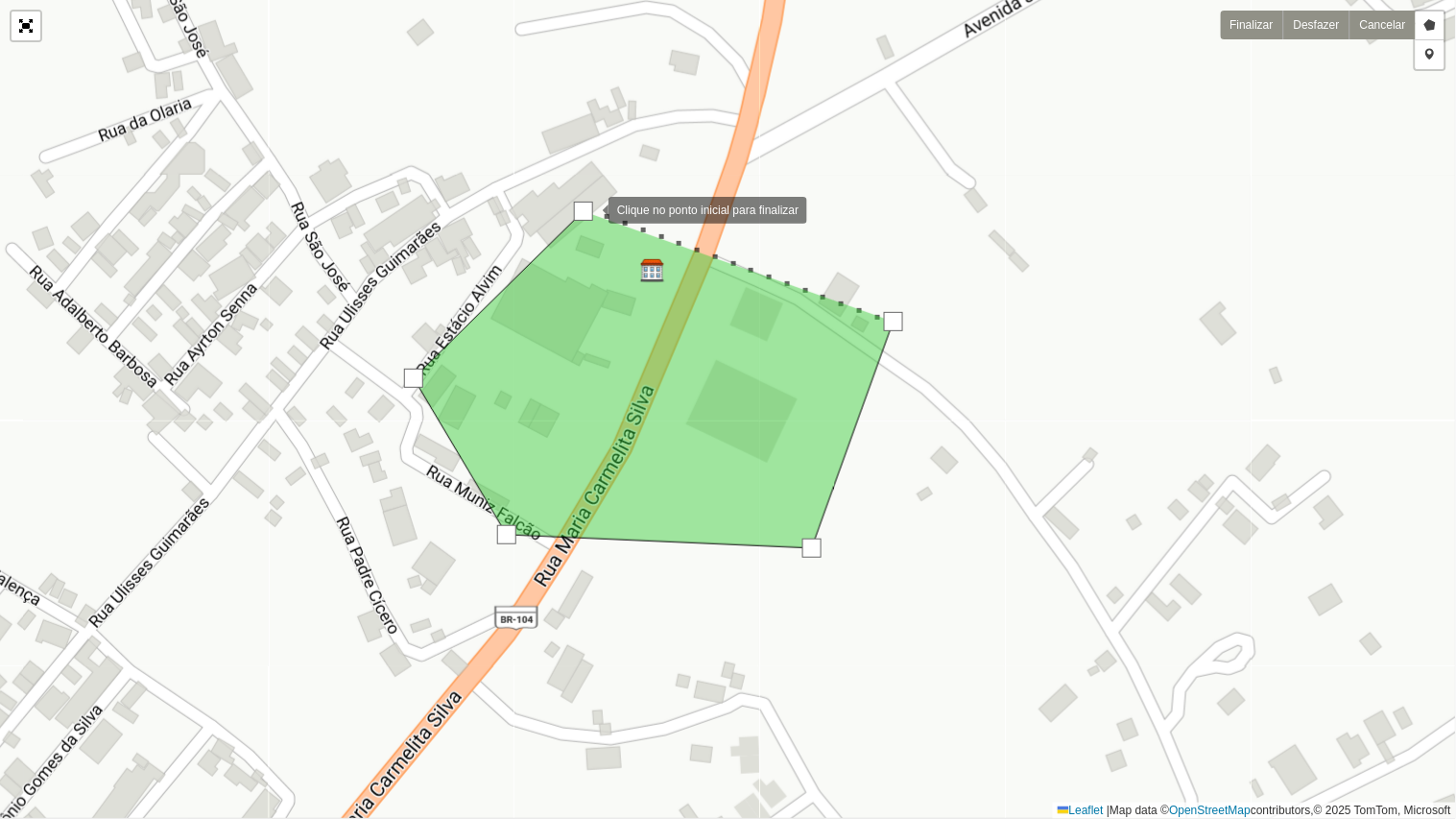 click at bounding box center (584, 211) 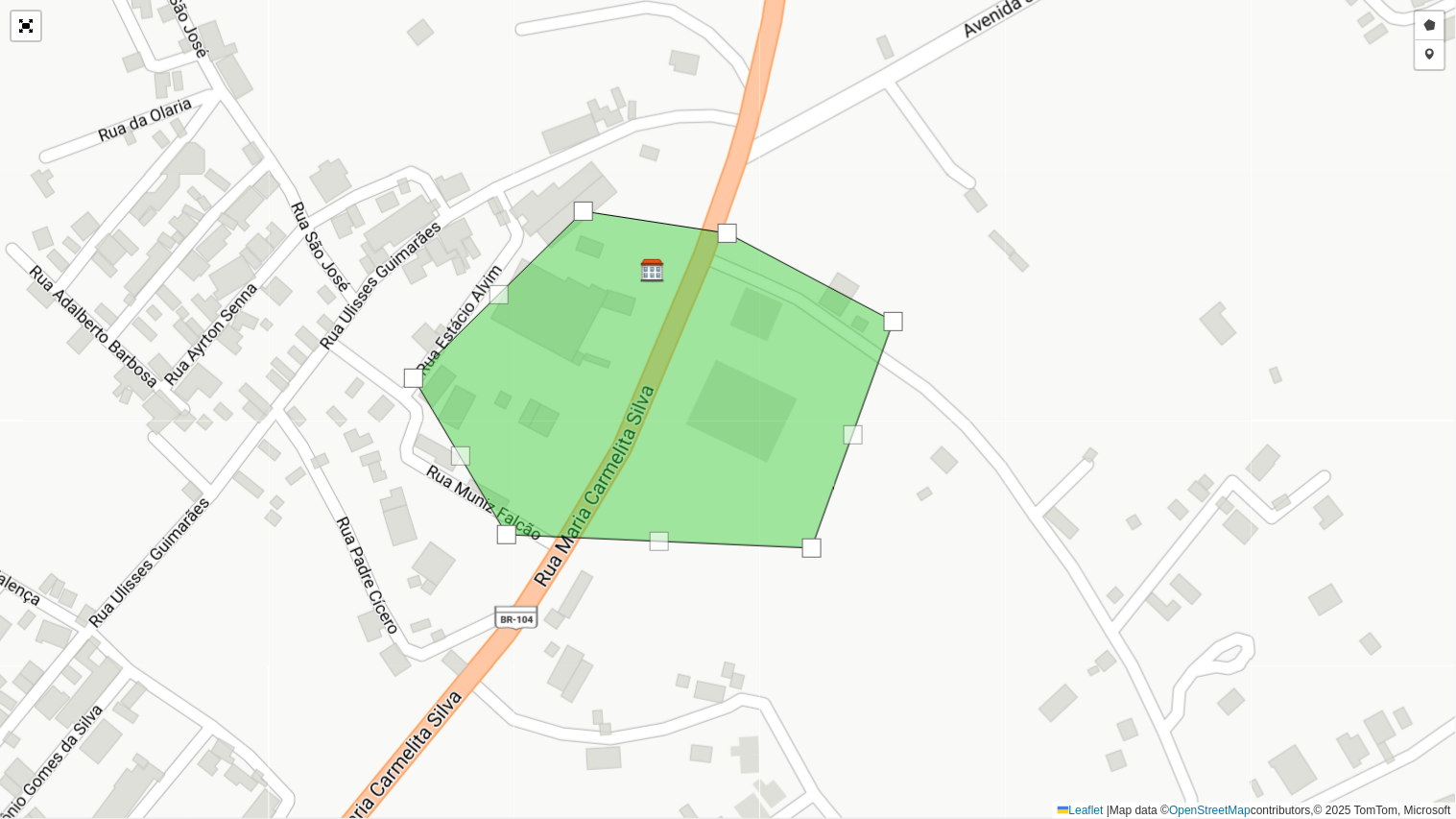 drag, startPoint x: 737, startPoint y: 263, endPoint x: 720, endPoint y: 203, distance: 62.36185 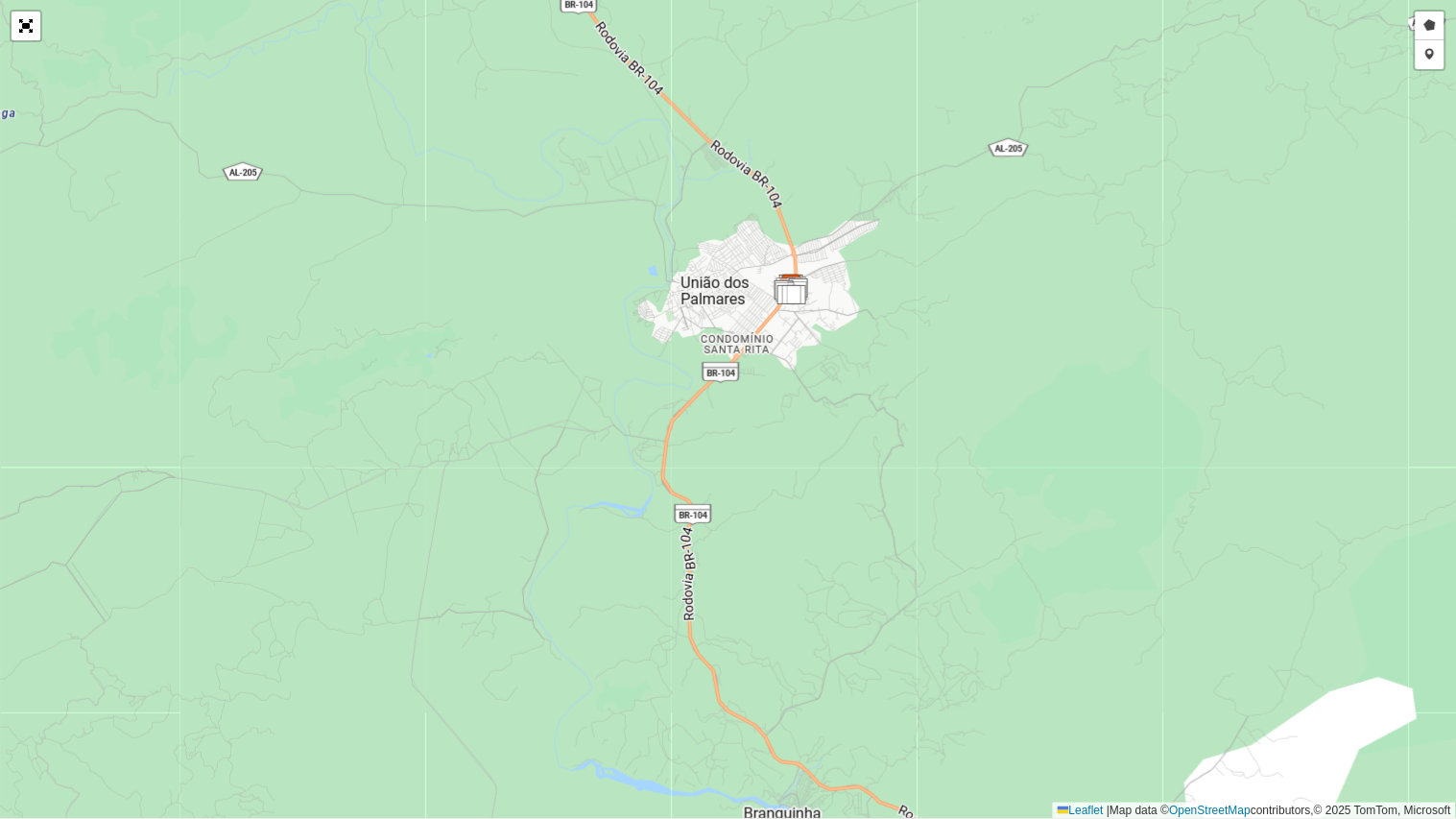 drag, startPoint x: 955, startPoint y: 533, endPoint x: 804, endPoint y: 135, distance: 425.68181 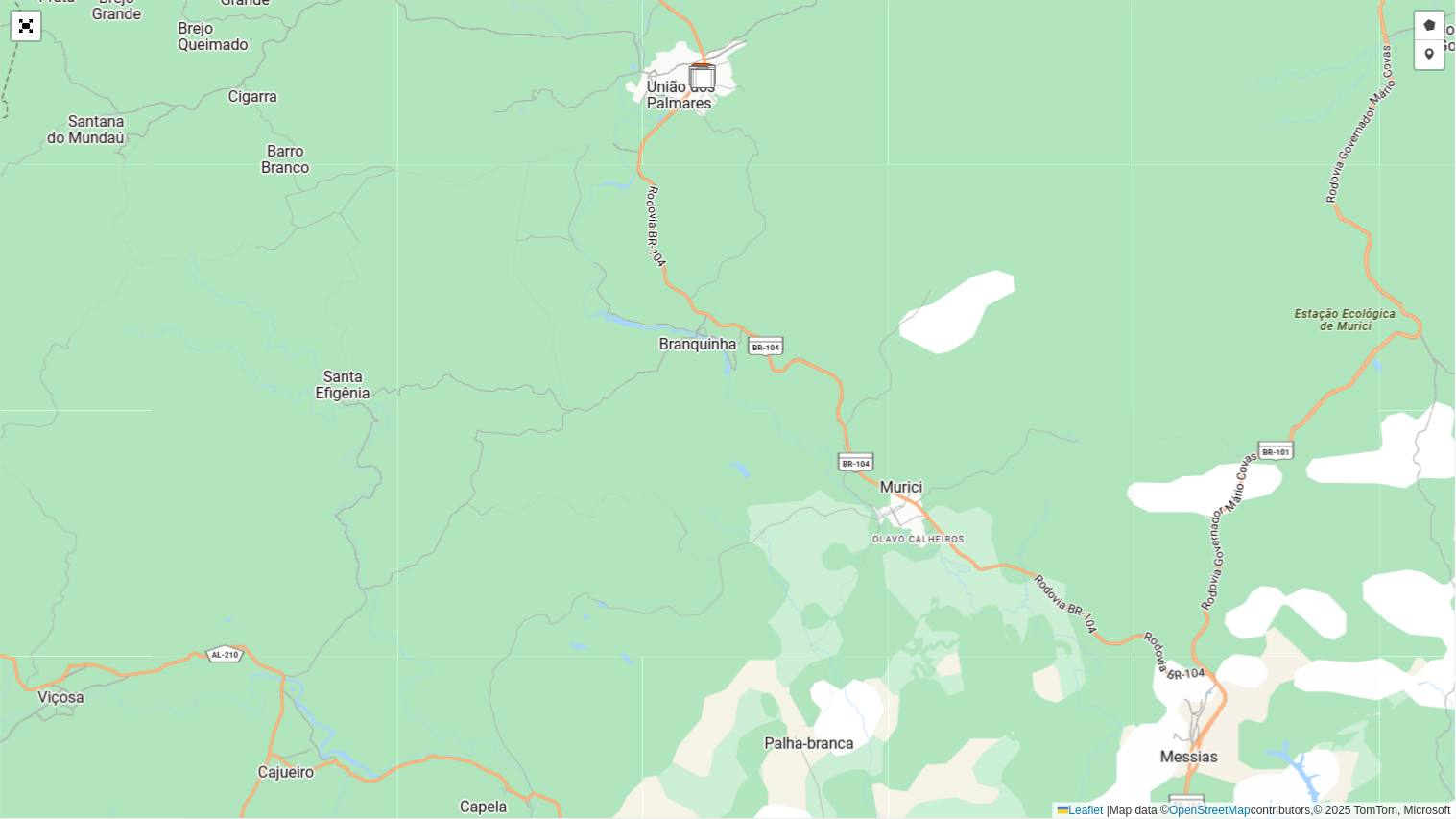 drag, startPoint x: 825, startPoint y: 581, endPoint x: 778, endPoint y: 322, distance: 263.22994 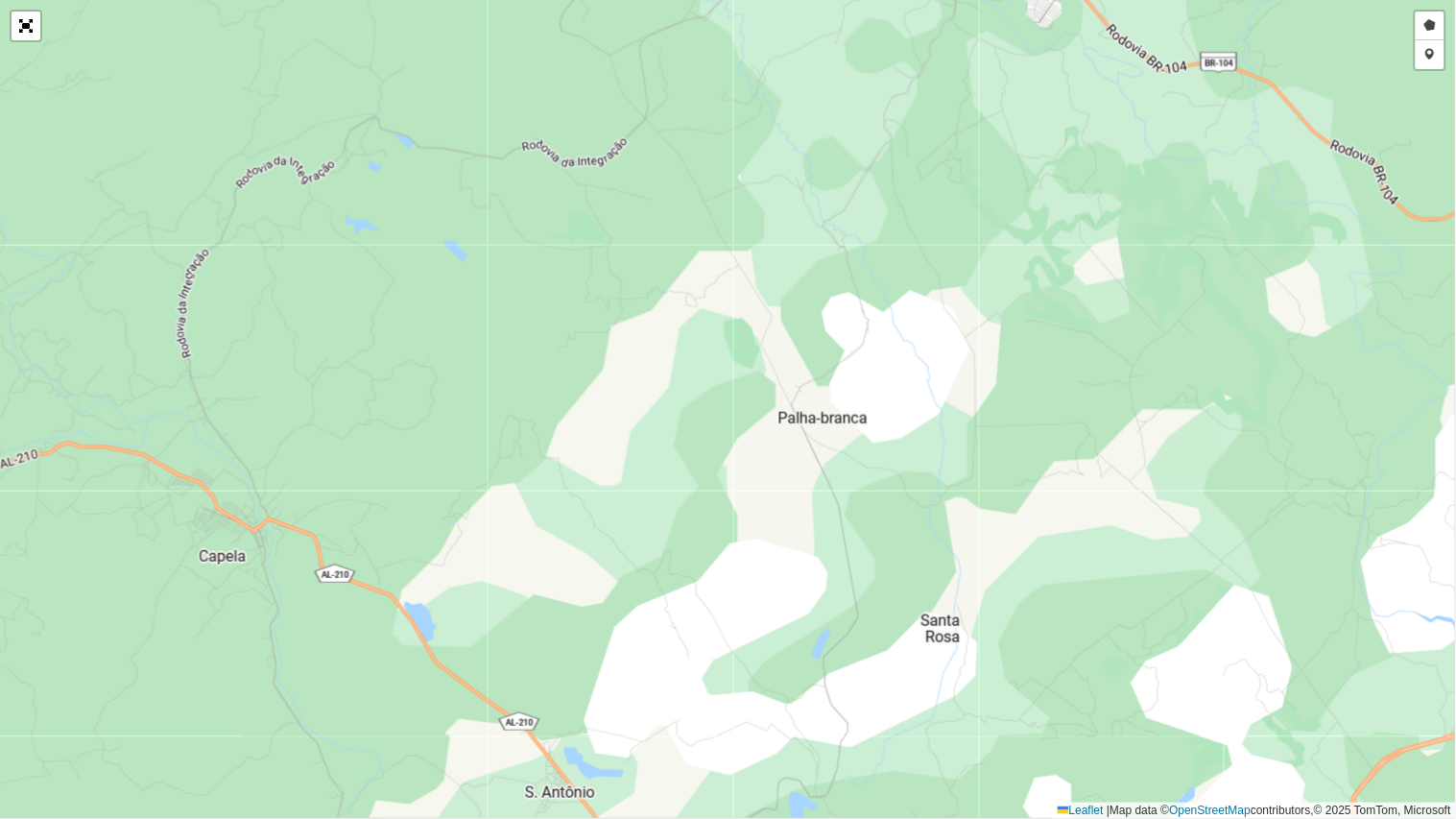drag, startPoint x: 510, startPoint y: 561, endPoint x: 790, endPoint y: 468, distance: 295.0407 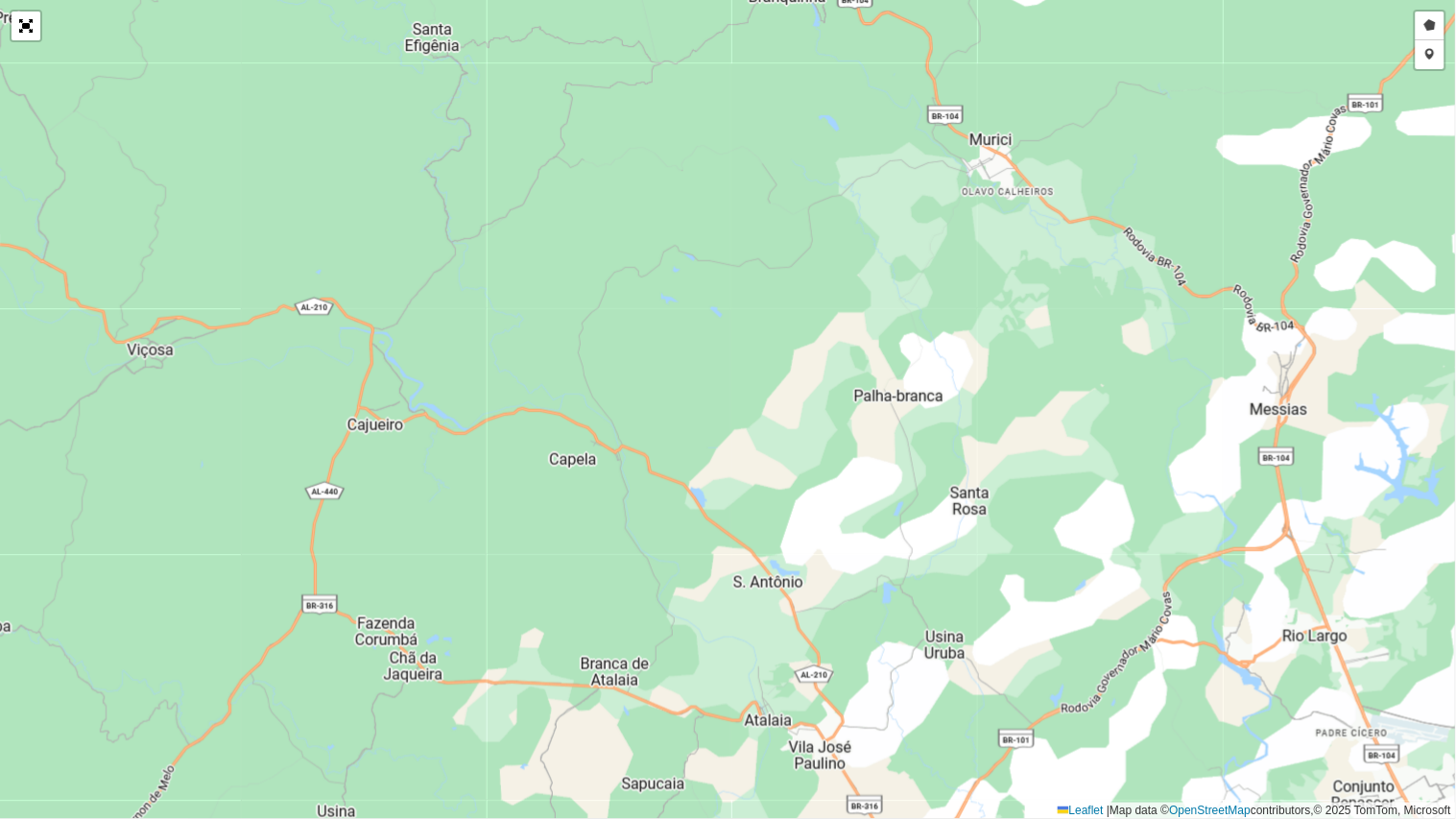 drag, startPoint x: 668, startPoint y: 470, endPoint x: 689, endPoint y: 471, distance: 21.023796 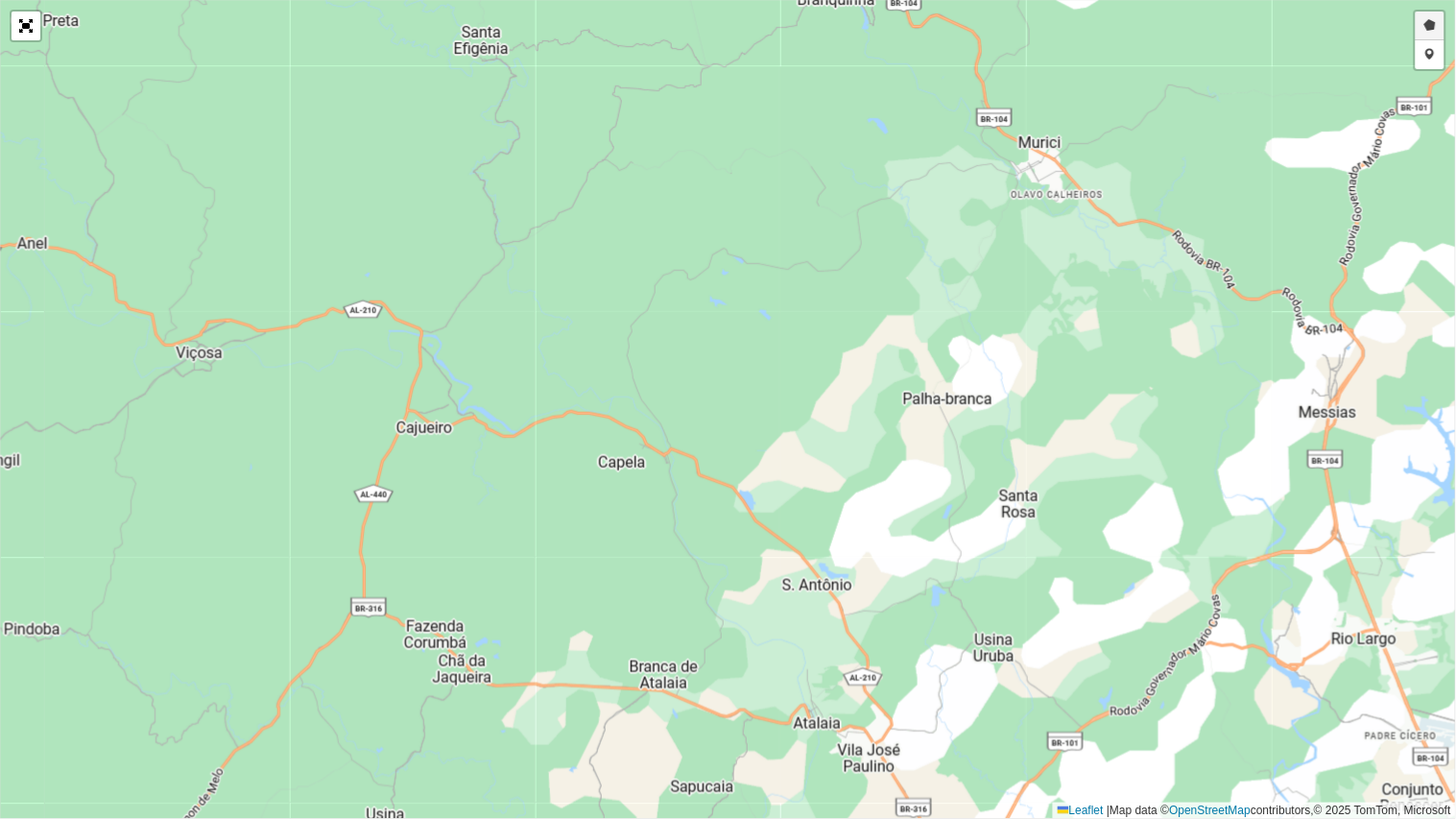click on "Desenhar setor" at bounding box center [1430, 26] 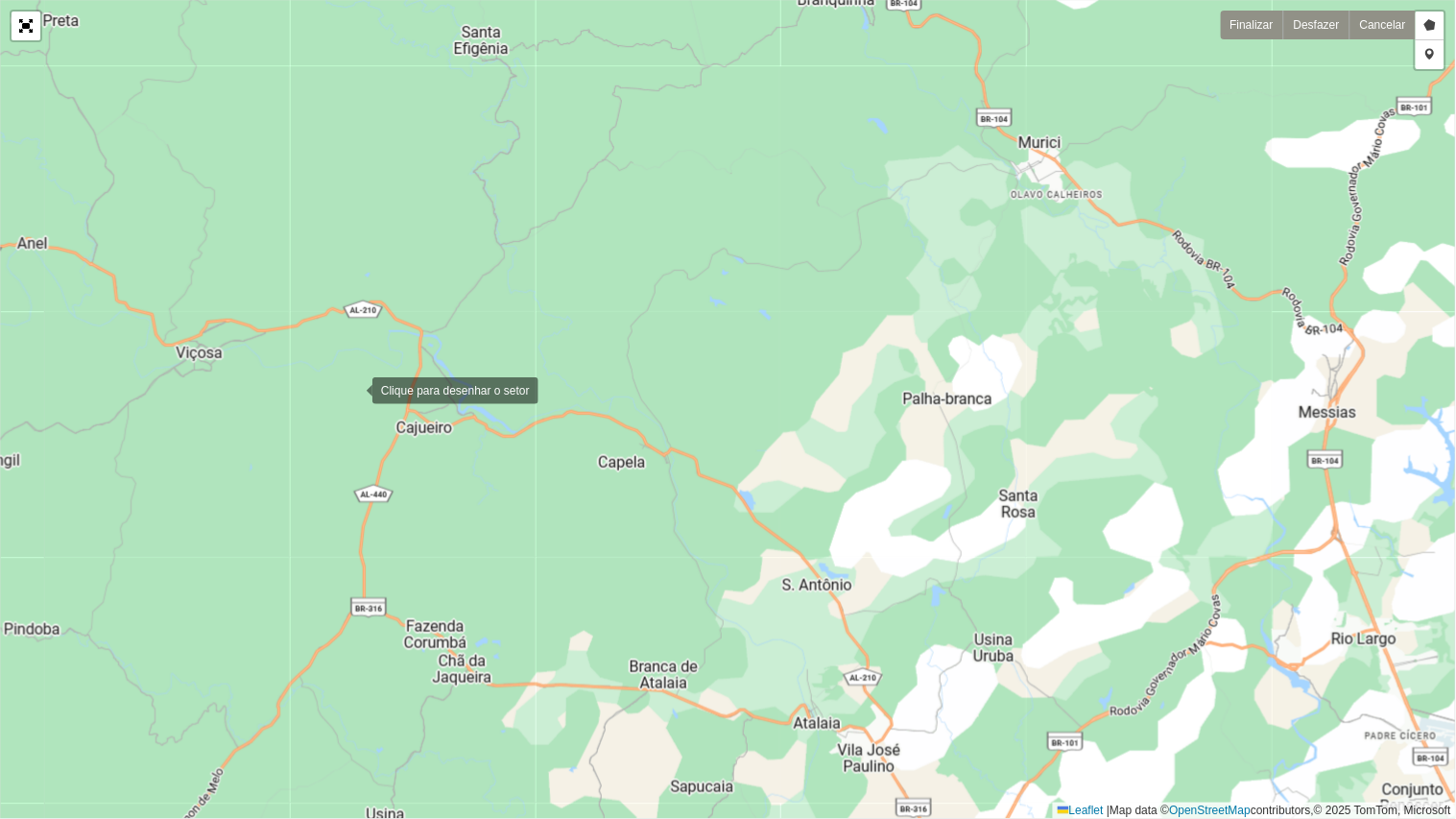 click at bounding box center [353, 389] 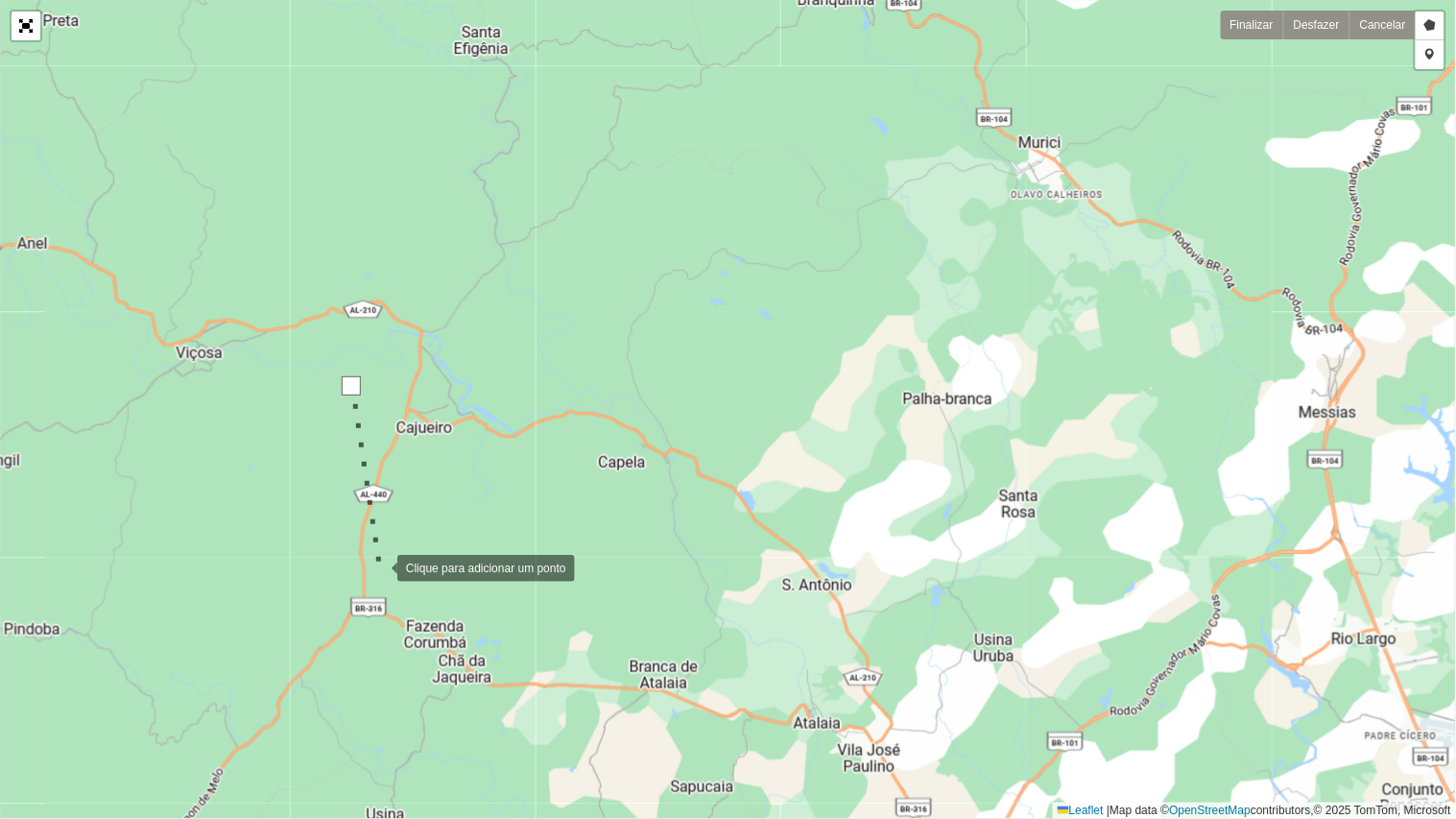 click at bounding box center [378, 566] 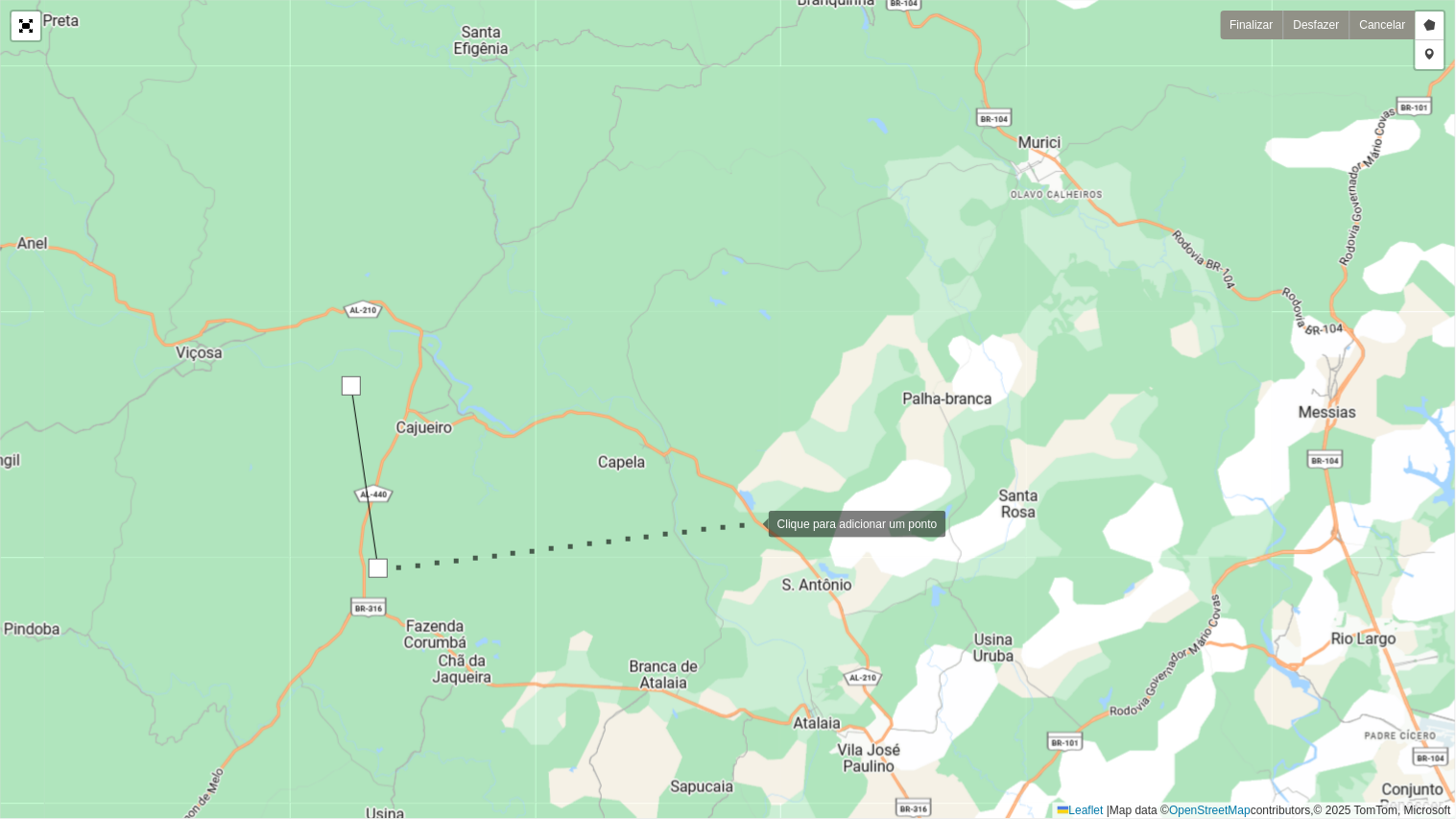 click at bounding box center (750, 522) 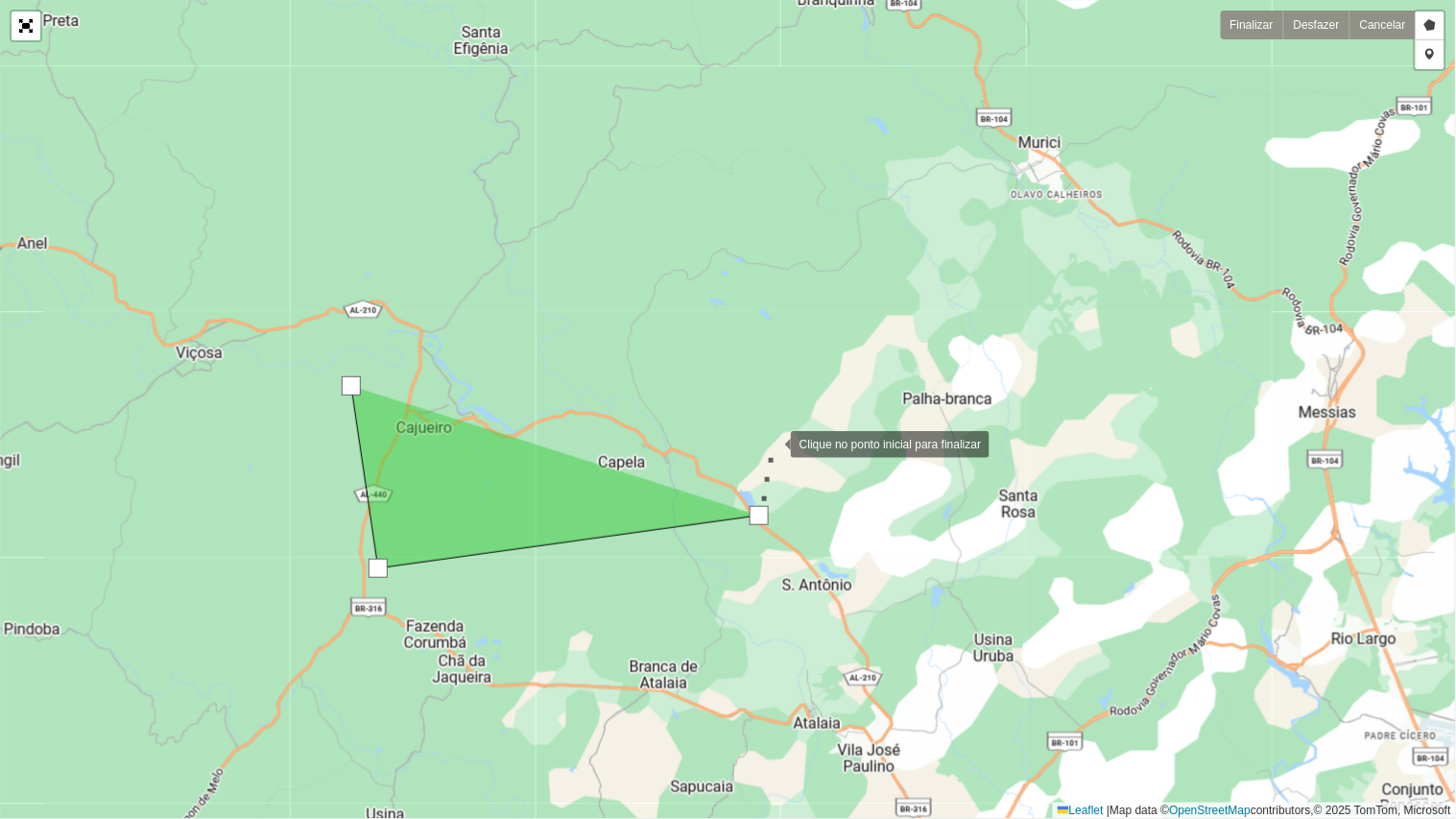 click at bounding box center (772, 443) 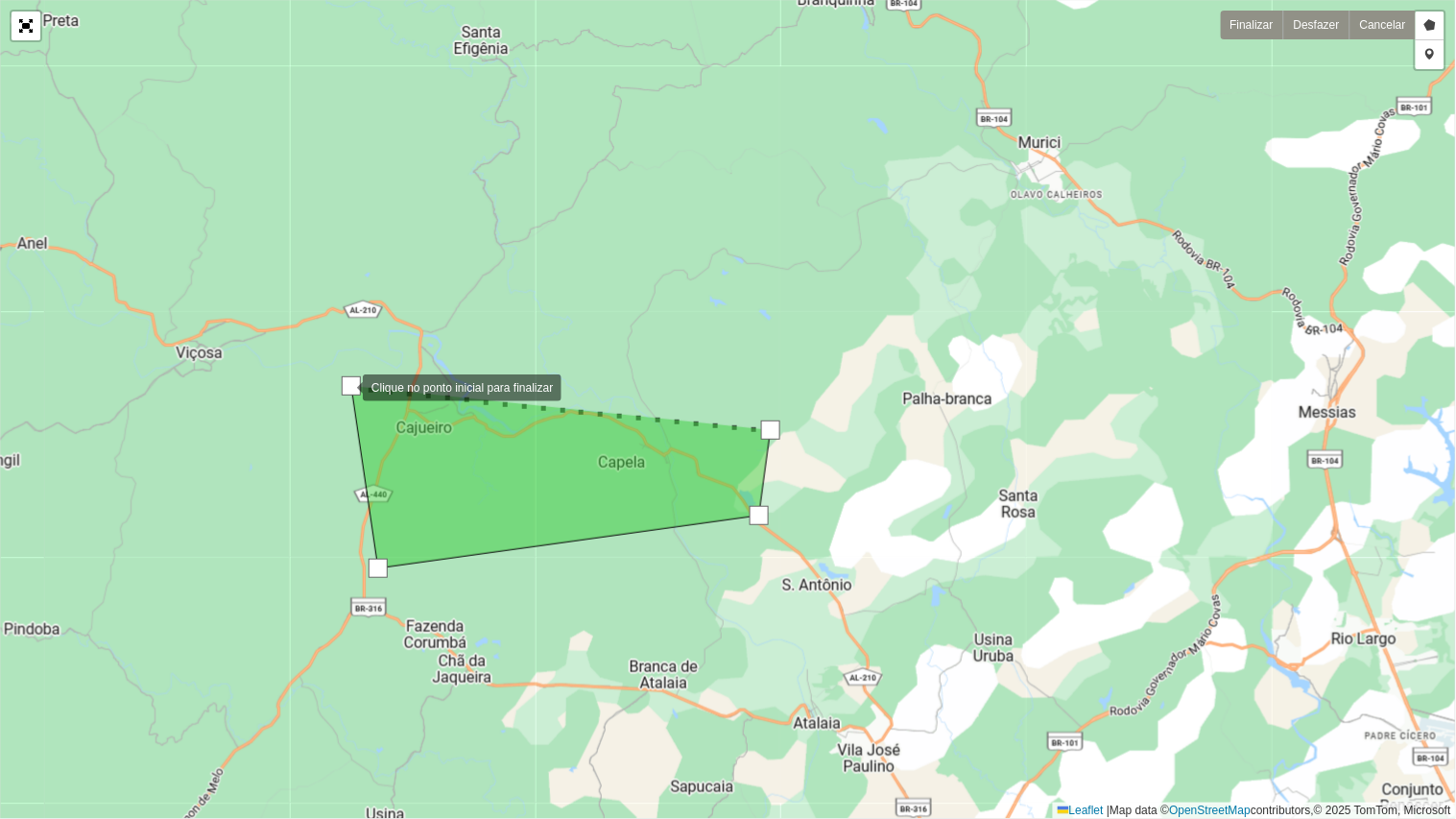 click at bounding box center [351, 386] 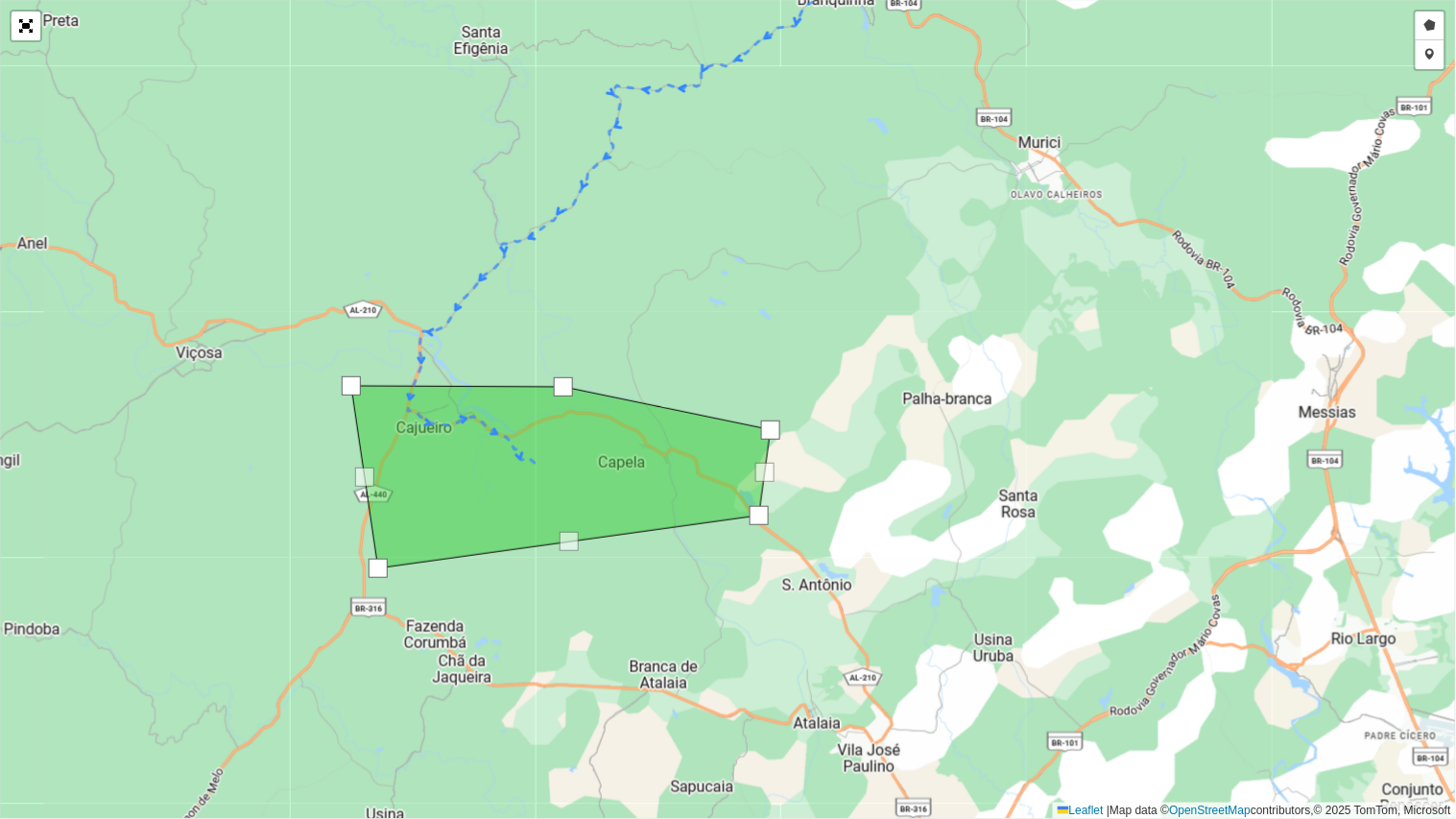 drag, startPoint x: 564, startPoint y: 405, endPoint x: 567, endPoint y: 384, distance: 21.213203 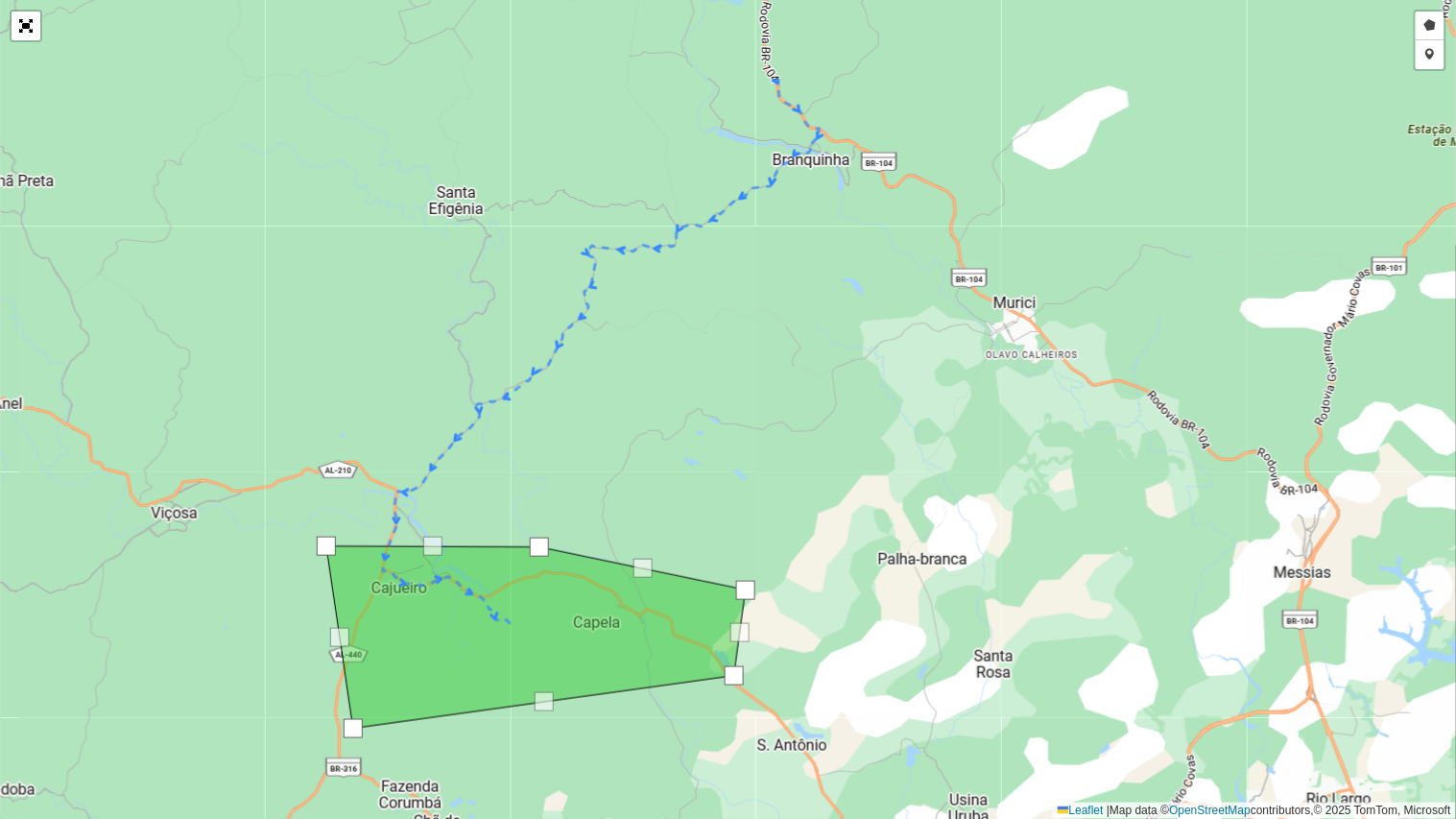 drag, startPoint x: 734, startPoint y: 264, endPoint x: 711, endPoint y: 429, distance: 166.59532 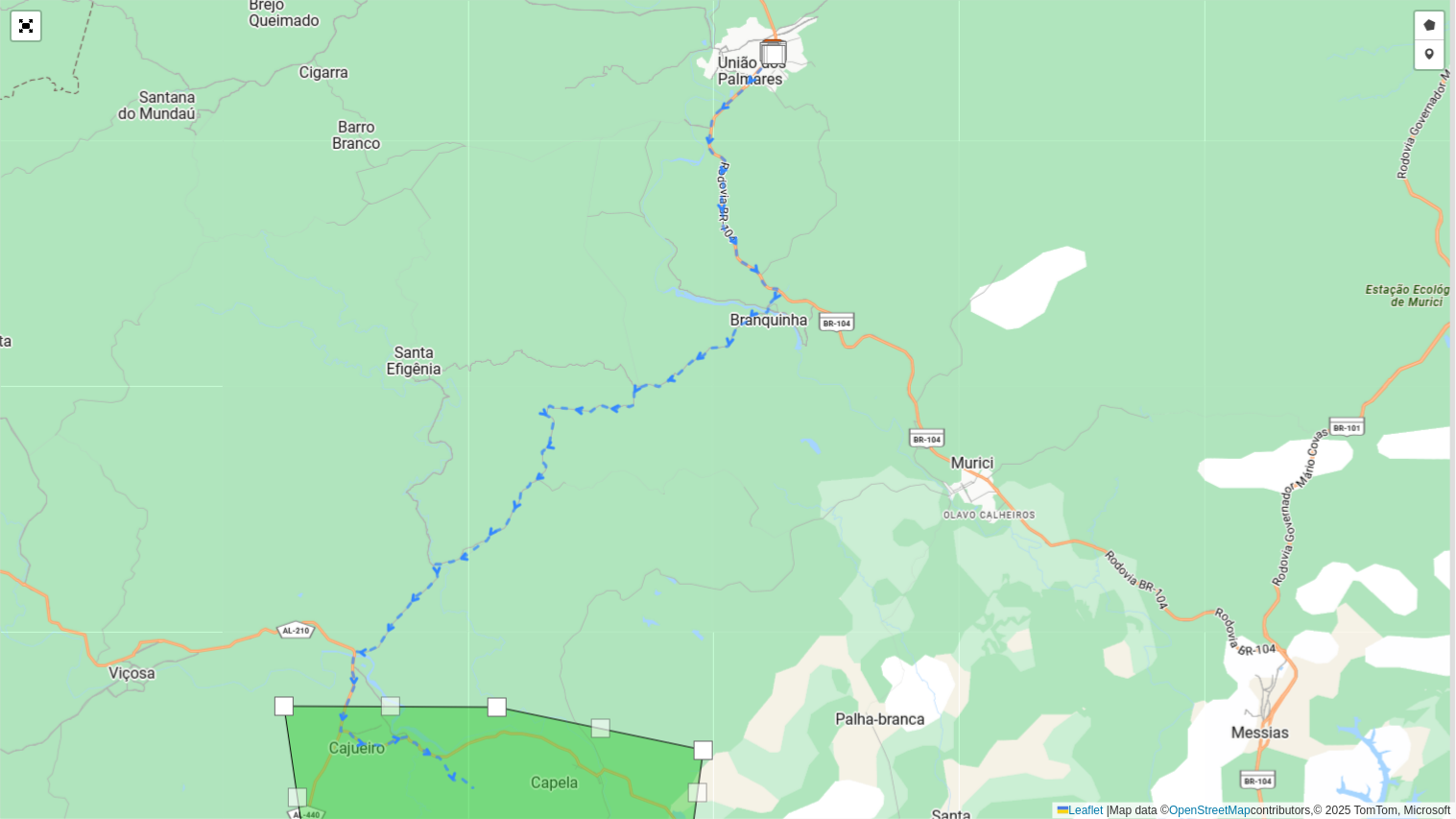 drag, startPoint x: 713, startPoint y: 457, endPoint x: 696, endPoint y: 510, distance: 55.65968 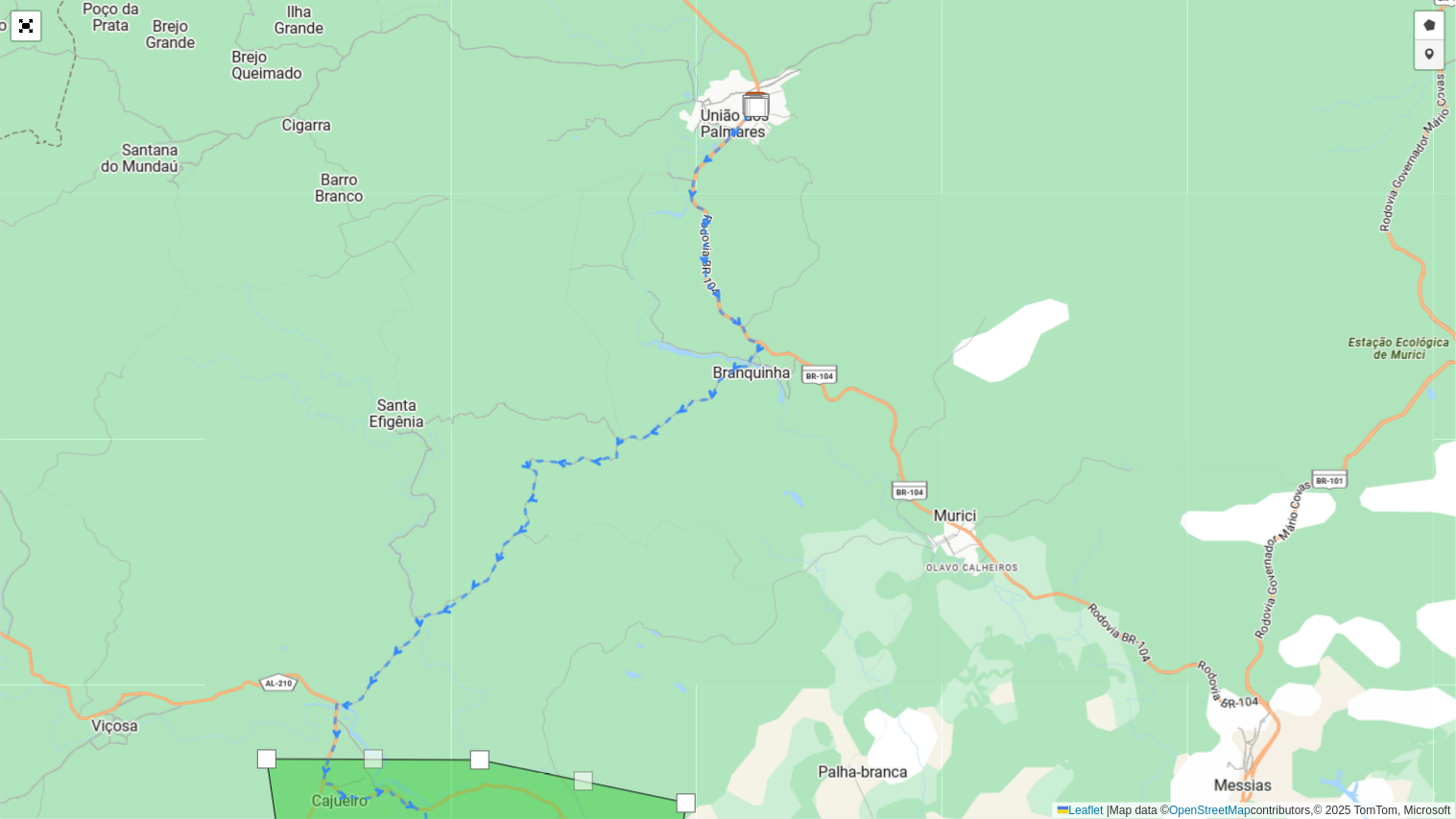 click on "Adicionar checkpoint" at bounding box center [1430, 55] 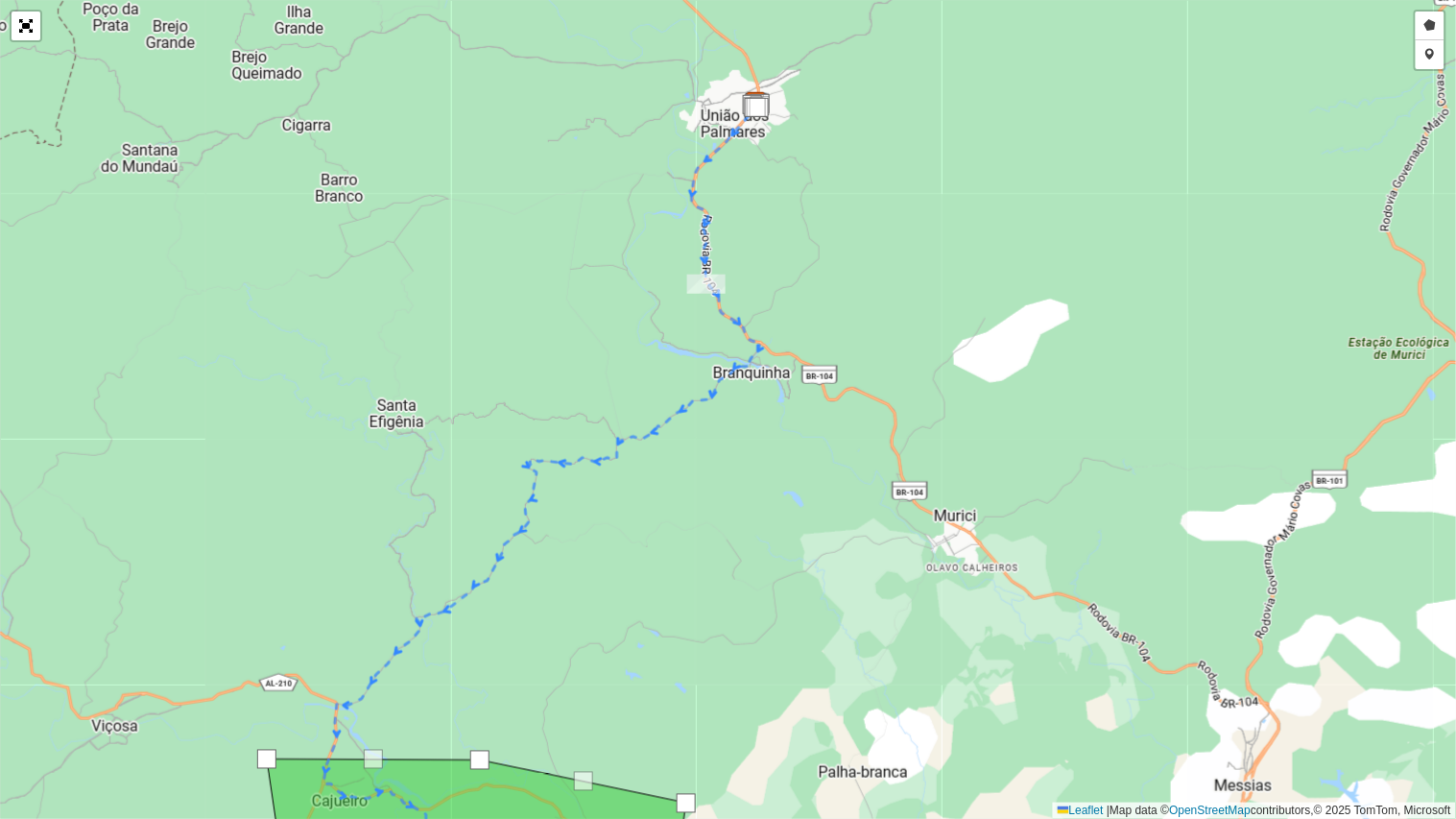 click on "Desenhar setor Adicionar checkpoint Cancelar  Leaflet   |  Map data ©  OpenStreetMap  contributors,© 2025 TomTom, Microsoft" at bounding box center [728, 409] 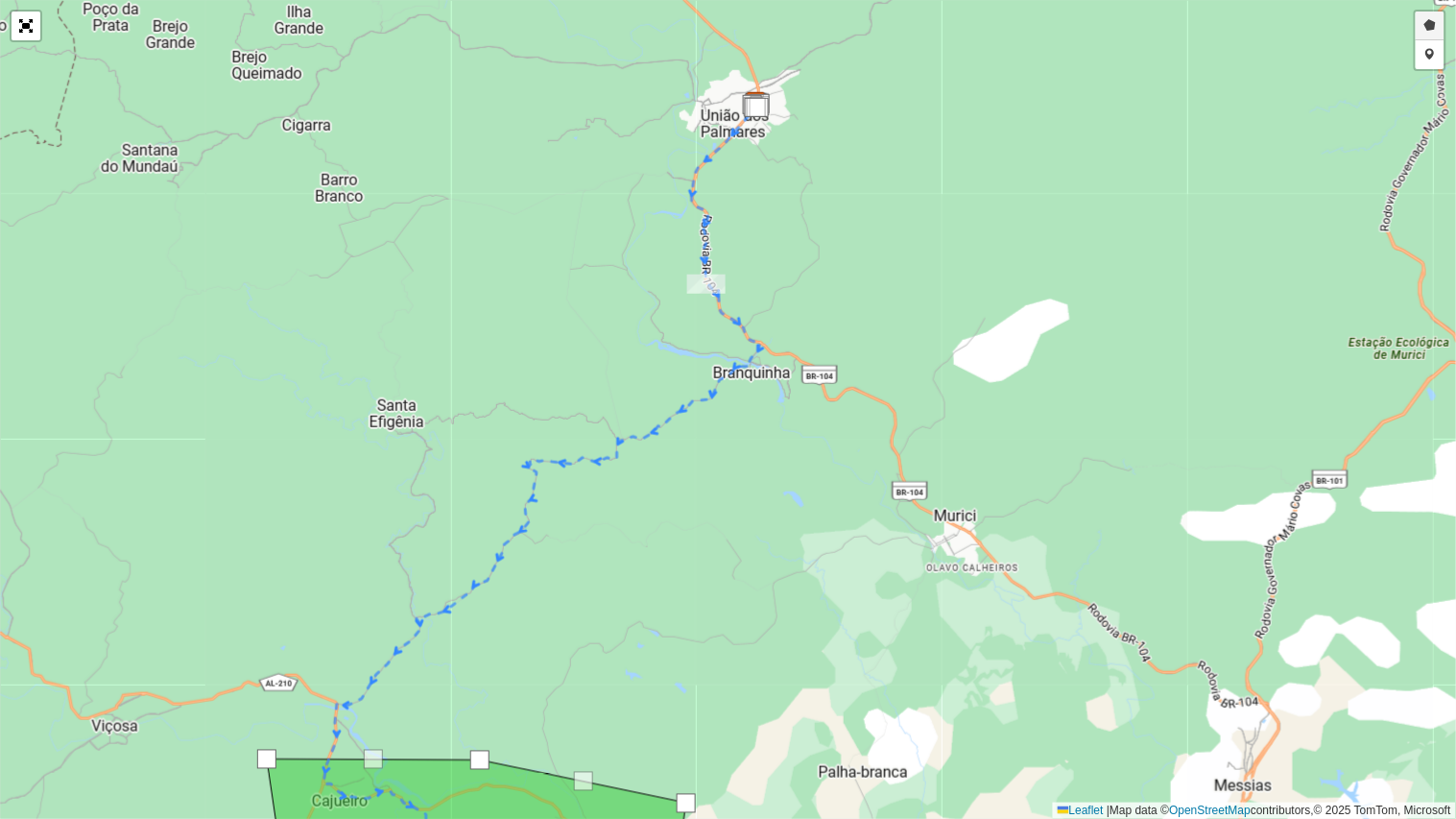 click on "Desenhar setor" at bounding box center [1430, 26] 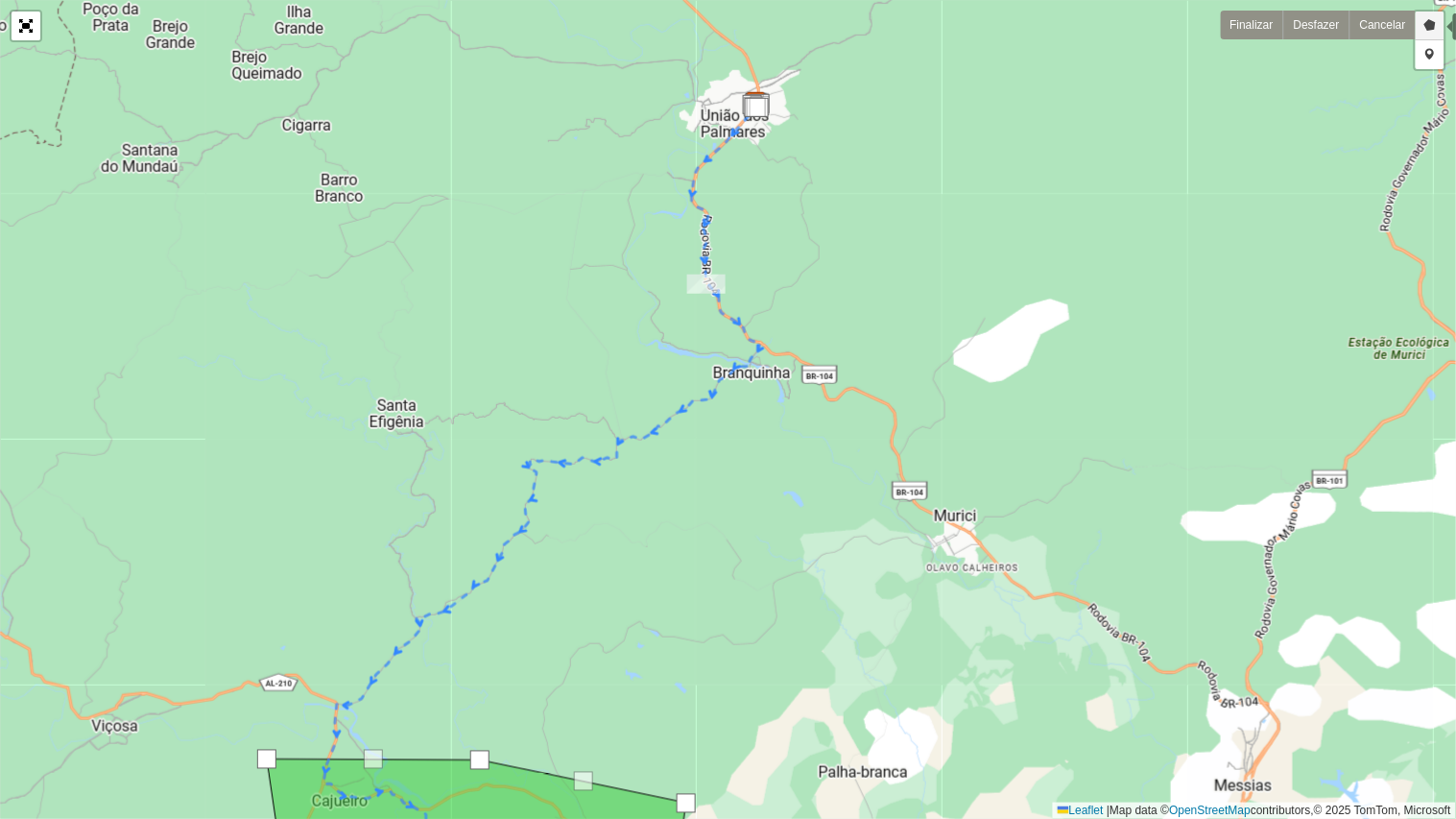 click on "Desenhar setor" at bounding box center [1430, 26] 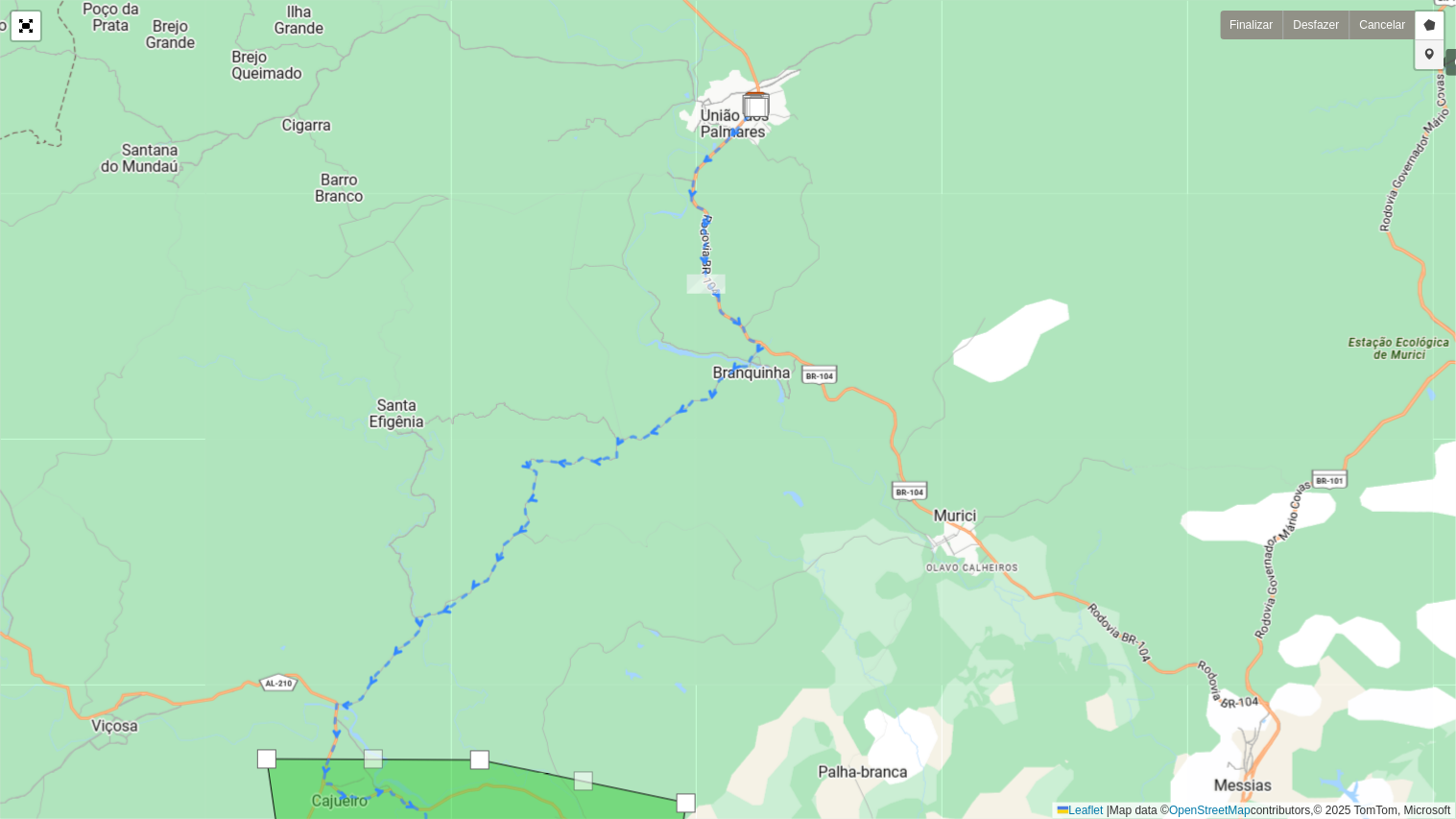 click on "Adicionar checkpoint" at bounding box center (1430, 55) 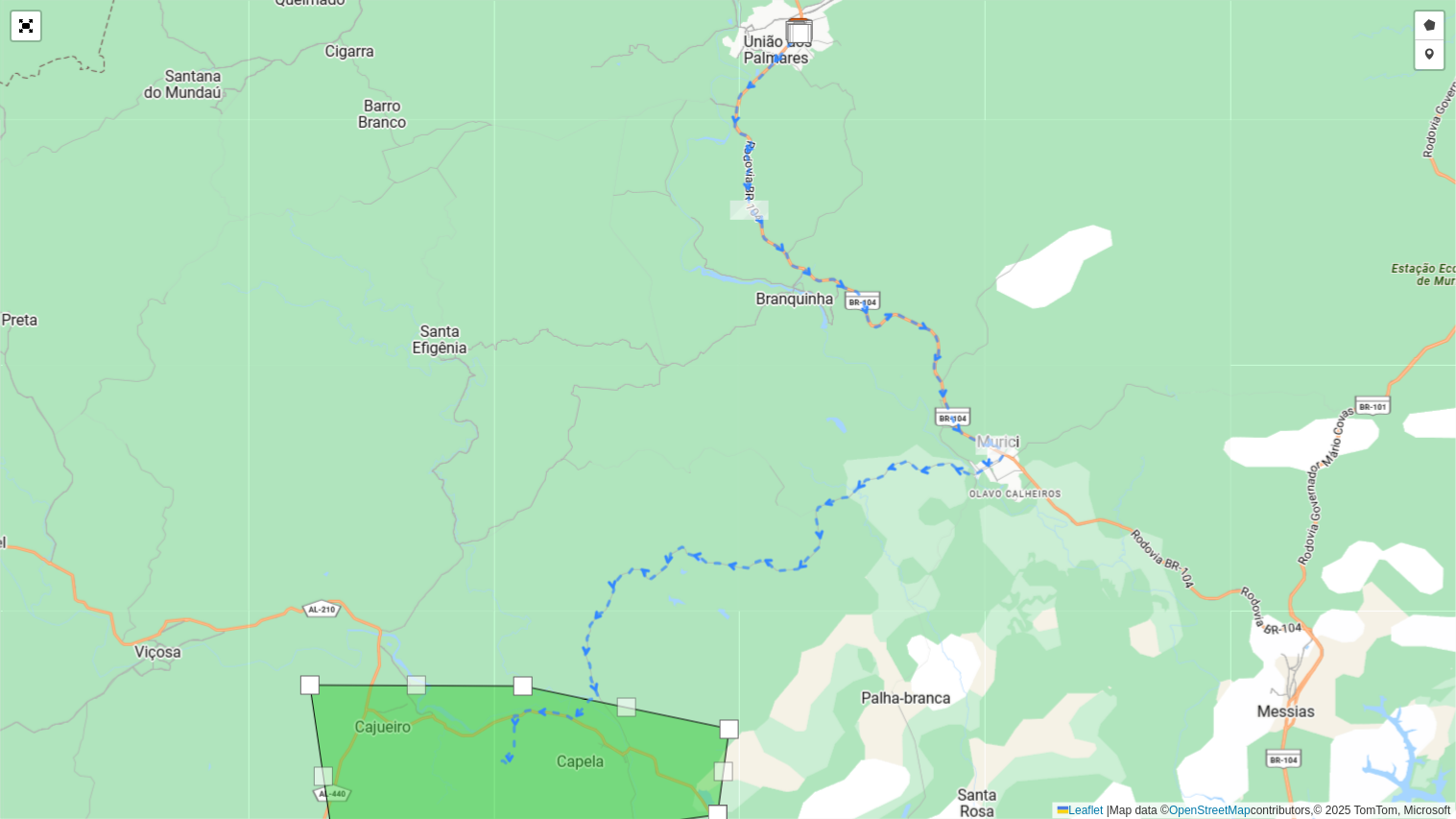 drag, startPoint x: 927, startPoint y: 665, endPoint x: 983, endPoint y: 531, distance: 145.23085 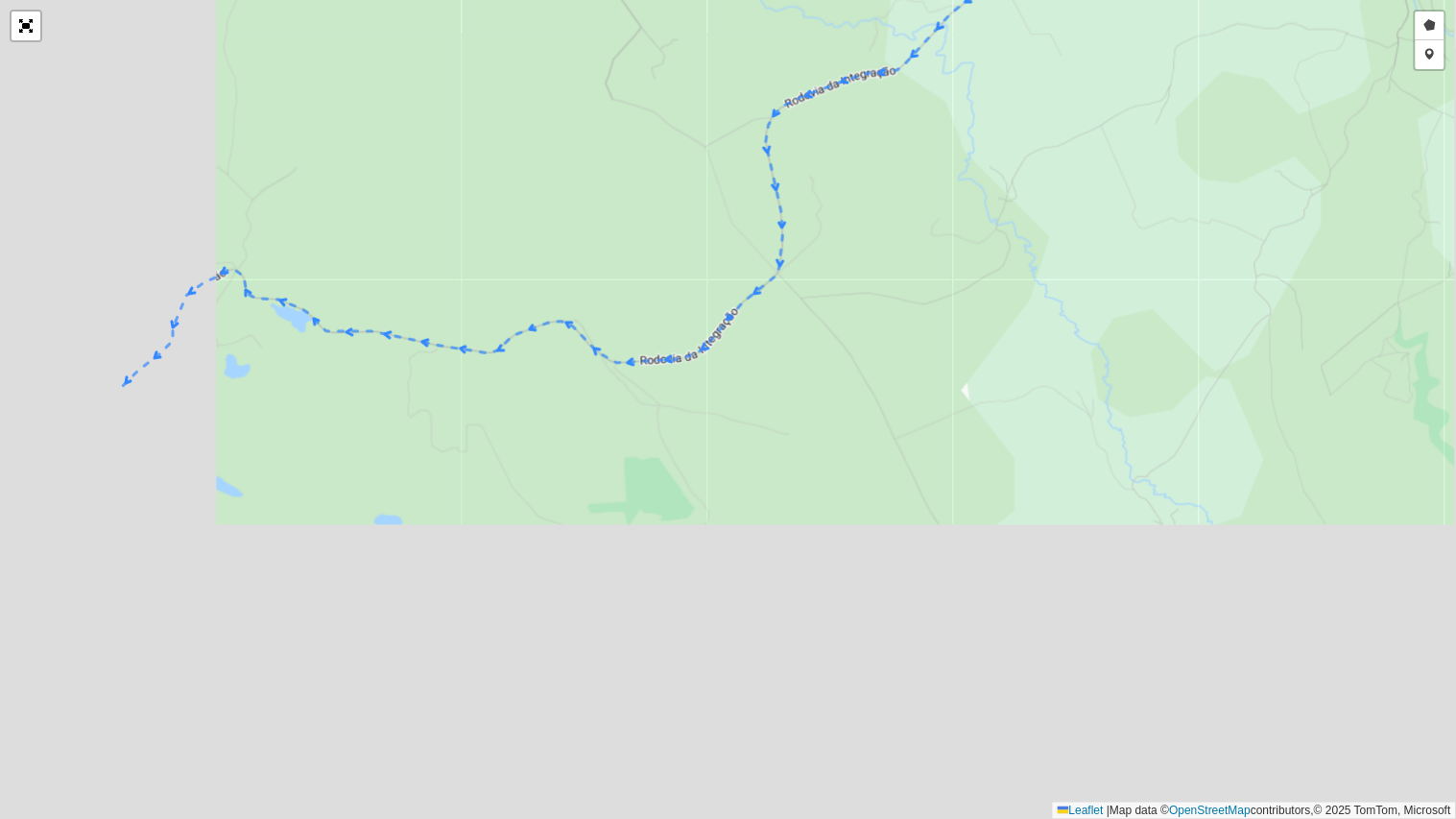 drag, startPoint x: 833, startPoint y: 580, endPoint x: 1174, endPoint y: 108, distance: 582.2929 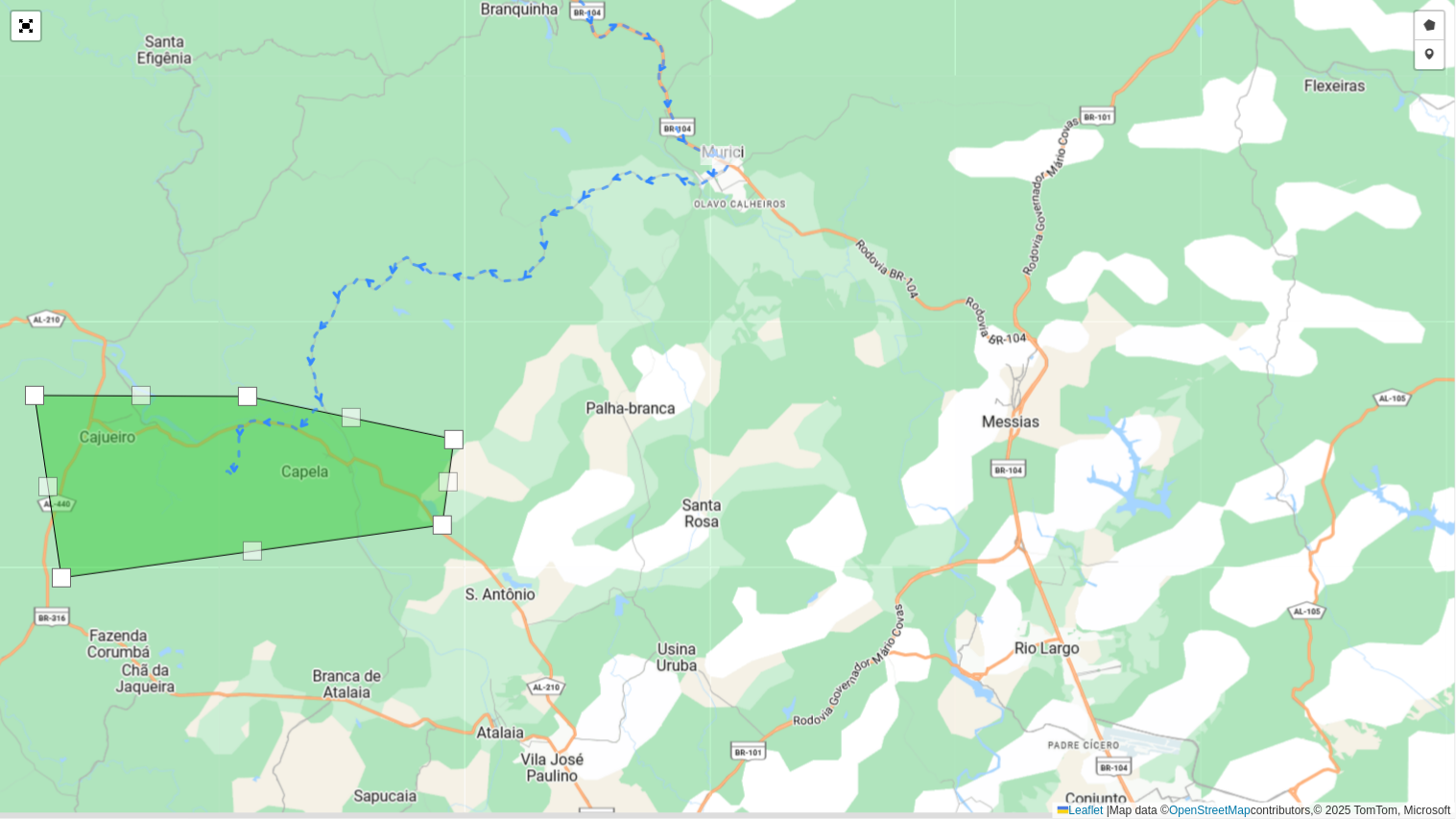drag, startPoint x: 463, startPoint y: 426, endPoint x: 541, endPoint y: 368, distance: 97.20082 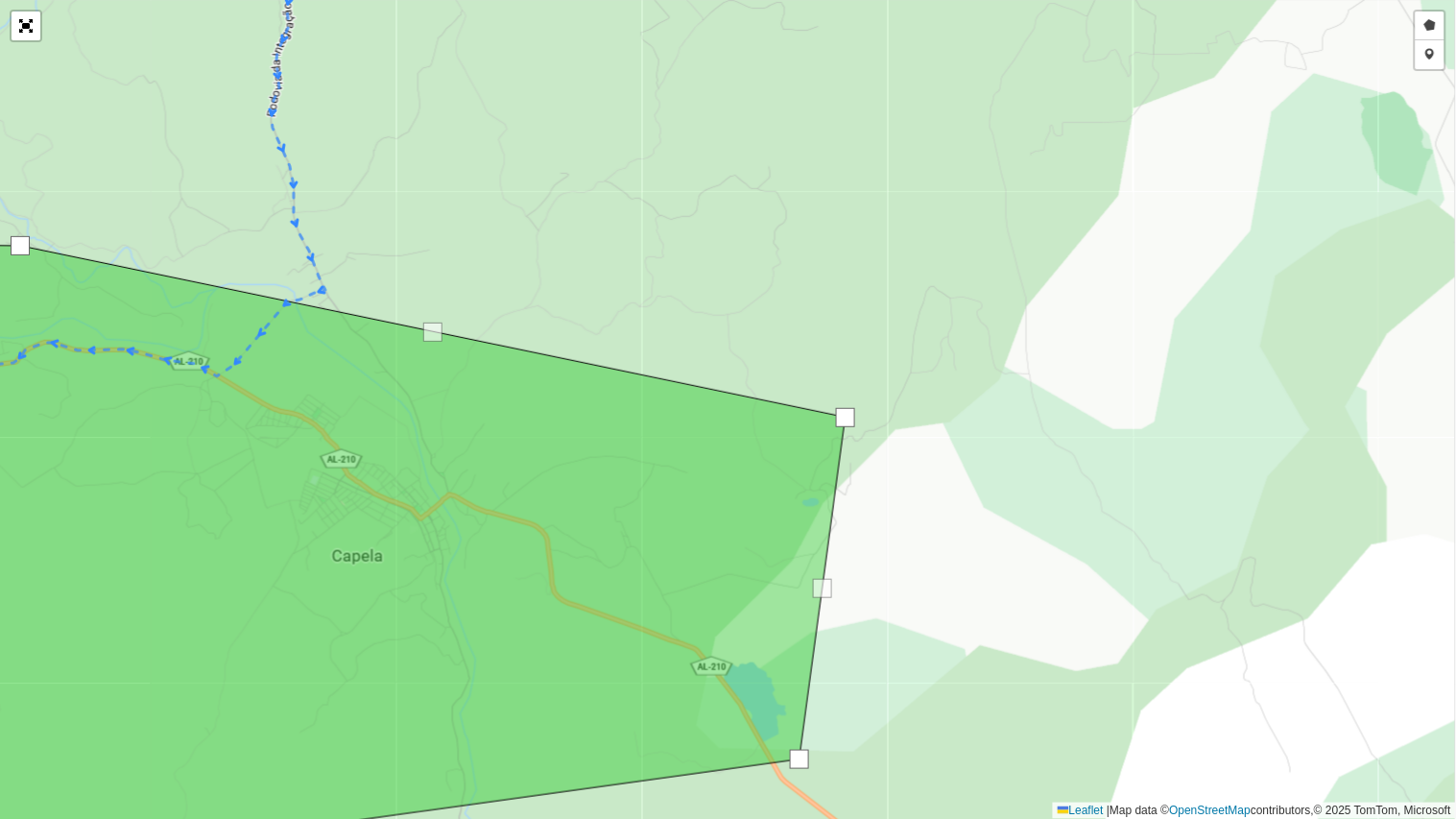 drag, startPoint x: 333, startPoint y: 410, endPoint x: 641, endPoint y: 410, distance: 308 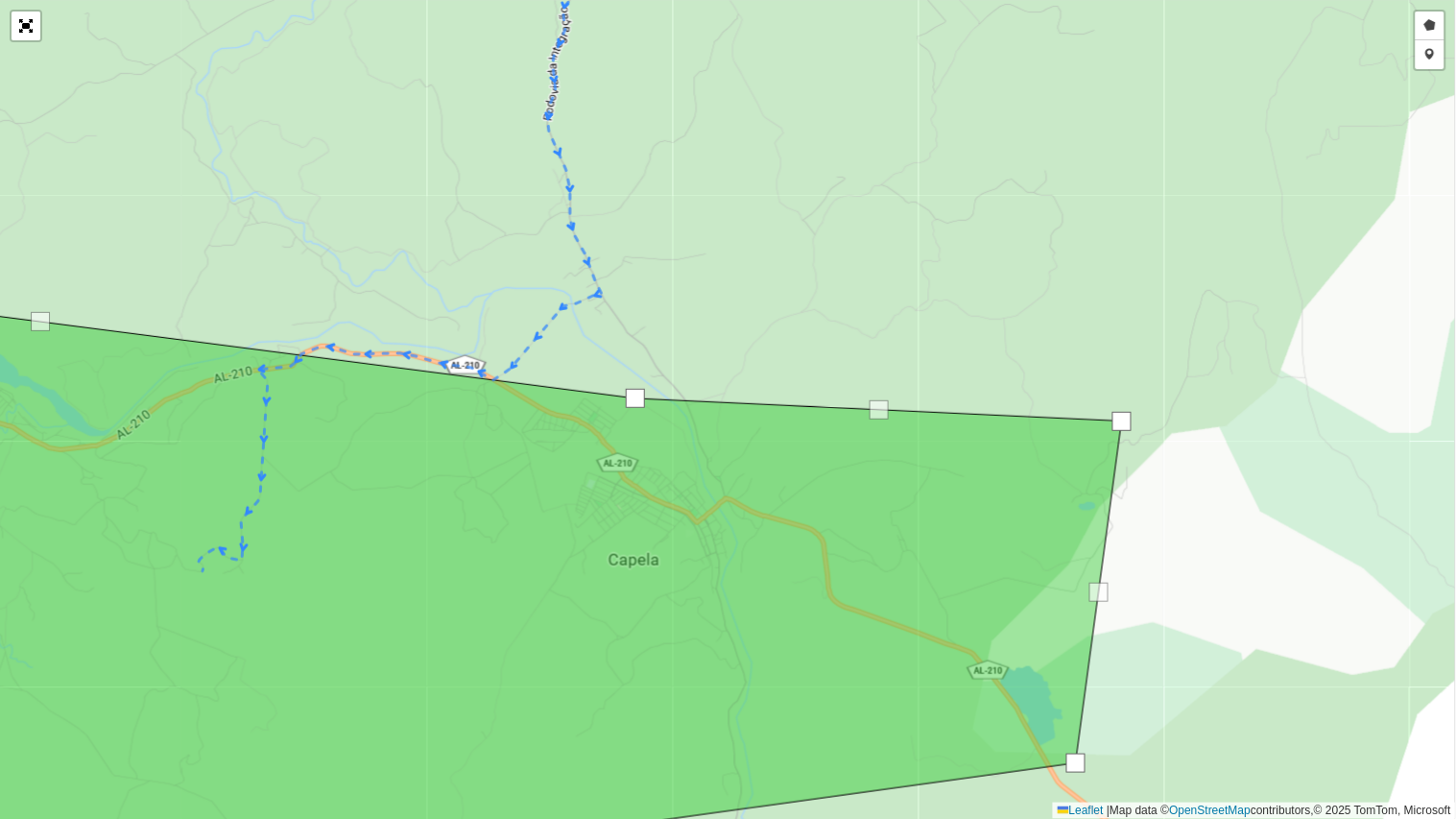 drag, startPoint x: 298, startPoint y: 250, endPoint x: 634, endPoint y: 394, distance: 365.55711 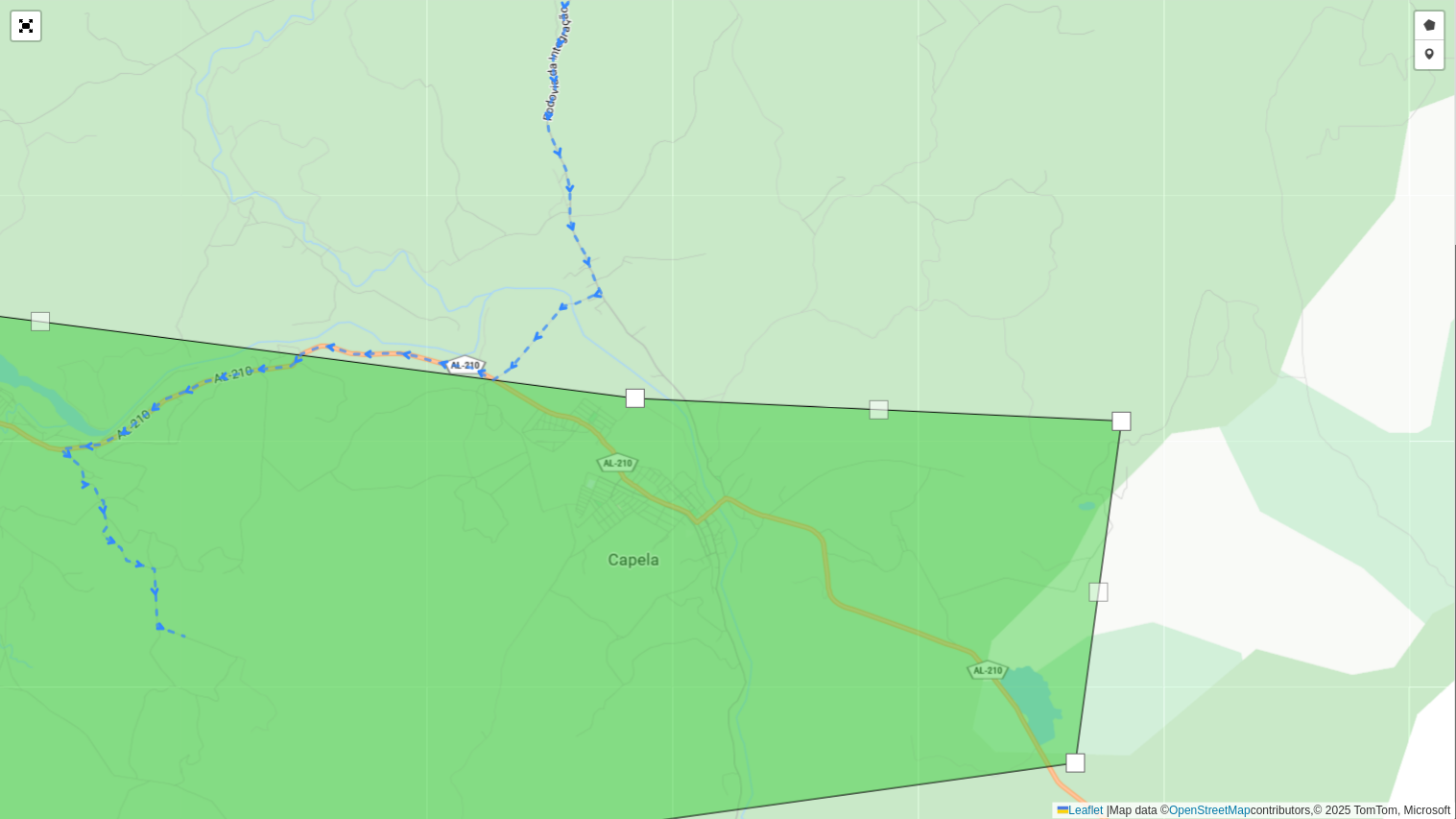 click on "Desenhar setor Adicionar checkpoint Cancelar  Leaflet   |  Map data ©  OpenStreetMap  contributors,© 2025 TomTom, Microsoft" at bounding box center [728, 409] 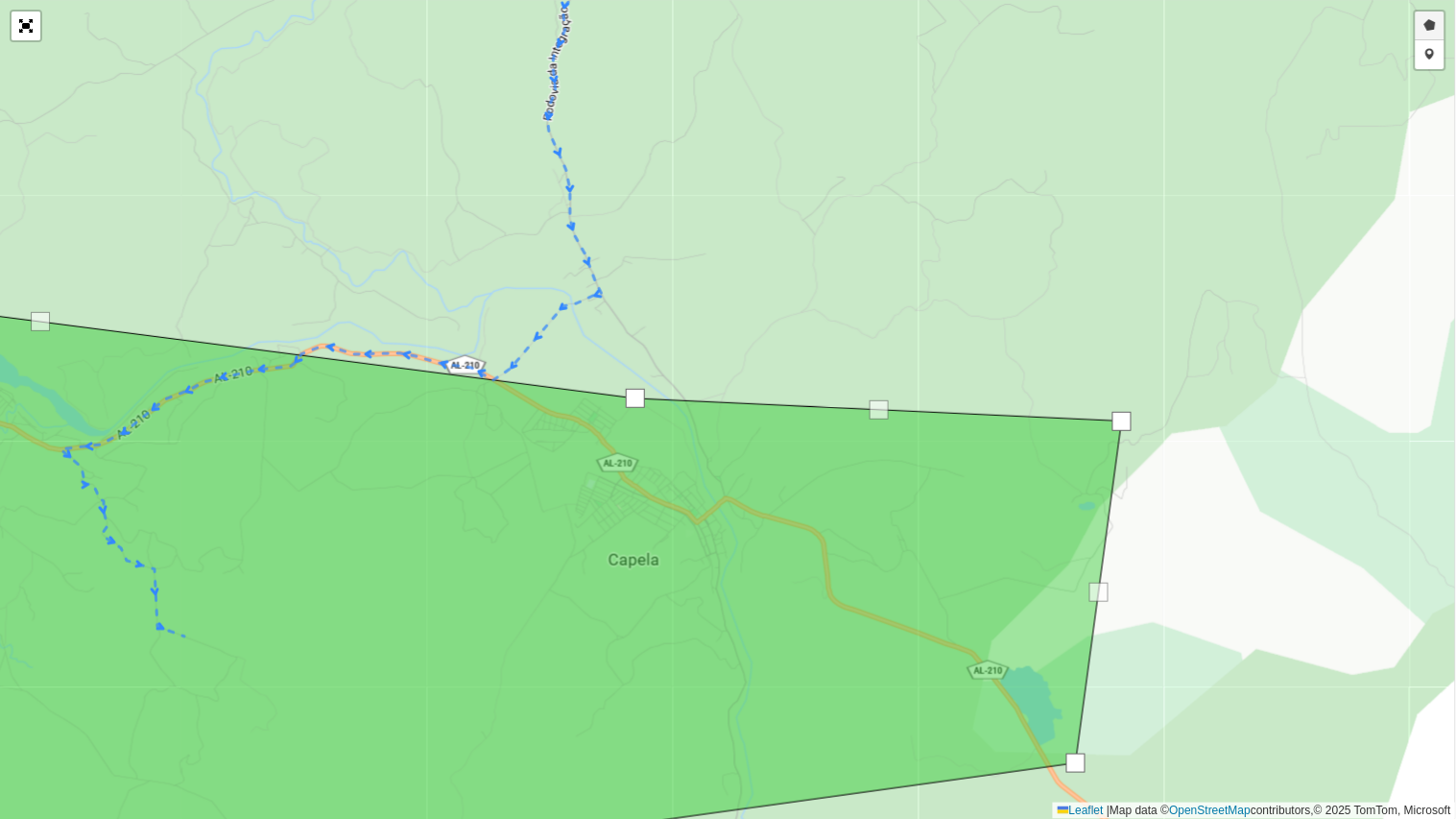 click on "Desenhar setor" at bounding box center (1430, 26) 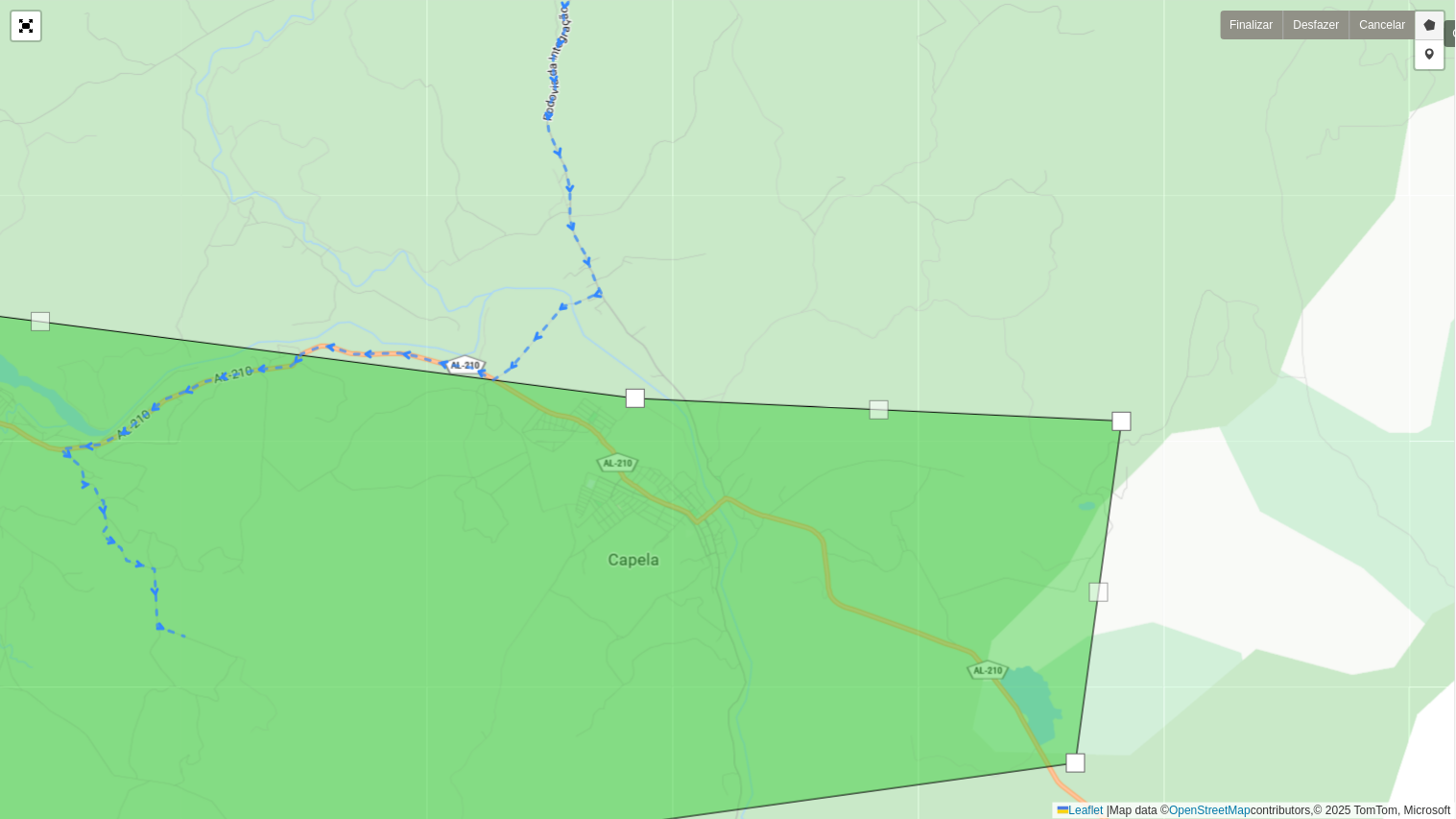 click on "Desenhar setor" at bounding box center [1430, 26] 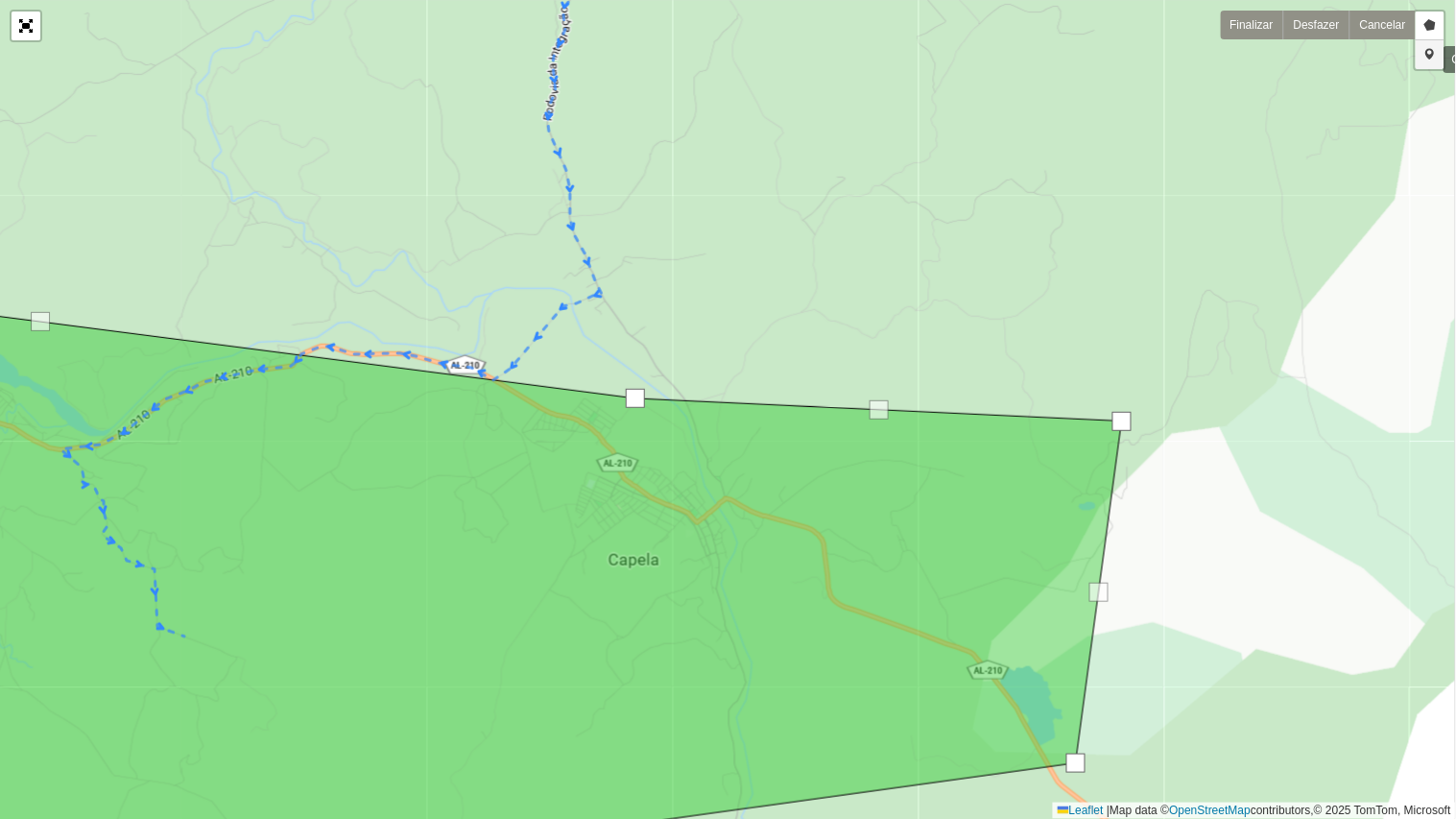 click on "Adicionar checkpoint" at bounding box center [1430, 55] 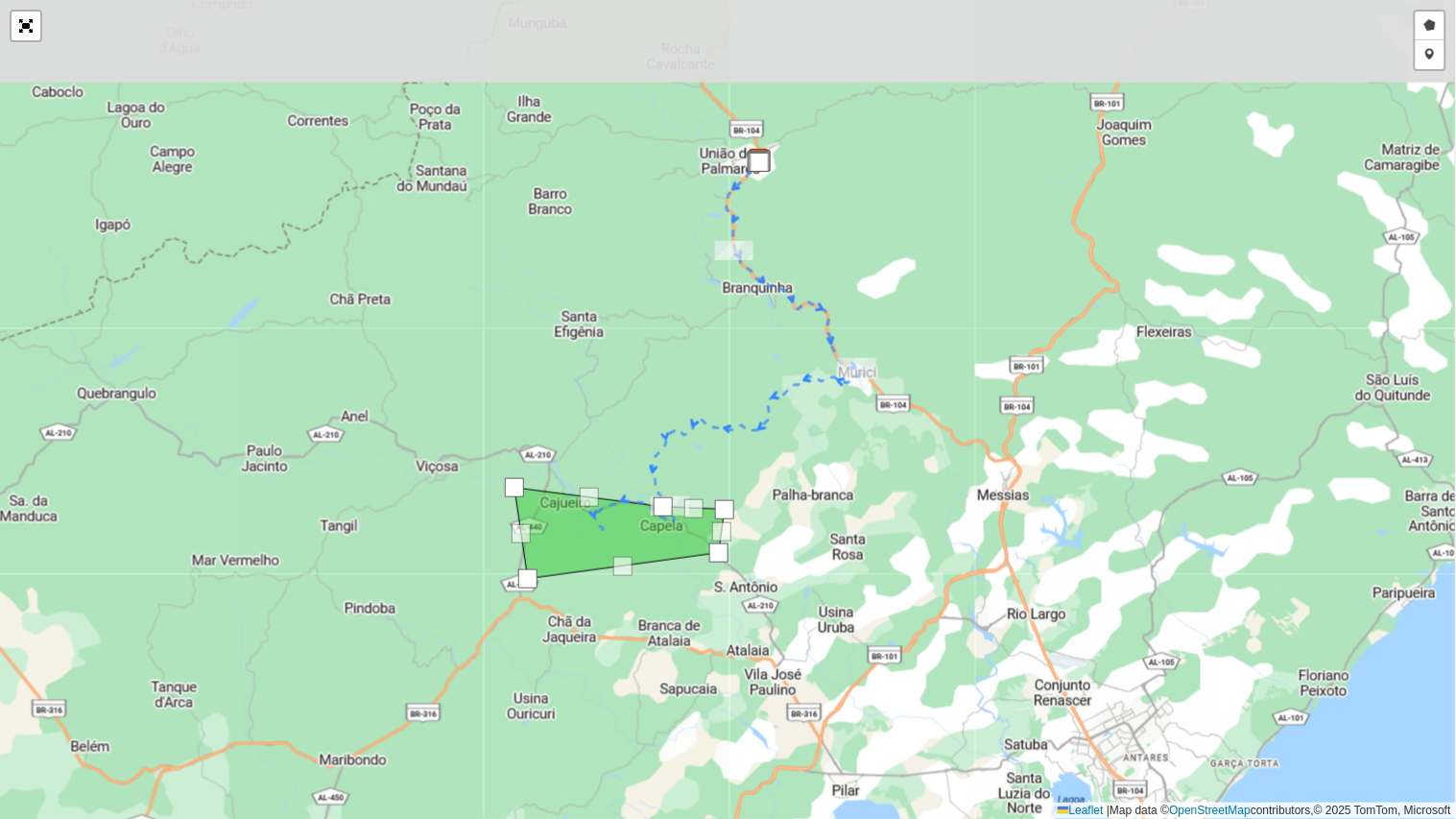 drag, startPoint x: 864, startPoint y: 288, endPoint x: 785, endPoint y: 472, distance: 200.24235 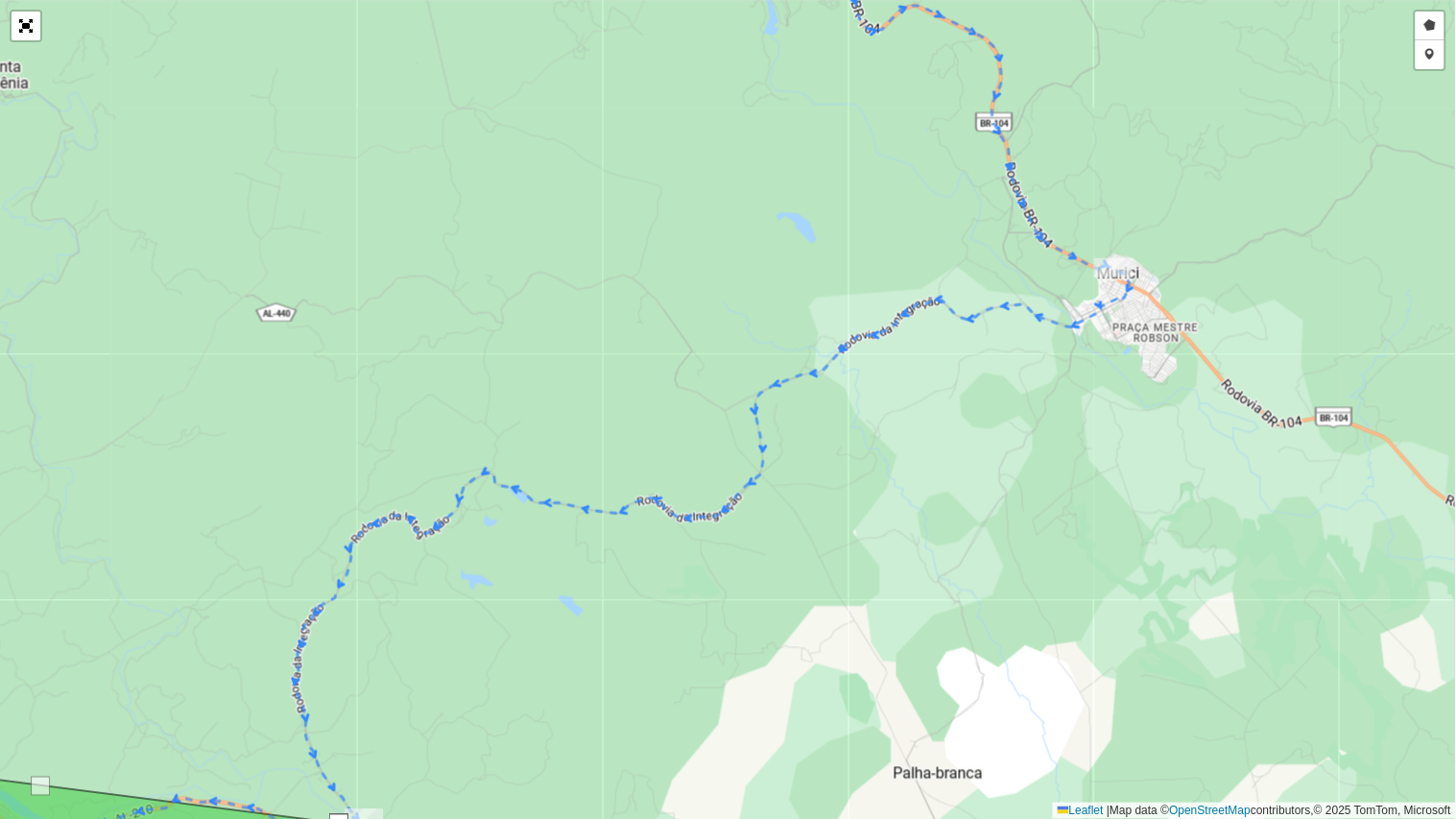 drag, startPoint x: 725, startPoint y: 286, endPoint x: 724, endPoint y: 626, distance: 340.0015 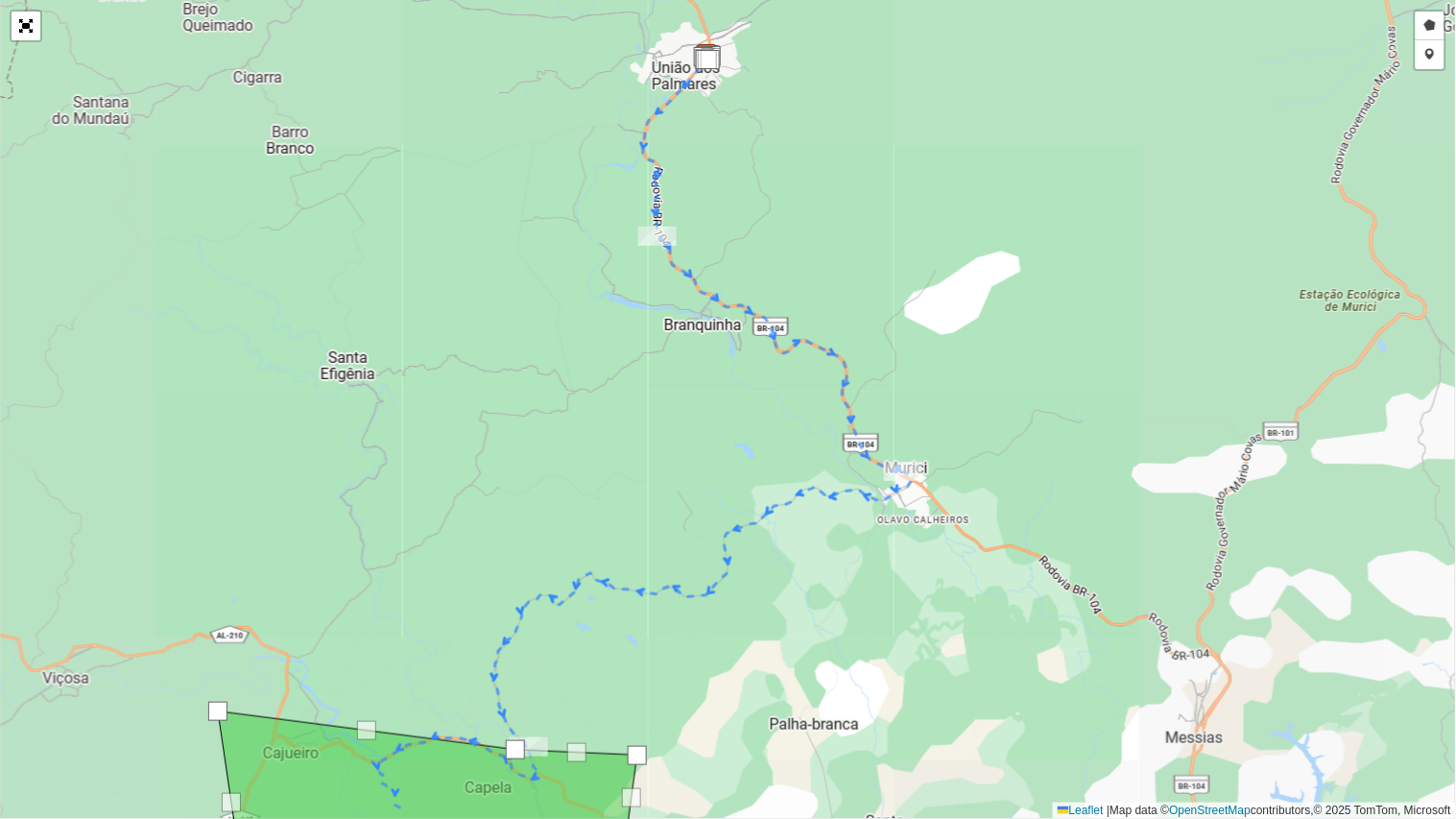 drag, startPoint x: 746, startPoint y: 209, endPoint x: 739, endPoint y: 275, distance: 66.370174 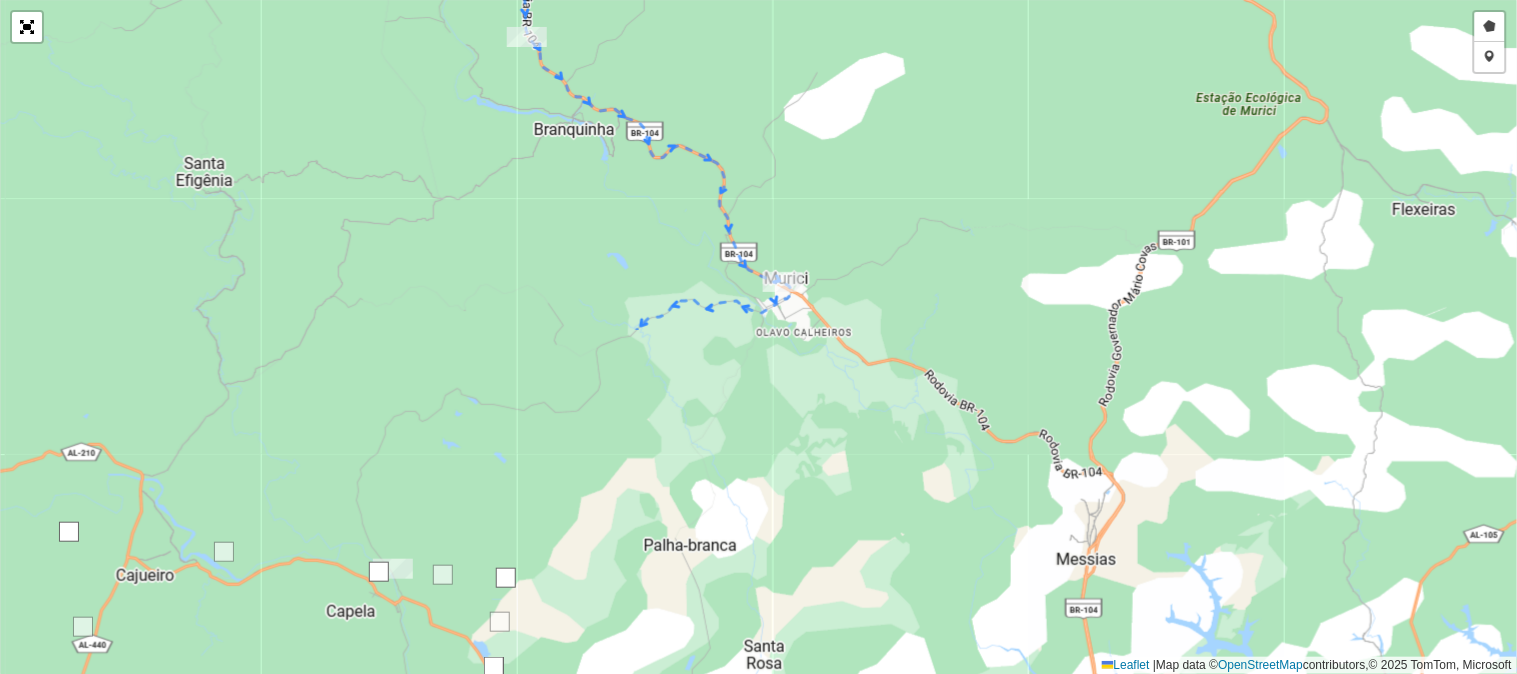 drag, startPoint x: 473, startPoint y: 305, endPoint x: 531, endPoint y: 163, distance: 153.3884 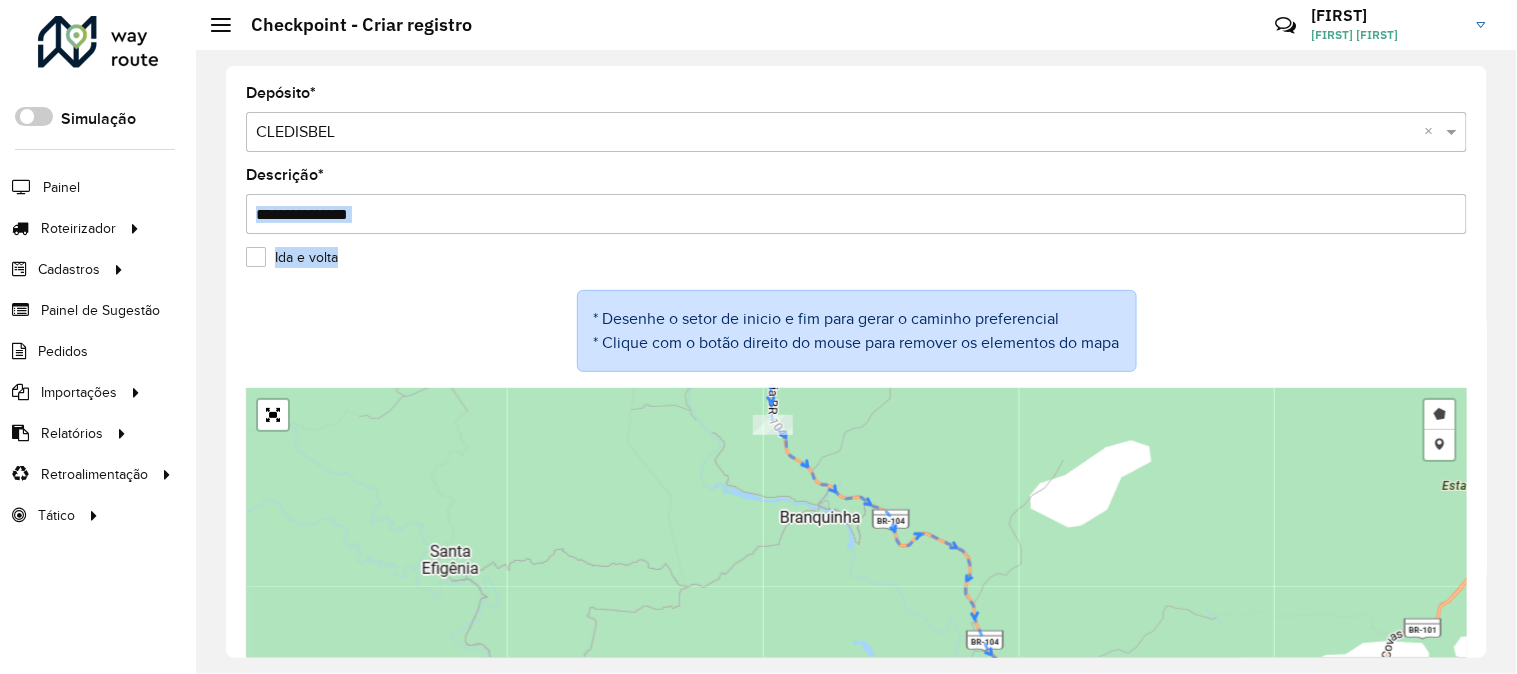 click on "**********" 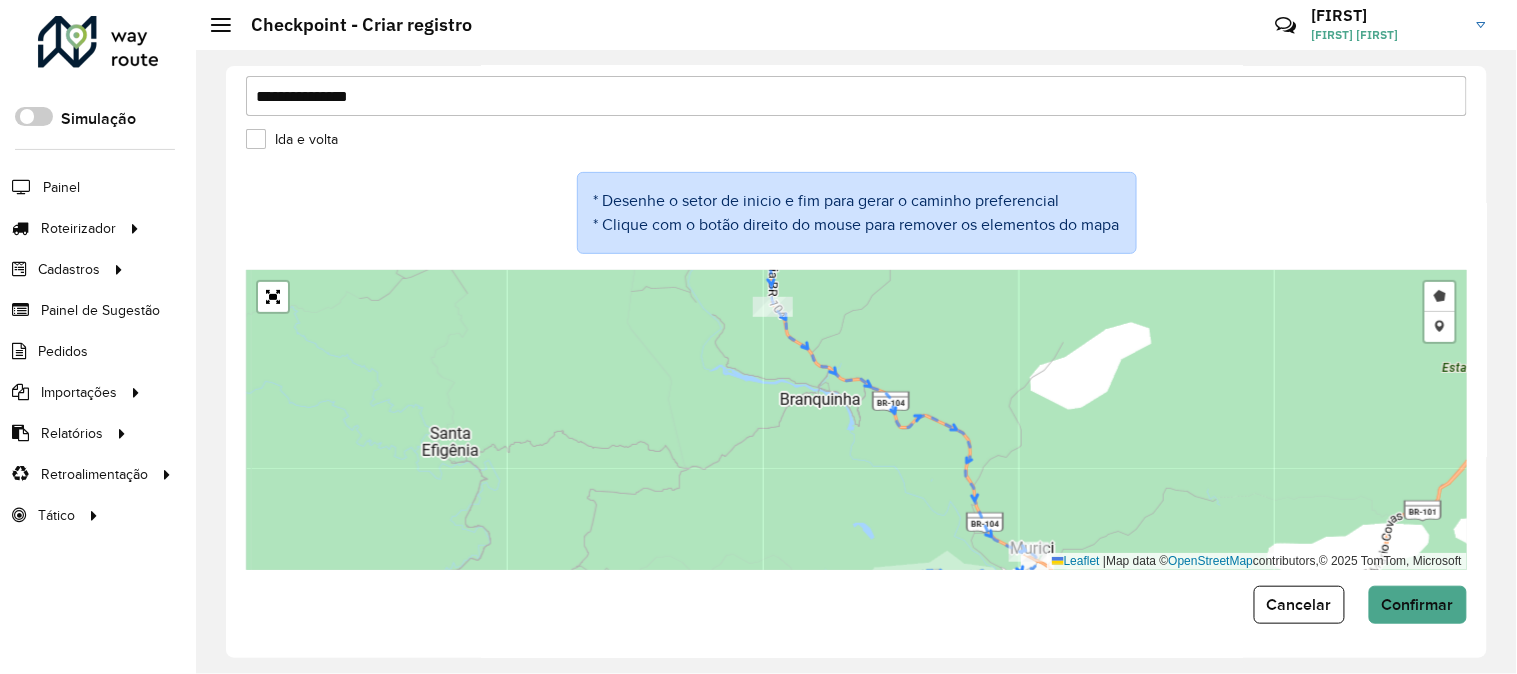 scroll, scrollTop: 120, scrollLeft: 0, axis: vertical 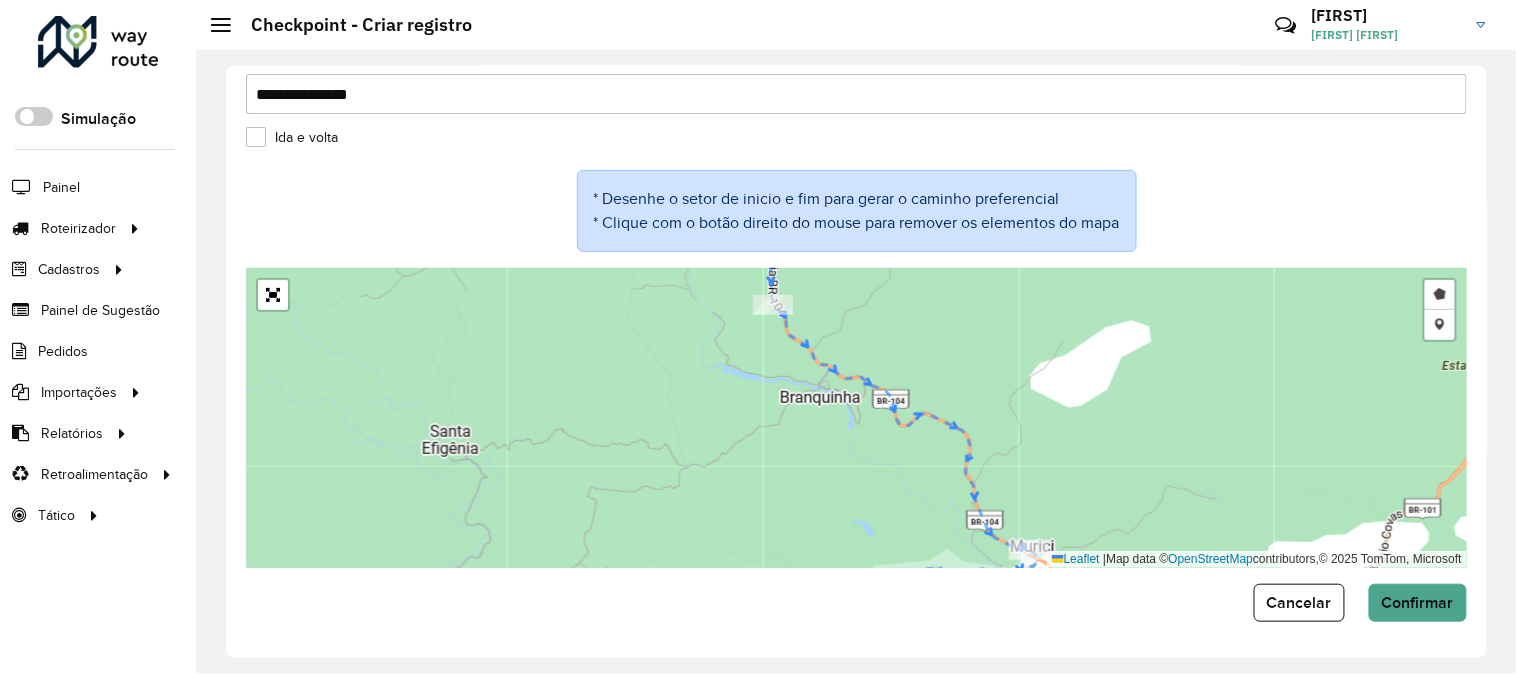 click on "Ida e volta" 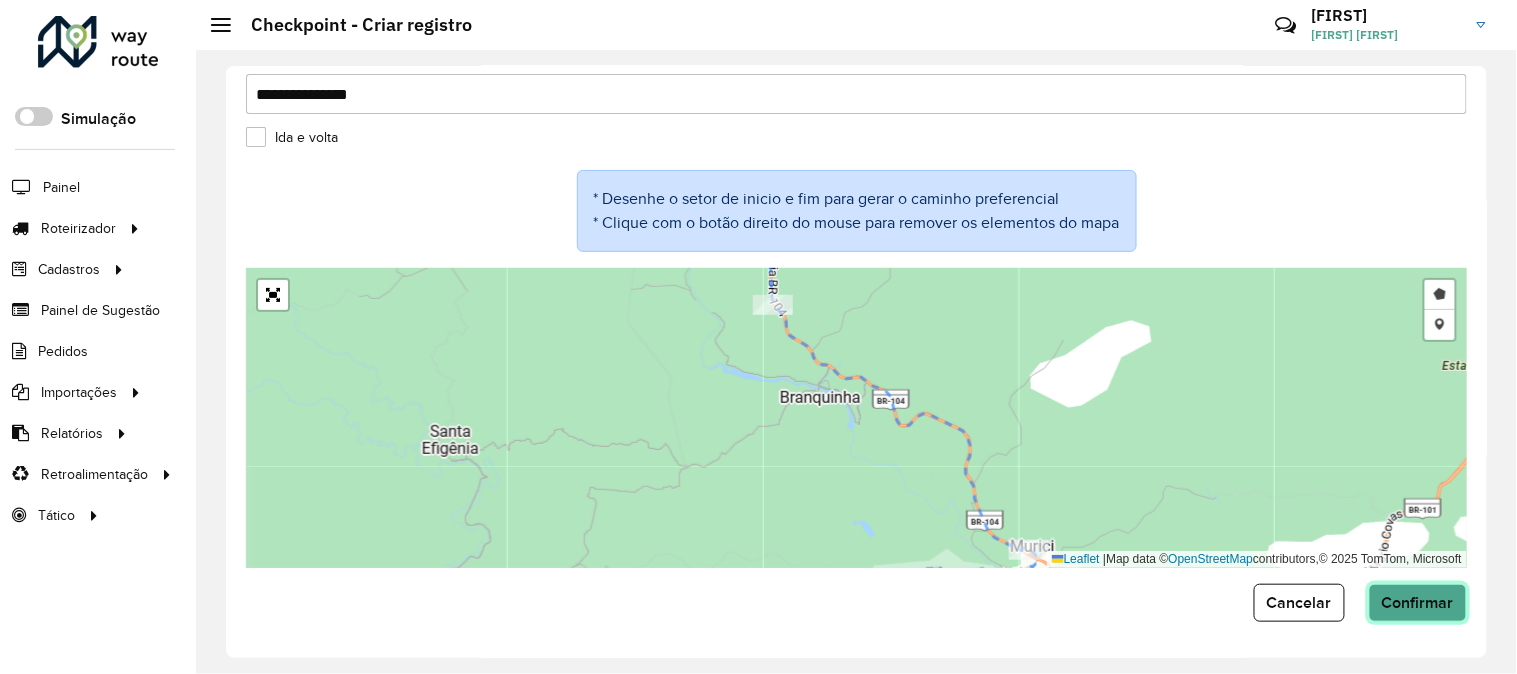 click on "Confirmar" 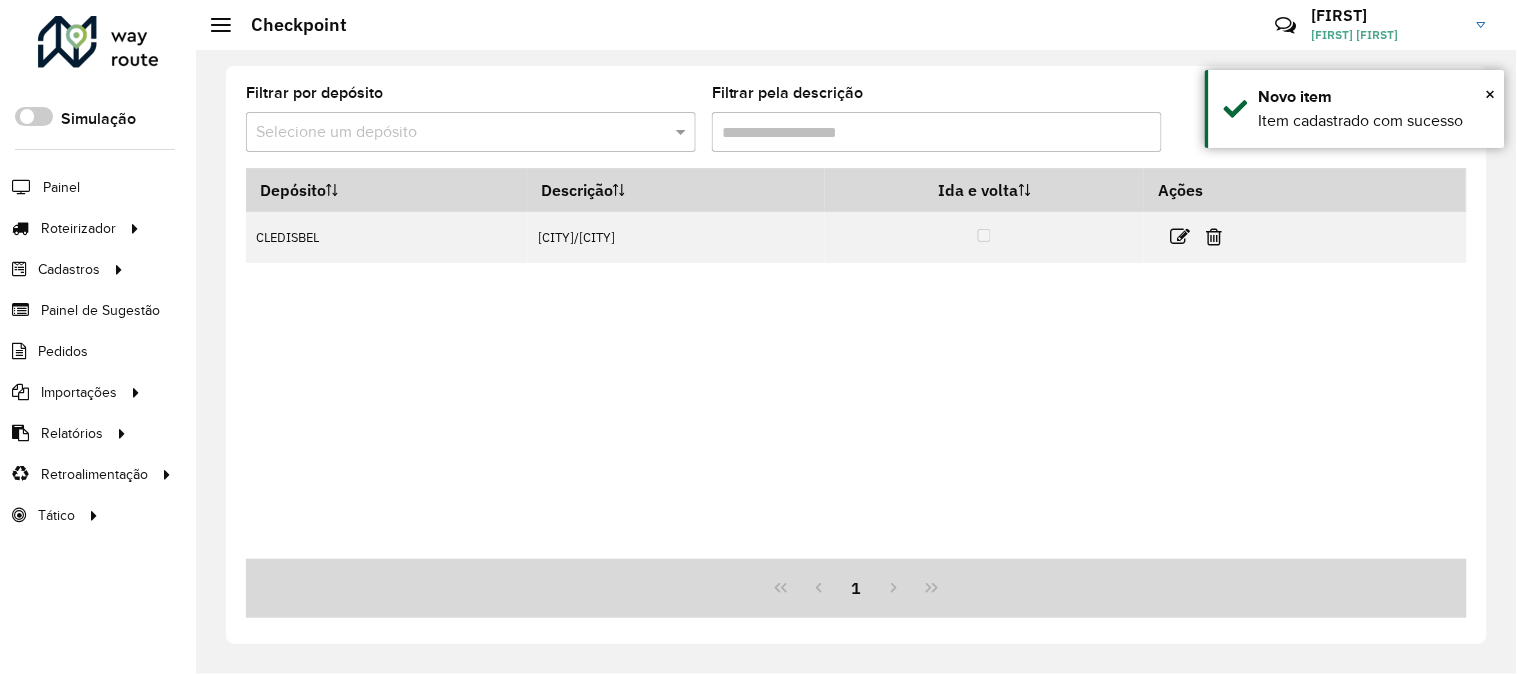 click on "Depósito   Descrição   Ida e volta   Ações   CLEDISBEL   CAPELA/CAJUEIRO" at bounding box center (856, 363) 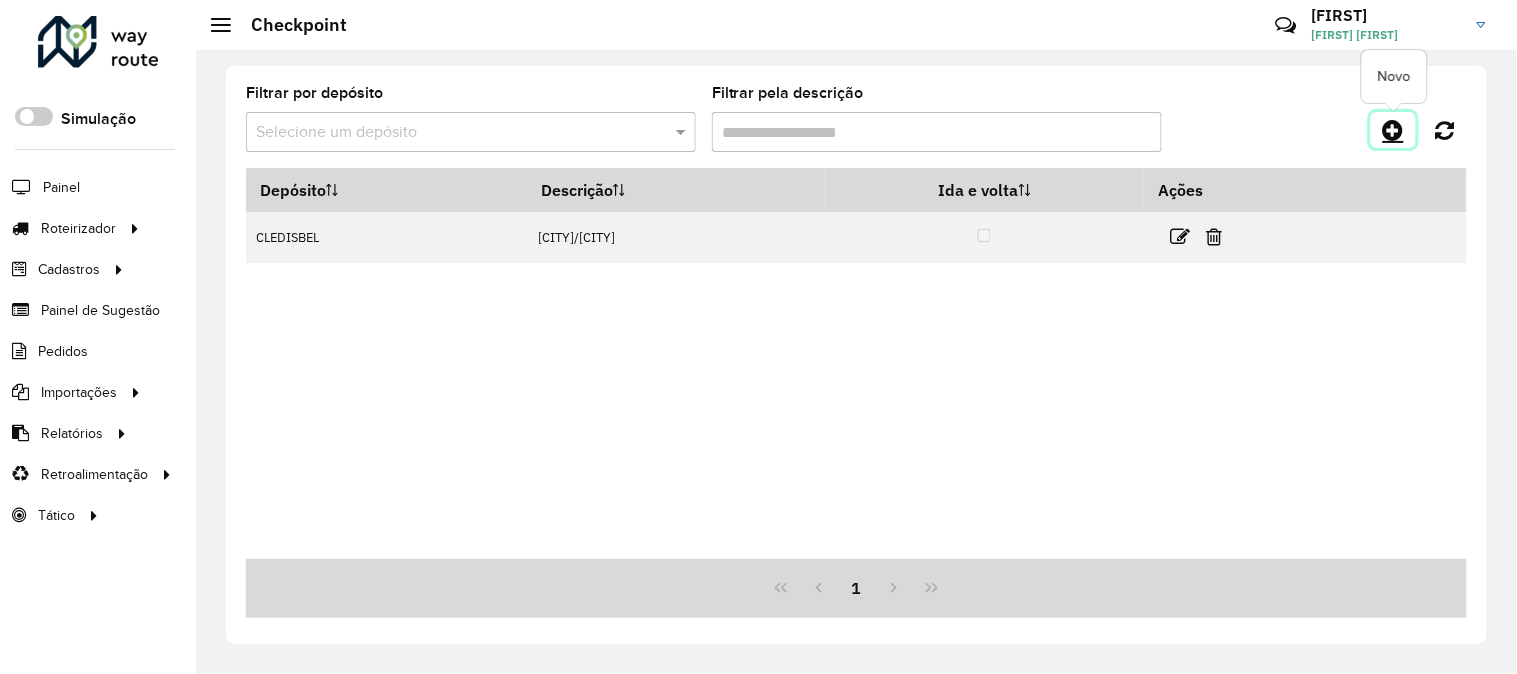 click 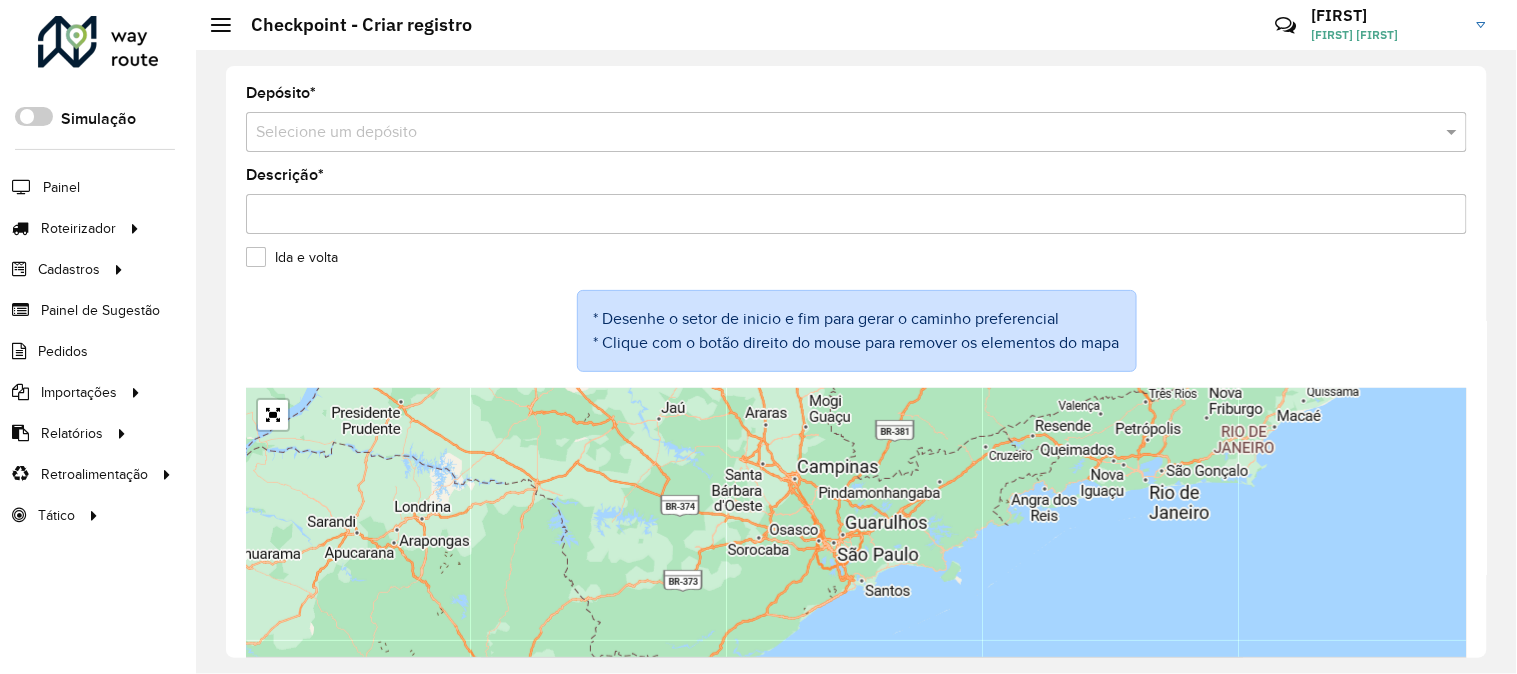 click at bounding box center [836, 133] 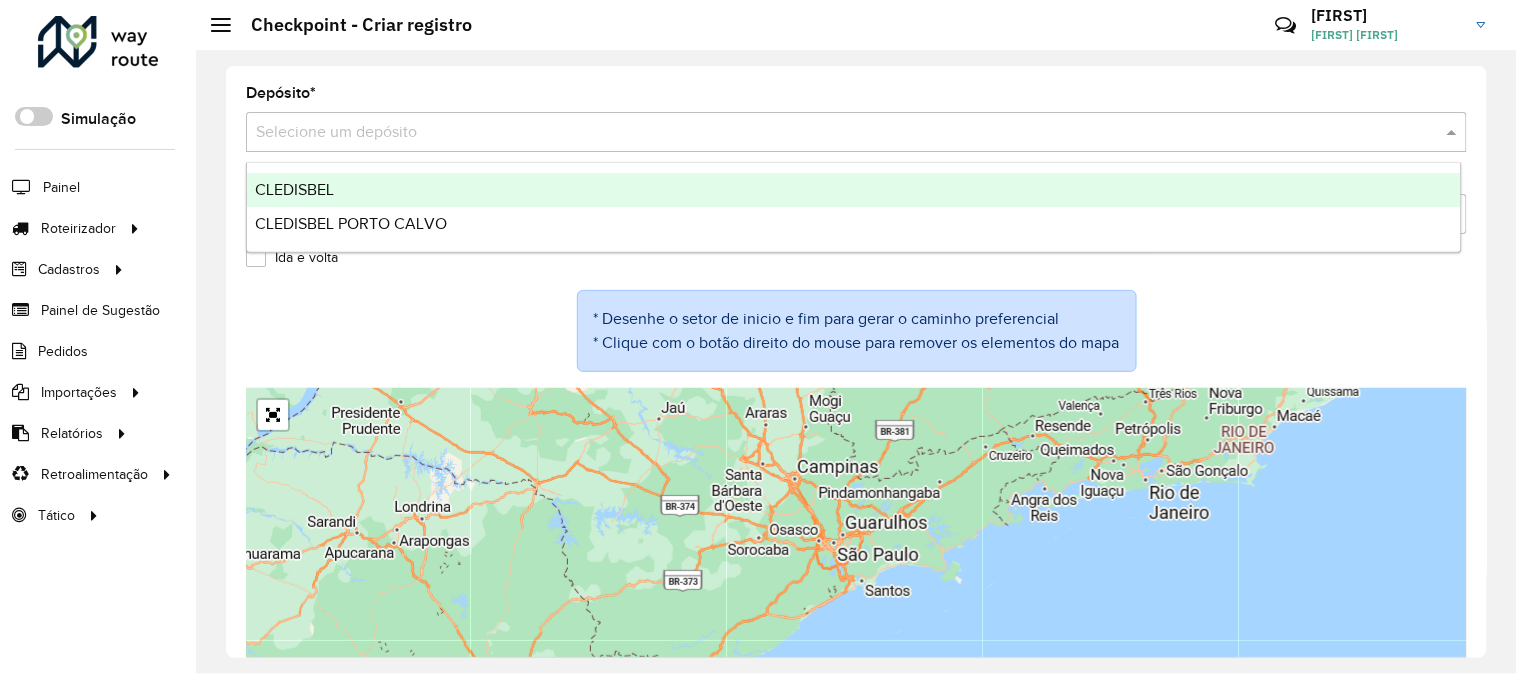click on "CLEDISBEL" at bounding box center [854, 190] 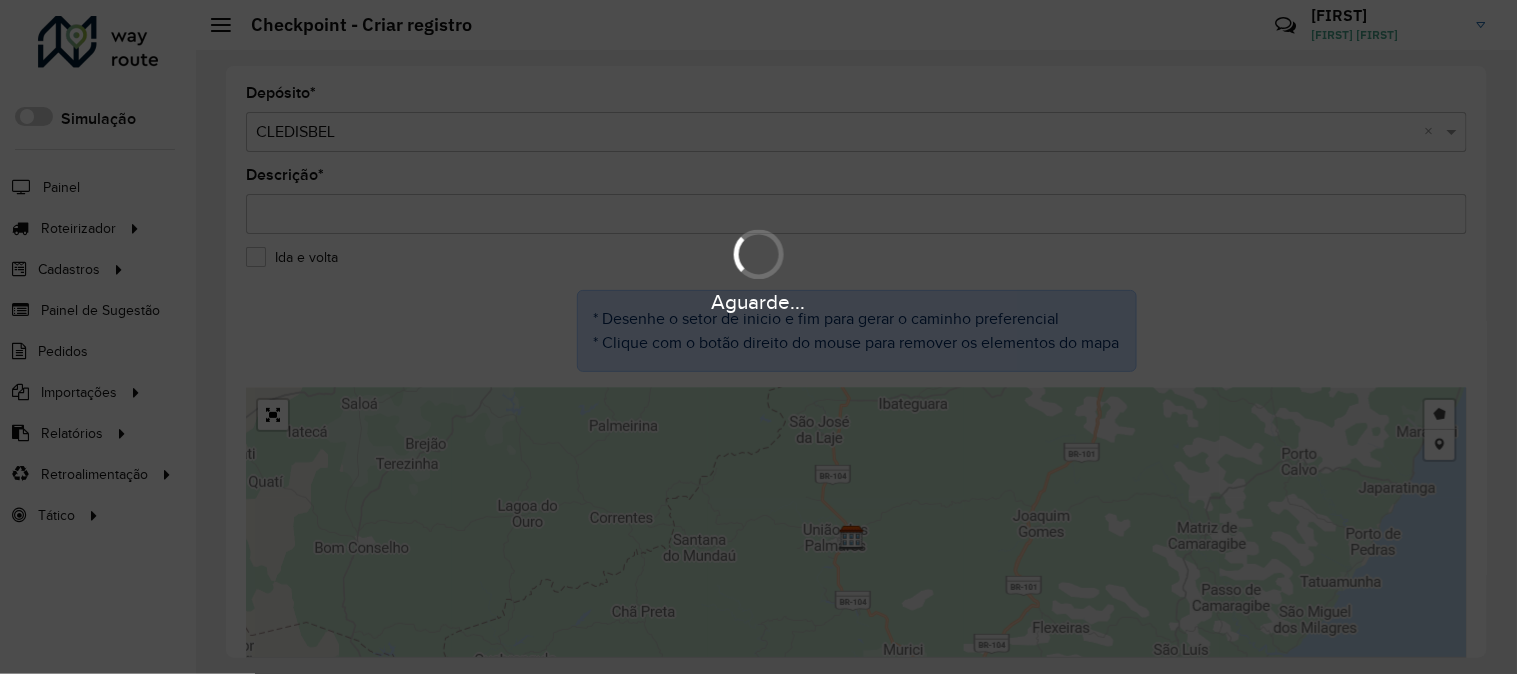 click on "Aguarde..." at bounding box center (758, 269) 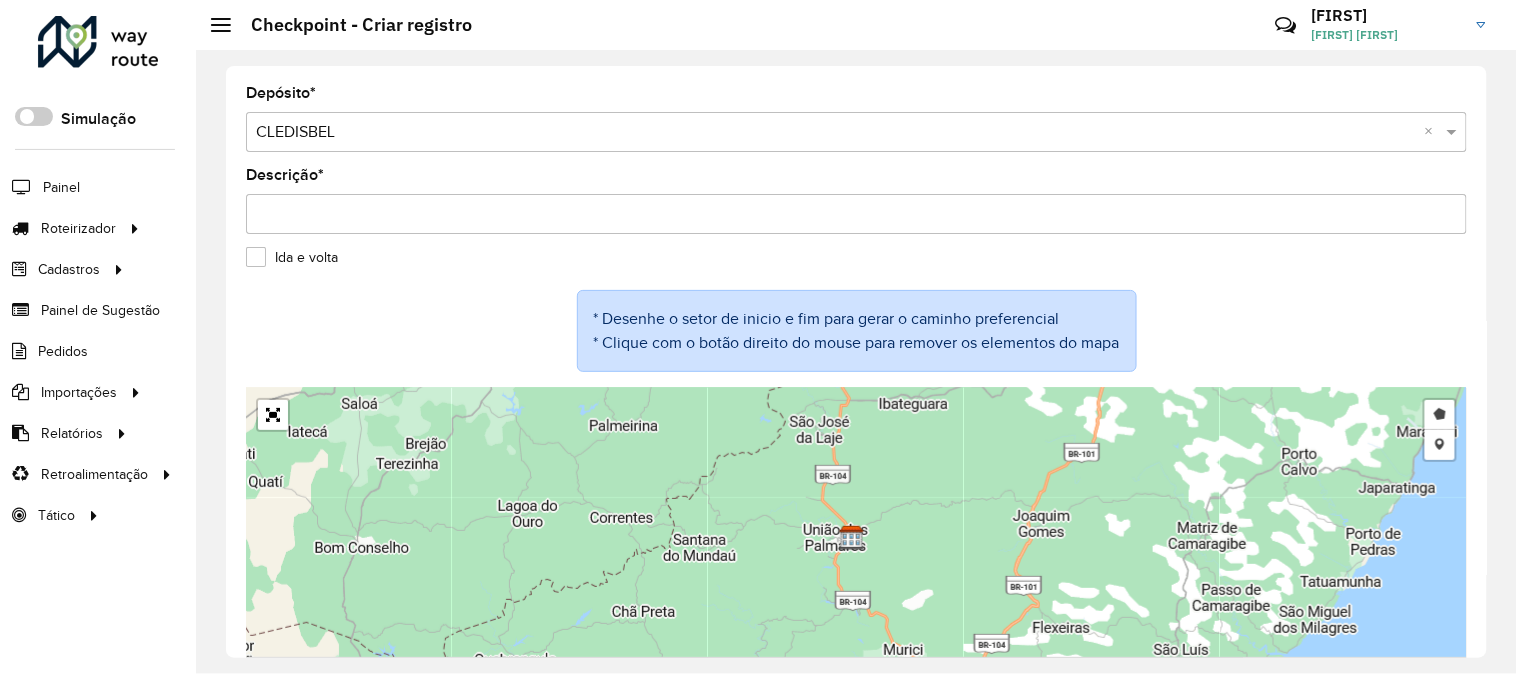 click on "Descrição  *" at bounding box center (856, 214) 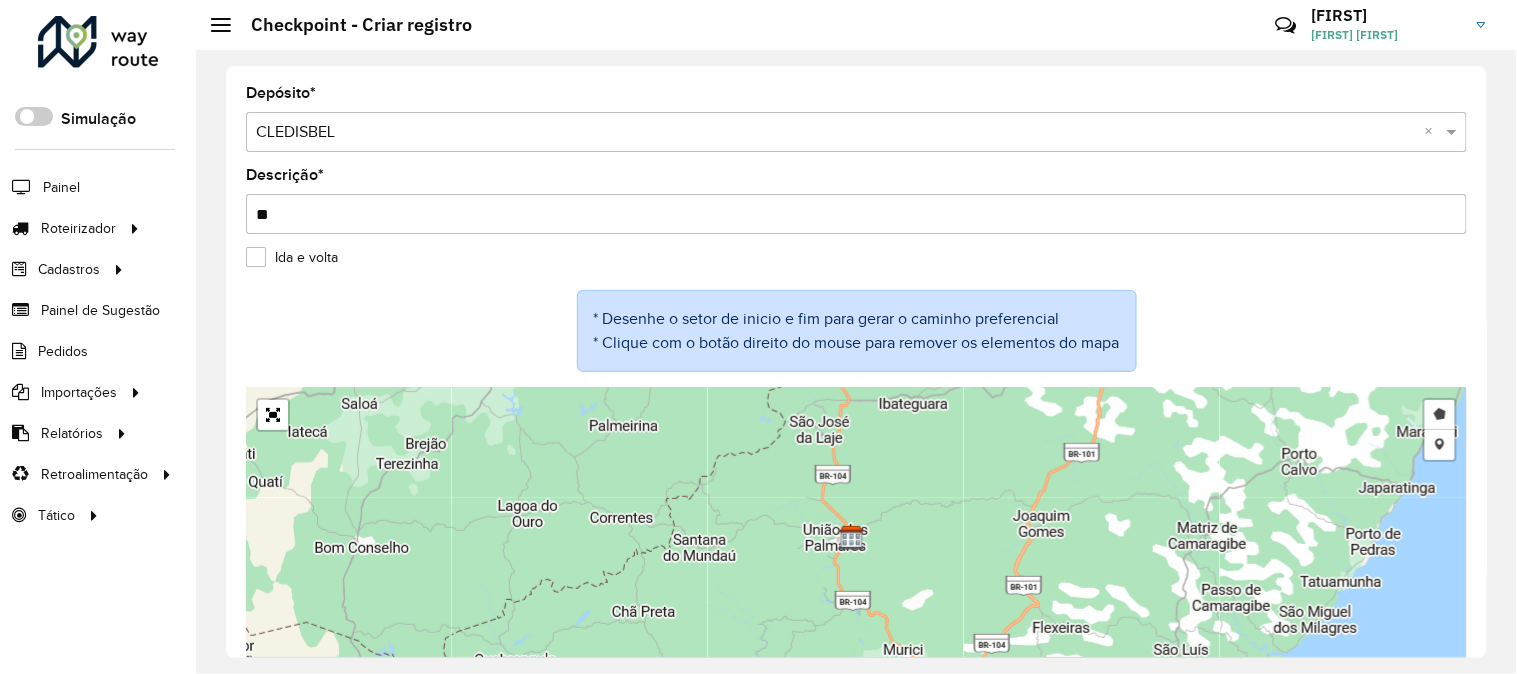 type on "*" 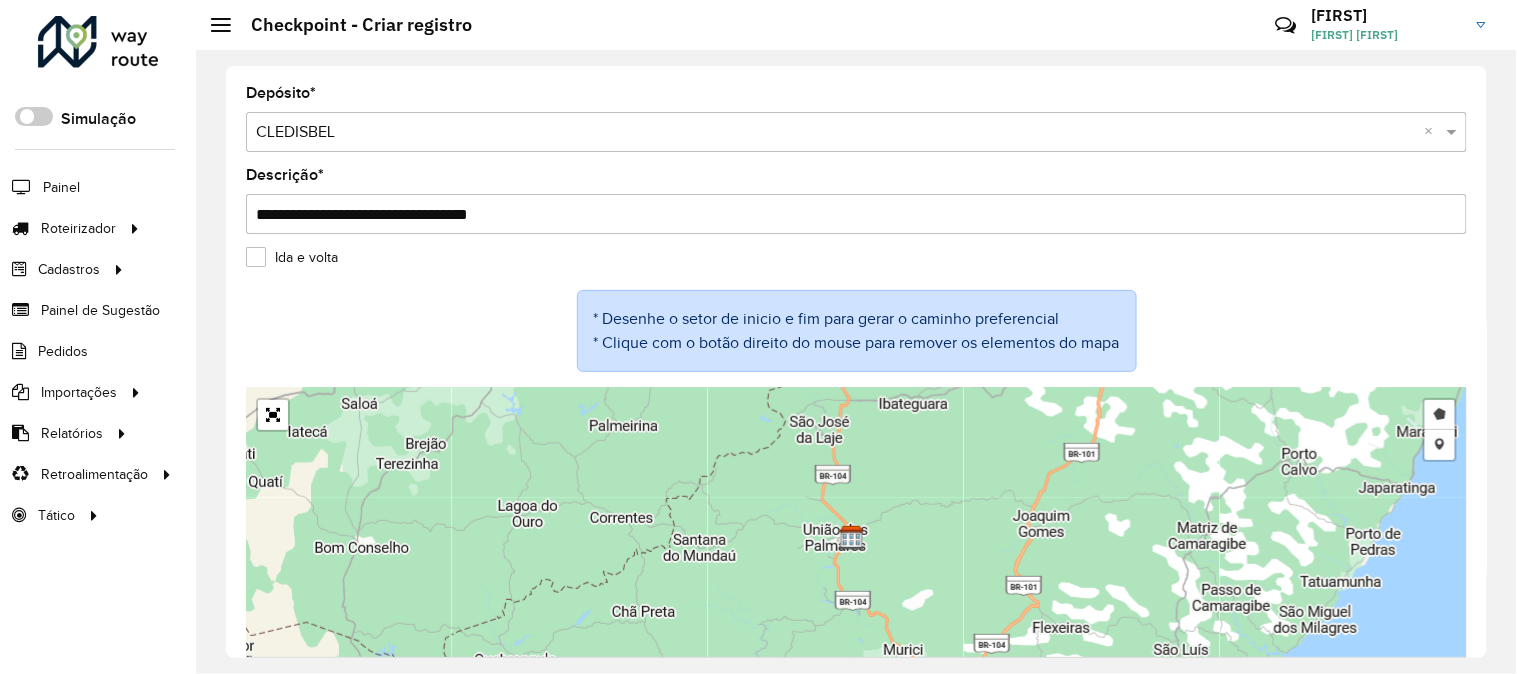 type on "**********" 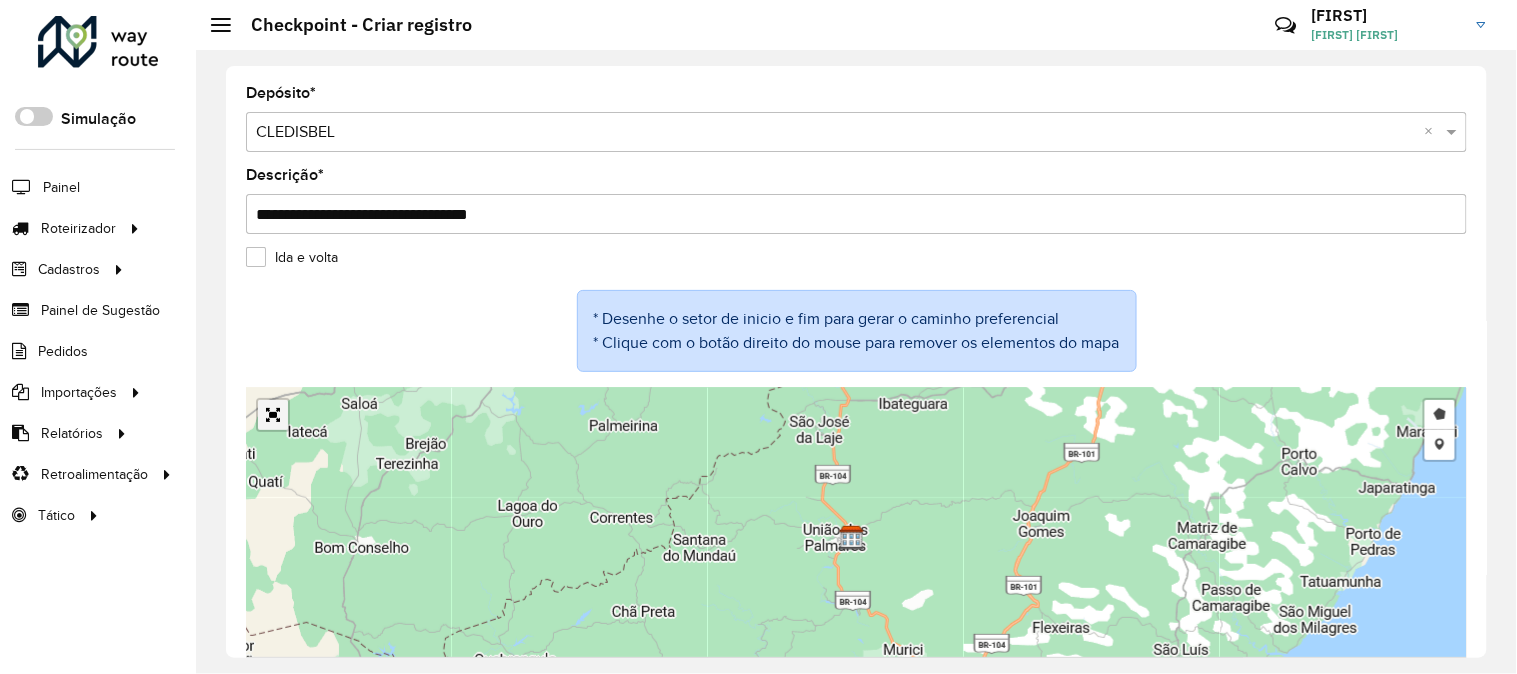 click on "Desenhar setor Adicionar checkpoint  Leaflet   |  Map data ©  OpenStreetMap  contributors,© 2025 TomTom, Microsoft" at bounding box center [856, 538] 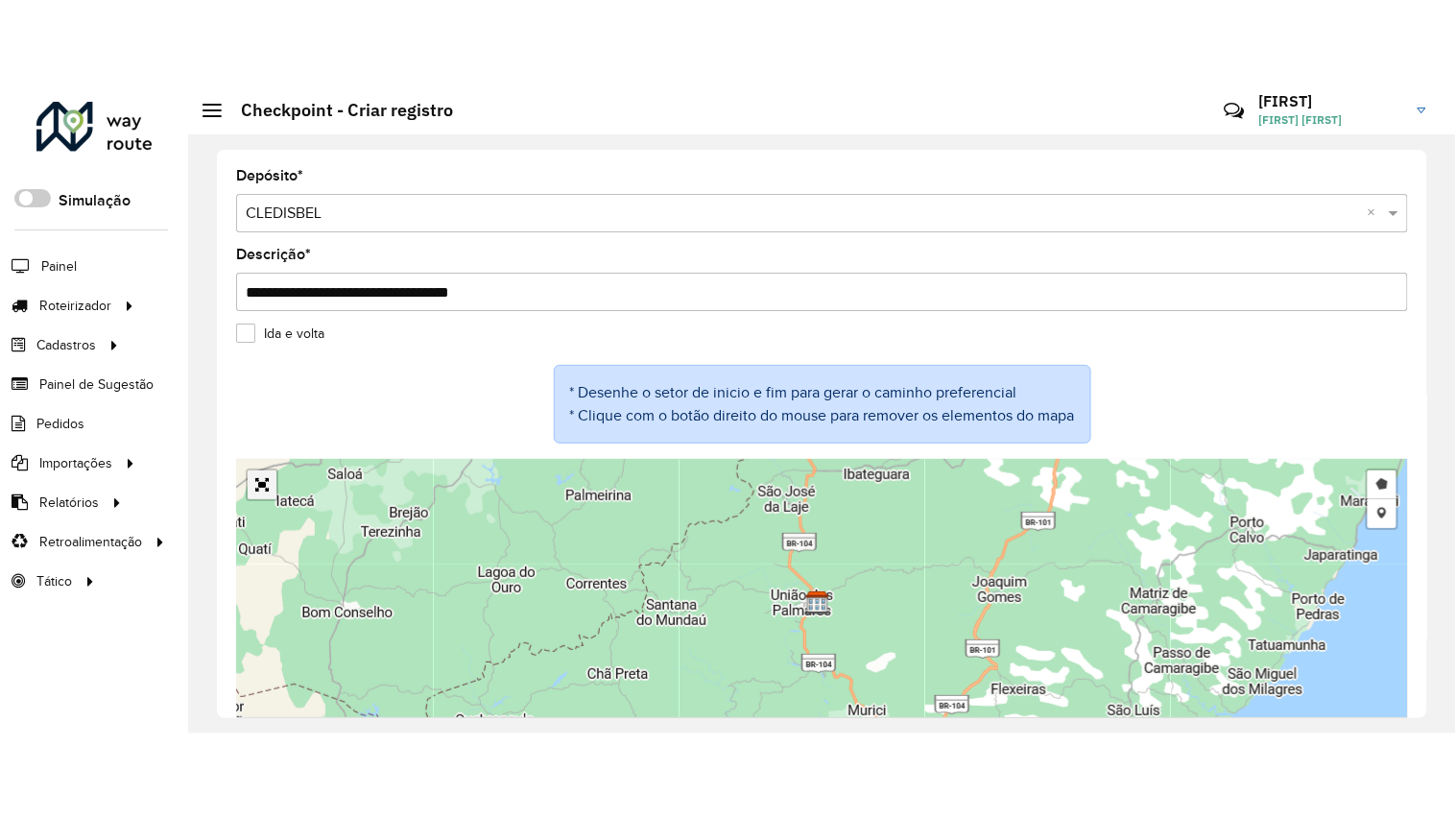 scroll, scrollTop: 29, scrollLeft: 0, axis: vertical 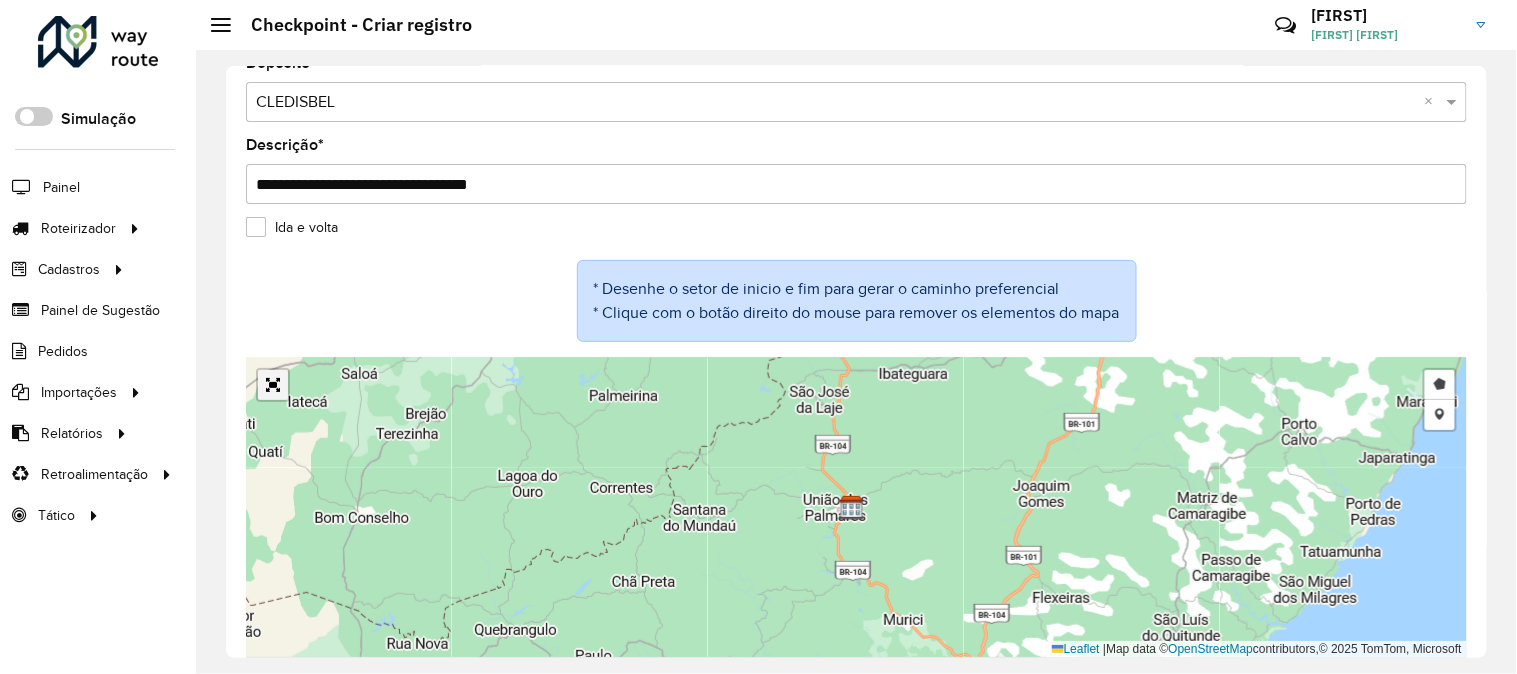 click at bounding box center (273, 385) 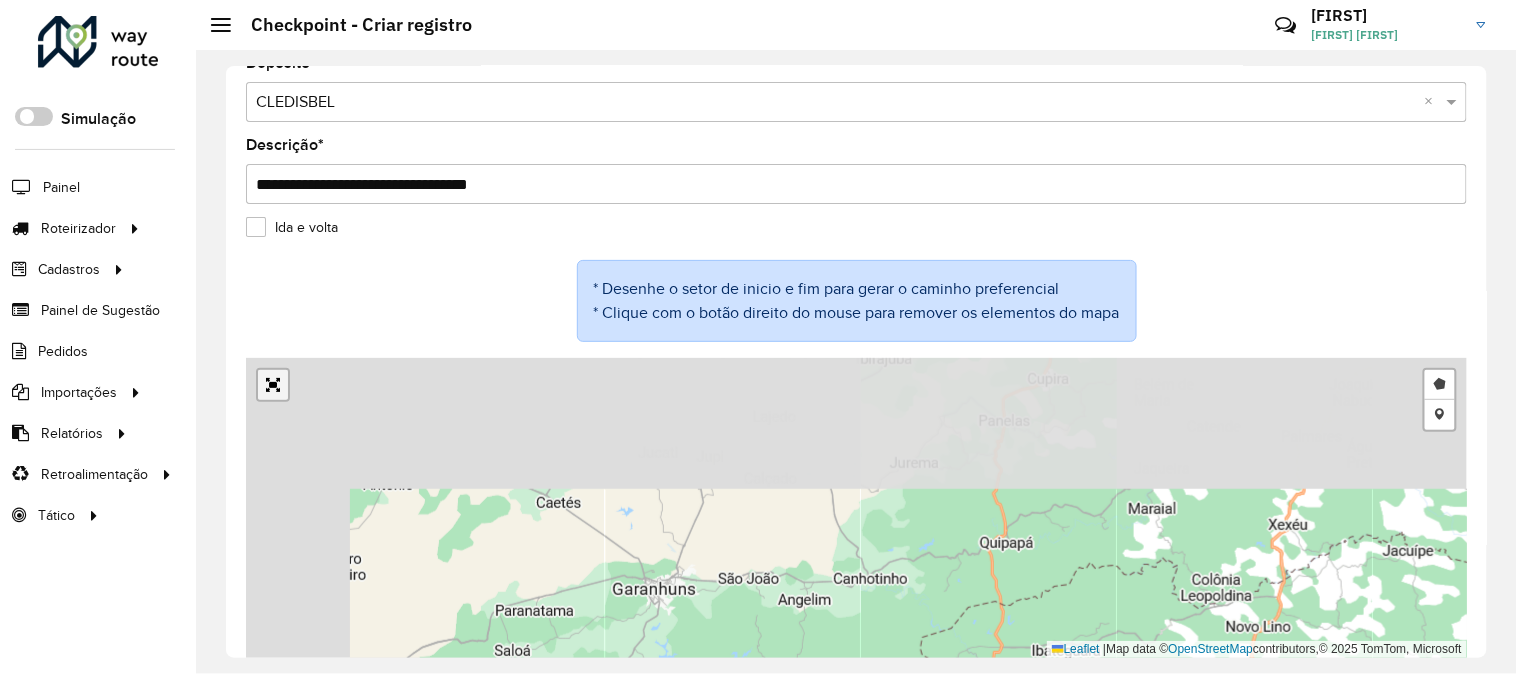scroll, scrollTop: 0, scrollLeft: 0, axis: both 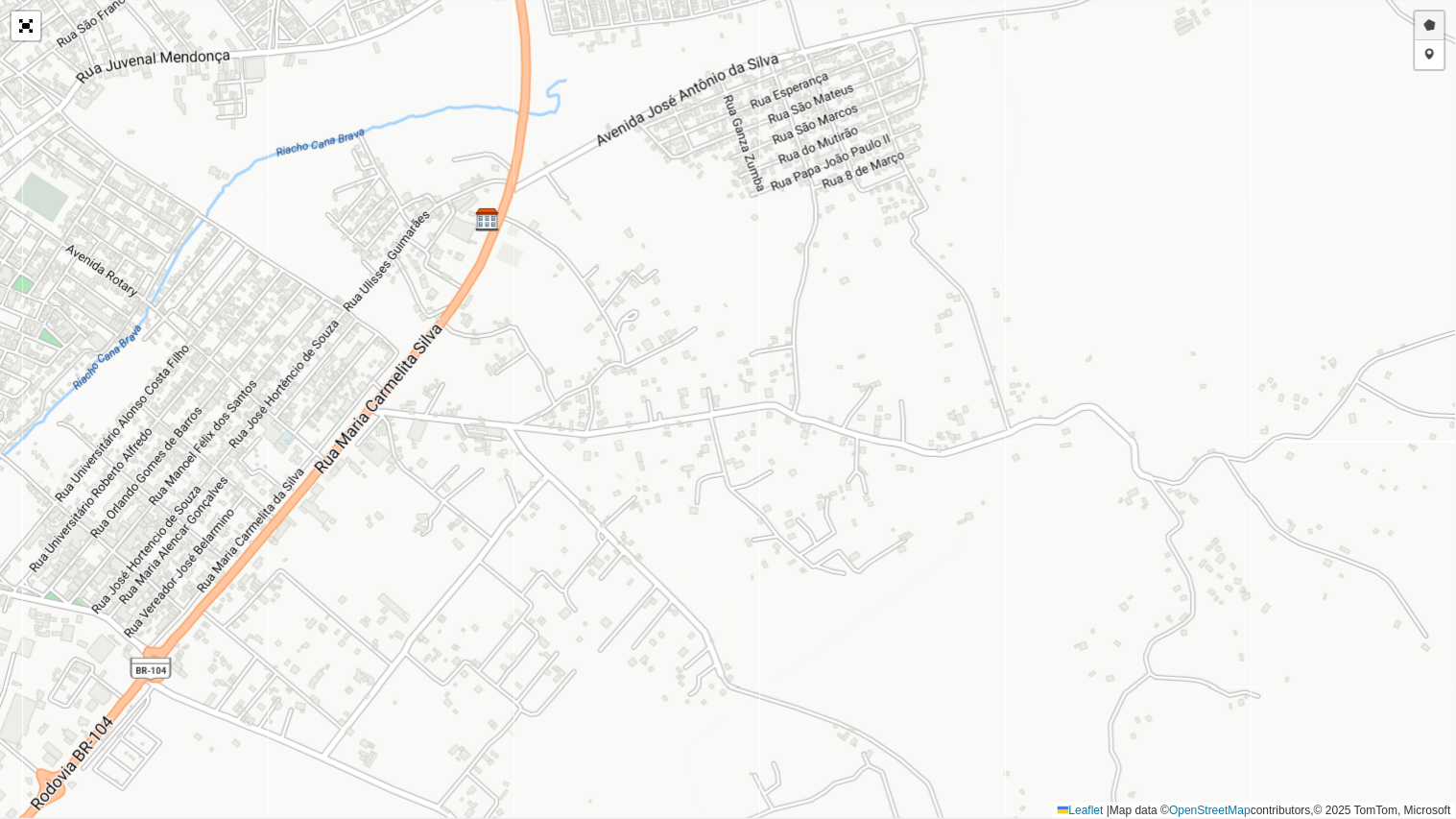 click on "Desenhar setor" at bounding box center [1430, 26] 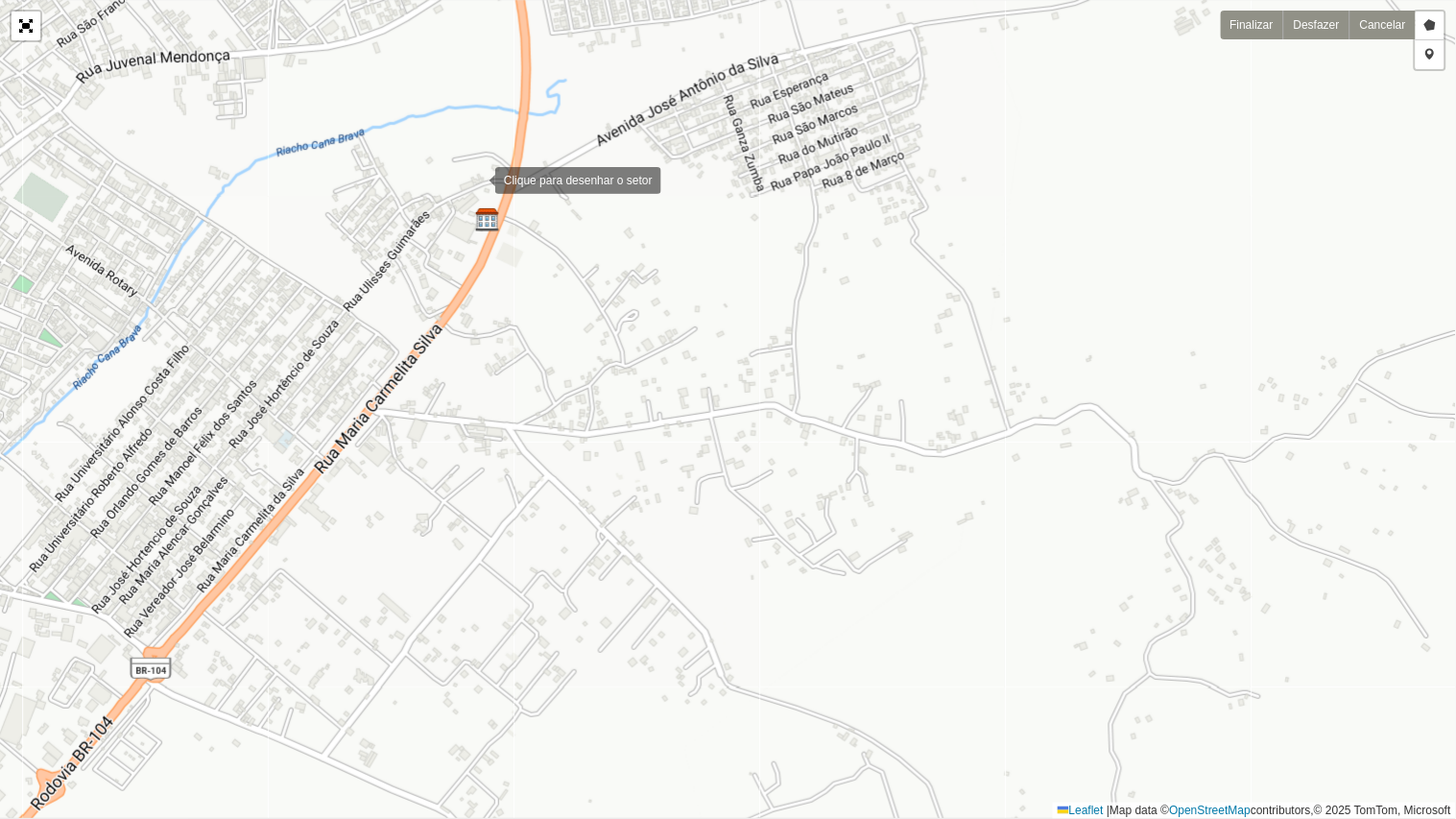 click at bounding box center [476, 179] 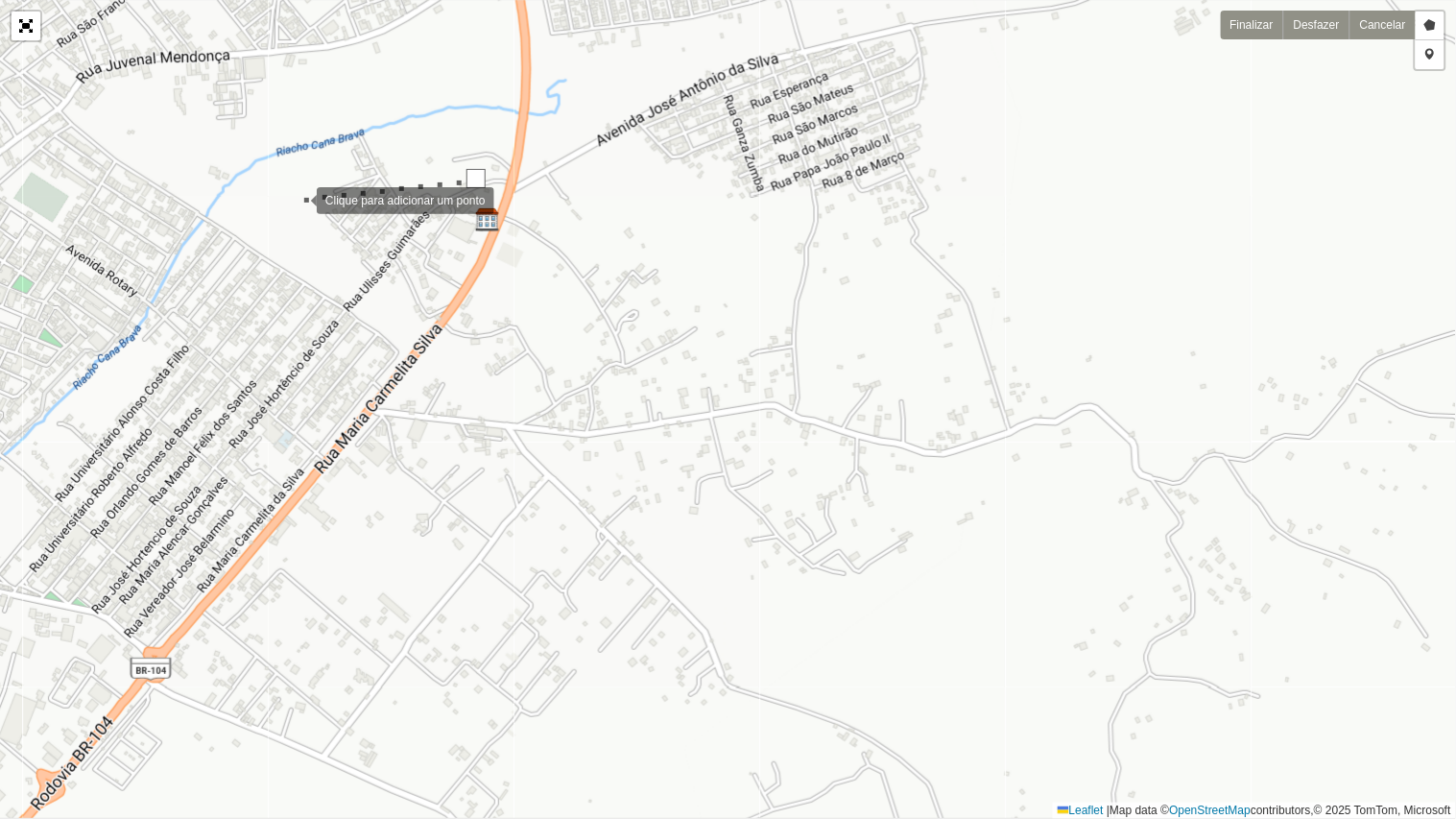 click at bounding box center [298, 199] 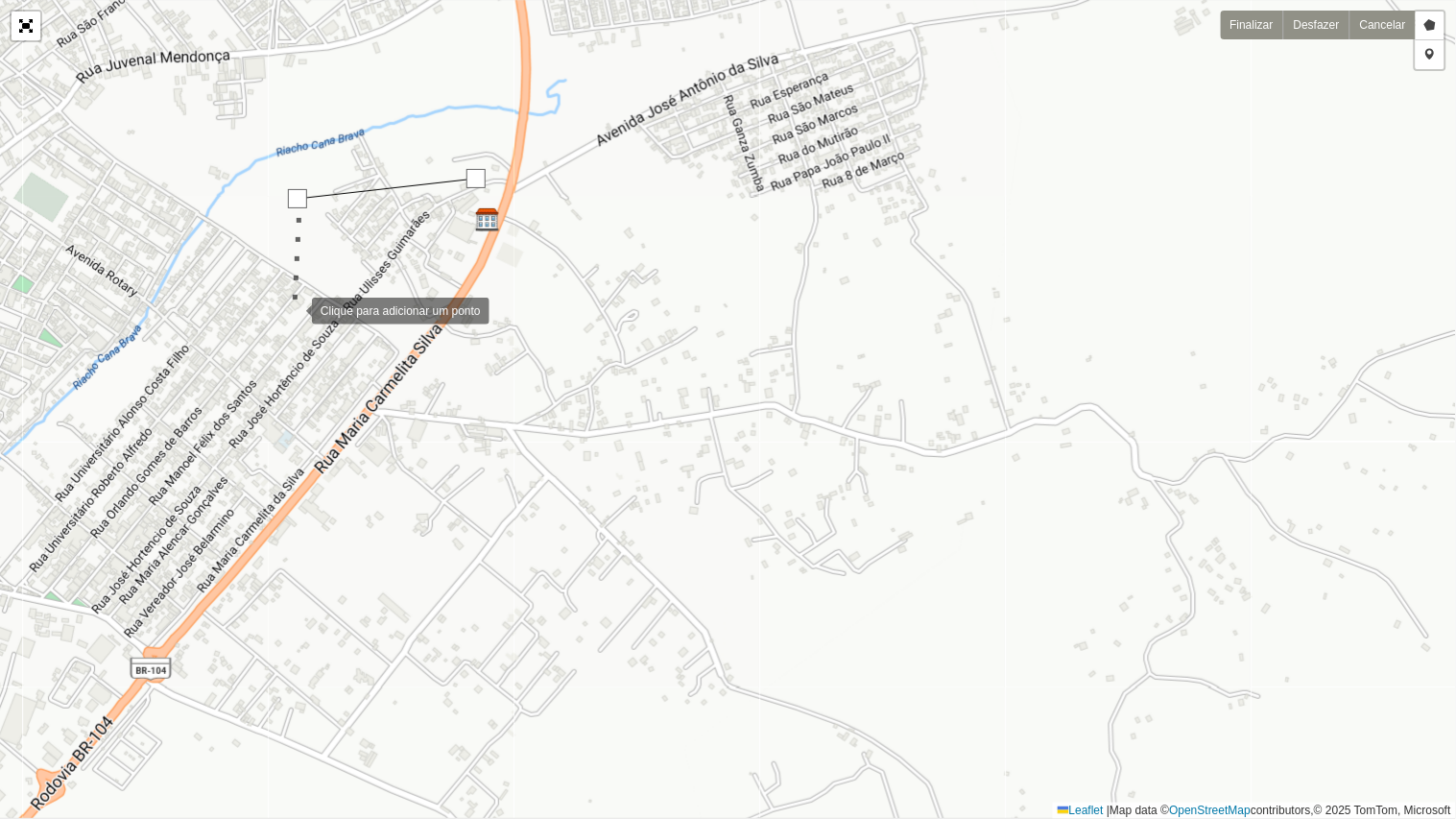 click at bounding box center [293, 309] 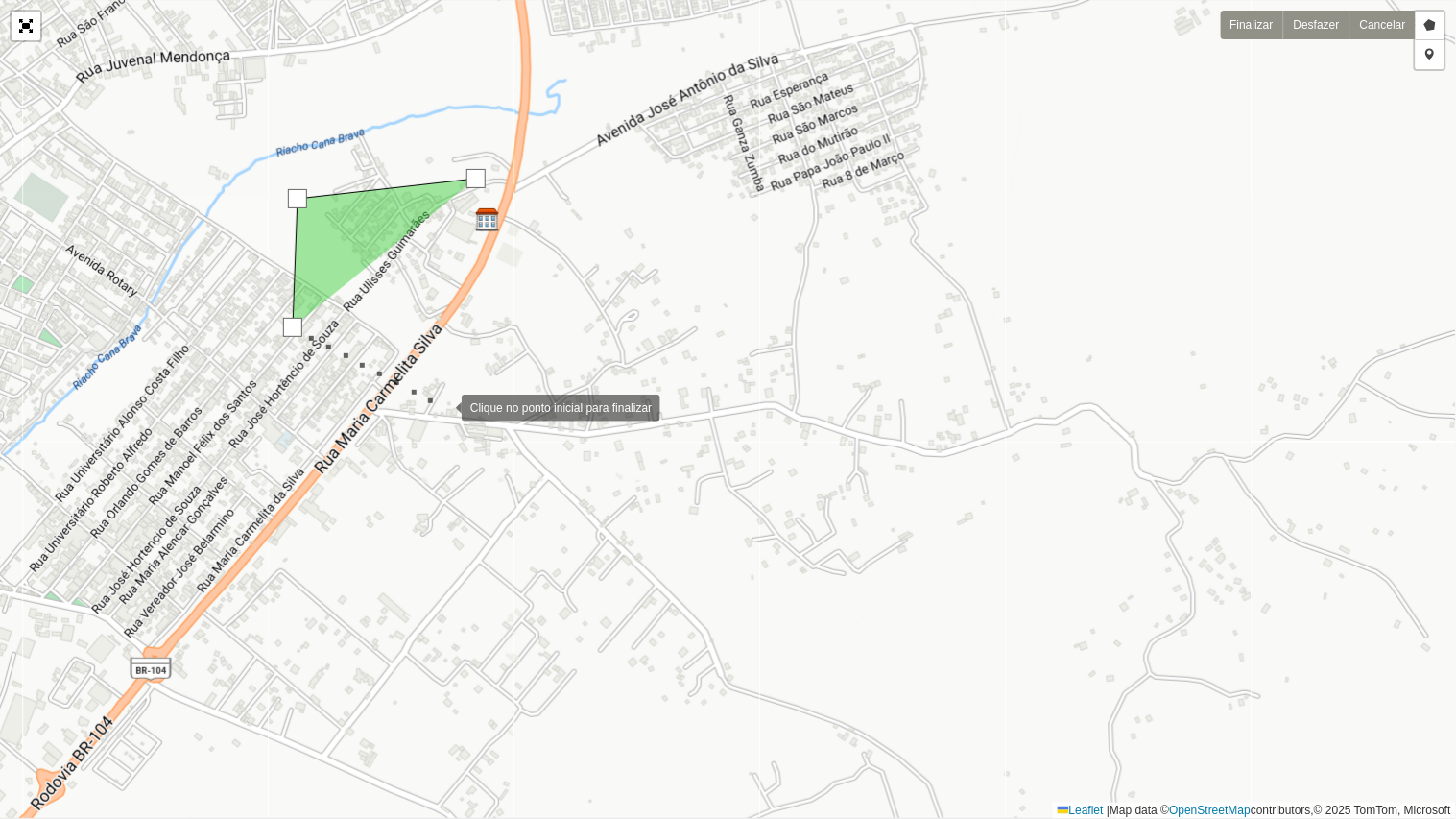 click at bounding box center [442, 406] 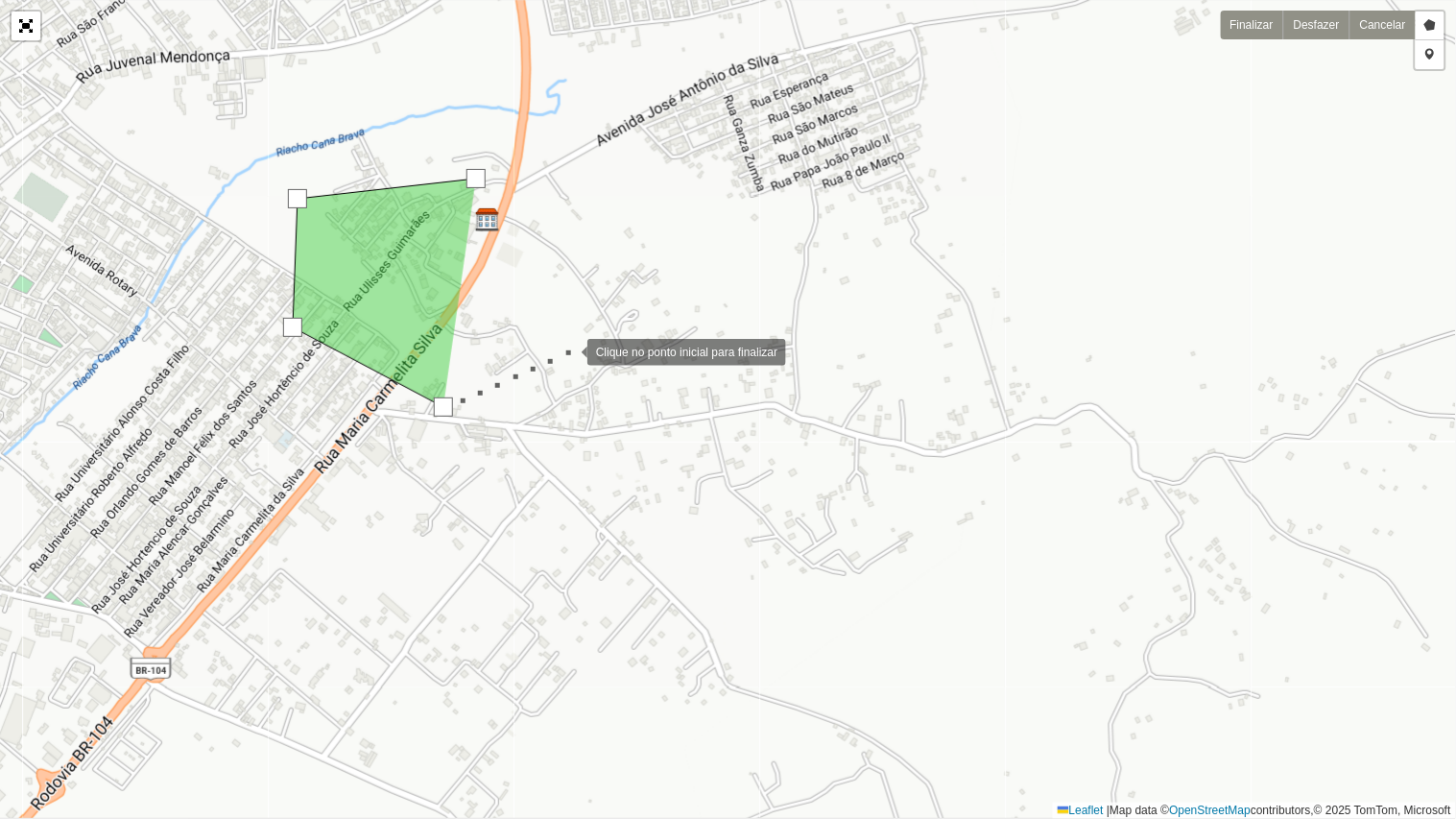 click at bounding box center [568, 350] 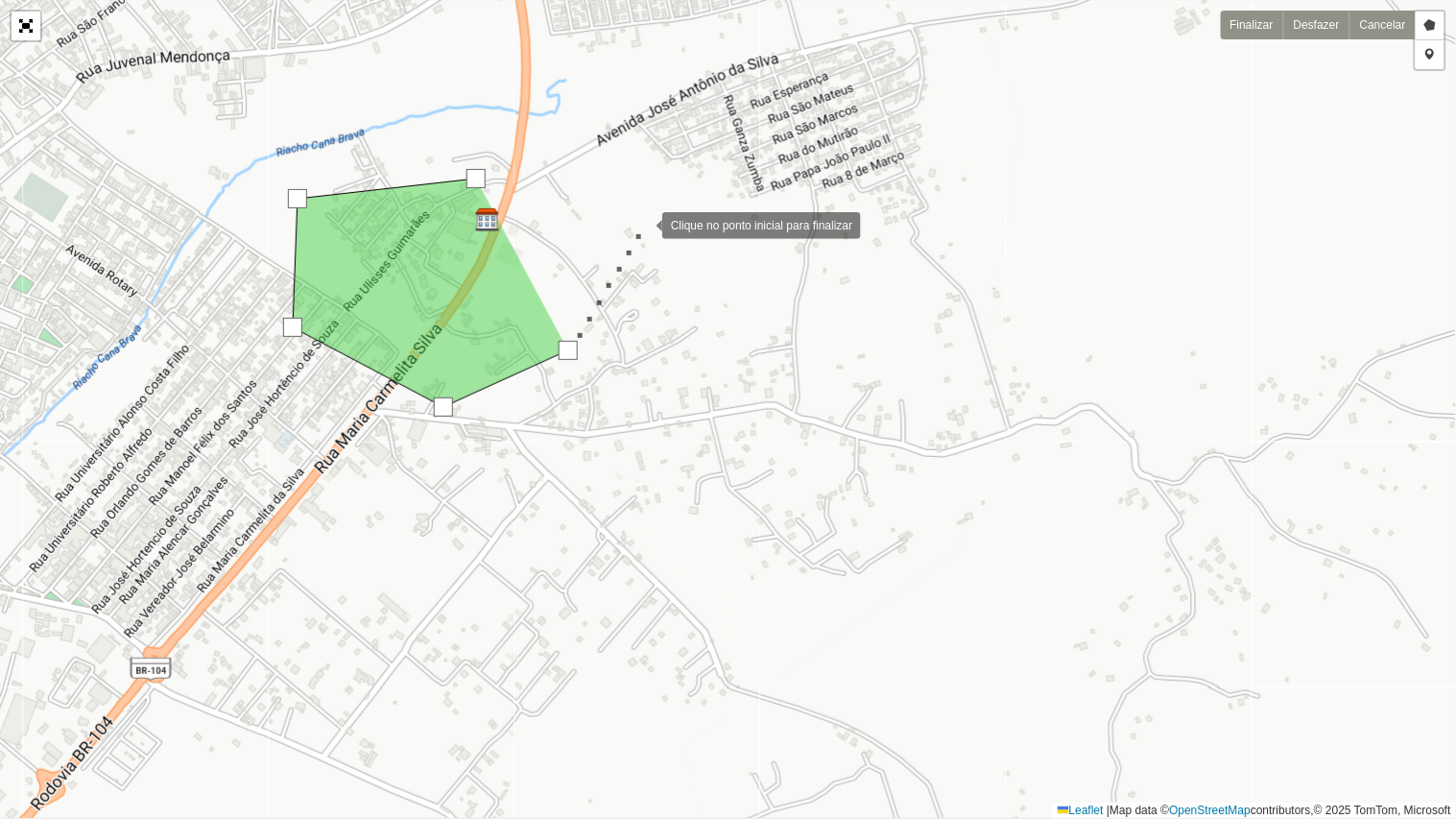 click at bounding box center (643, 224) 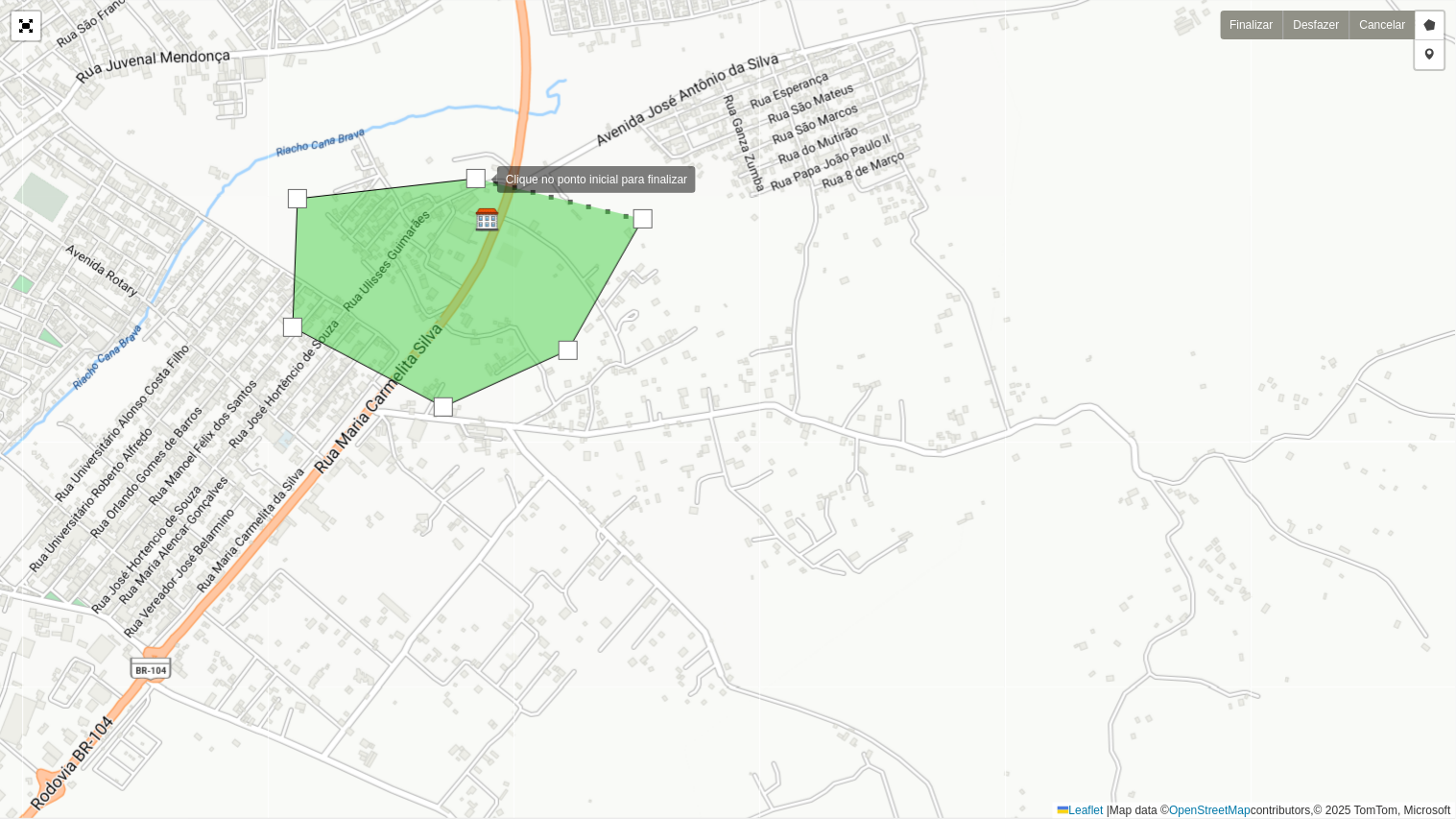 click at bounding box center (476, 179) 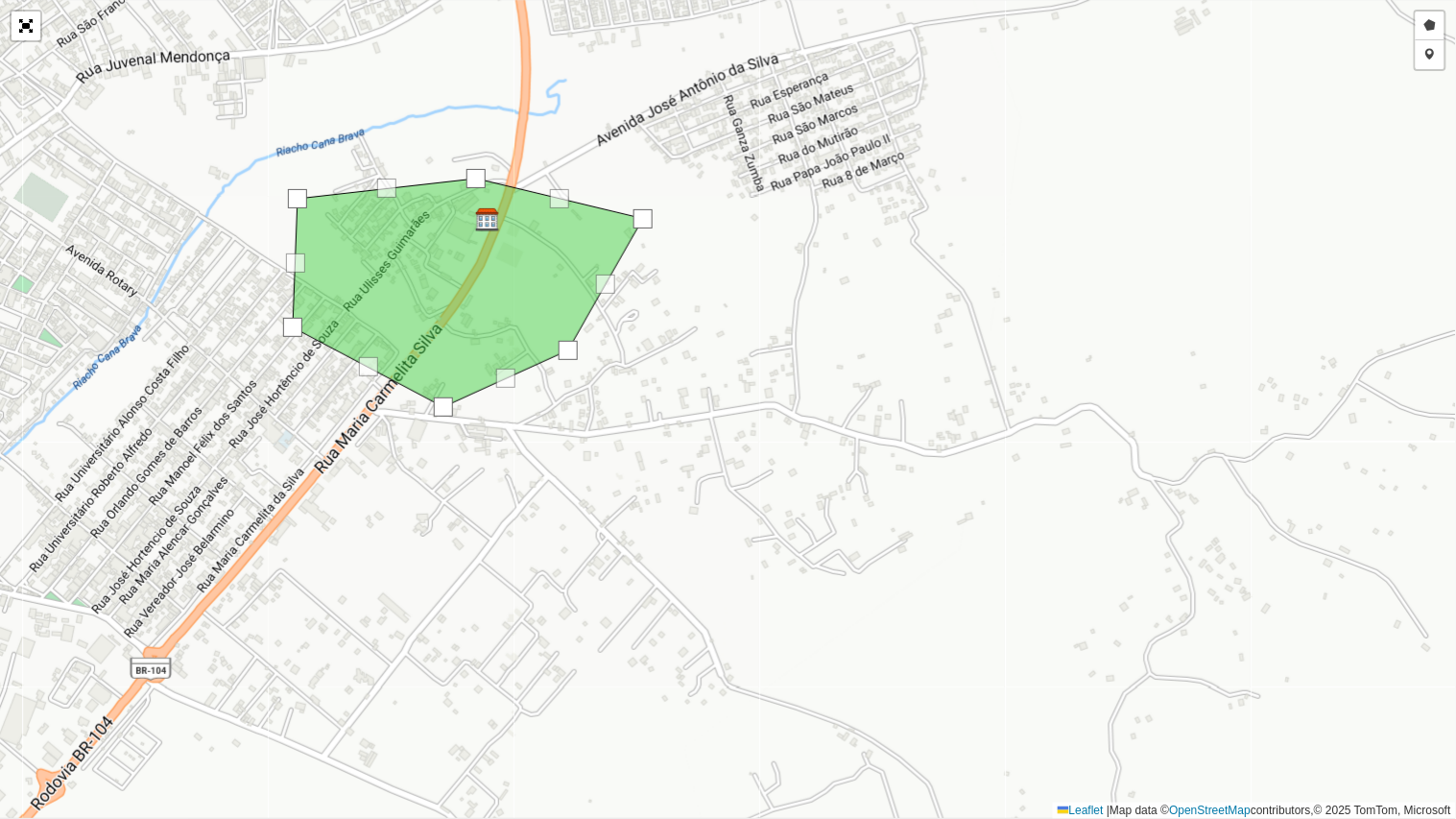 drag, startPoint x: 473, startPoint y: 176, endPoint x: 487, endPoint y: 135, distance: 43.32436 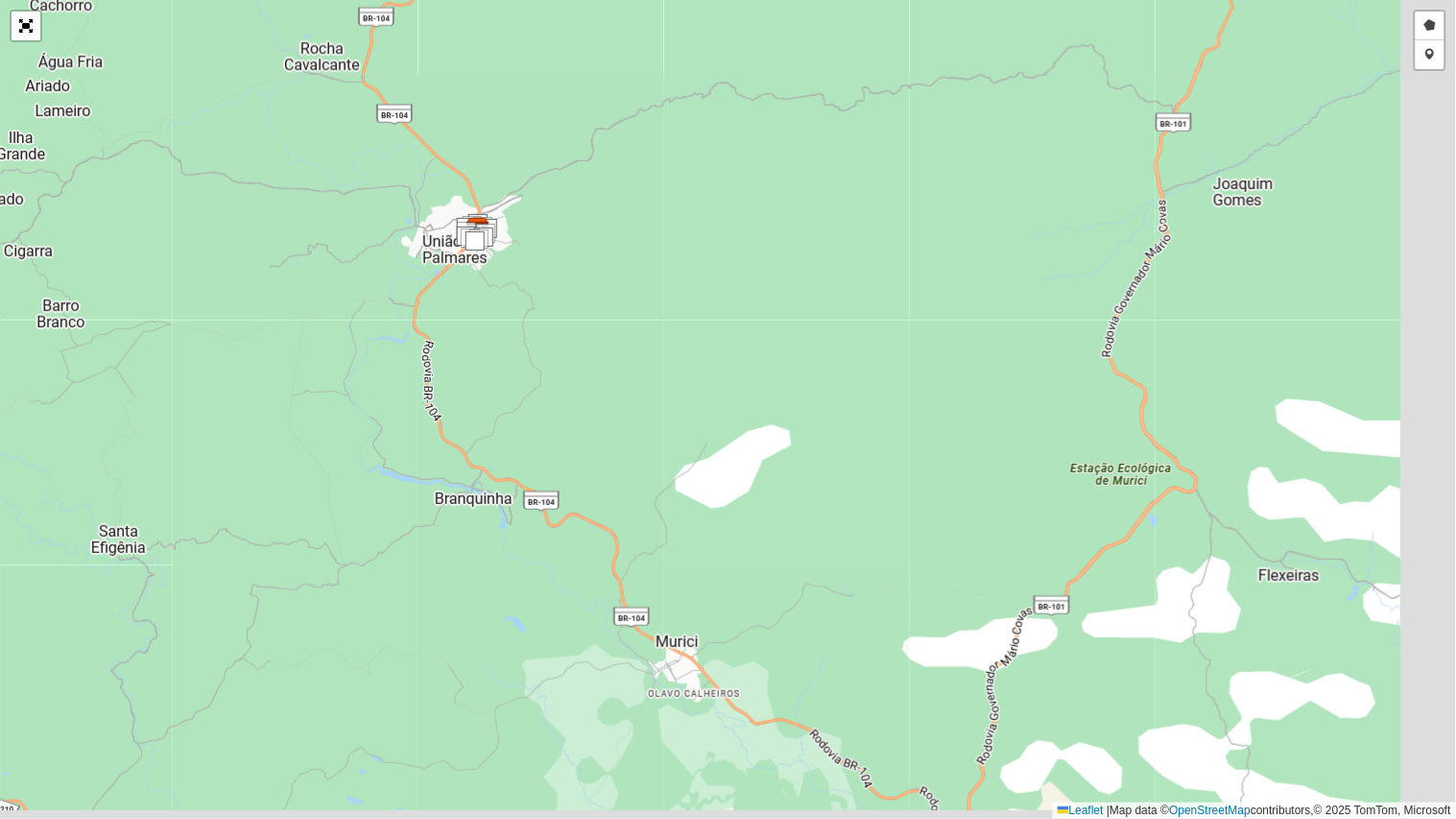 drag, startPoint x: 899, startPoint y: 505, endPoint x: 674, endPoint y: 457, distance: 230.06303 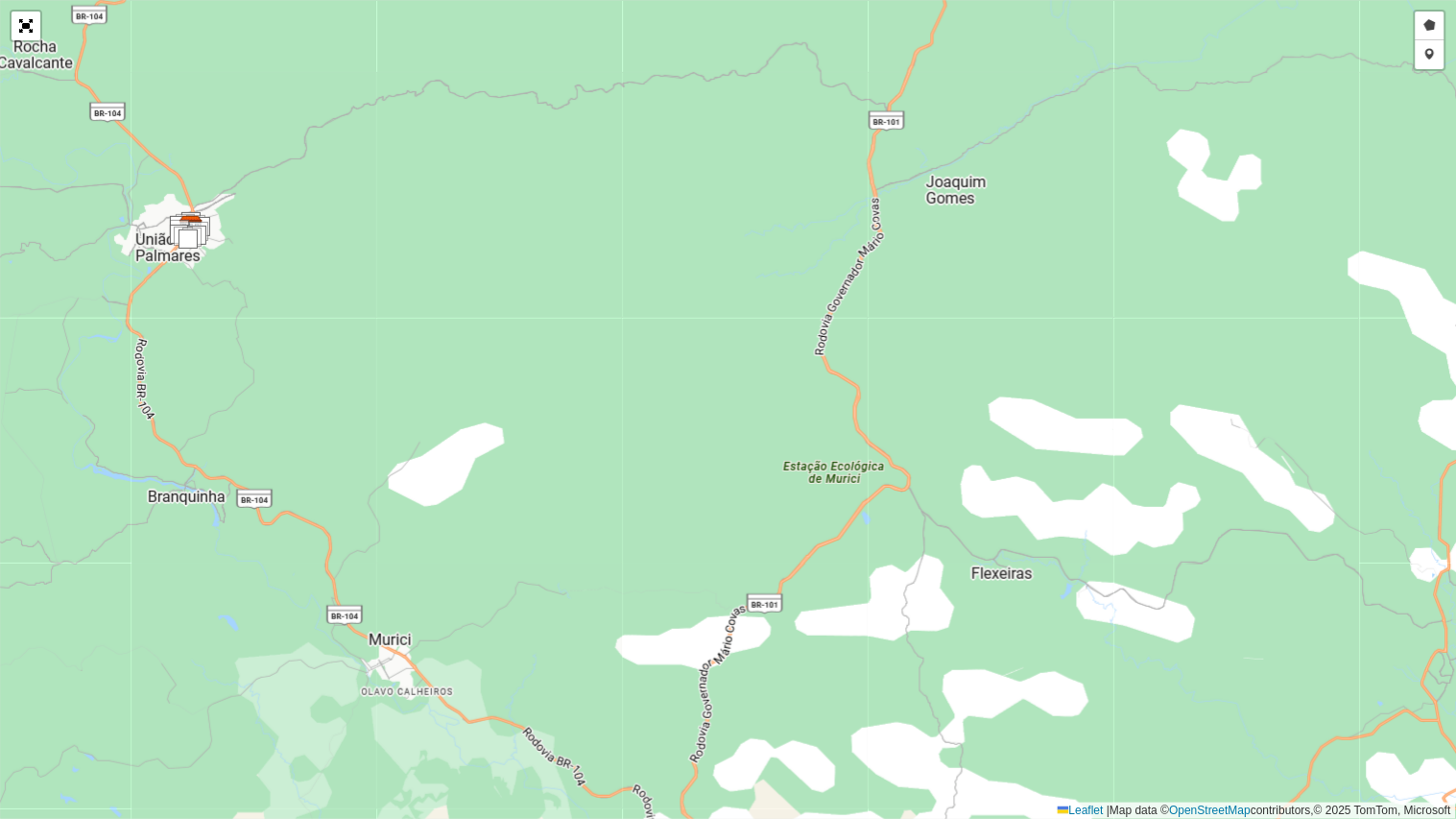 drag, startPoint x: 1066, startPoint y: 329, endPoint x: 980, endPoint y: 371, distance: 95.707889 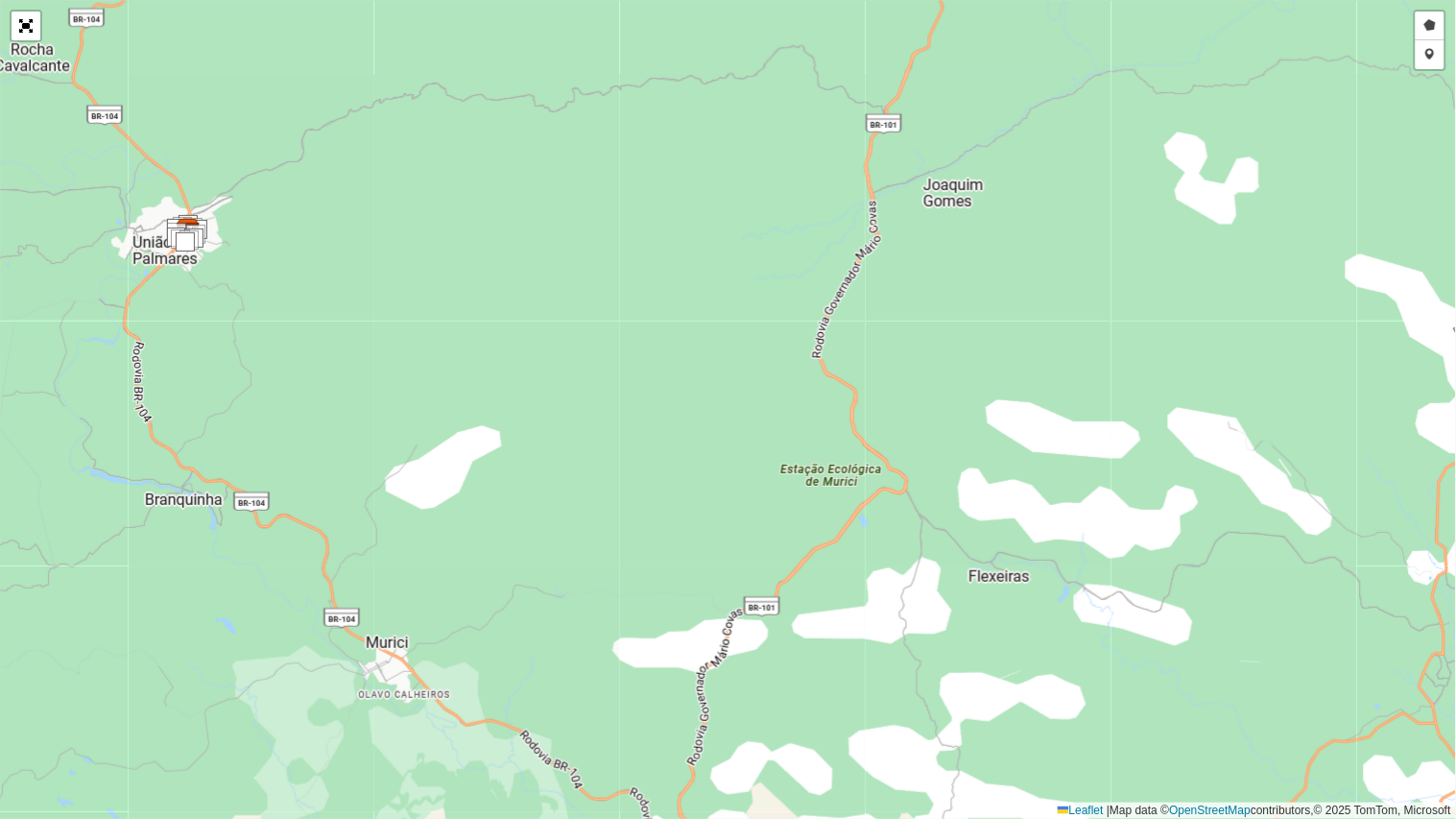 drag, startPoint x: 887, startPoint y: 475, endPoint x: 862, endPoint y: 486, distance: 27.313001 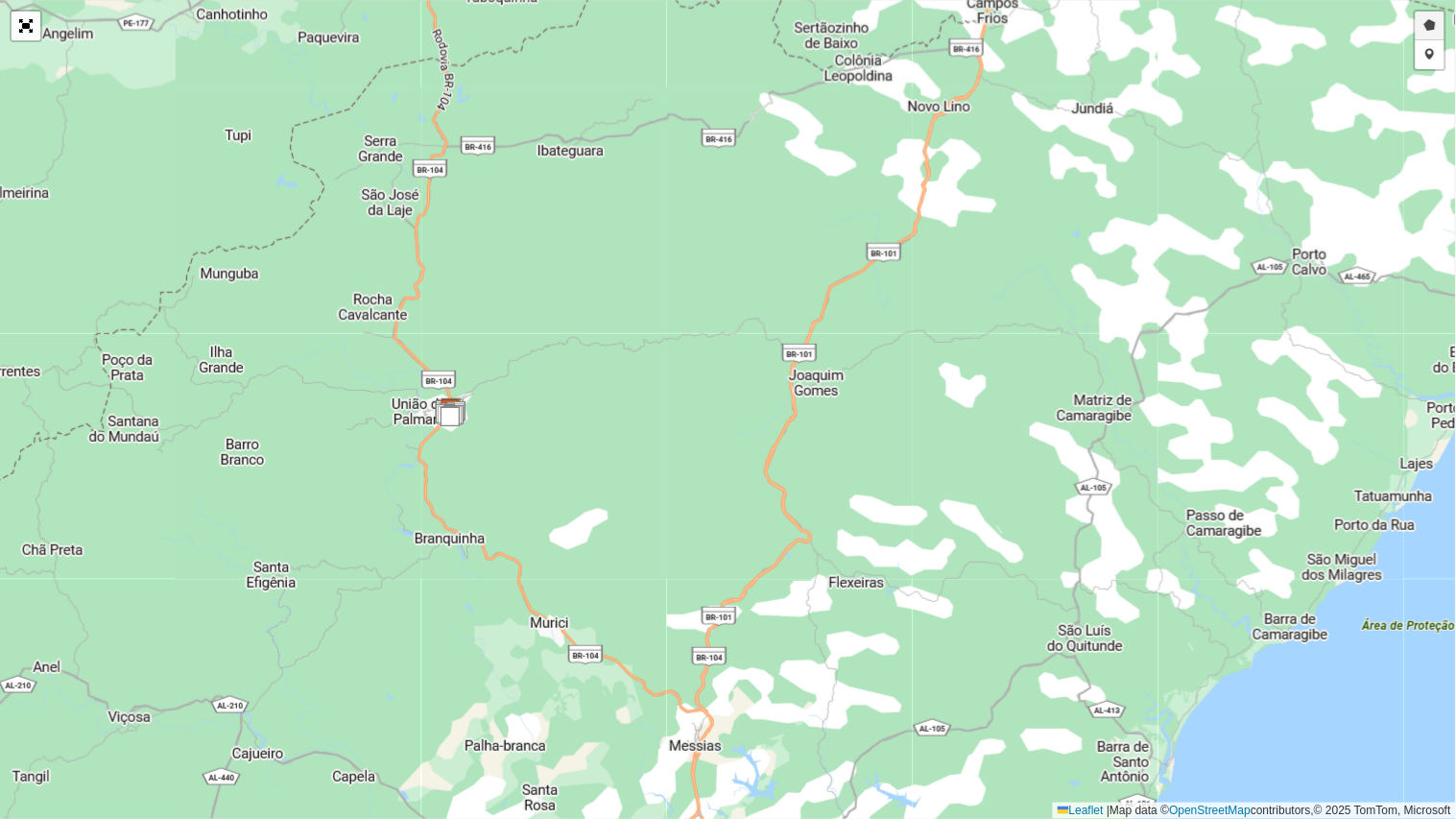 click on "Desenhar setor" at bounding box center (1430, 26) 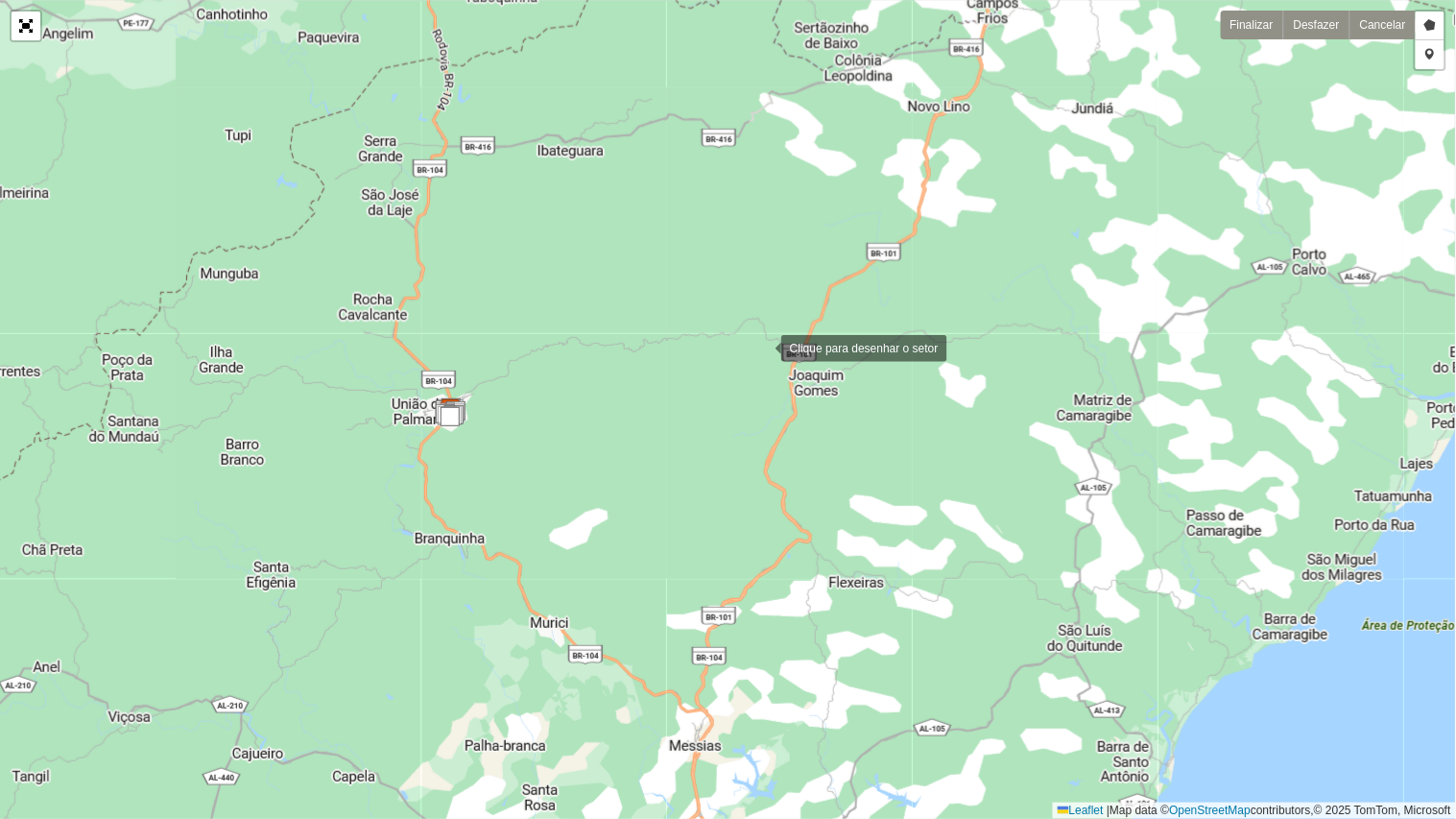 click at bounding box center (762, 347) 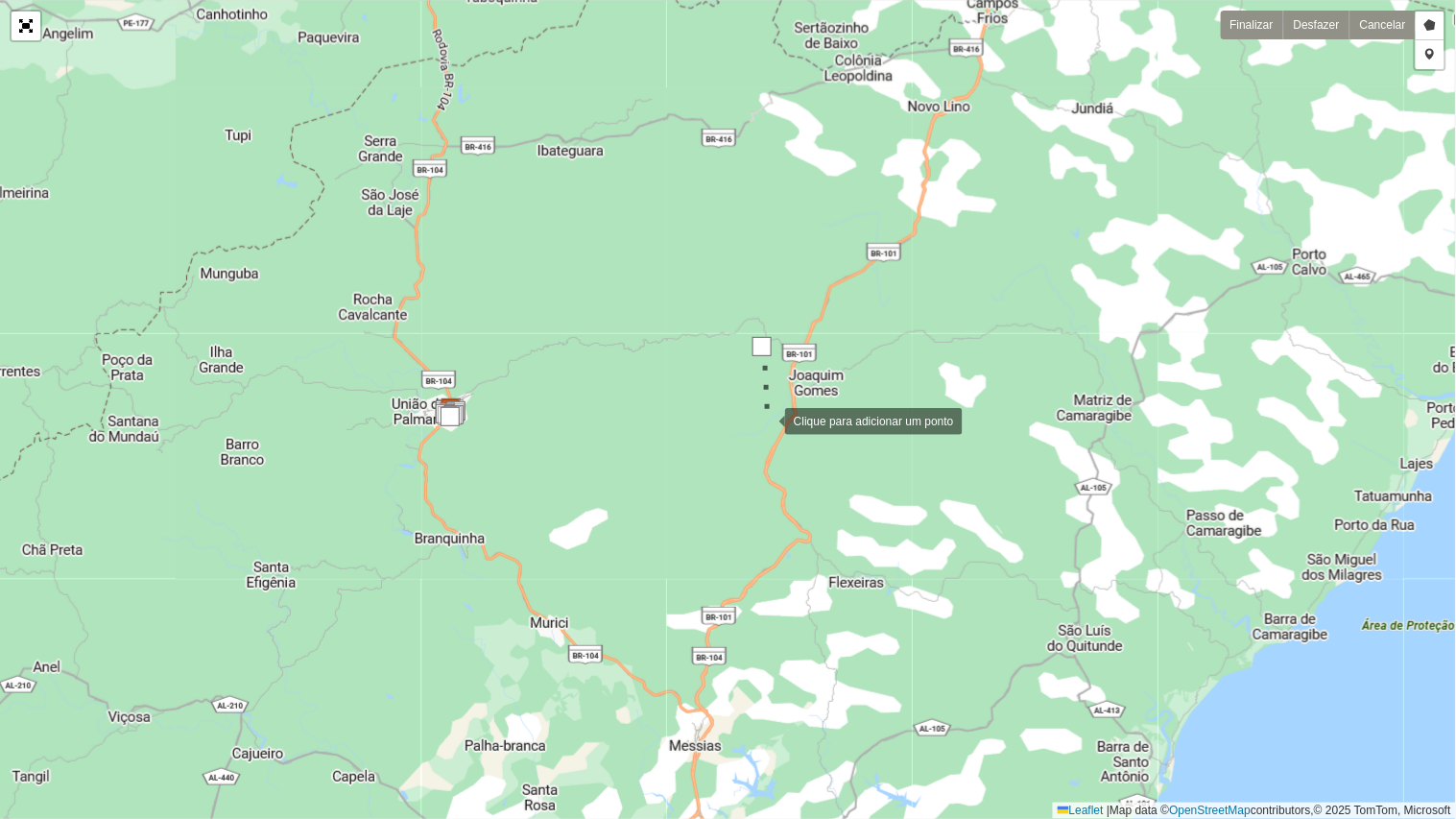 click at bounding box center [766, 420] 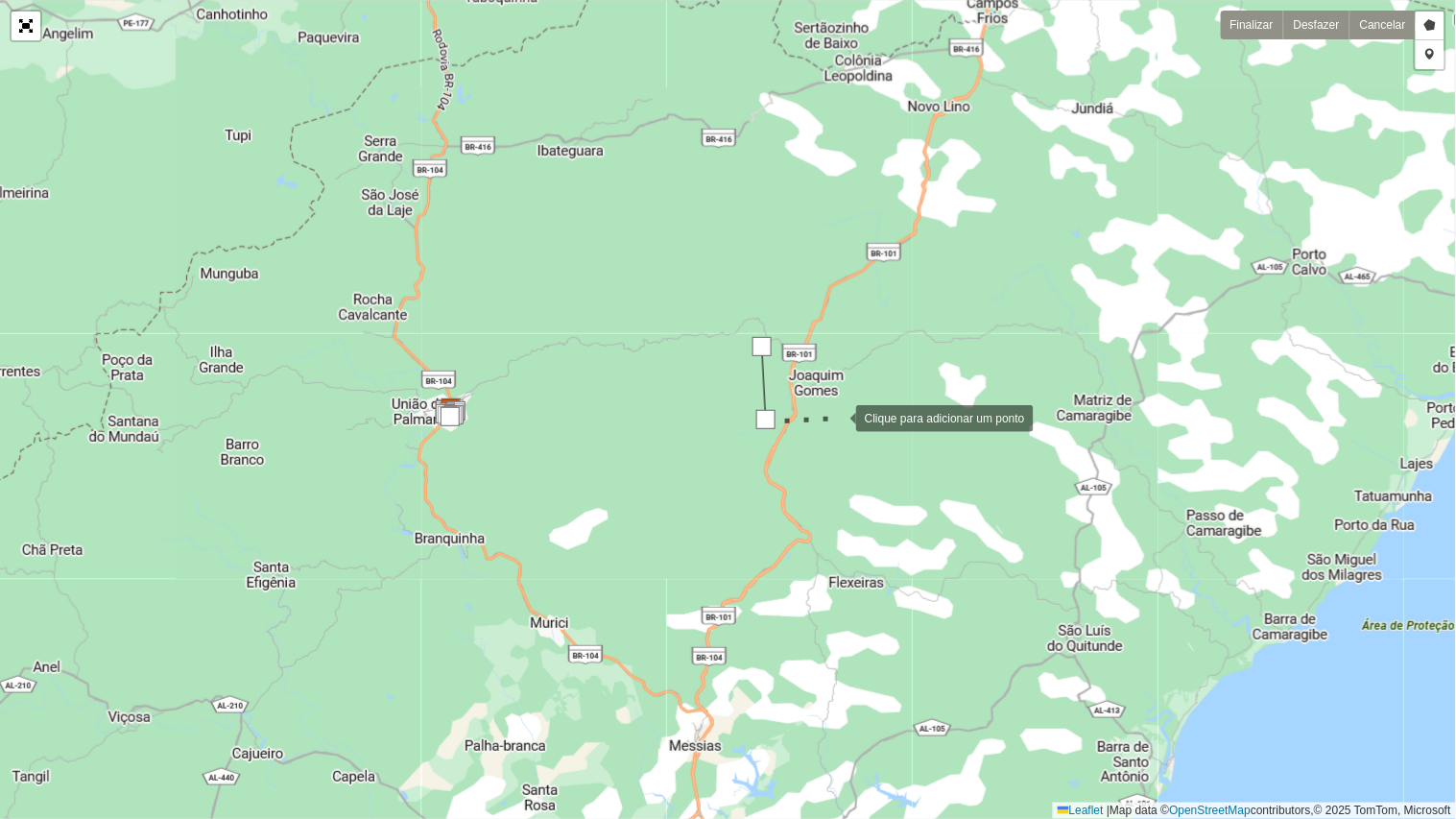 drag, startPoint x: 837, startPoint y: 417, endPoint x: 885, endPoint y: 397, distance: 52 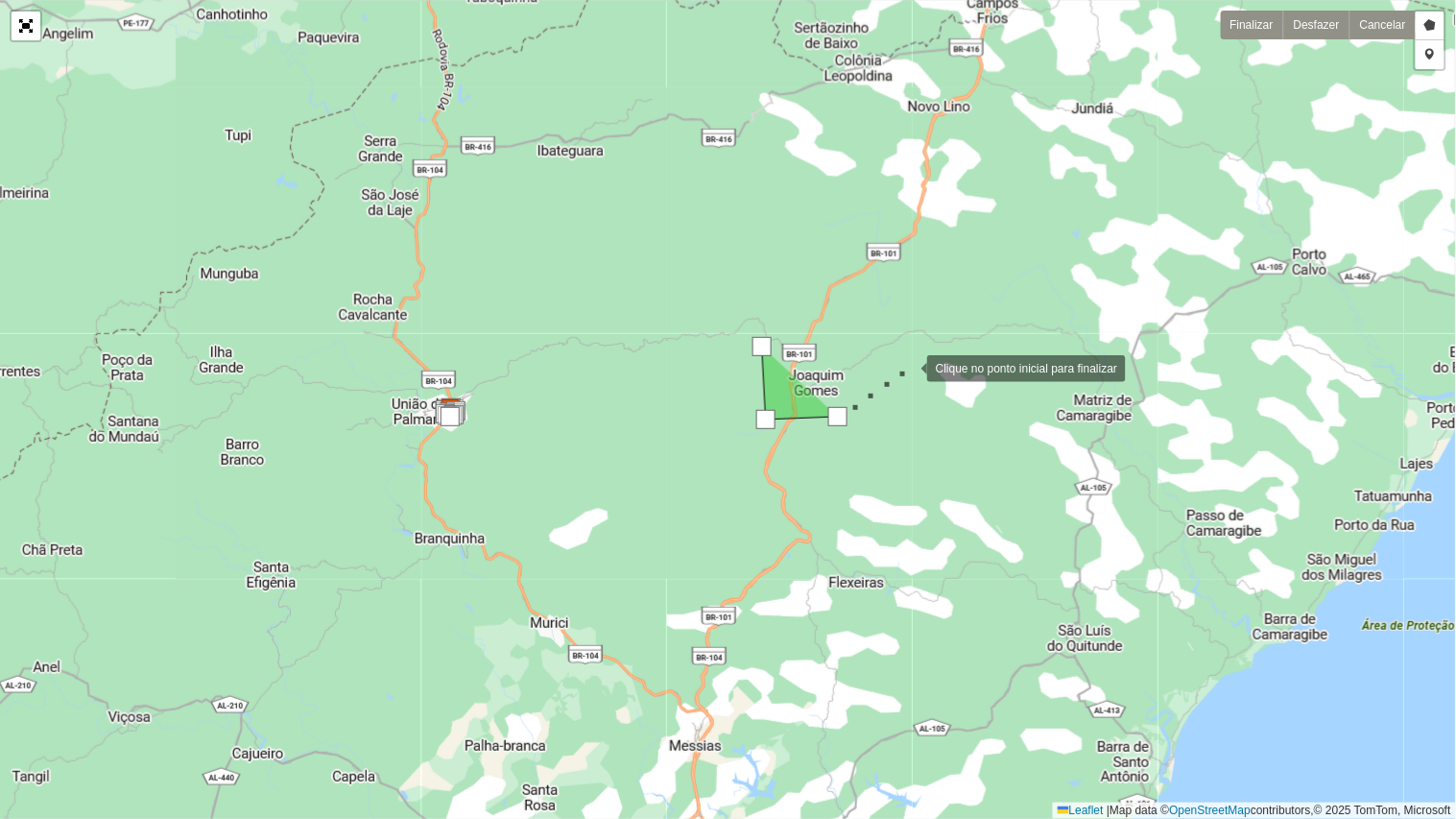 click at bounding box center (908, 367) 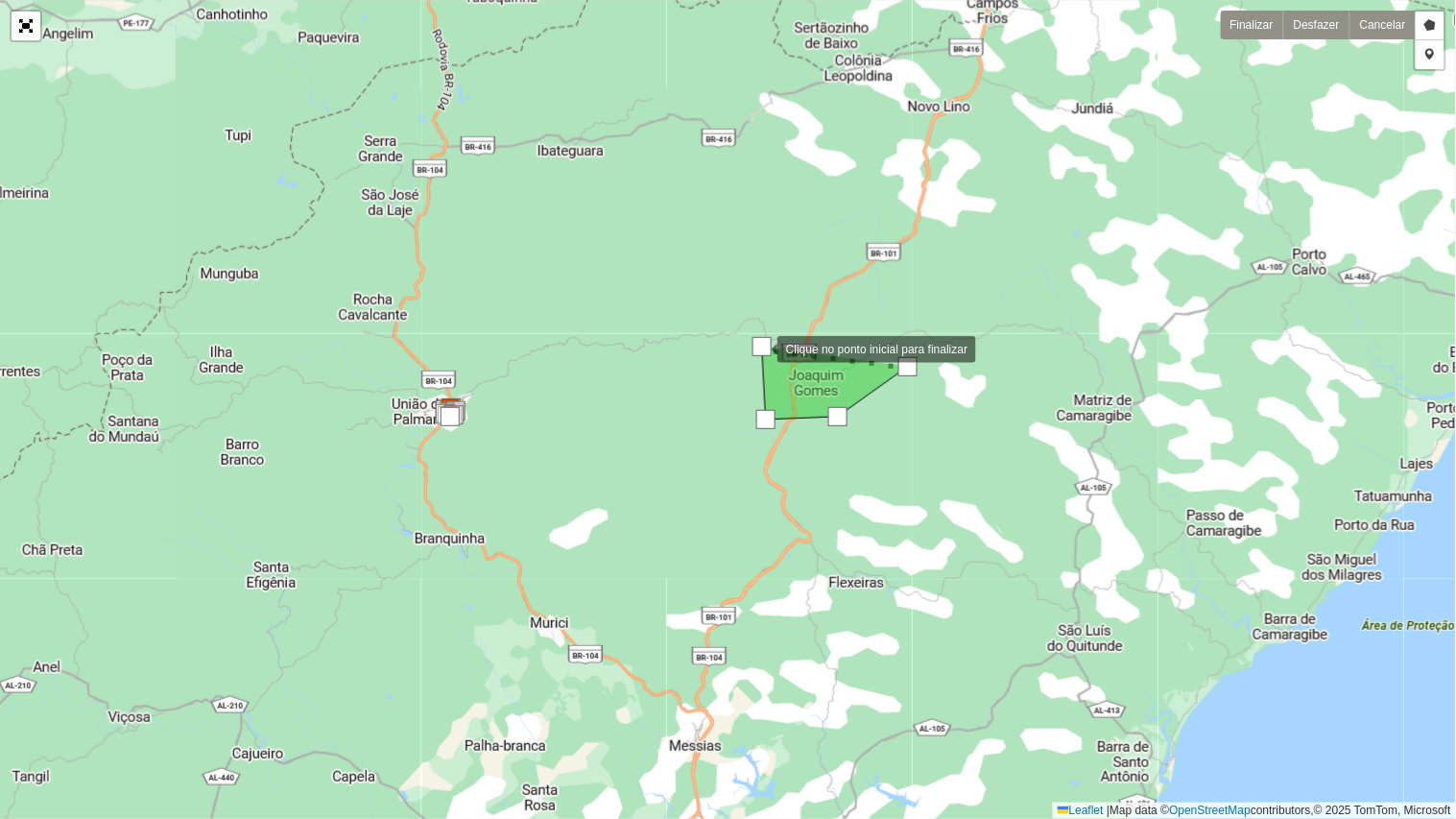 click at bounding box center [762, 347] 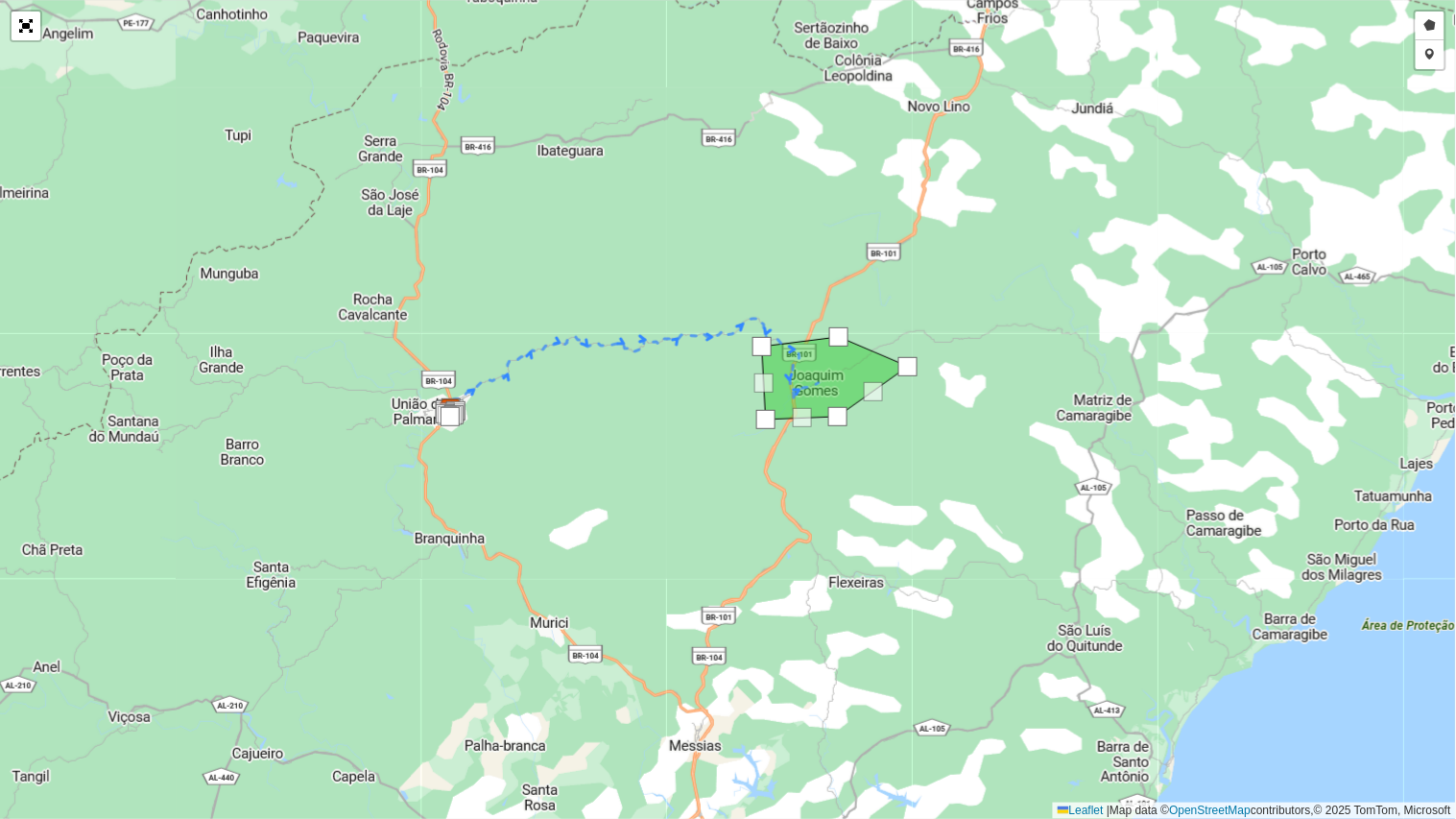drag, startPoint x: 838, startPoint y: 355, endPoint x: 843, endPoint y: 334, distance: 21.587033 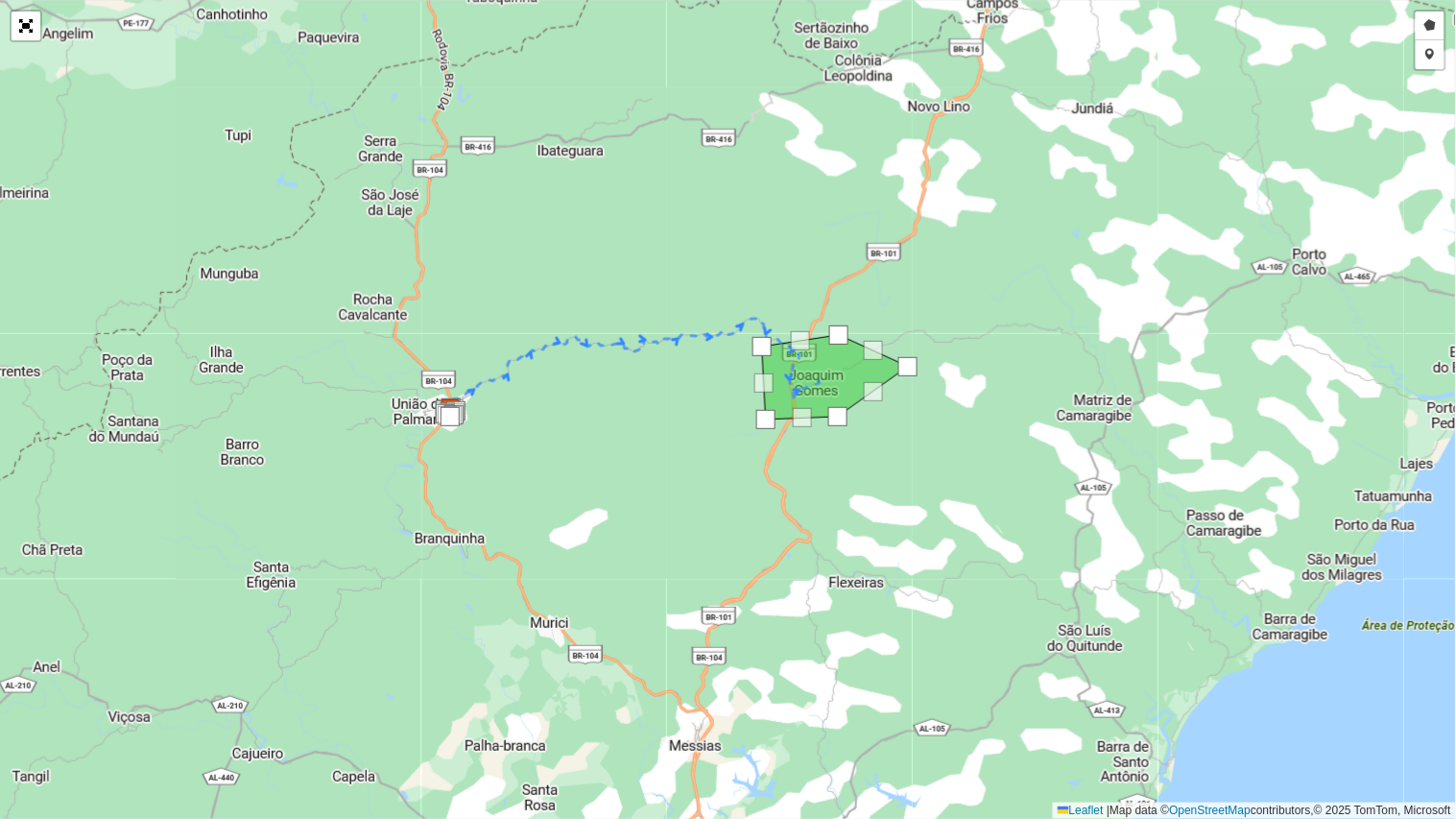 drag, startPoint x: 1040, startPoint y: 327, endPoint x: 999, endPoint y: 384, distance: 70.21396 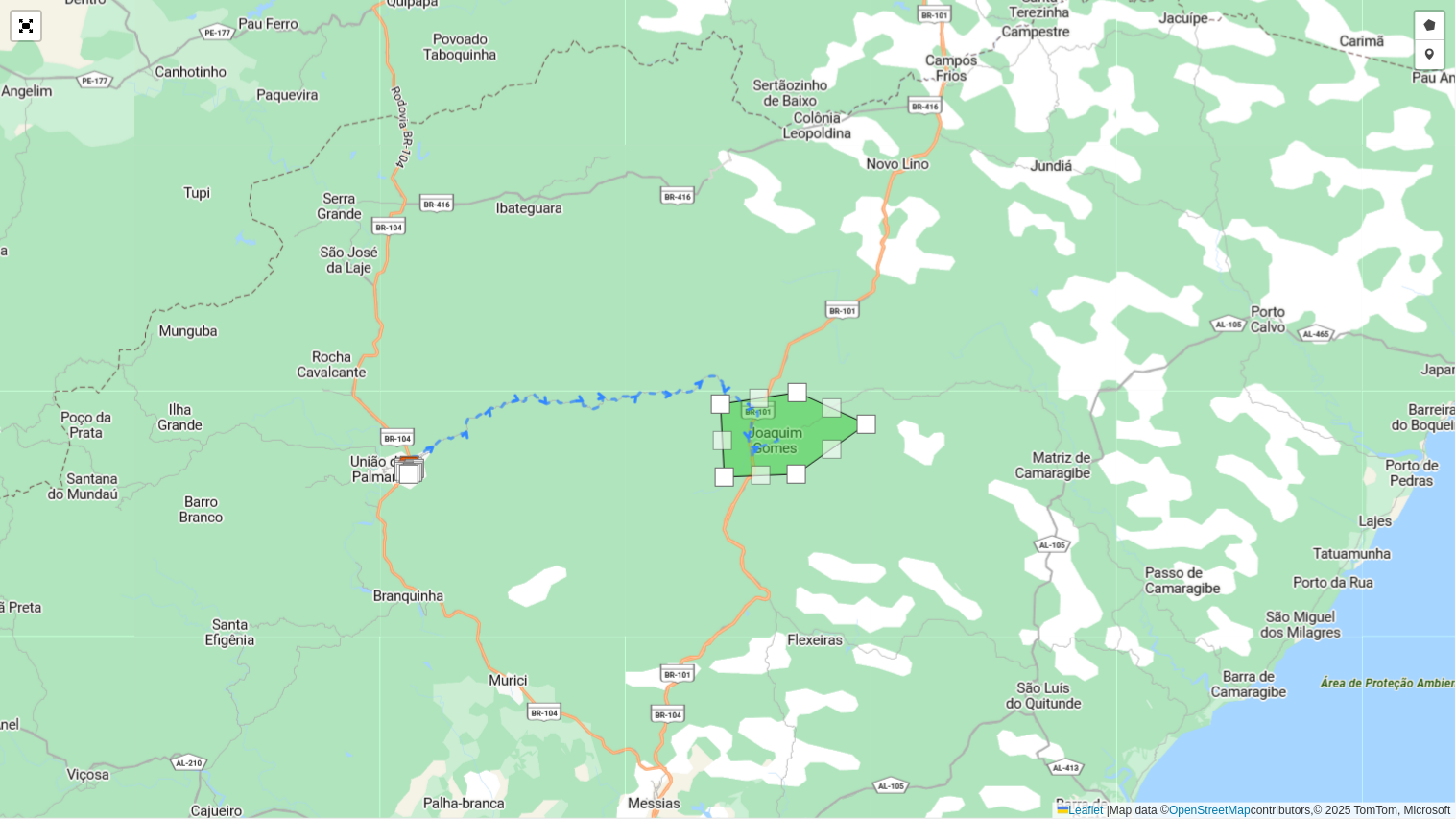 drag, startPoint x: 569, startPoint y: 555, endPoint x: 600, endPoint y: 502, distance: 61.400326 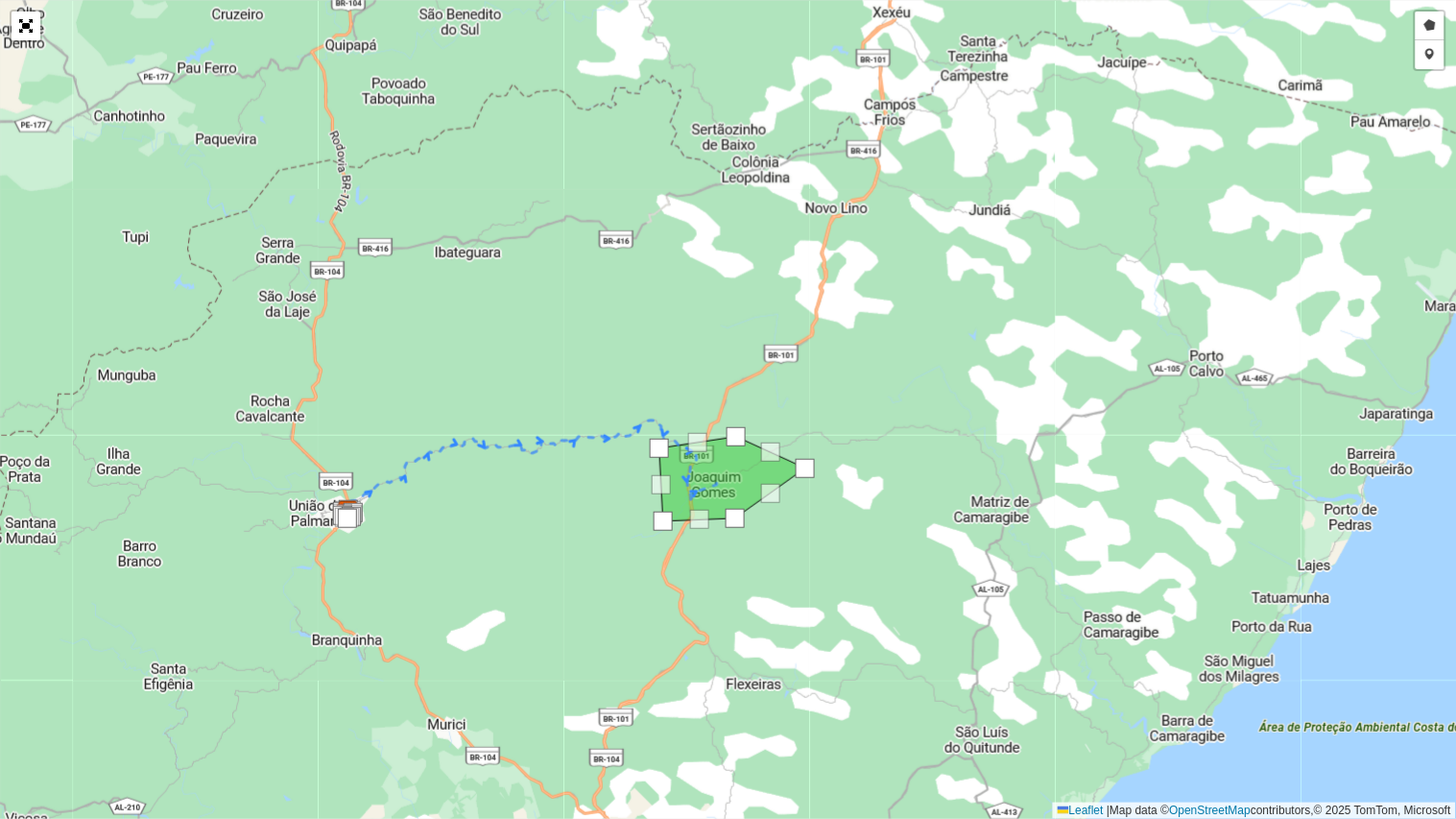 drag, startPoint x: 676, startPoint y: 471, endPoint x: 539, endPoint y: 580, distance: 175.07141 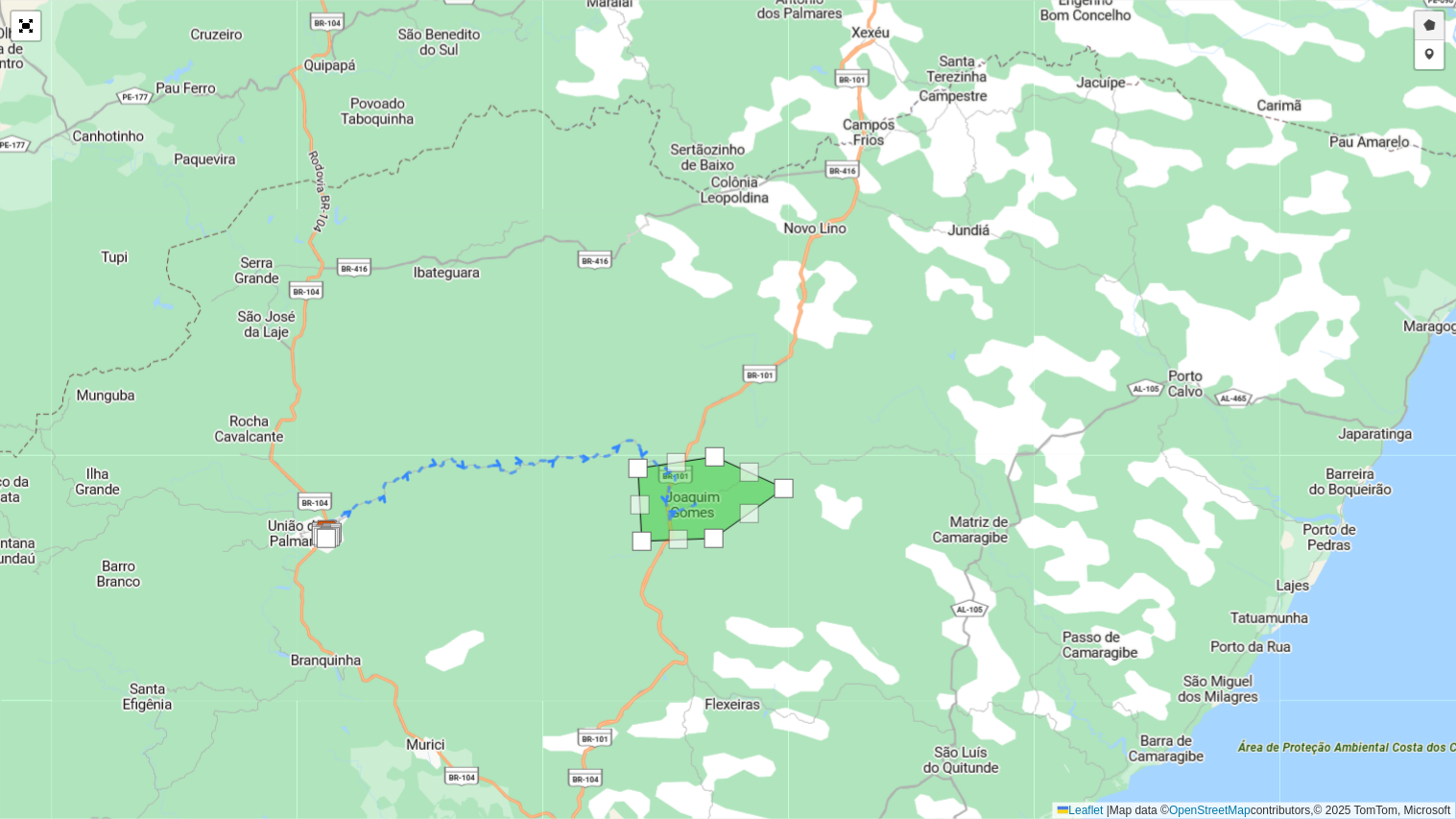 click on "Desenhar setor" at bounding box center [1430, 26] 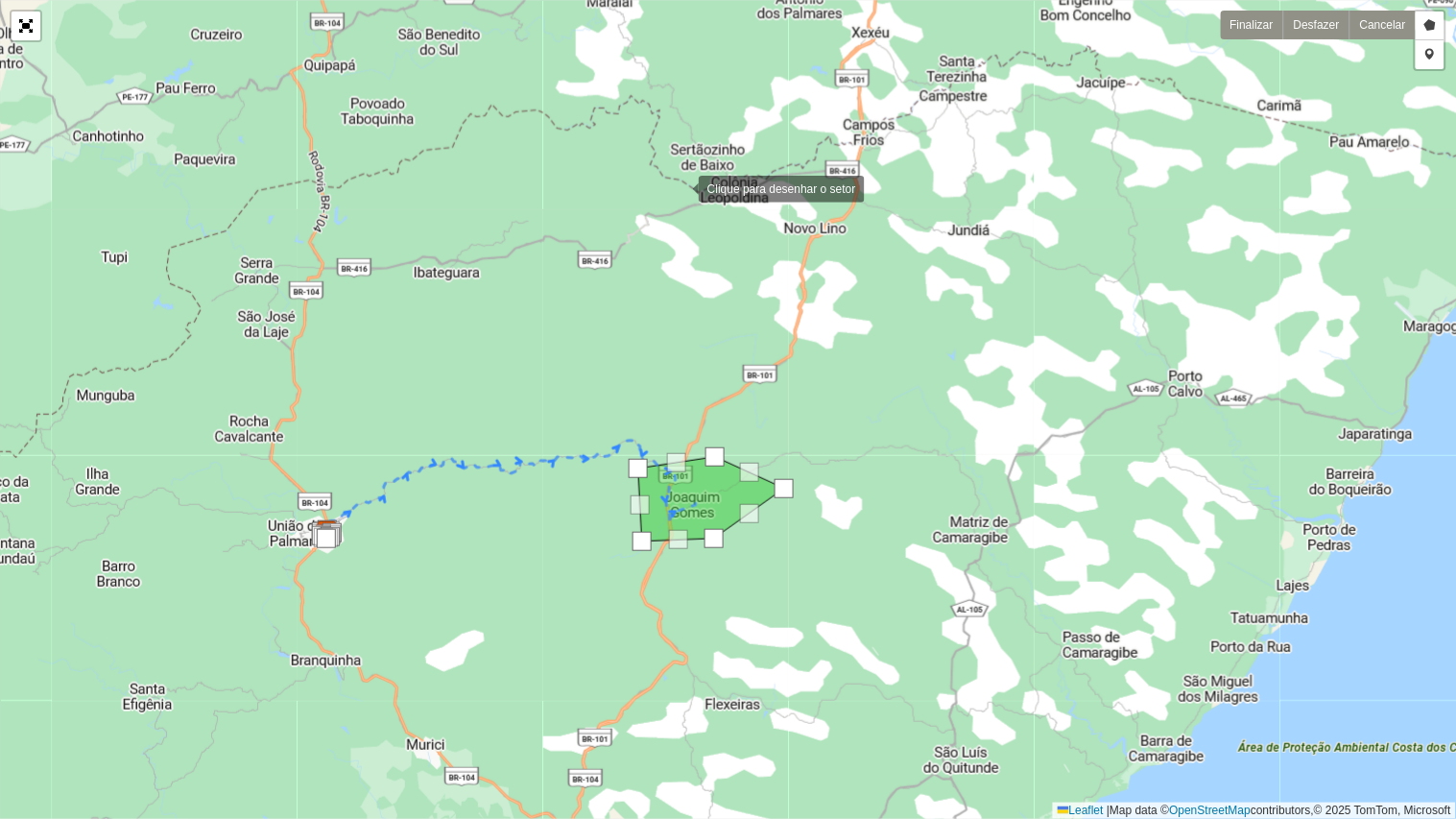 click at bounding box center [680, 187] 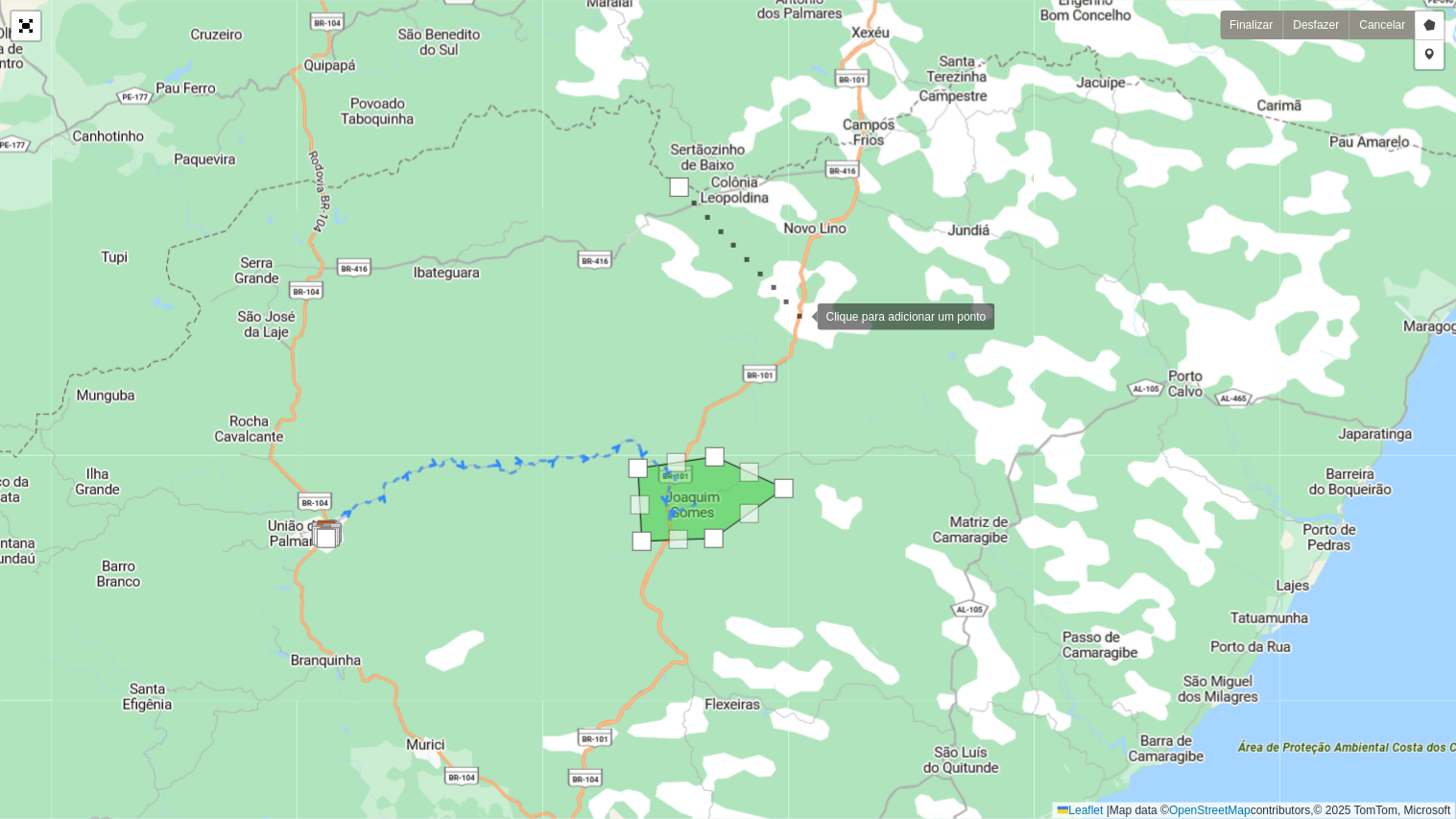 click at bounding box center [799, 315] 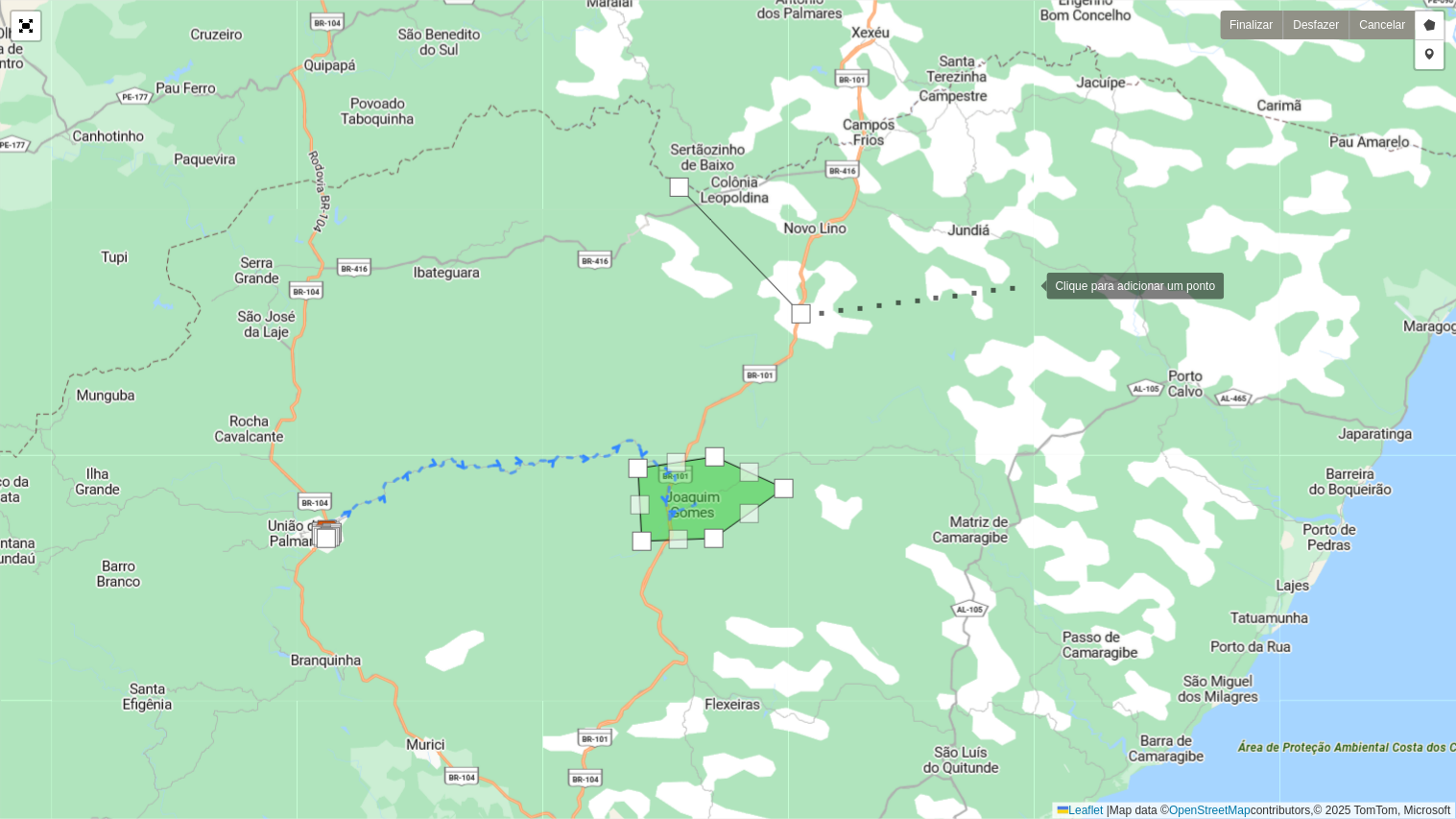 click at bounding box center [1028, 284] 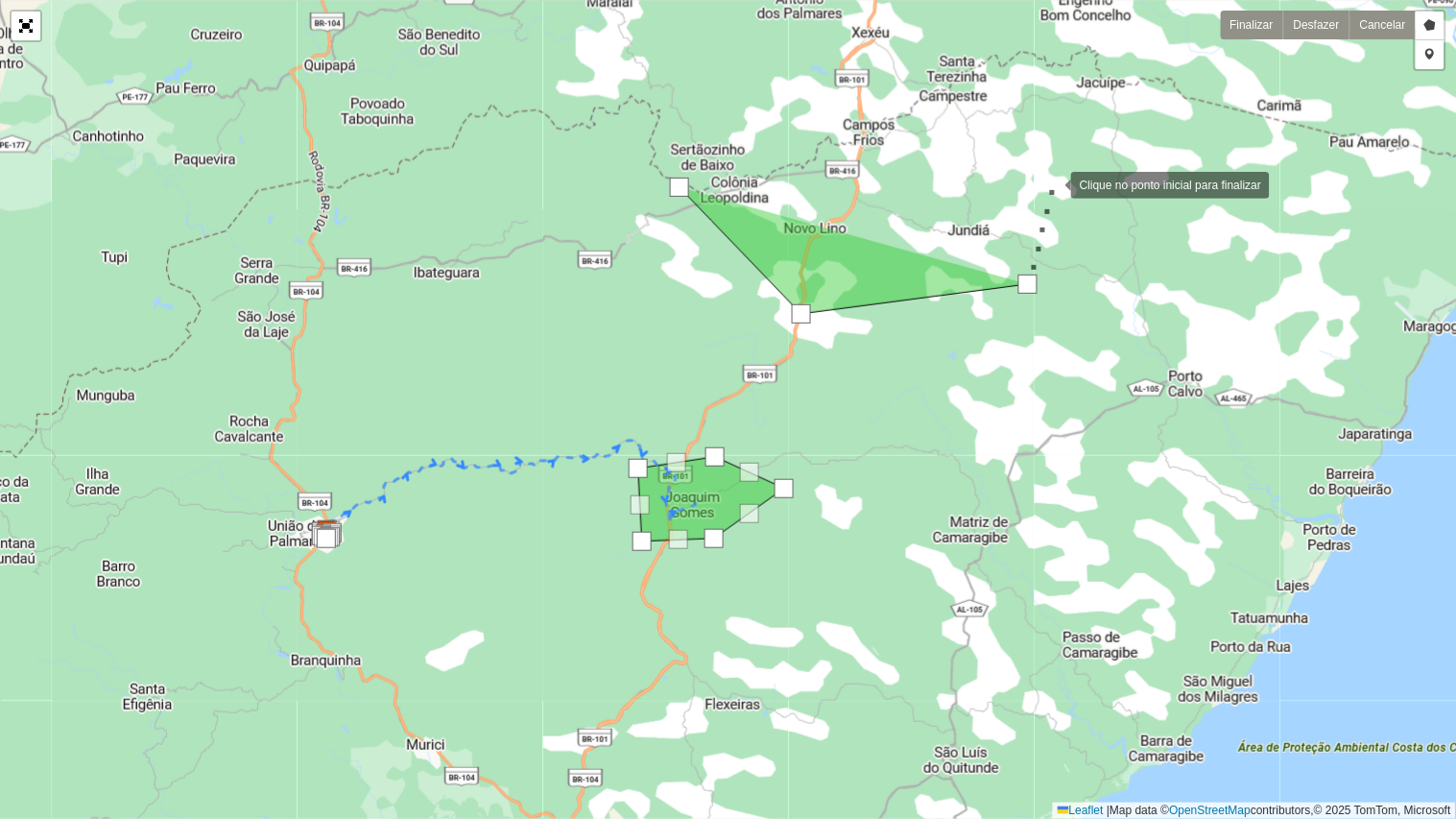 click at bounding box center [1052, 183] 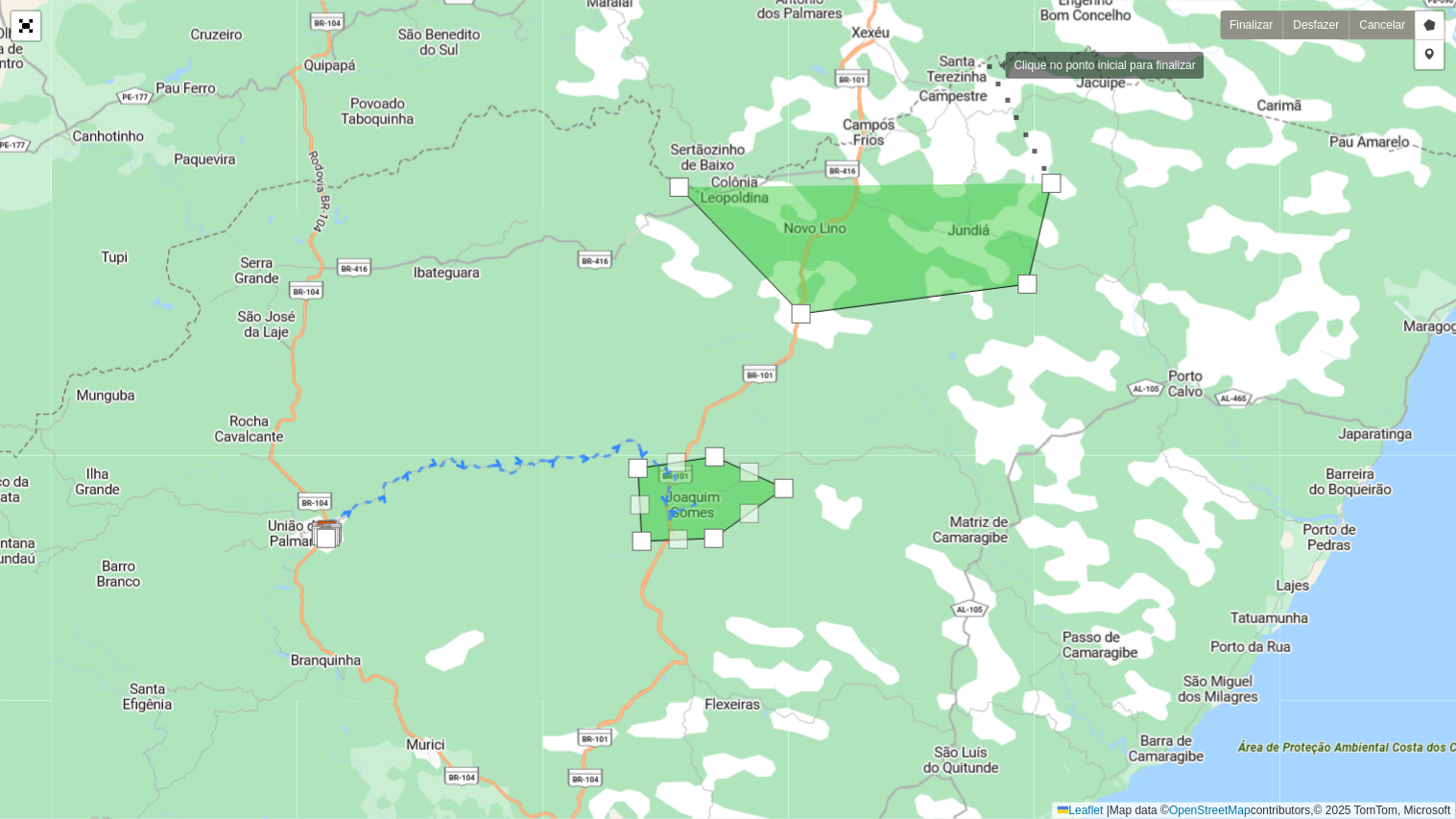click at bounding box center (987, 63) 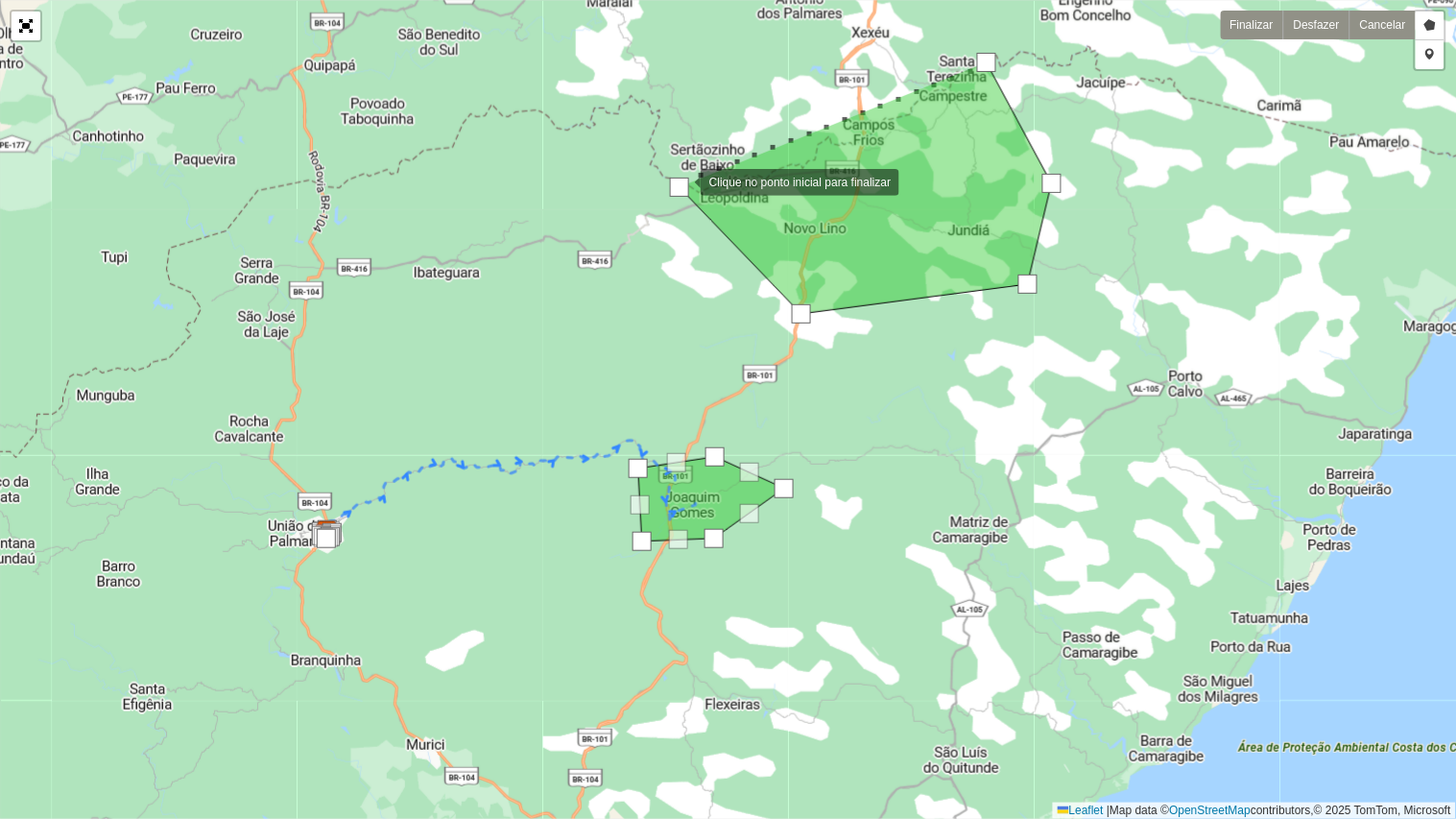 click at bounding box center (680, 187) 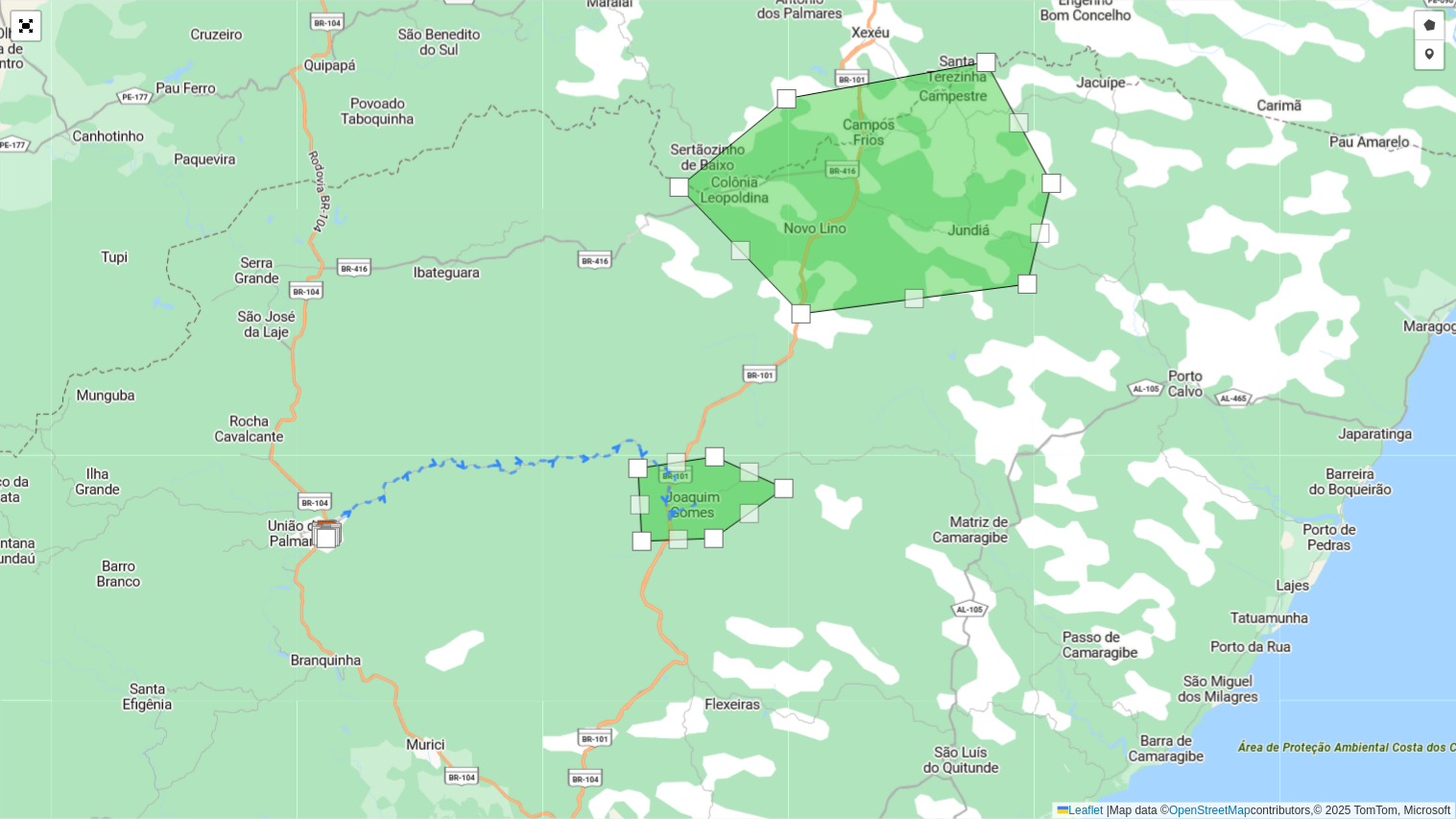 drag, startPoint x: 831, startPoint y: 123, endPoint x: 784, endPoint y: 127, distance: 47.169906 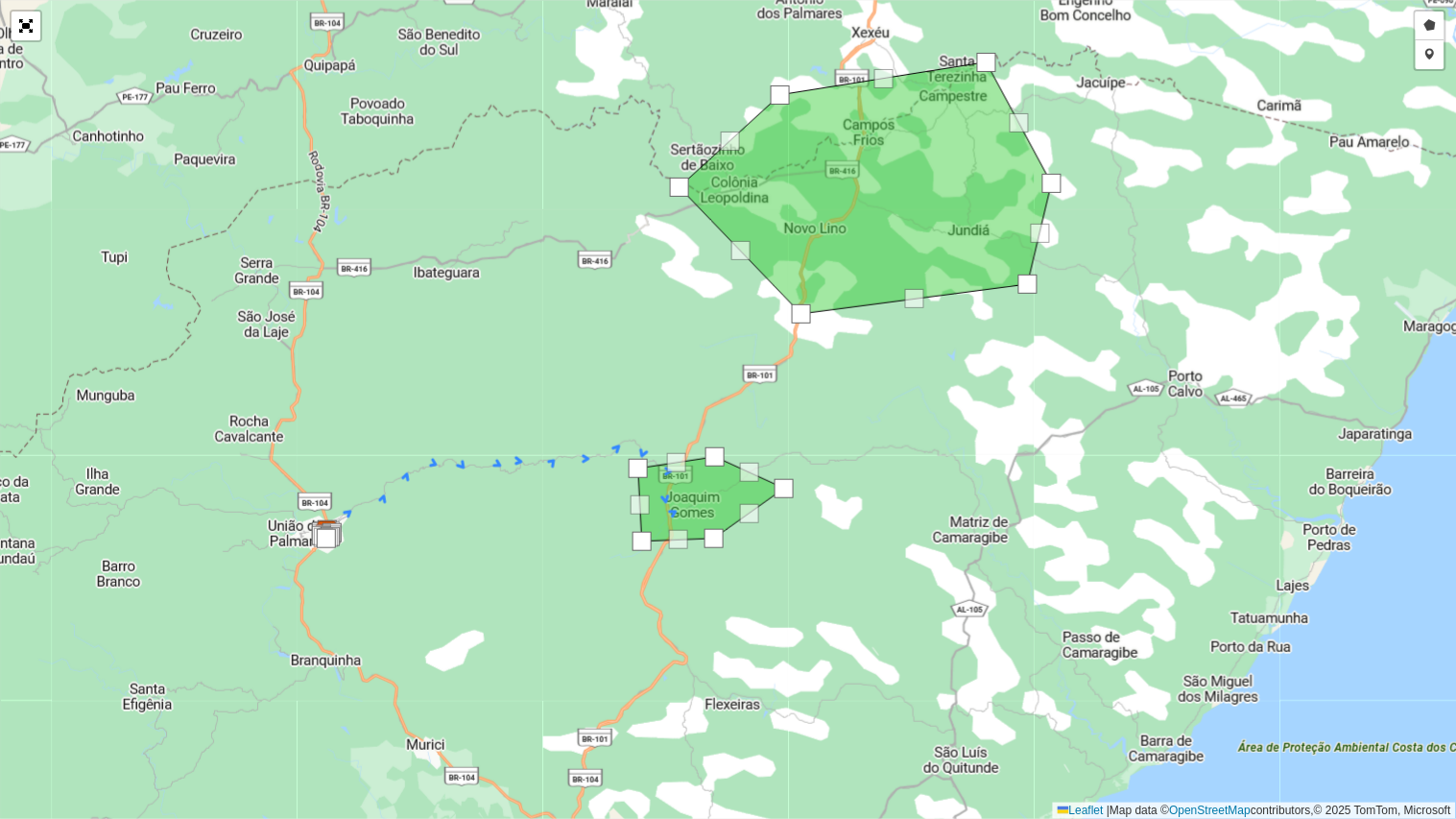 click on "Desenhar setor Adicionar checkpoint Finalizar Desfazer Cancelar  Leaflet   |  Map data ©  OpenStreetMap  contributors,© 2025 TomTom, Microsoft" at bounding box center [728, 409] 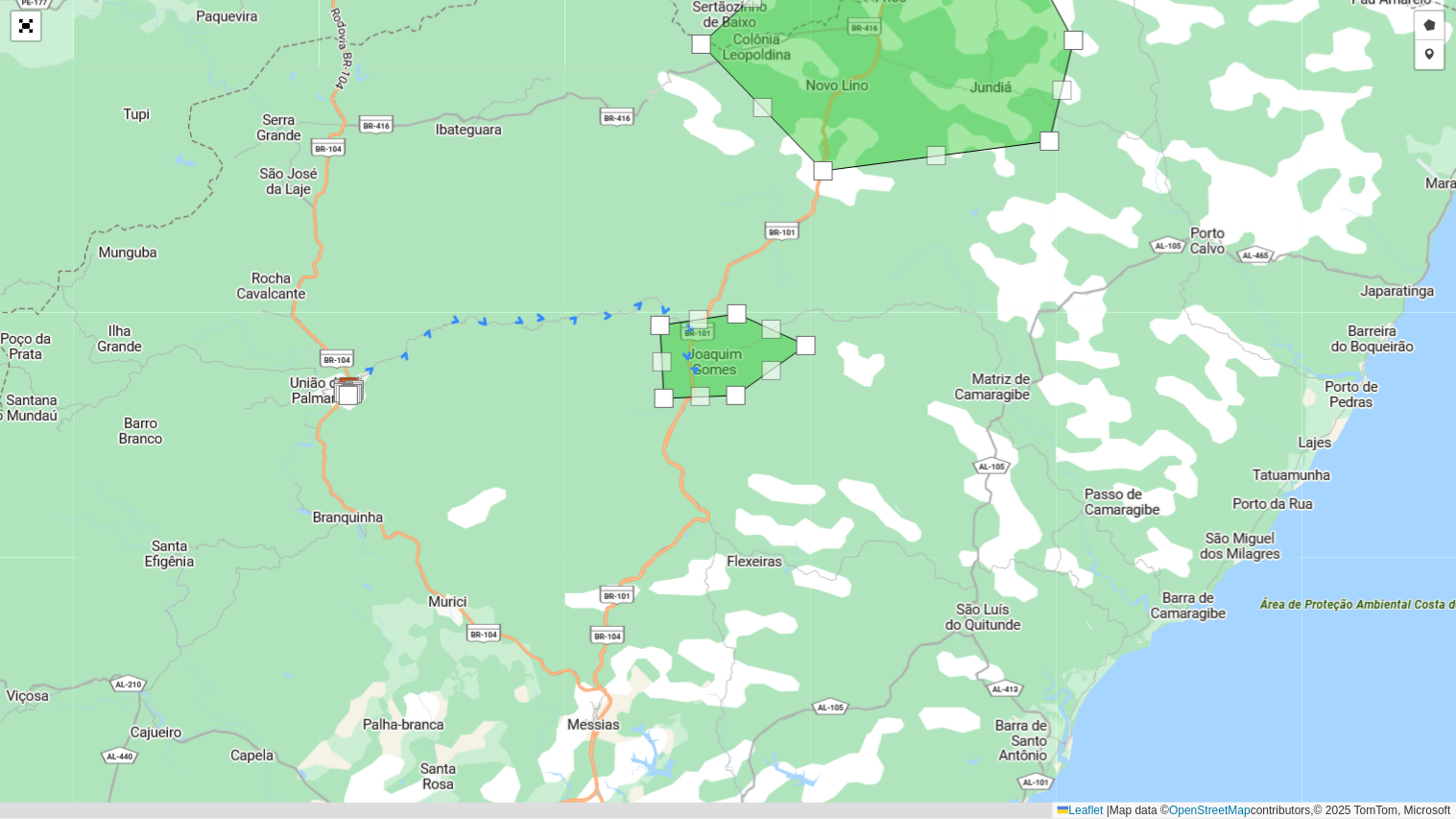 drag, startPoint x: 888, startPoint y: 342, endPoint x: 845, endPoint y: 303, distance: 58.051701 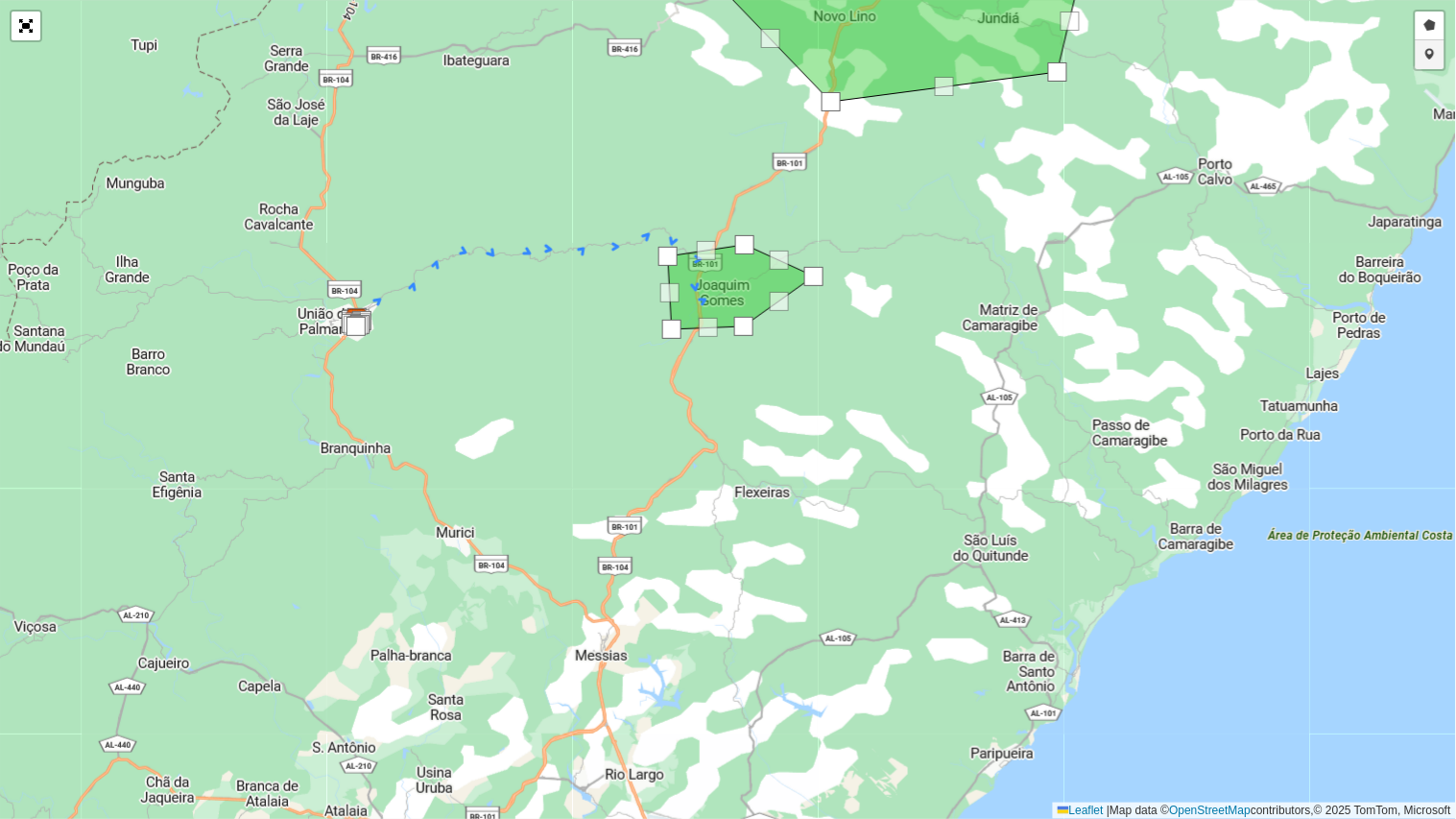 click on "Adicionar checkpoint" at bounding box center (1430, 55) 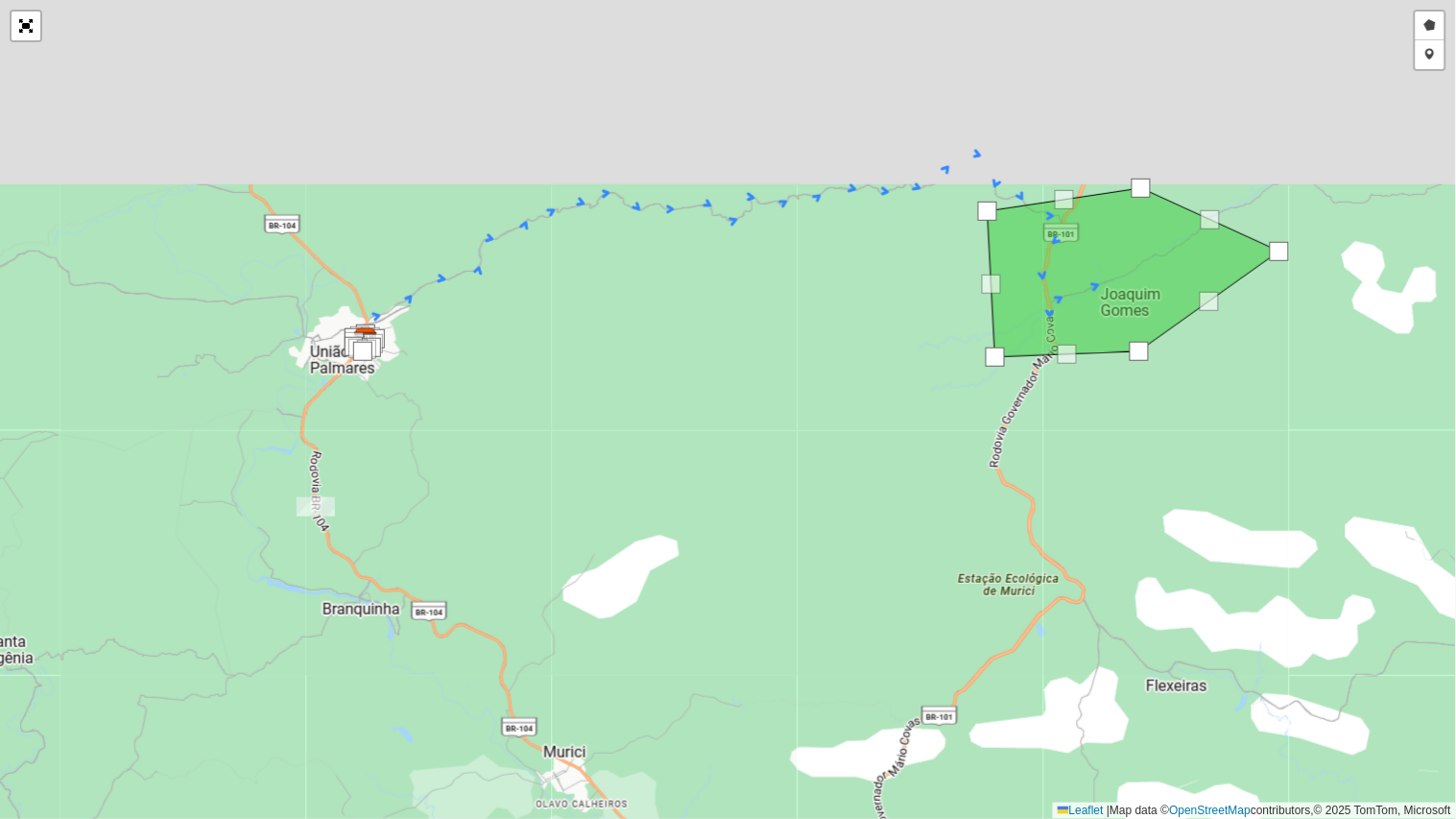 drag, startPoint x: 362, startPoint y: 317, endPoint x: 404, endPoint y: 506, distance: 193.61043 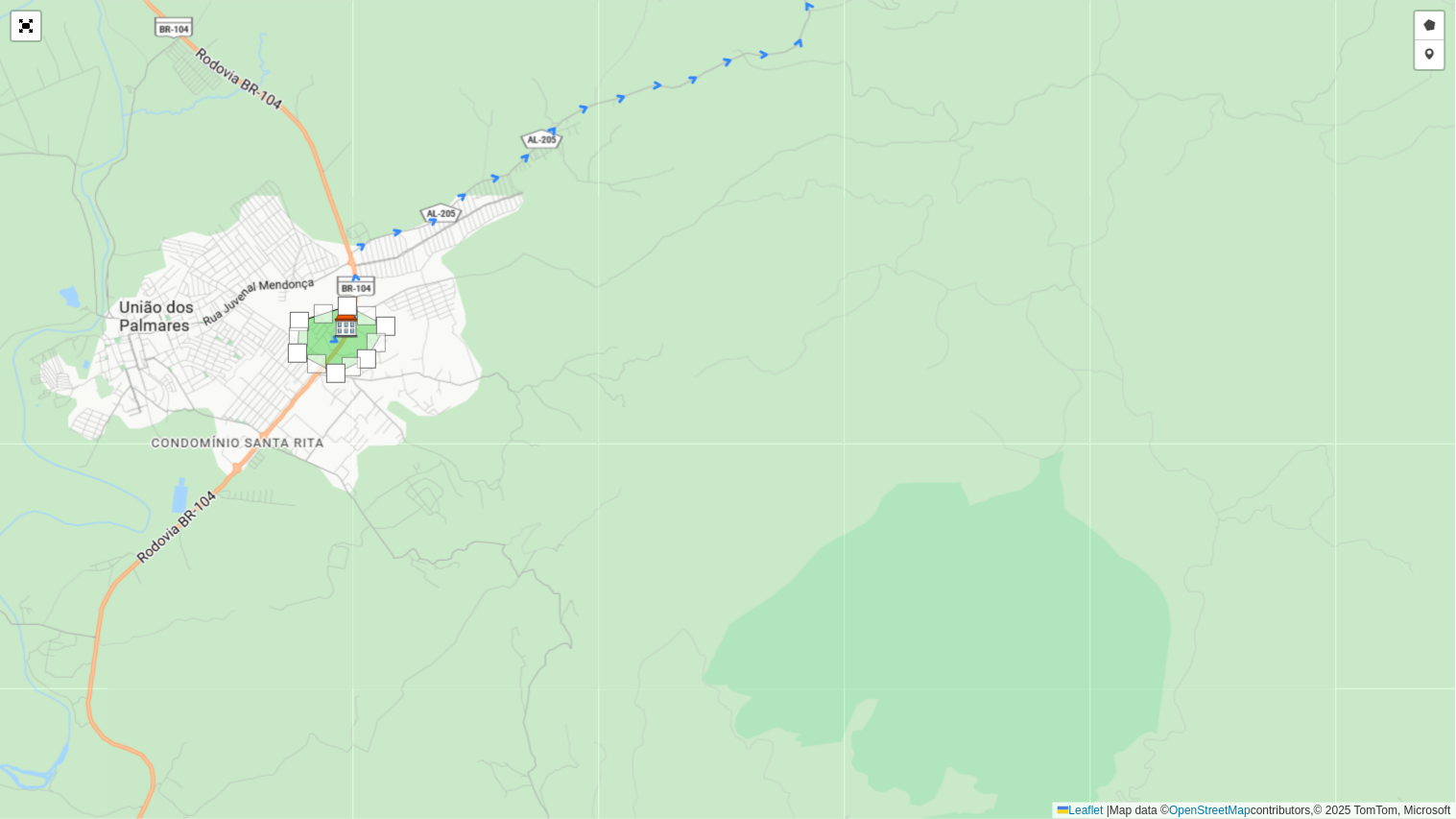 drag, startPoint x: 396, startPoint y: 236, endPoint x: 392, endPoint y: 250, distance: 14.56022 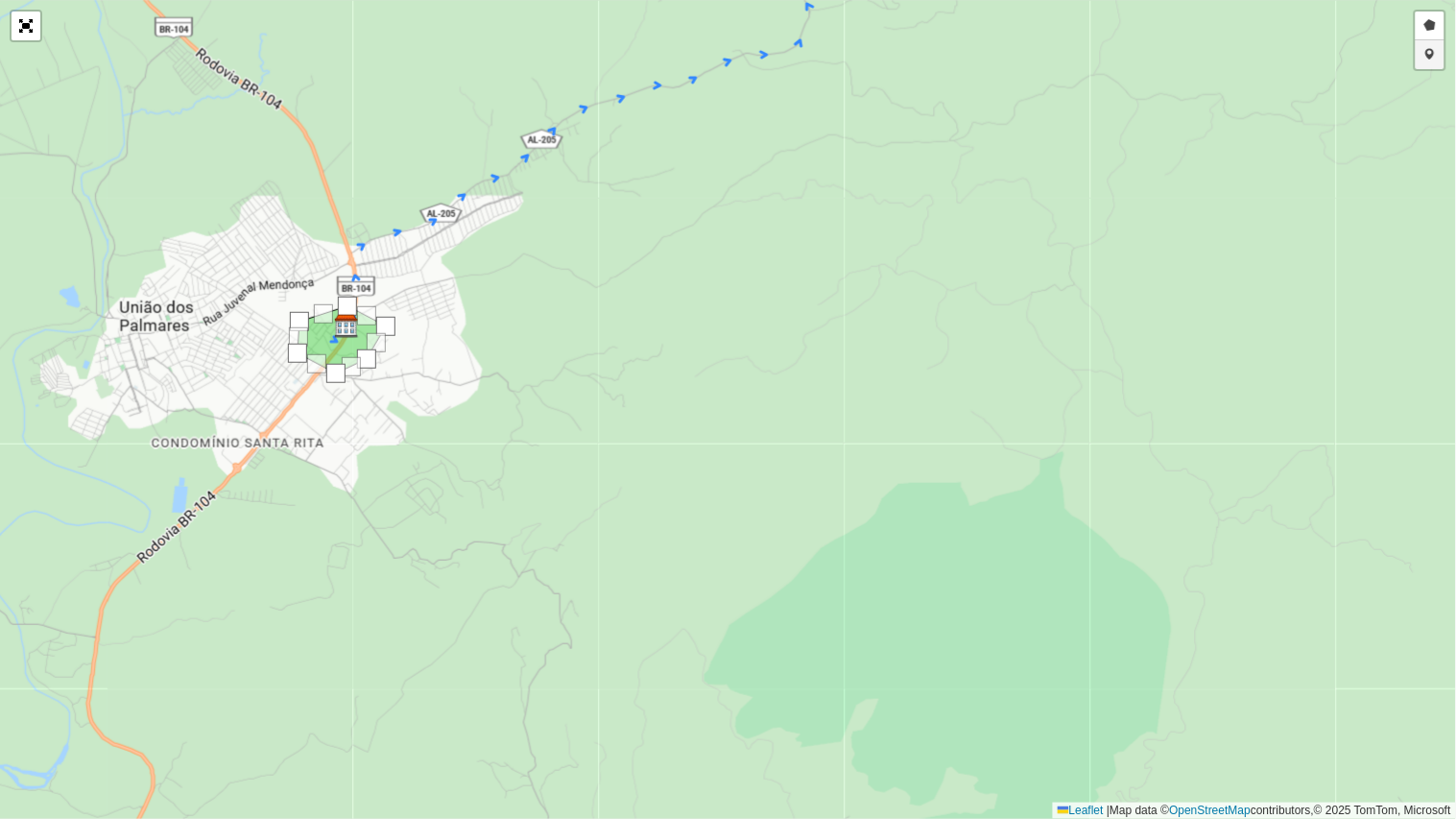 click on "Adicionar checkpoint" at bounding box center [1430, 55] 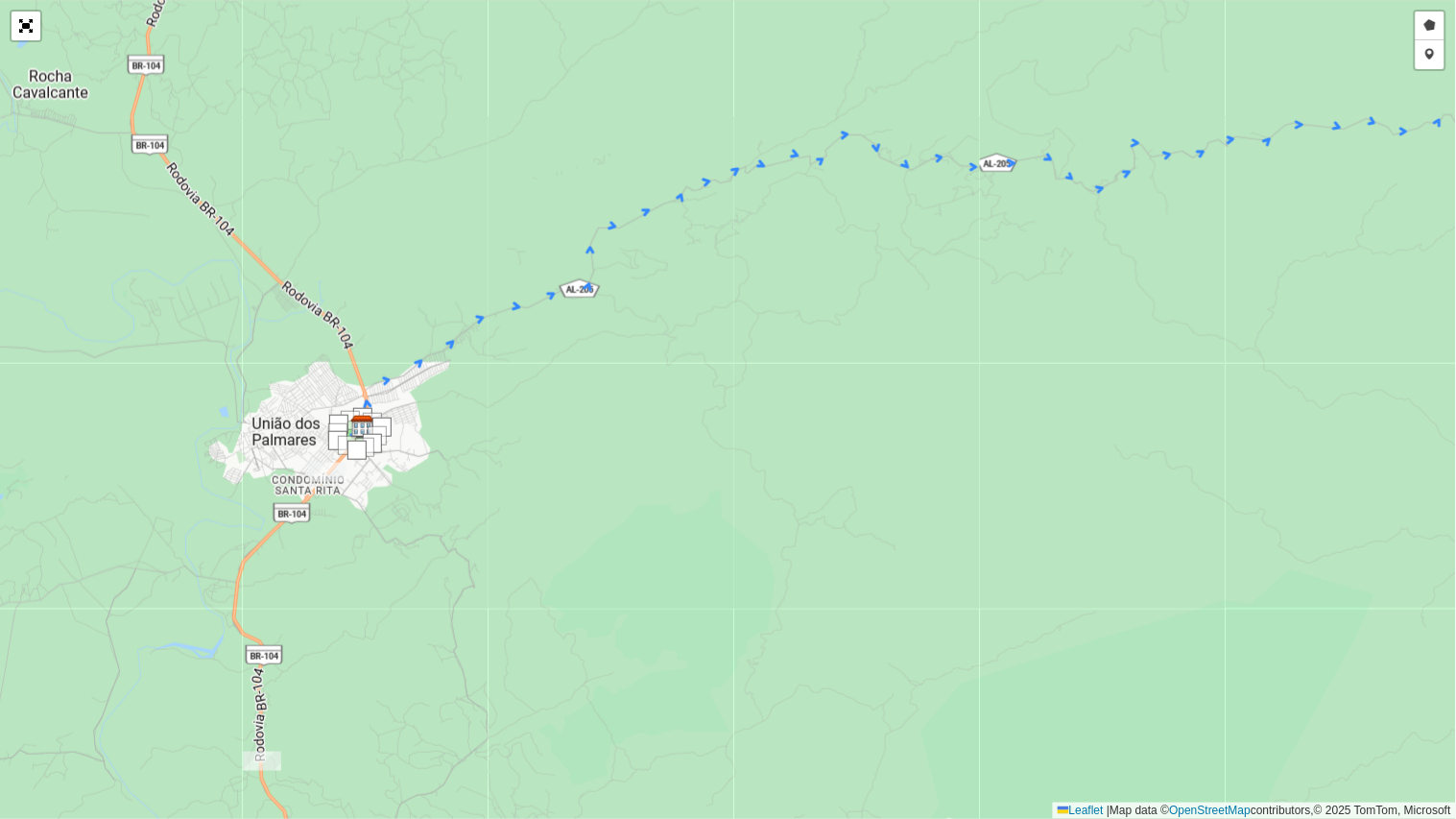 drag, startPoint x: 451, startPoint y: 636, endPoint x: 475, endPoint y: 445, distance: 192.50195 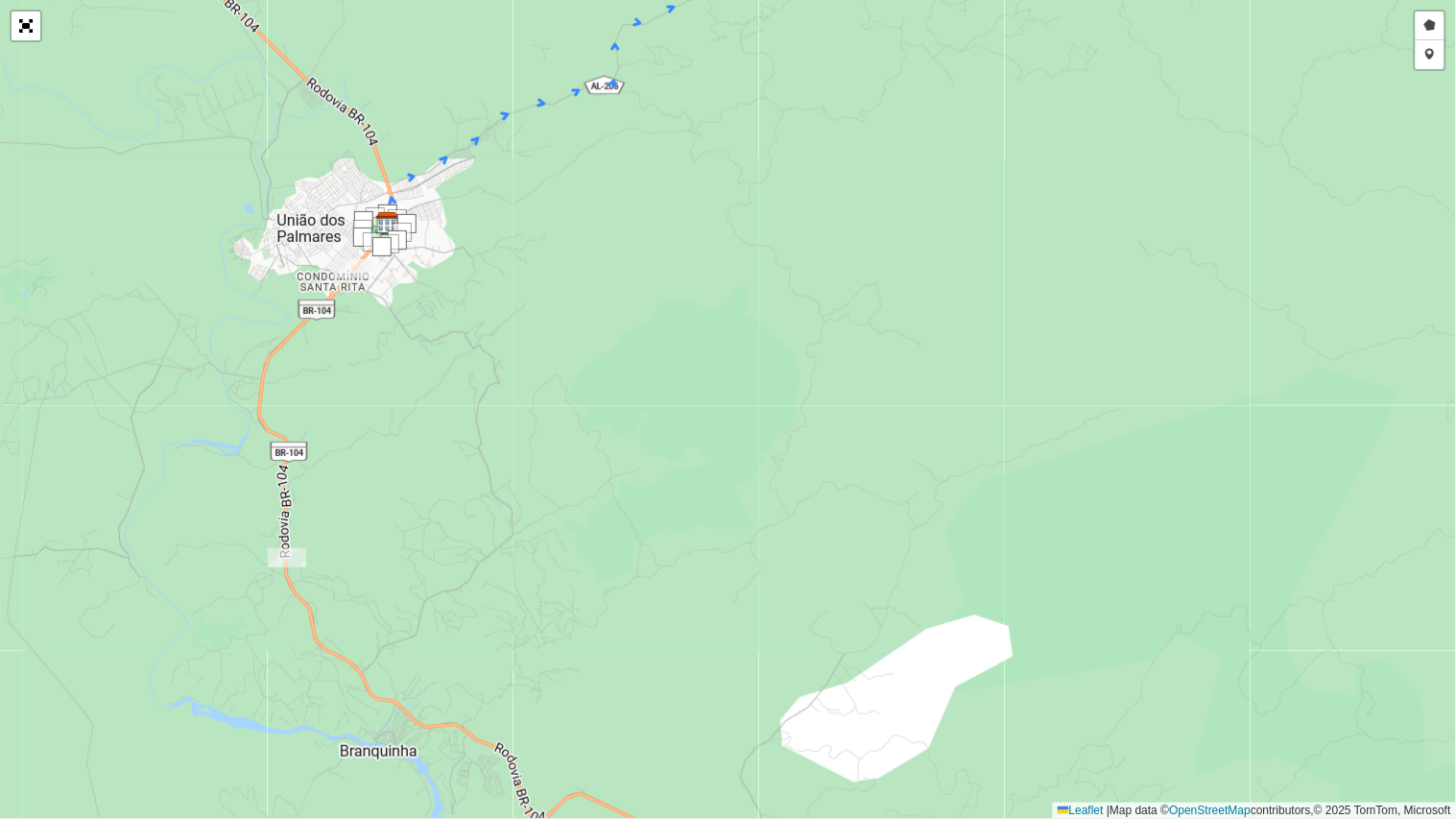 drag, startPoint x: 660, startPoint y: 621, endPoint x: 598, endPoint y: 627, distance: 62.28965 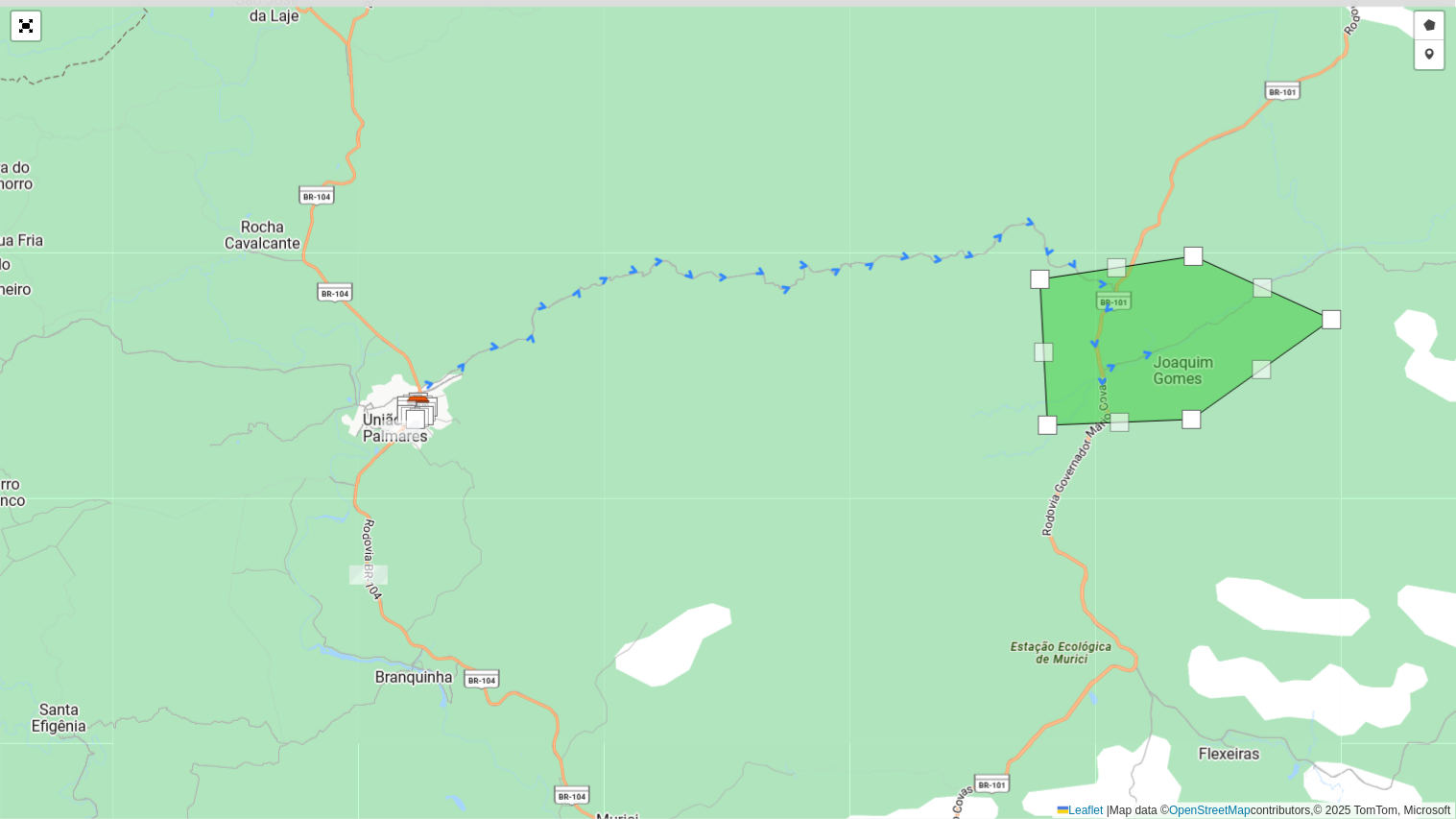 drag, startPoint x: 955, startPoint y: 523, endPoint x: 850, endPoint y: 557, distance: 110.36757 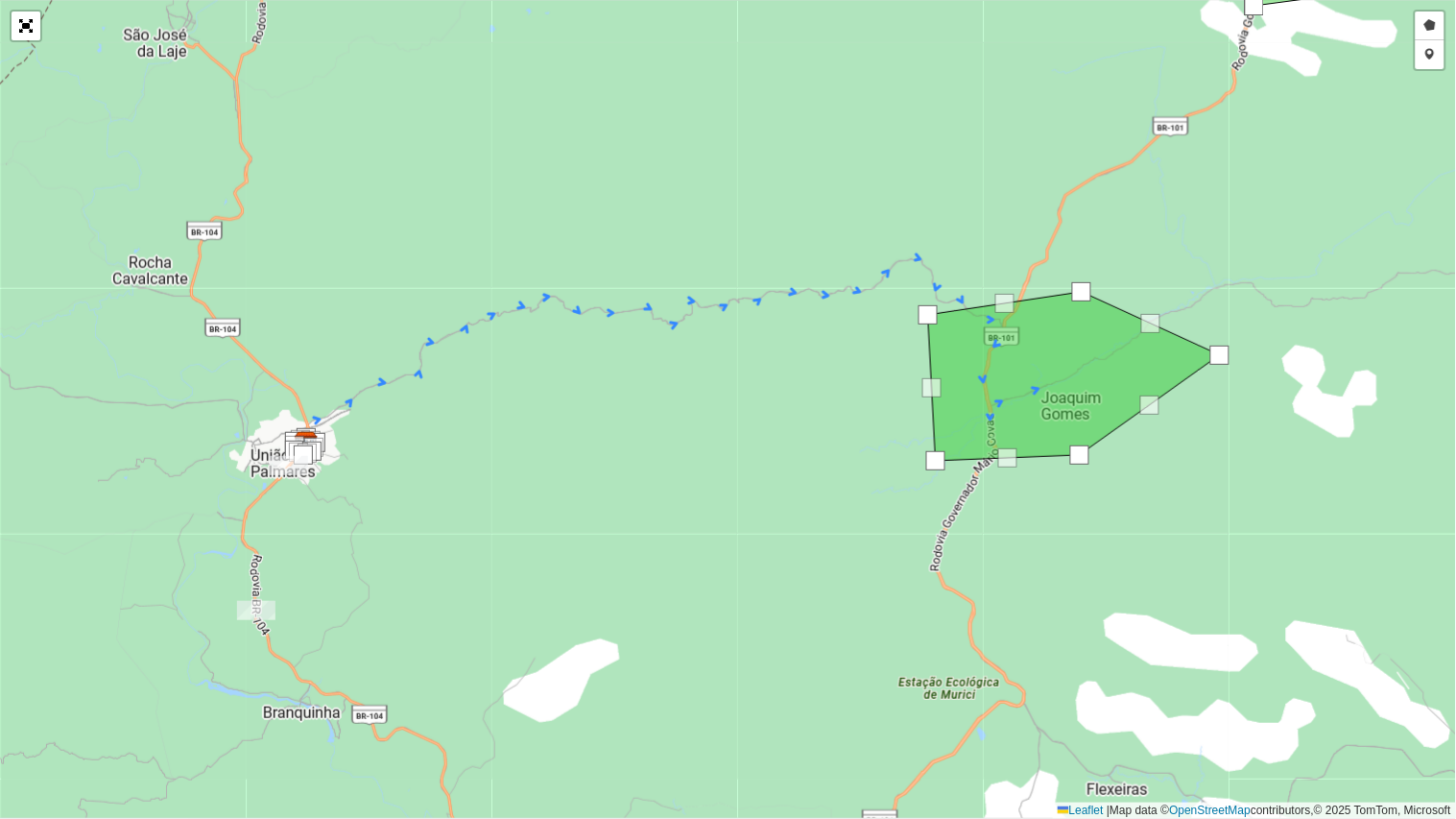 click 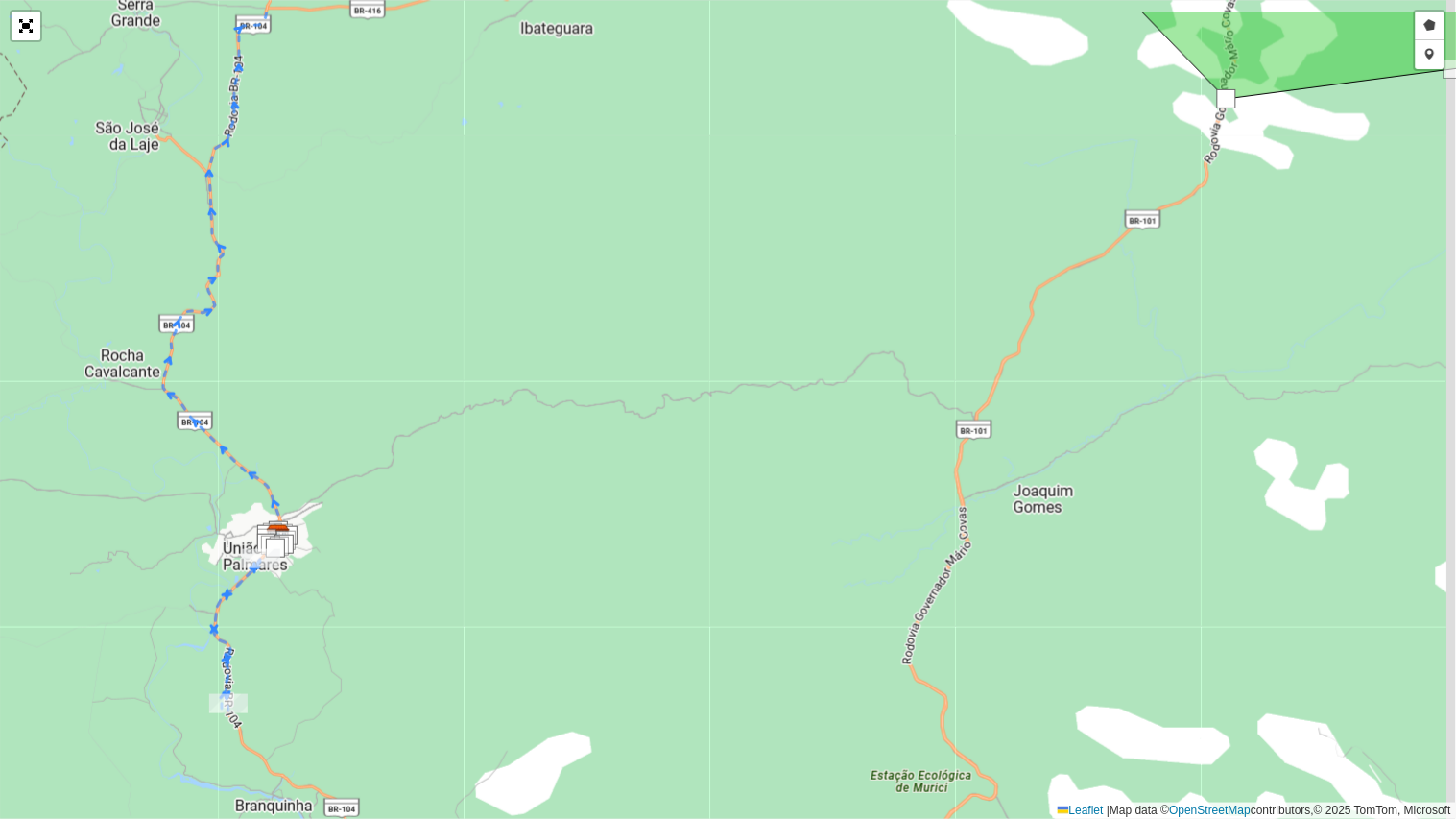 drag, startPoint x: 740, startPoint y: 572, endPoint x: 725, endPoint y: 598, distance: 30.01666 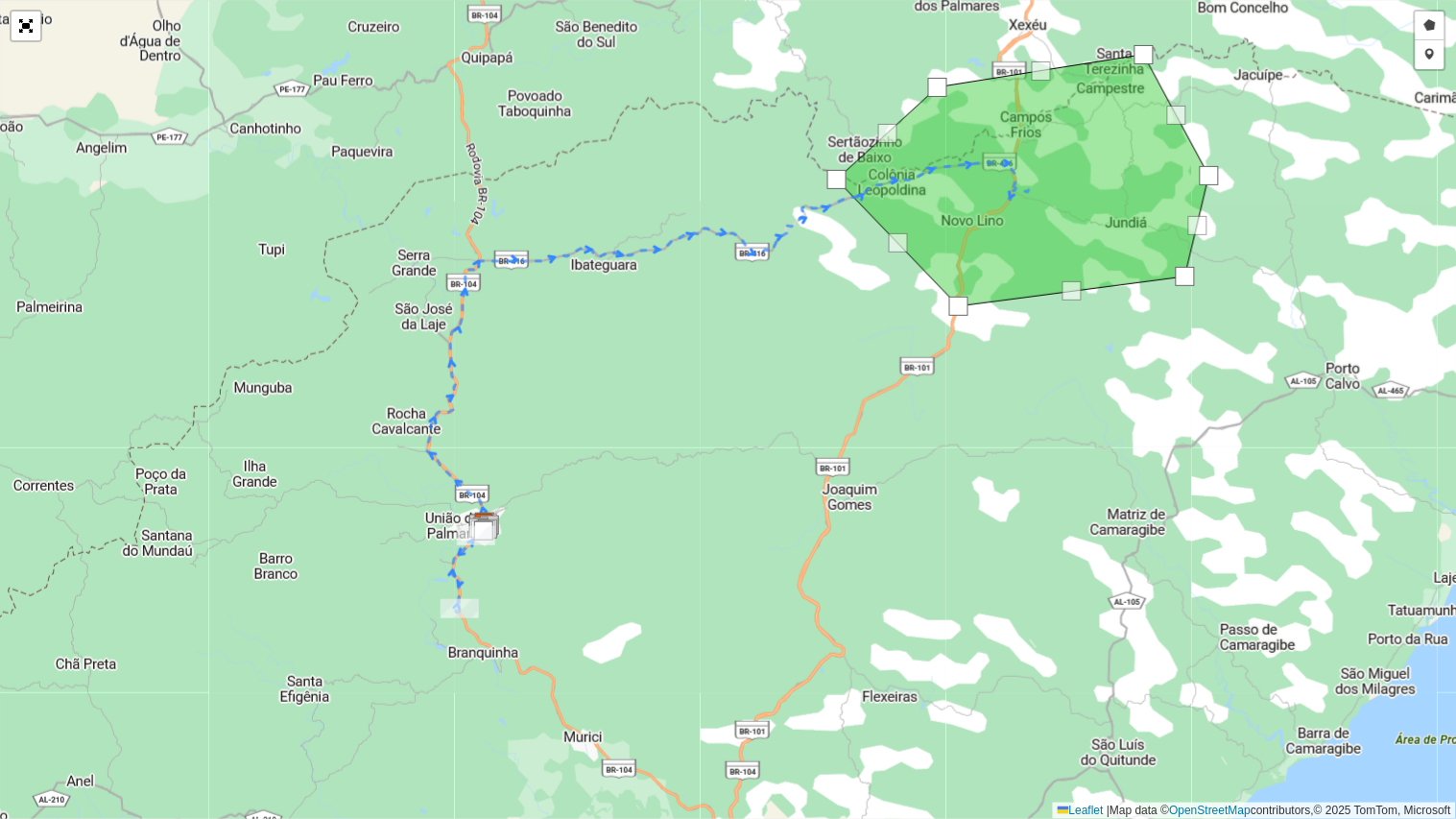 drag, startPoint x: 734, startPoint y: 579, endPoint x: 728, endPoint y: 545, distance: 34.52535 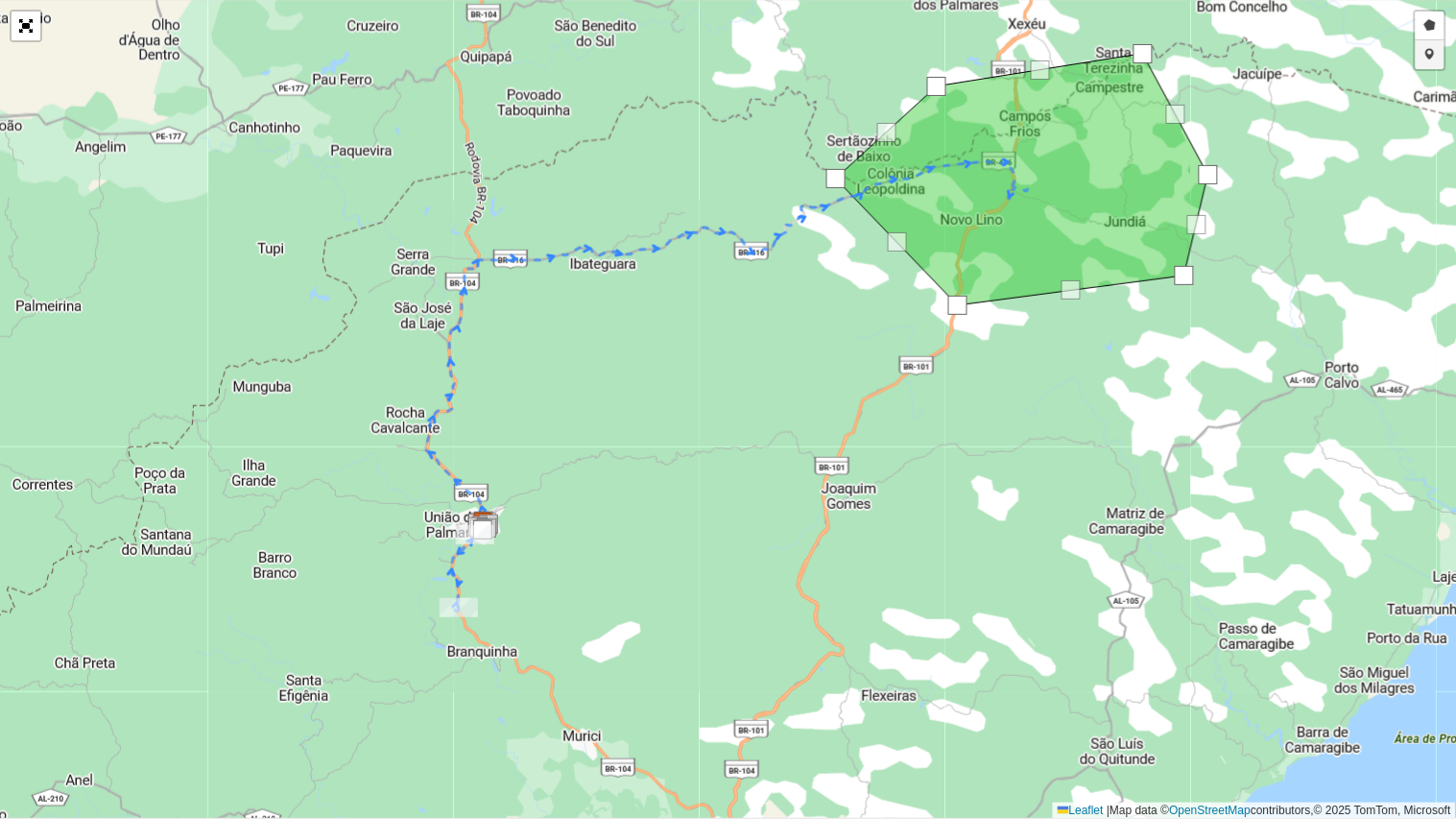 click on "Adicionar checkpoint" at bounding box center (1430, 55) 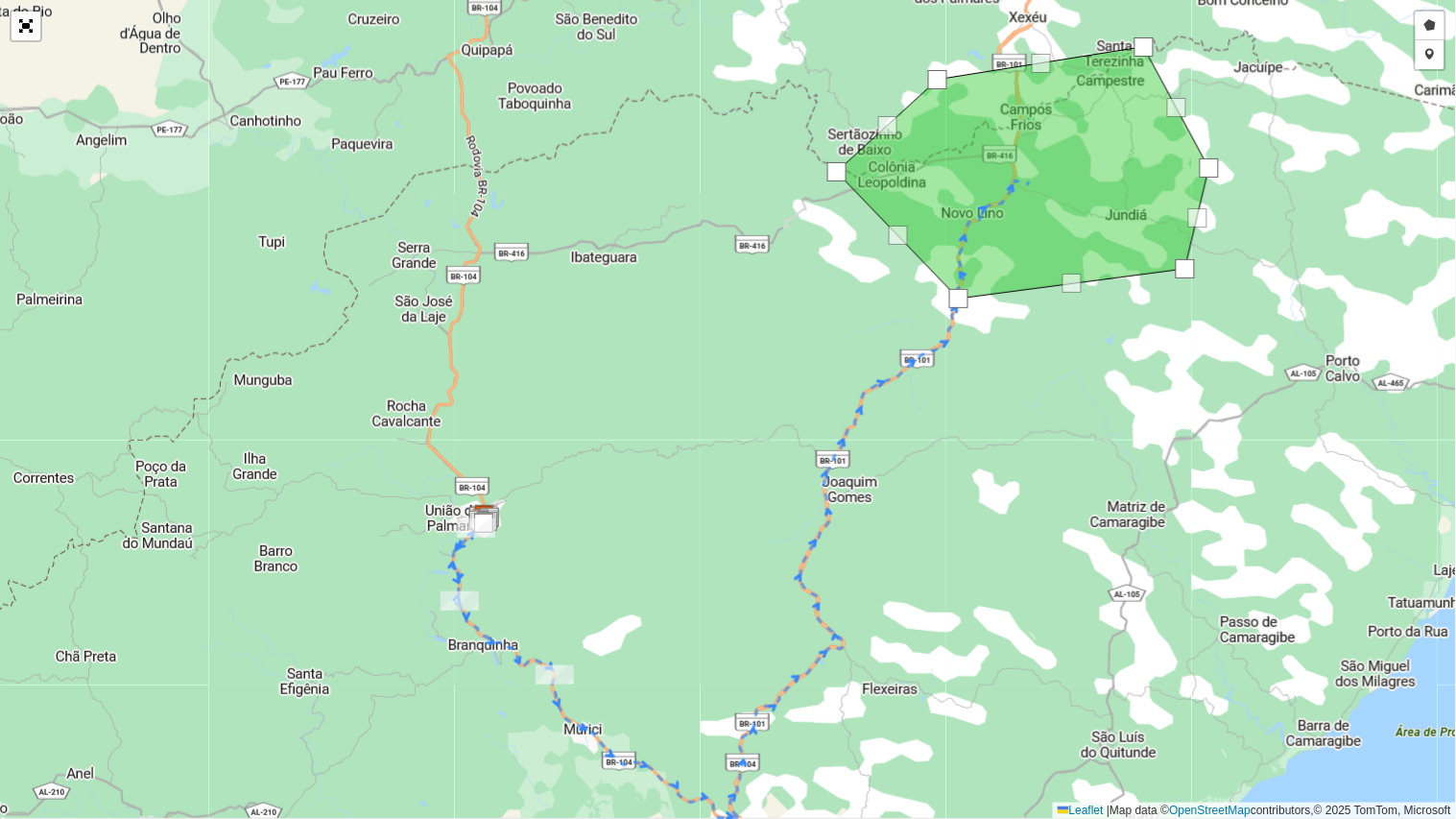 drag, startPoint x: 656, startPoint y: 709, endPoint x: 687, endPoint y: 552, distance: 160.03125 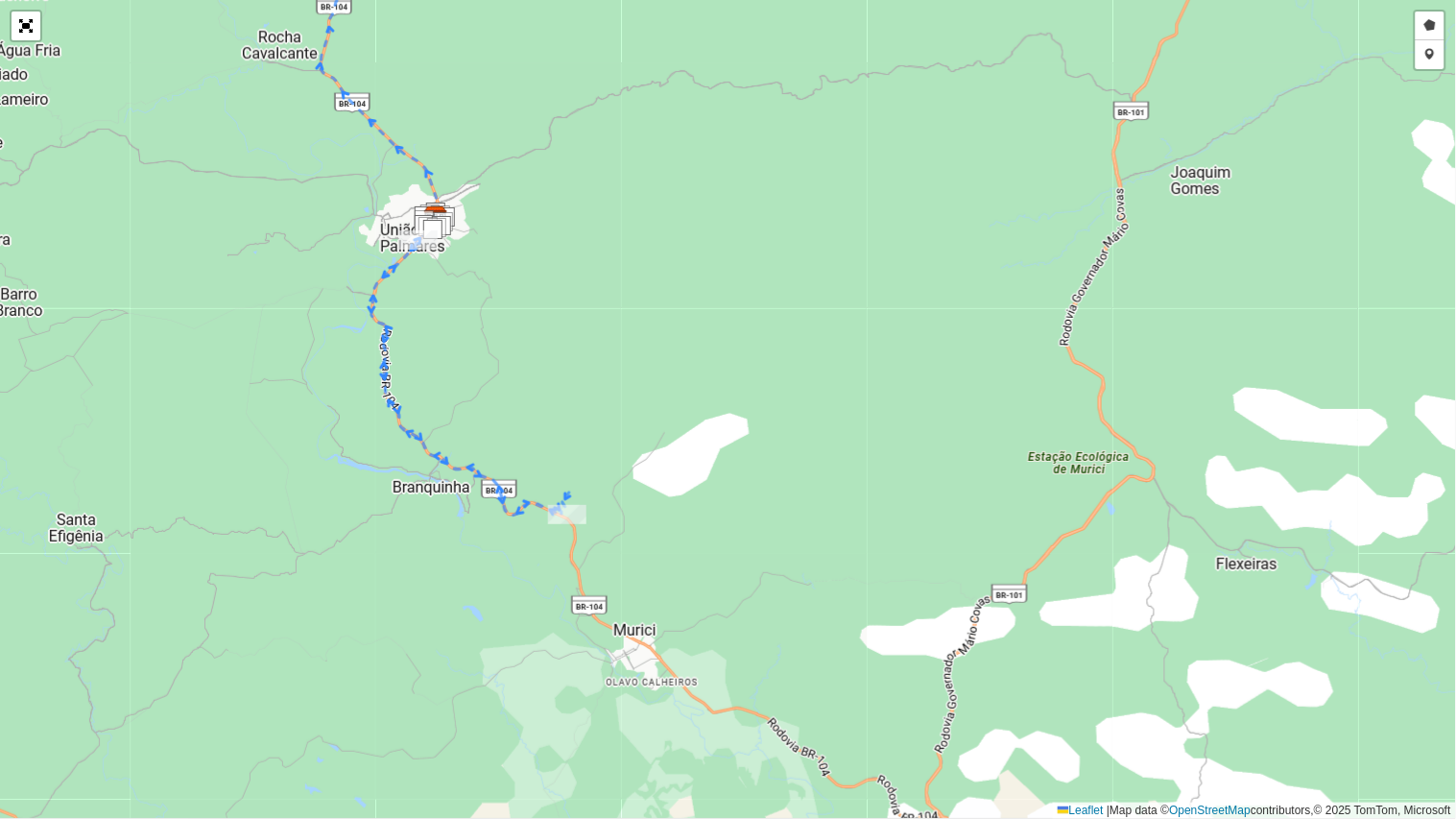 drag, startPoint x: 672, startPoint y: 602, endPoint x: 651, endPoint y: 440, distance: 163.35544 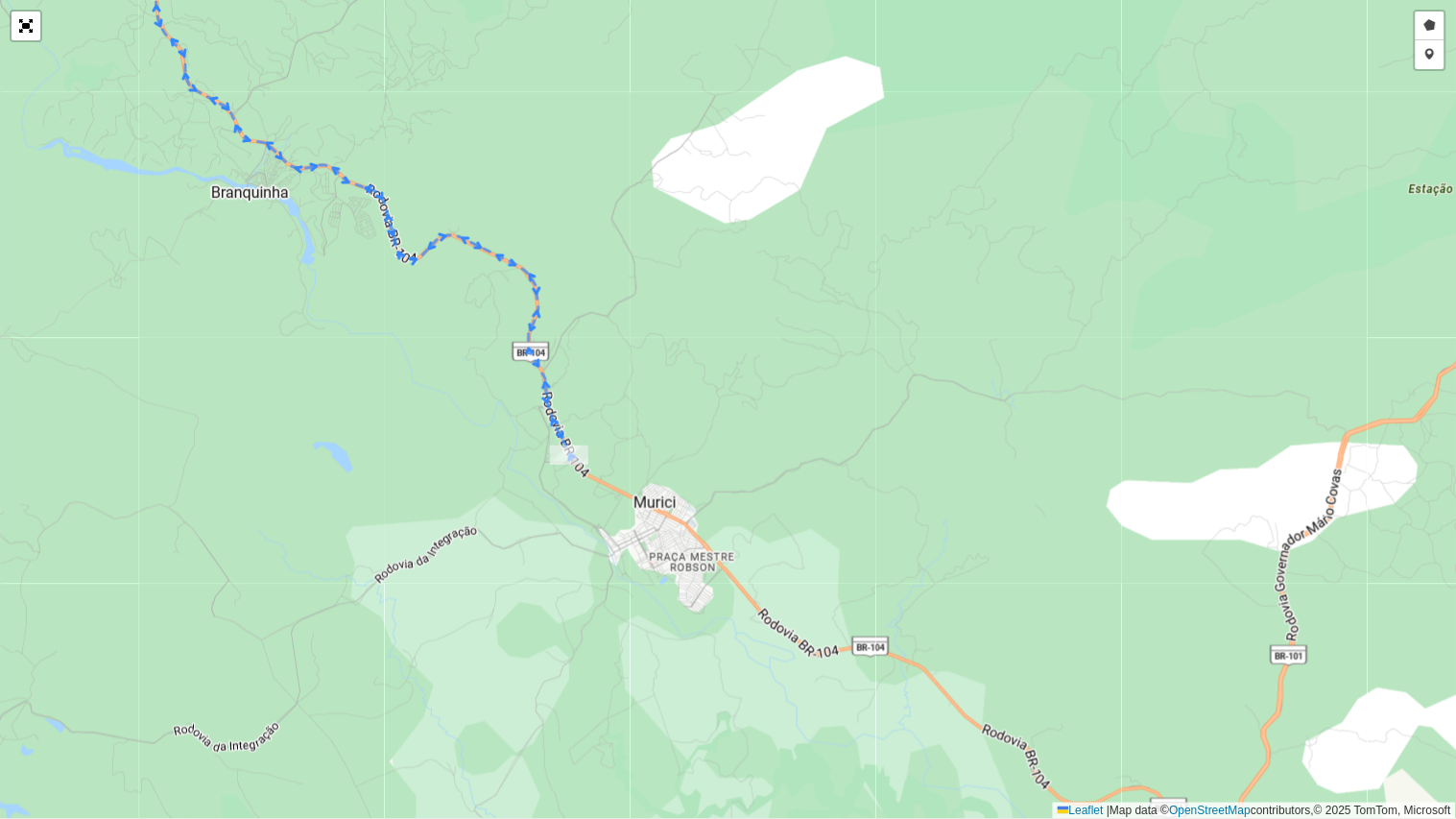 drag, startPoint x: 925, startPoint y: 607, endPoint x: 566, endPoint y: 302, distance: 471.069 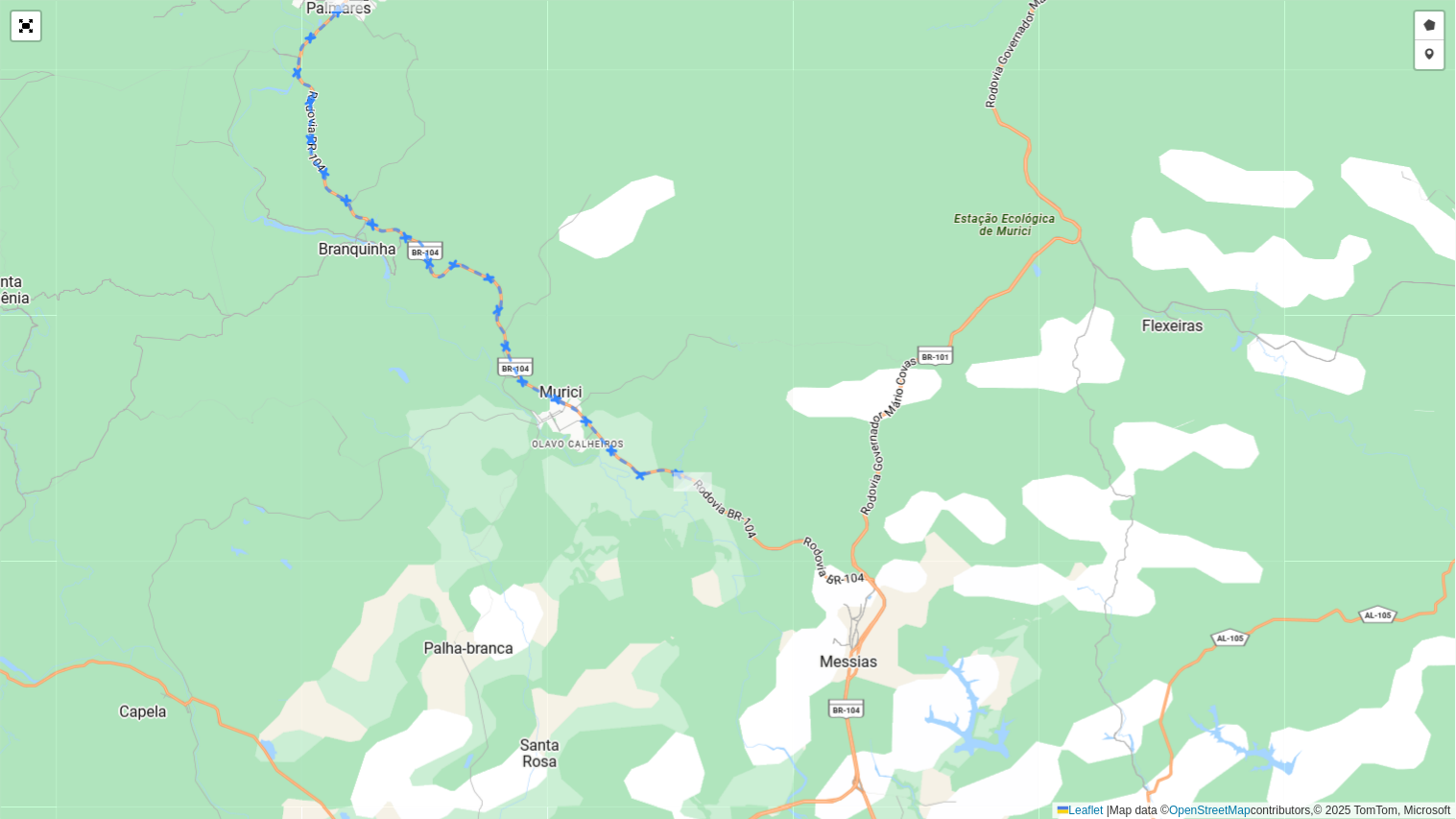 drag, startPoint x: 569, startPoint y: 260, endPoint x: 710, endPoint y: 613, distance: 380.1184 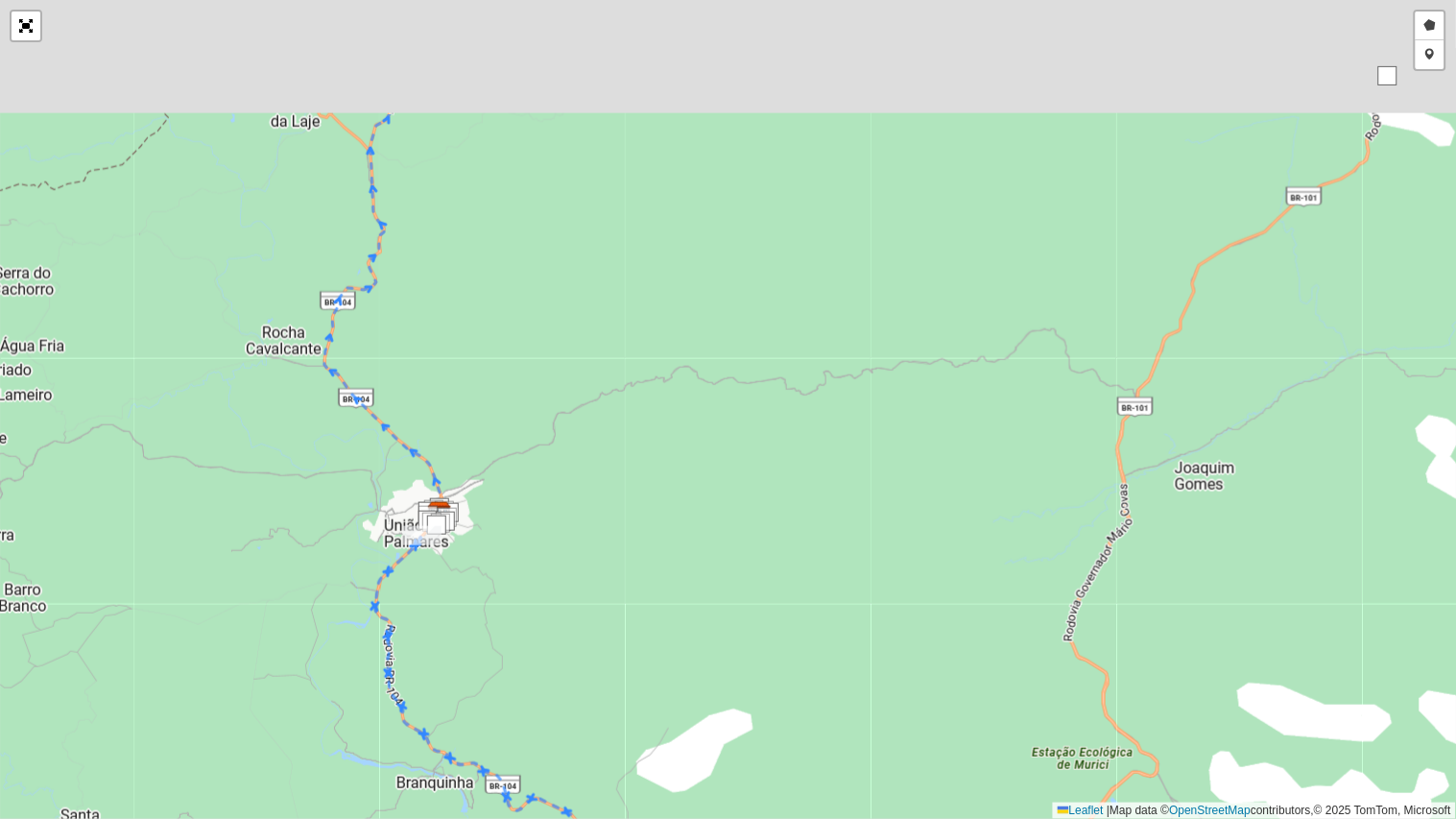 drag, startPoint x: 650, startPoint y: 547, endPoint x: 622, endPoint y: 641, distance: 98.0816 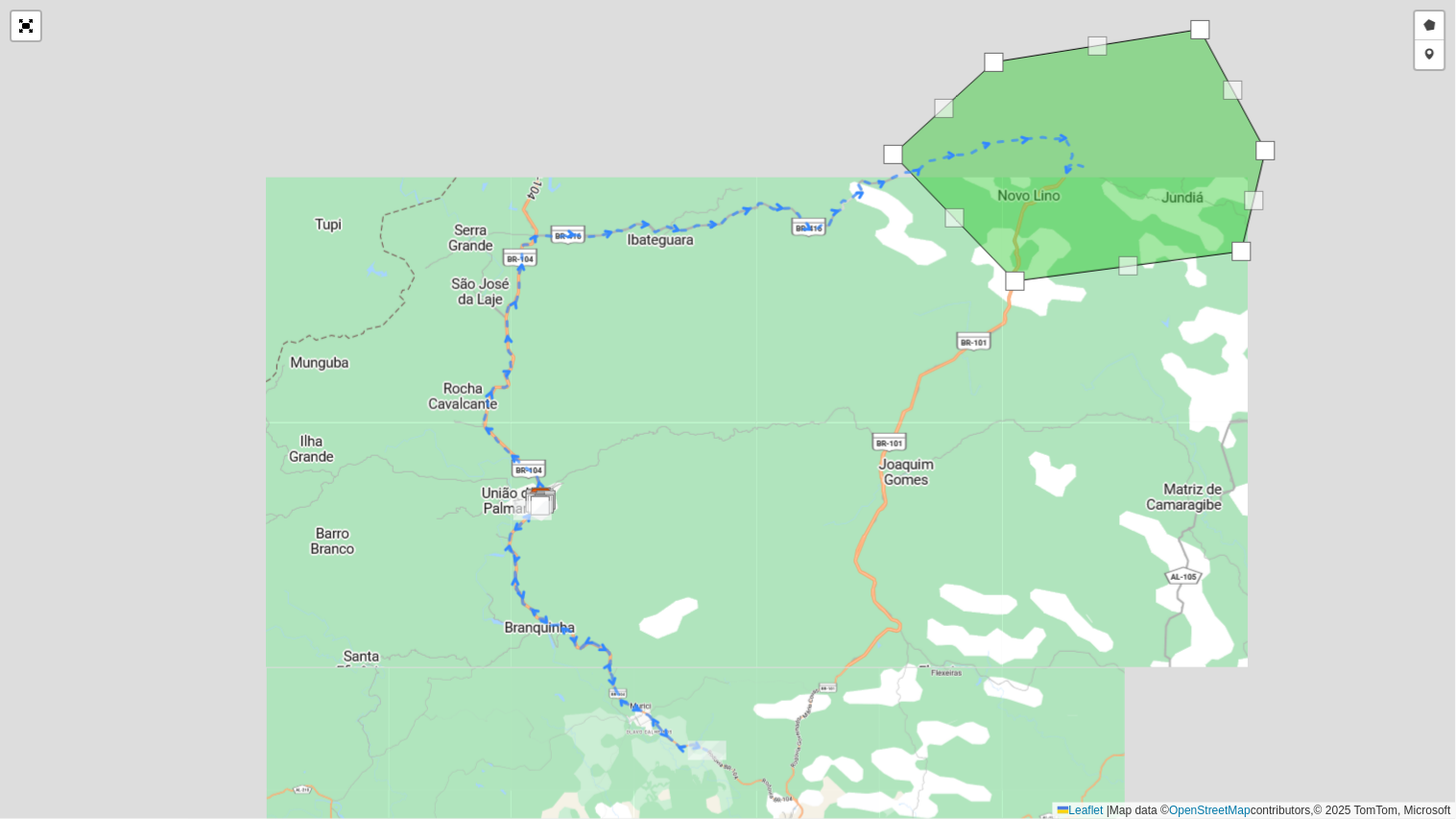 click on "Desenhar setor Adicionar checkpoint Cancelar  Leaflet   |  Map data ©  OpenStreetMap  contributors,© 2025 TomTom, Microsoft" at bounding box center (728, 409) 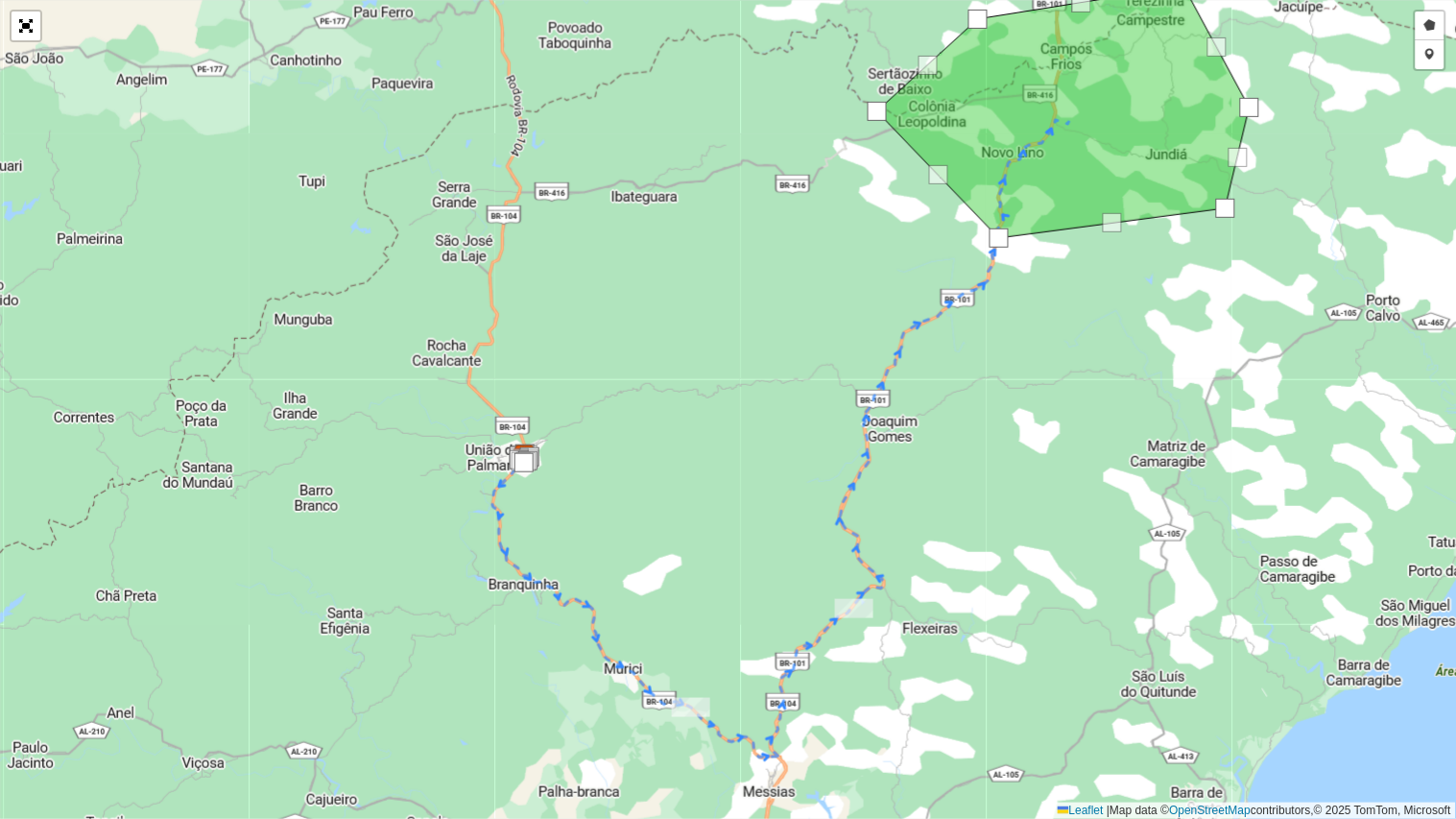 drag, startPoint x: 999, startPoint y: 579, endPoint x: 983, endPoint y: 541, distance: 41.231056 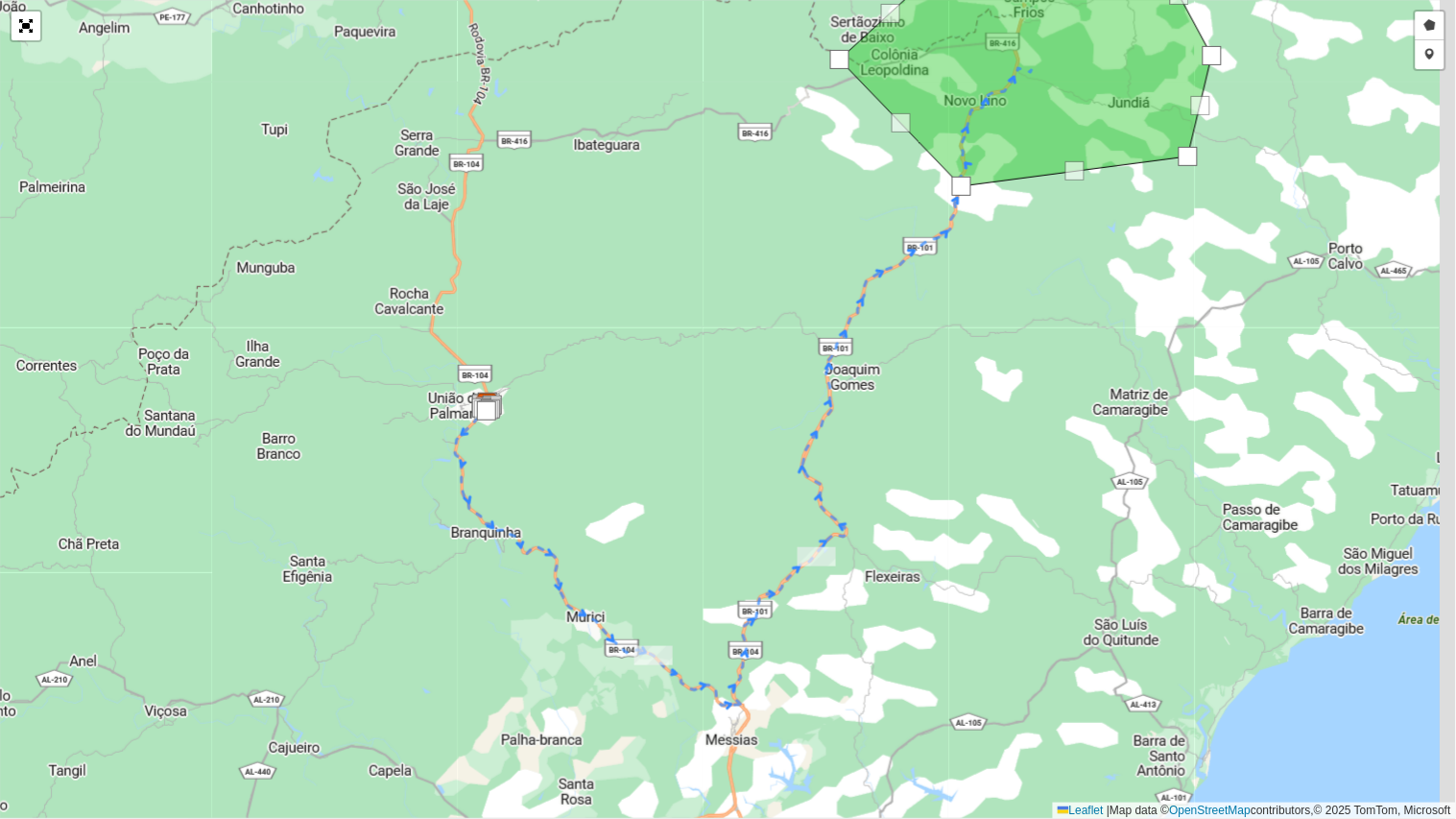 drag, startPoint x: 960, startPoint y: 421, endPoint x: 944, endPoint y: 397, distance: 28.84441 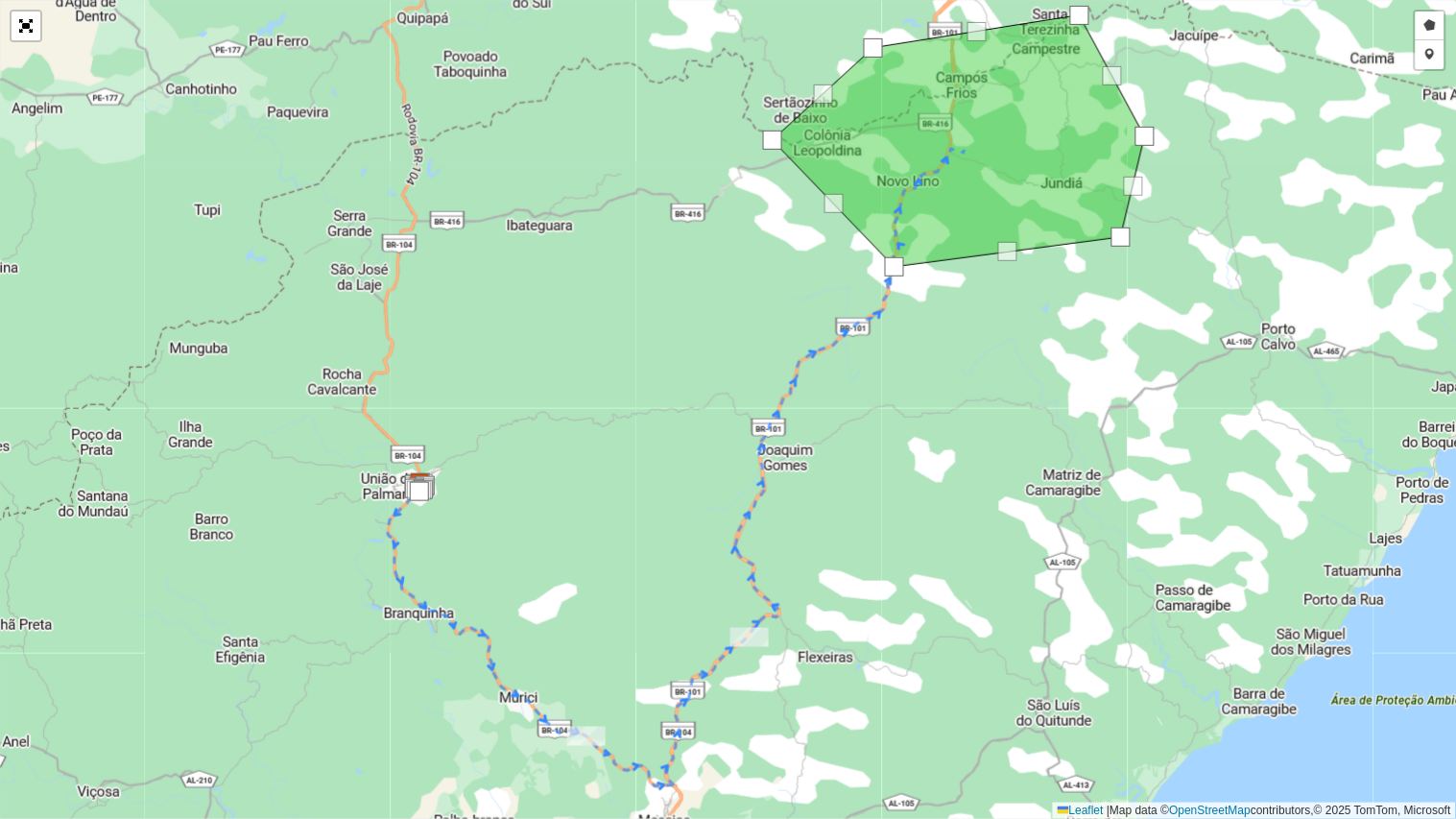 drag, startPoint x: 928, startPoint y: 463, endPoint x: 837, endPoint y: 558, distance: 131.55227 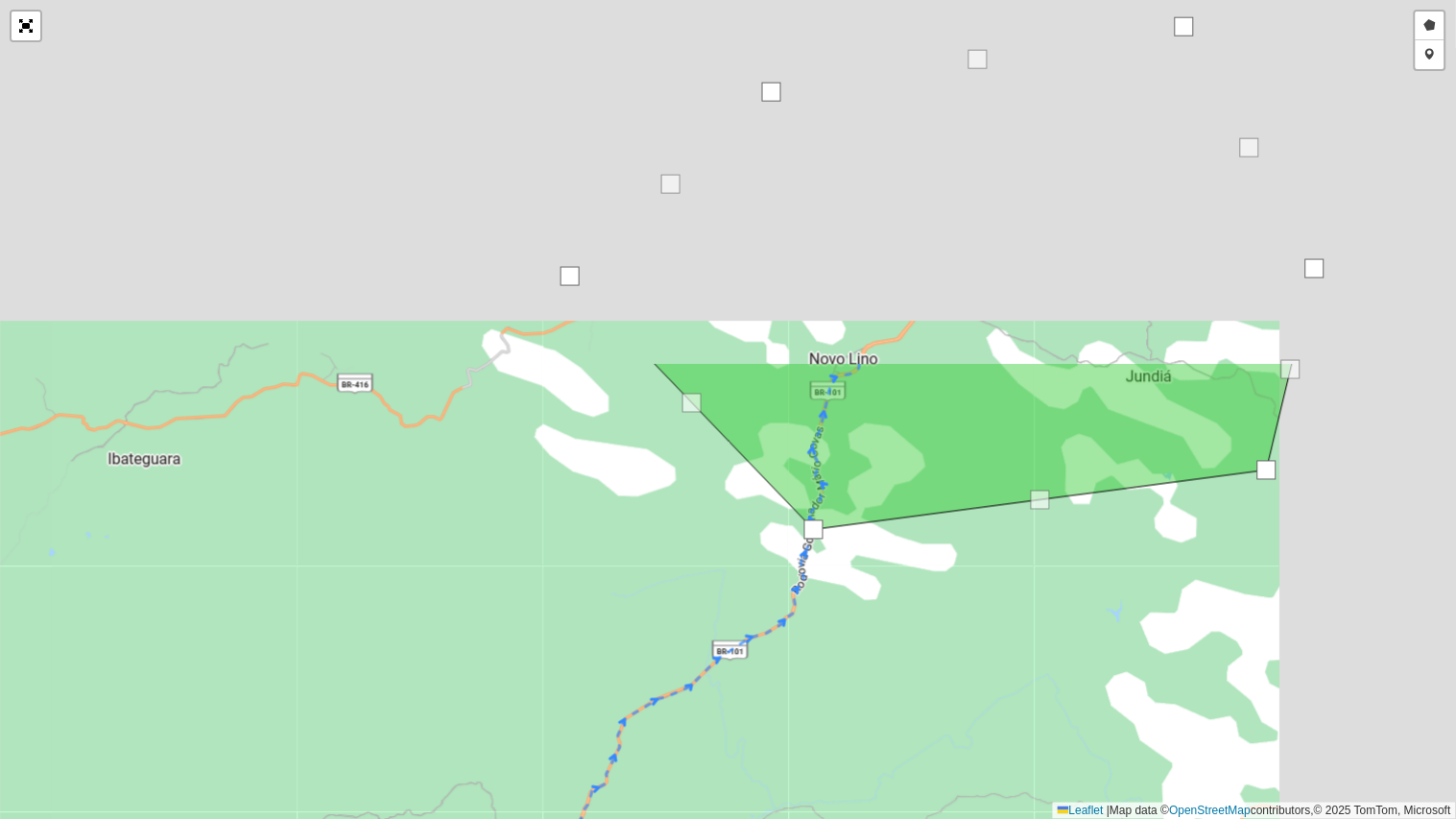 drag, startPoint x: 989, startPoint y: 386, endPoint x: 817, endPoint y: 704, distance: 361.5356 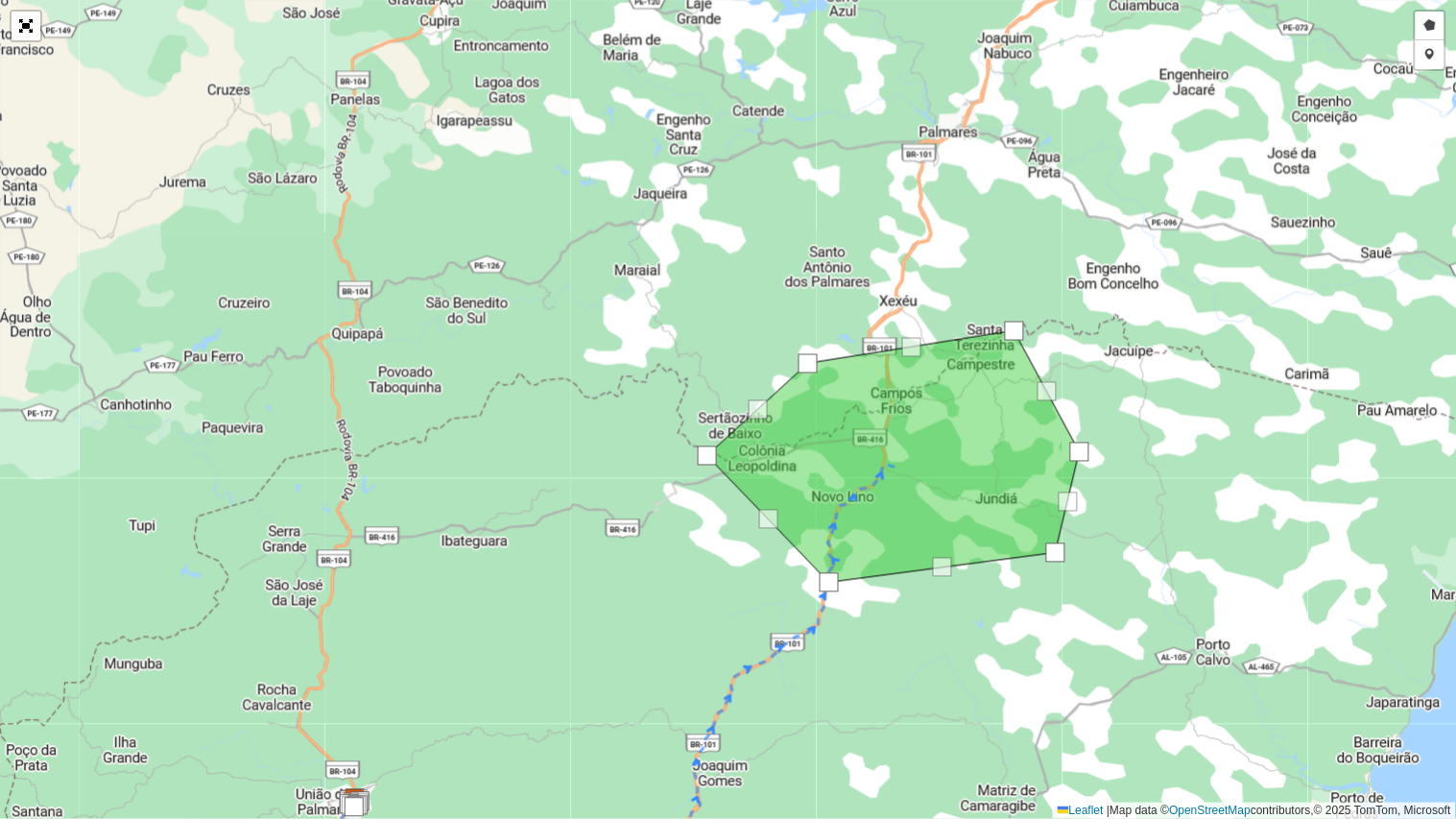 drag, startPoint x: 922, startPoint y: 674, endPoint x: 946, endPoint y: 528, distance: 147.9595 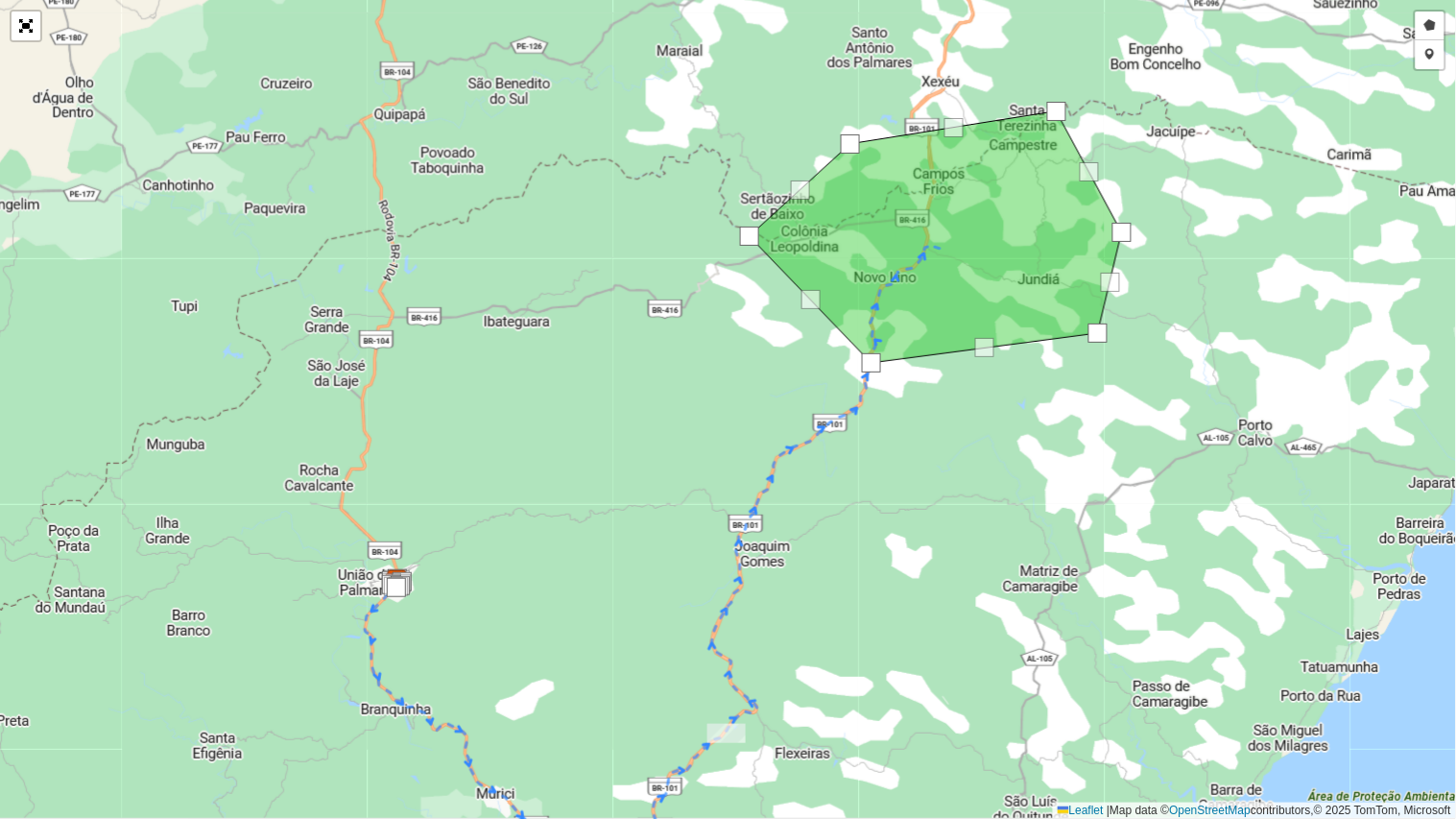 drag, startPoint x: 981, startPoint y: 555, endPoint x: 1029, endPoint y: 366, distance: 195 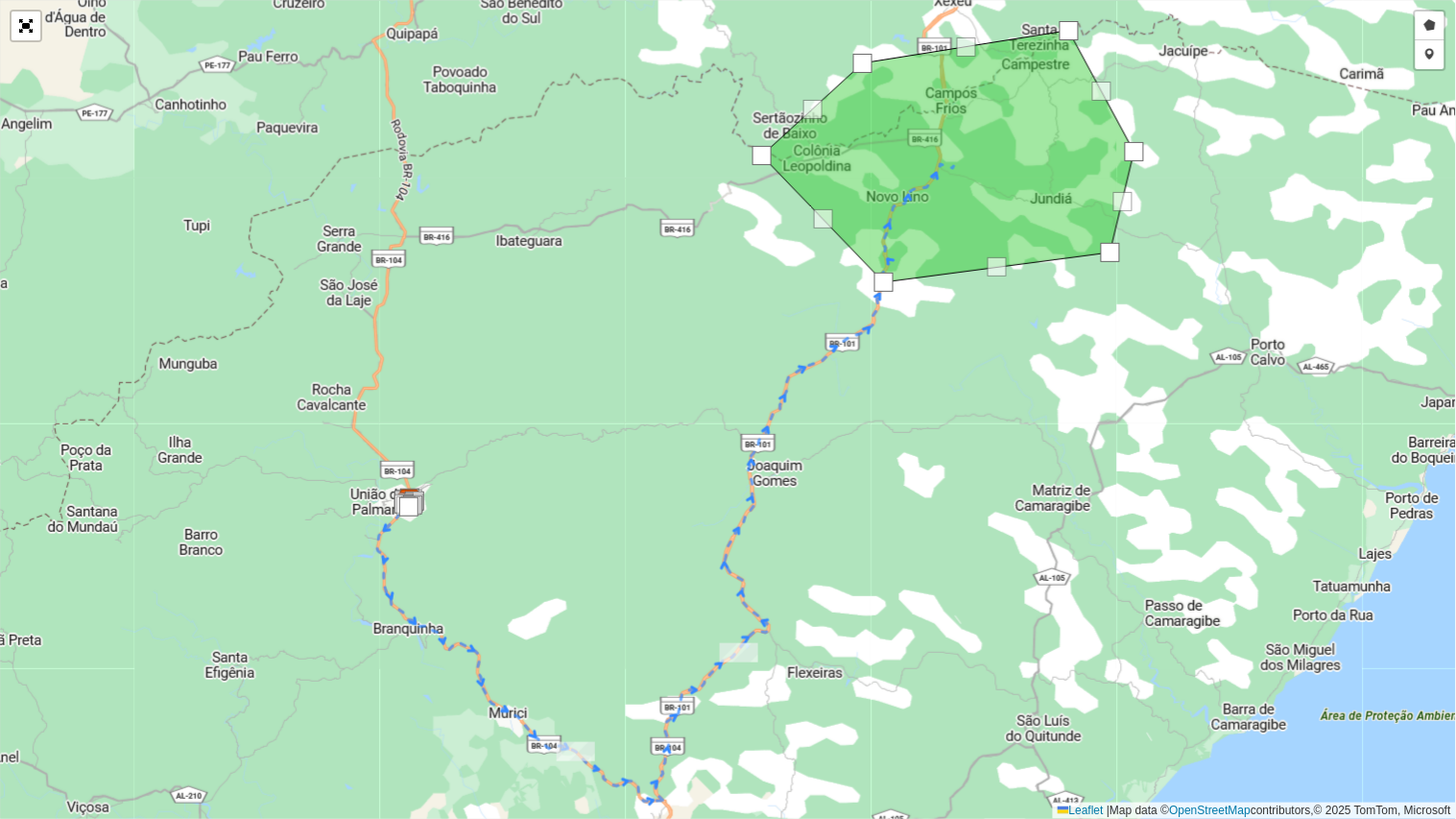drag, startPoint x: 992, startPoint y: 426, endPoint x: 870, endPoint y: 627, distance: 235.12762 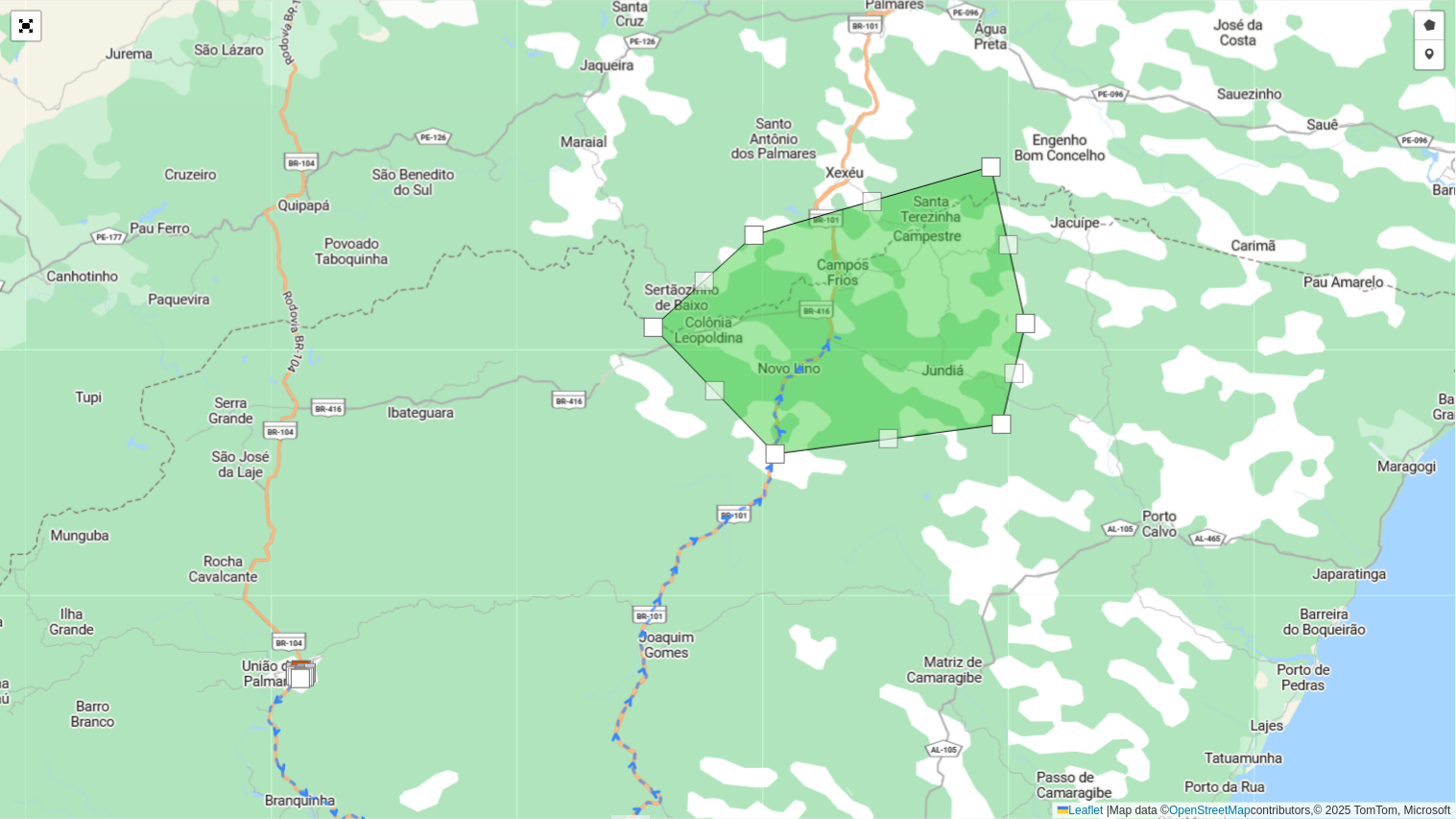 drag, startPoint x: 966, startPoint y: 208, endPoint x: 996, endPoint y: 173, distance: 46.0977 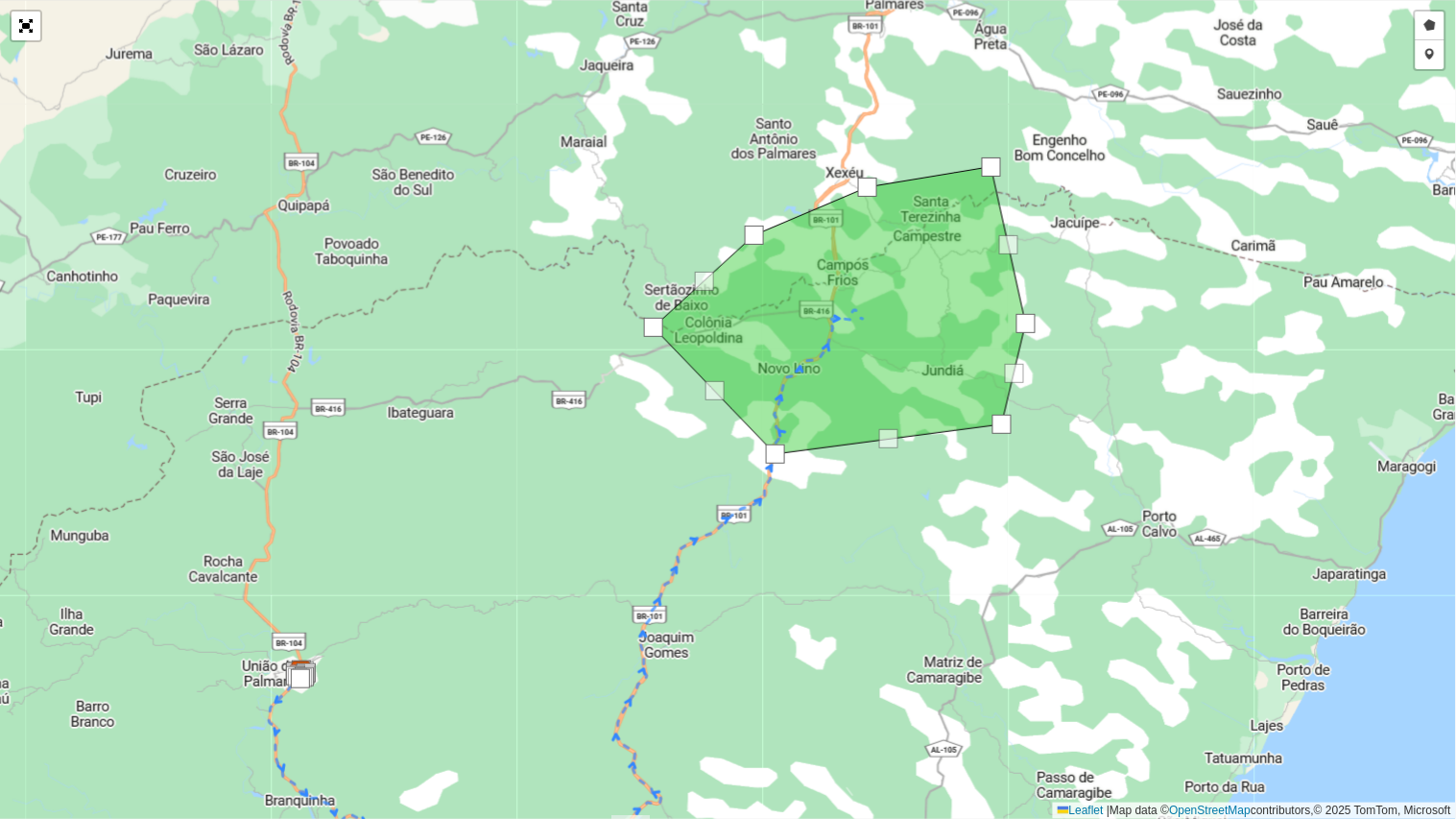 drag, startPoint x: 871, startPoint y: 196, endPoint x: 870, endPoint y: 184, distance: 12.041595 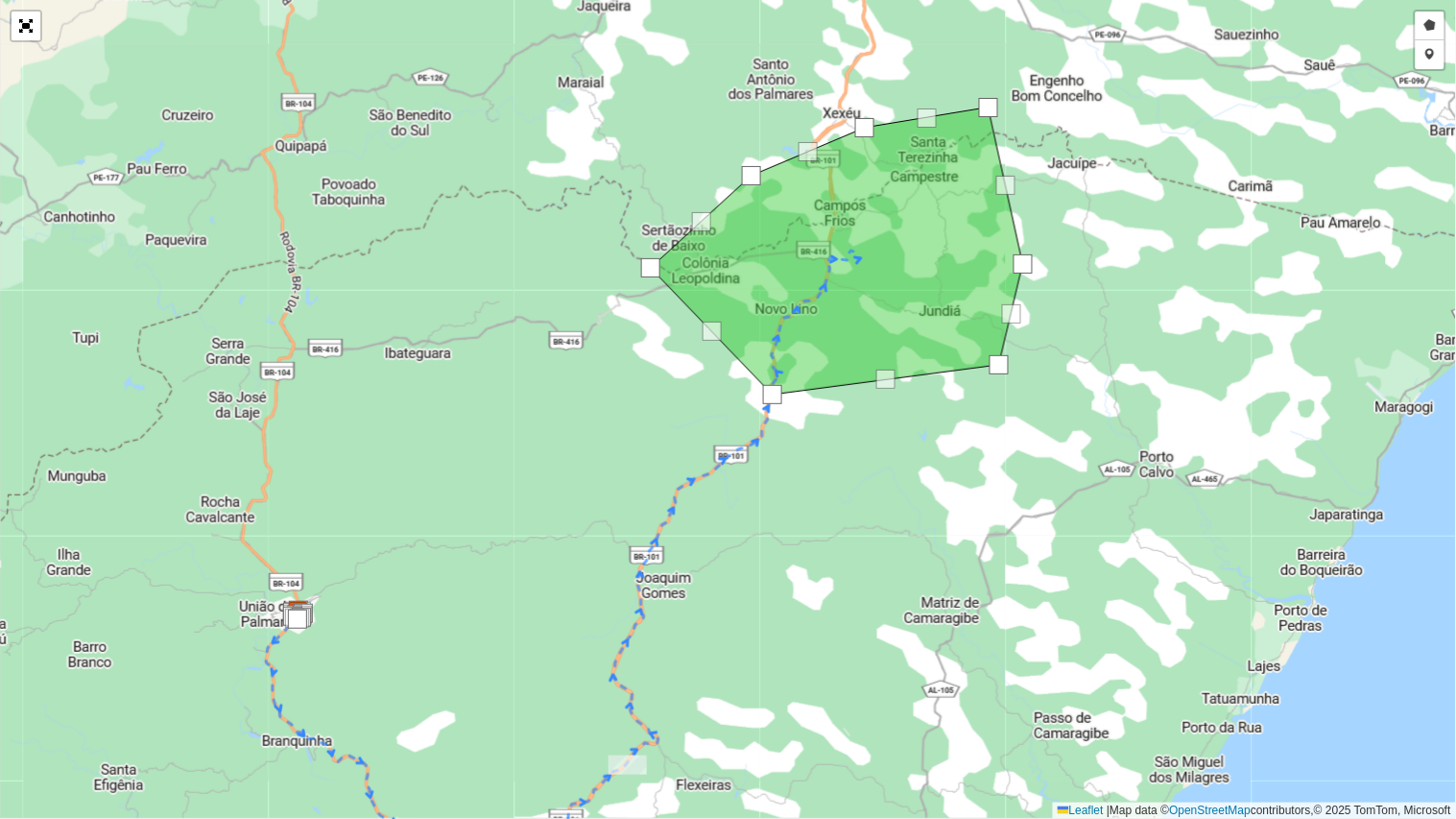 drag, startPoint x: 870, startPoint y: 605, endPoint x: 884, endPoint y: 445, distance: 160.6113 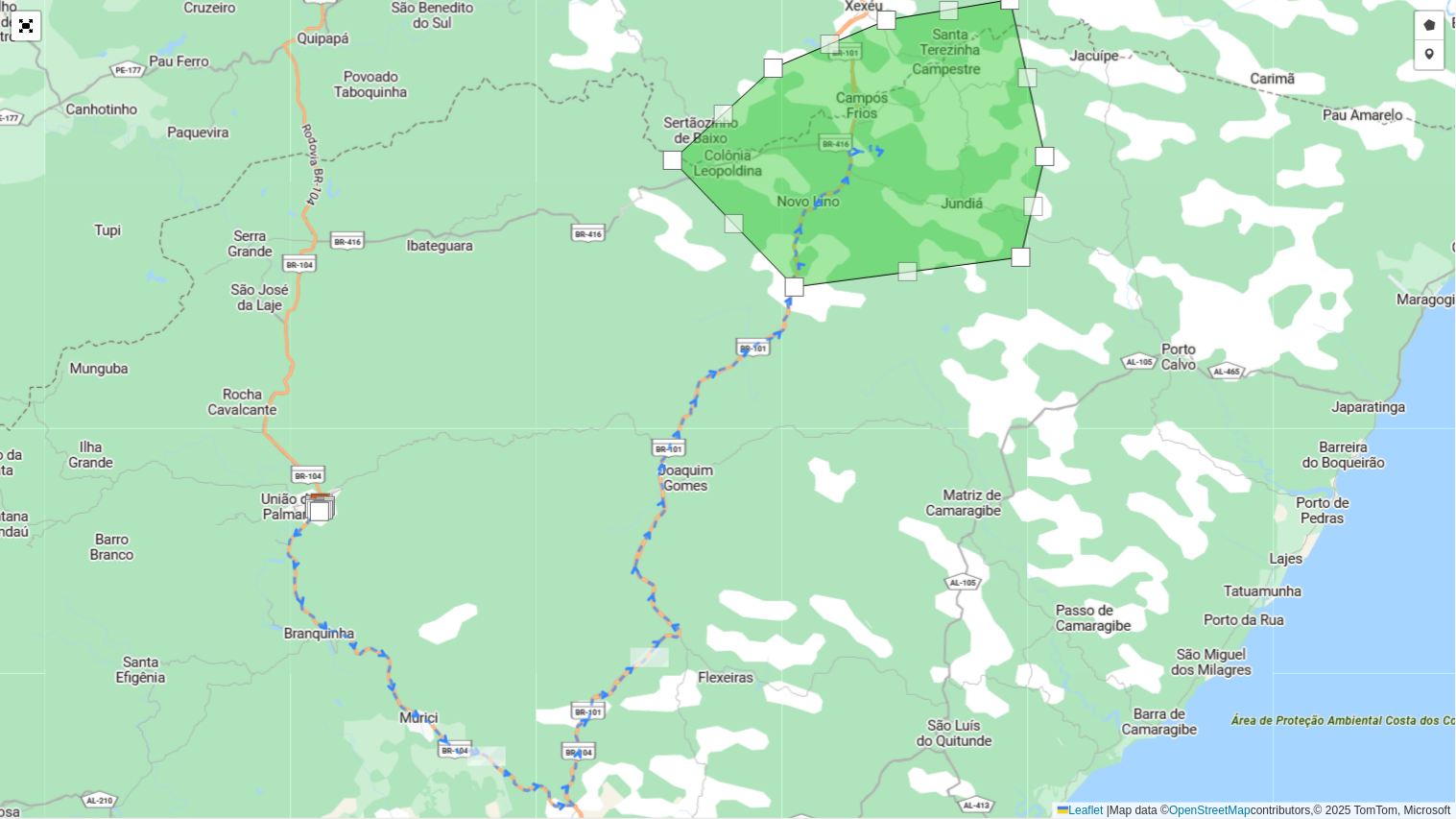 drag, startPoint x: 785, startPoint y: 589, endPoint x: 814, endPoint y: 542, distance: 55.22681 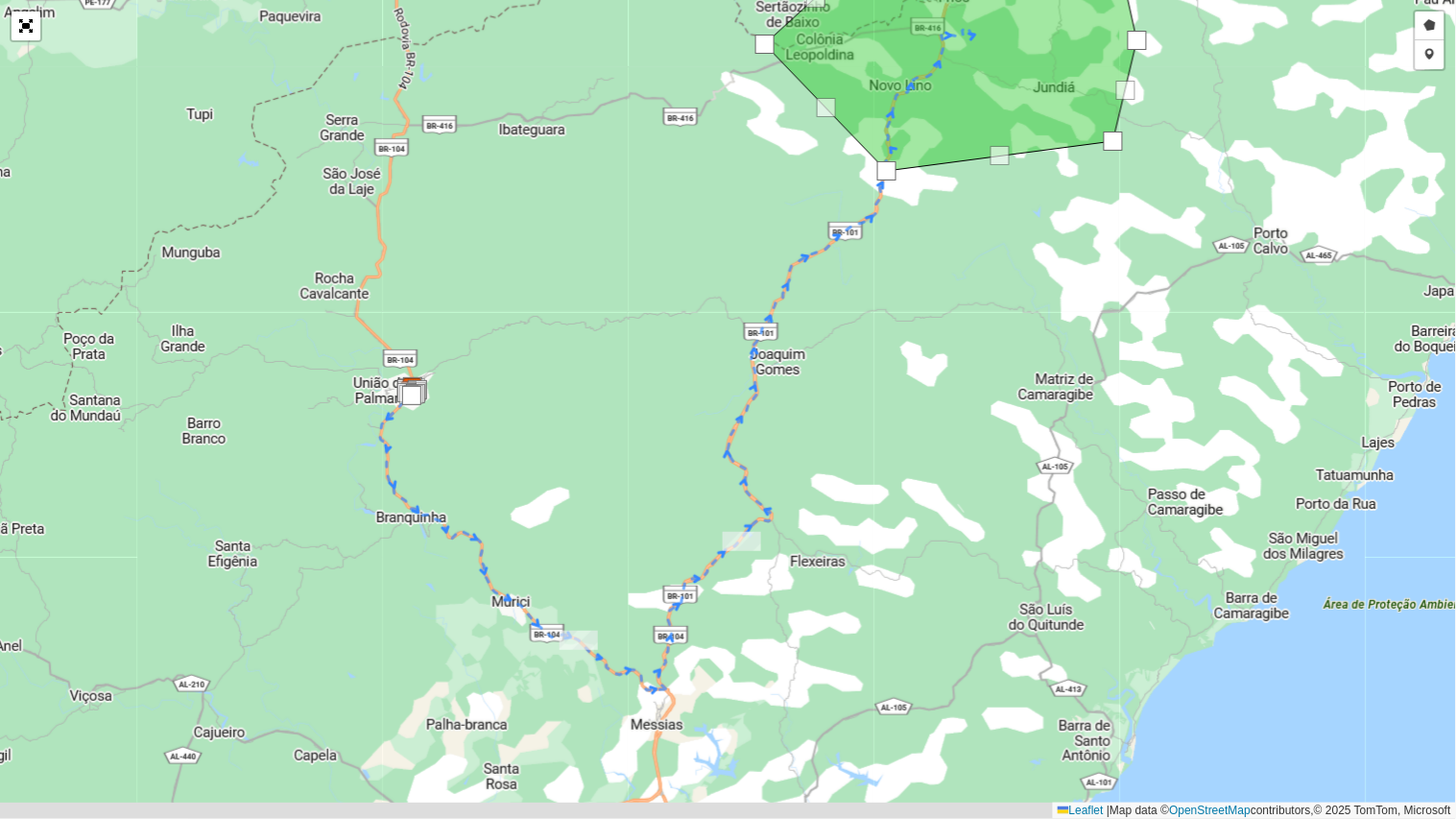 drag, startPoint x: 727, startPoint y: 675, endPoint x: 789, endPoint y: 607, distance: 92.02174 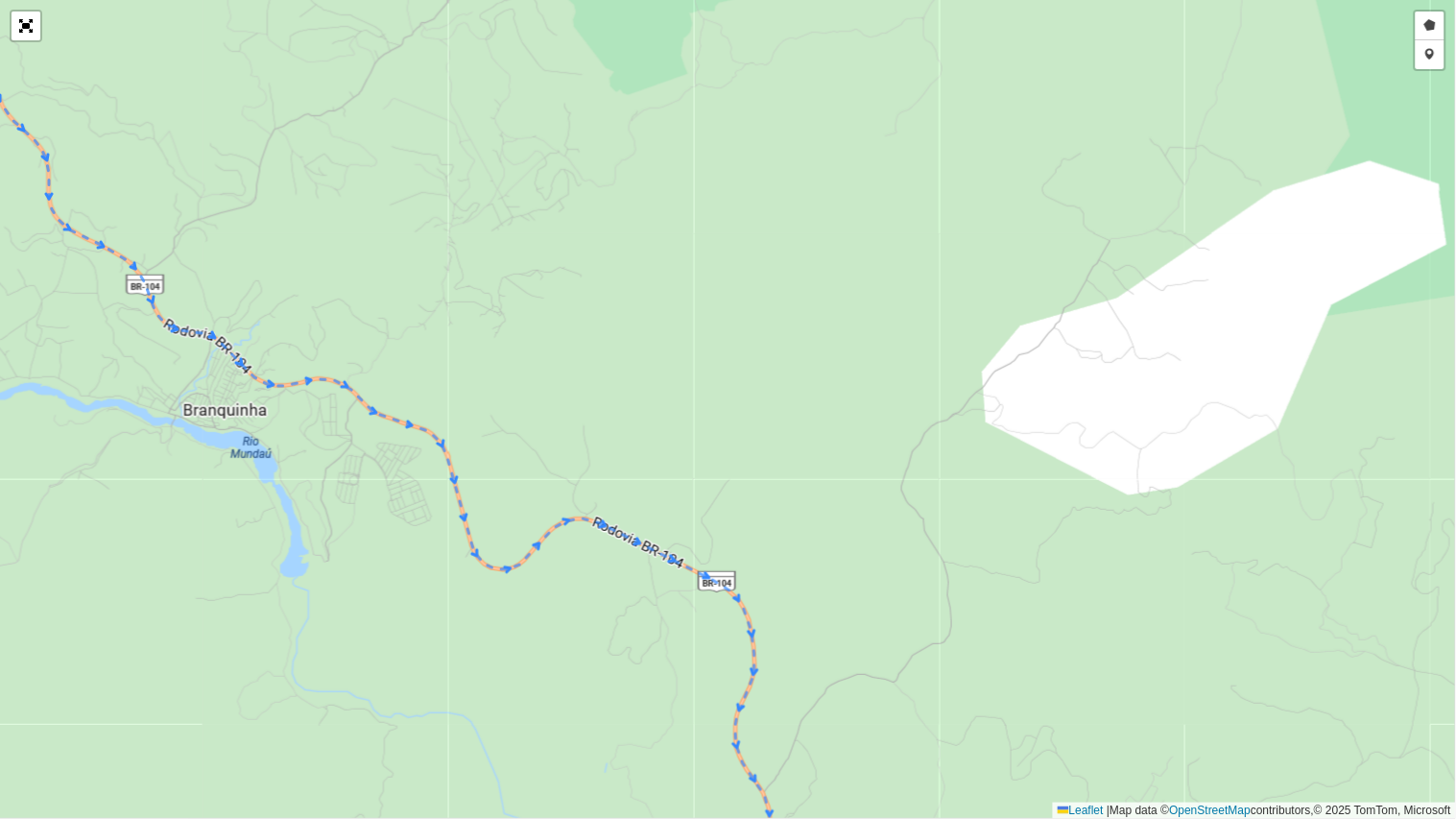 drag, startPoint x: 436, startPoint y: 350, endPoint x: 995, endPoint y: 649, distance: 633.9416 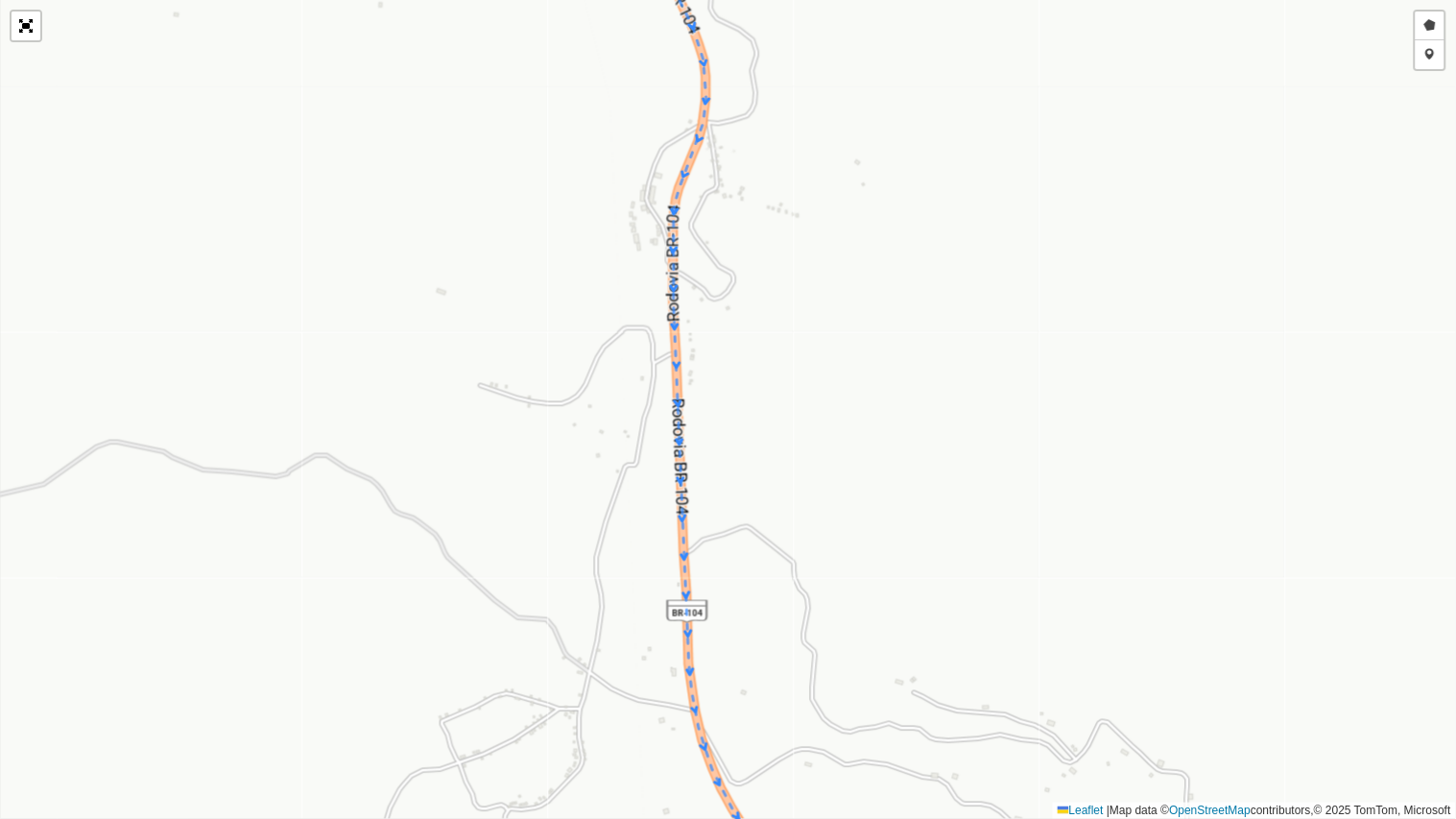 drag, startPoint x: 770, startPoint y: 250, endPoint x: 740, endPoint y: 600, distance: 351.2834 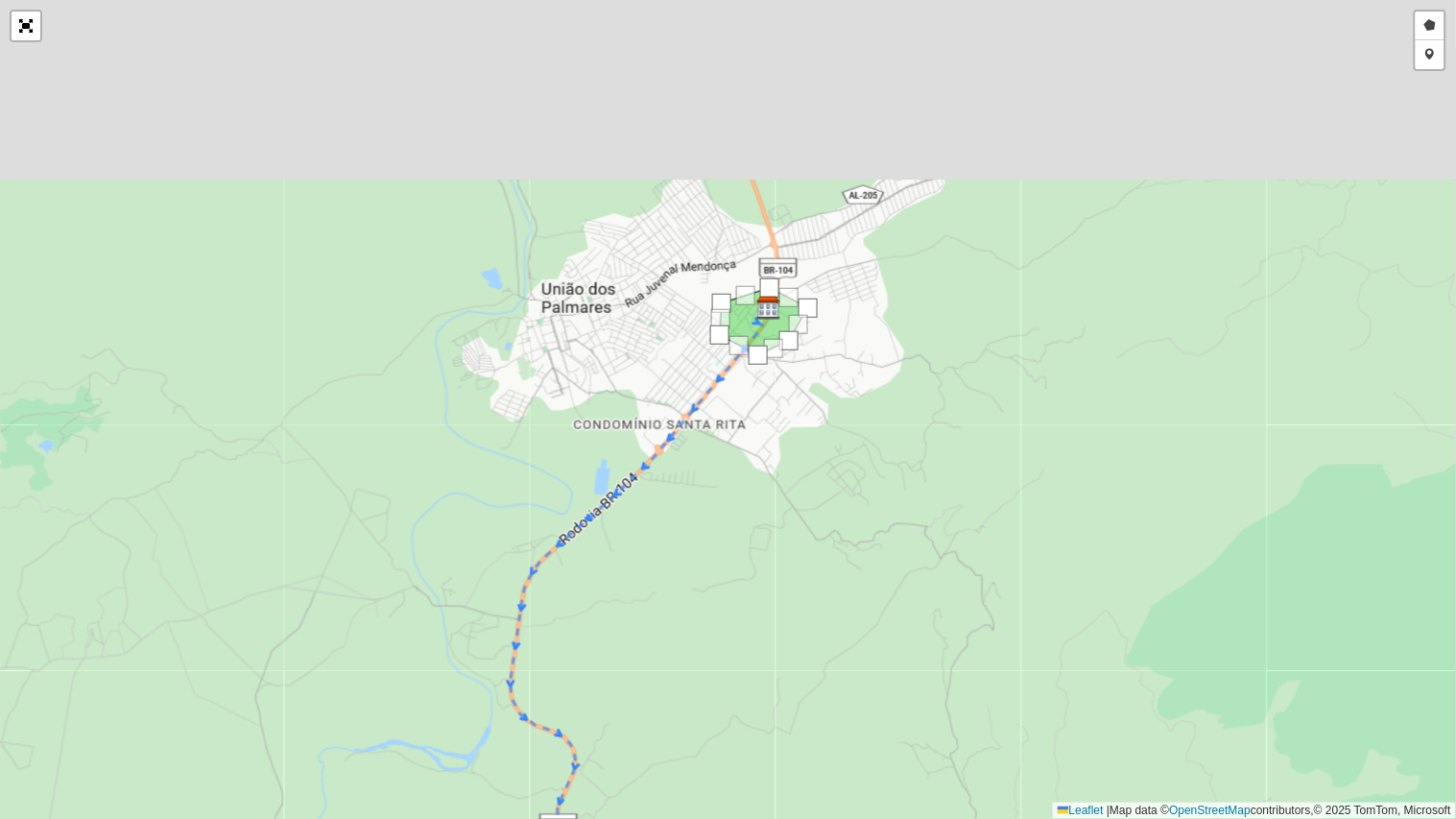 drag, startPoint x: 819, startPoint y: 314, endPoint x: 677, endPoint y: 563, distance: 286.64438 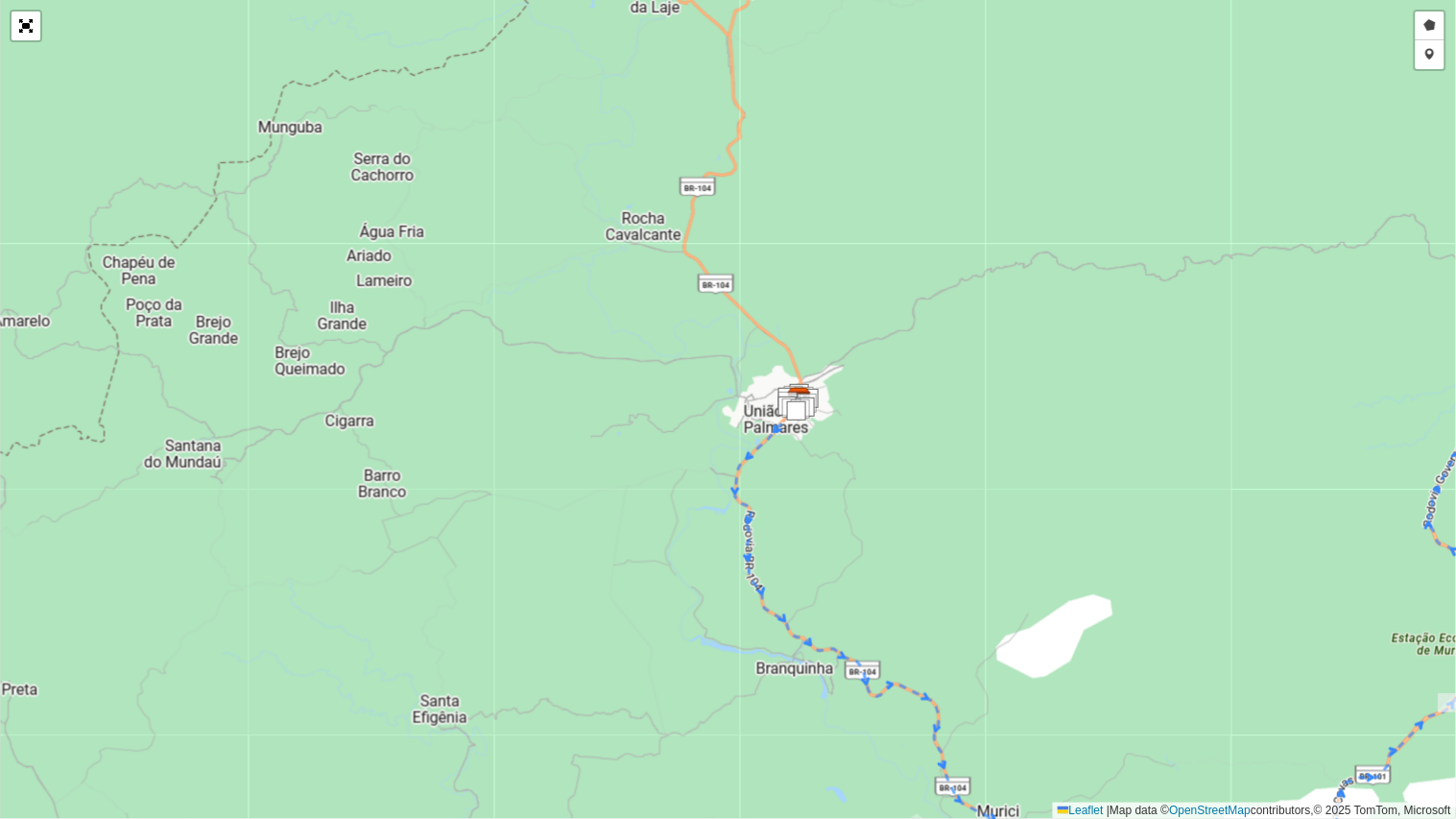 drag, startPoint x: 1066, startPoint y: 565, endPoint x: 743, endPoint y: 320, distance: 405.40597 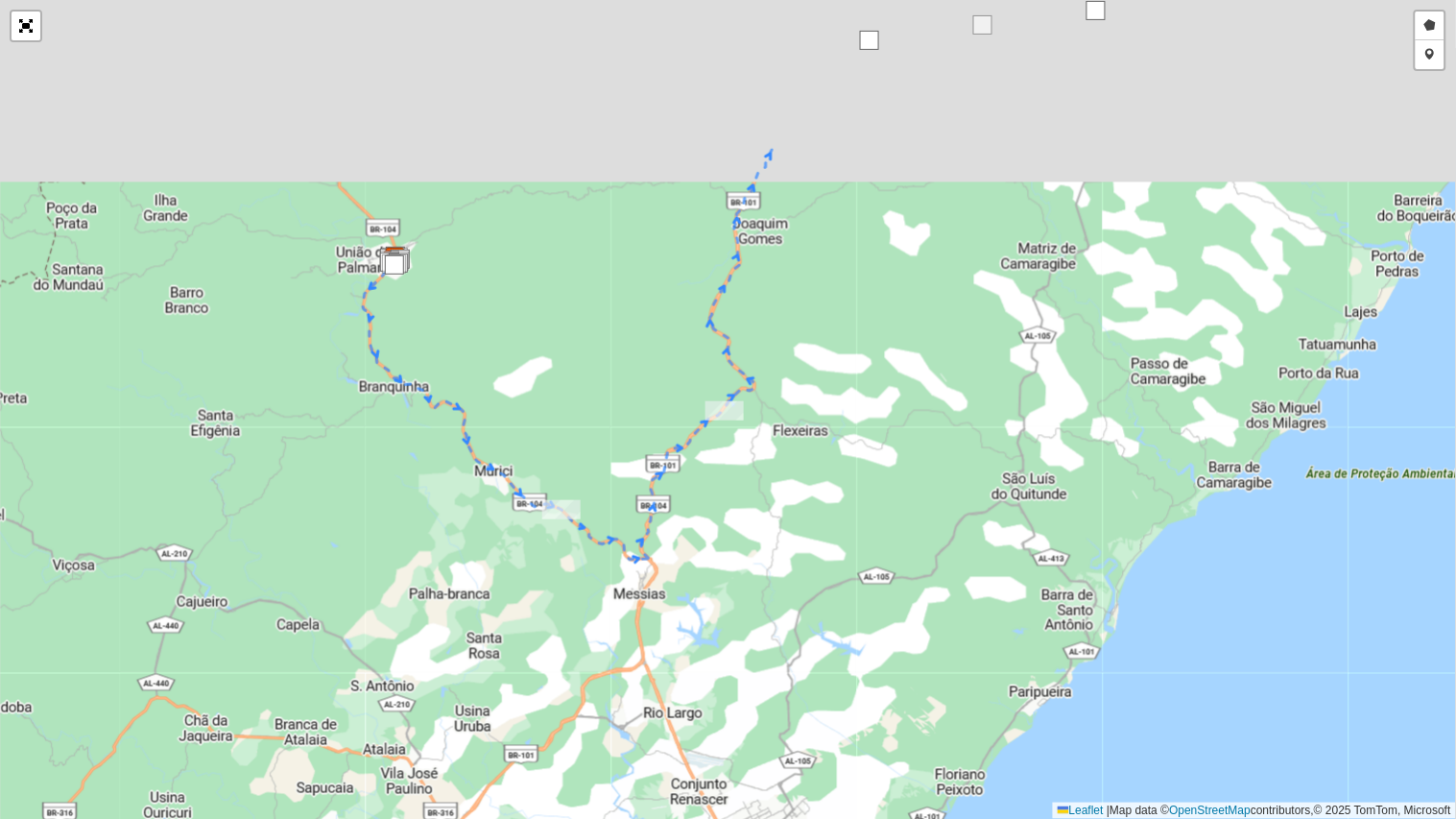 drag, startPoint x: 846, startPoint y: 262, endPoint x: 809, endPoint y: 618, distance: 357.918 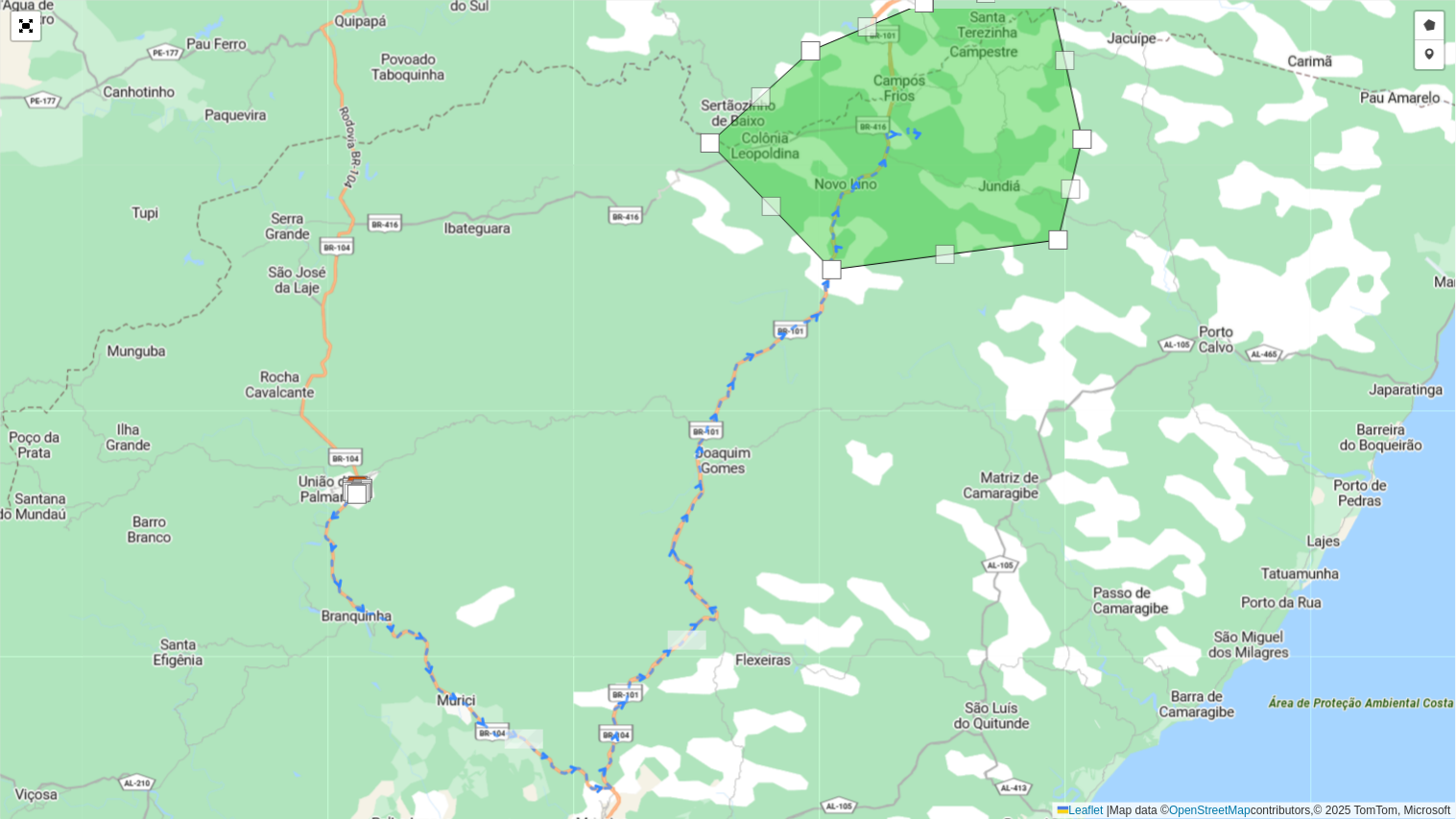 drag, startPoint x: 884, startPoint y: 381, endPoint x: 820, endPoint y: 549, distance: 179.7776 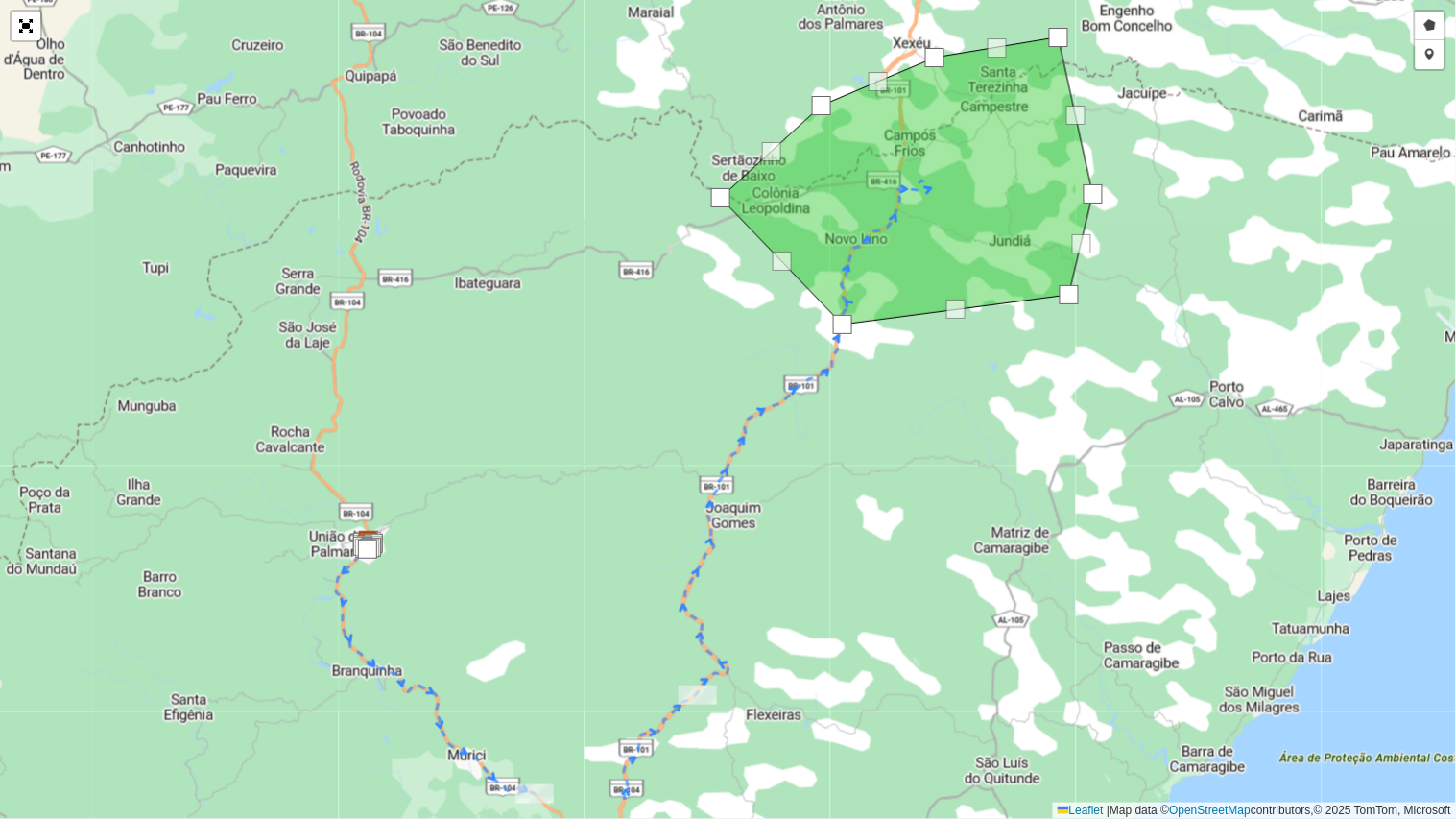 drag, startPoint x: 878, startPoint y: 550, endPoint x: 951, endPoint y: 448, distance: 125.43126 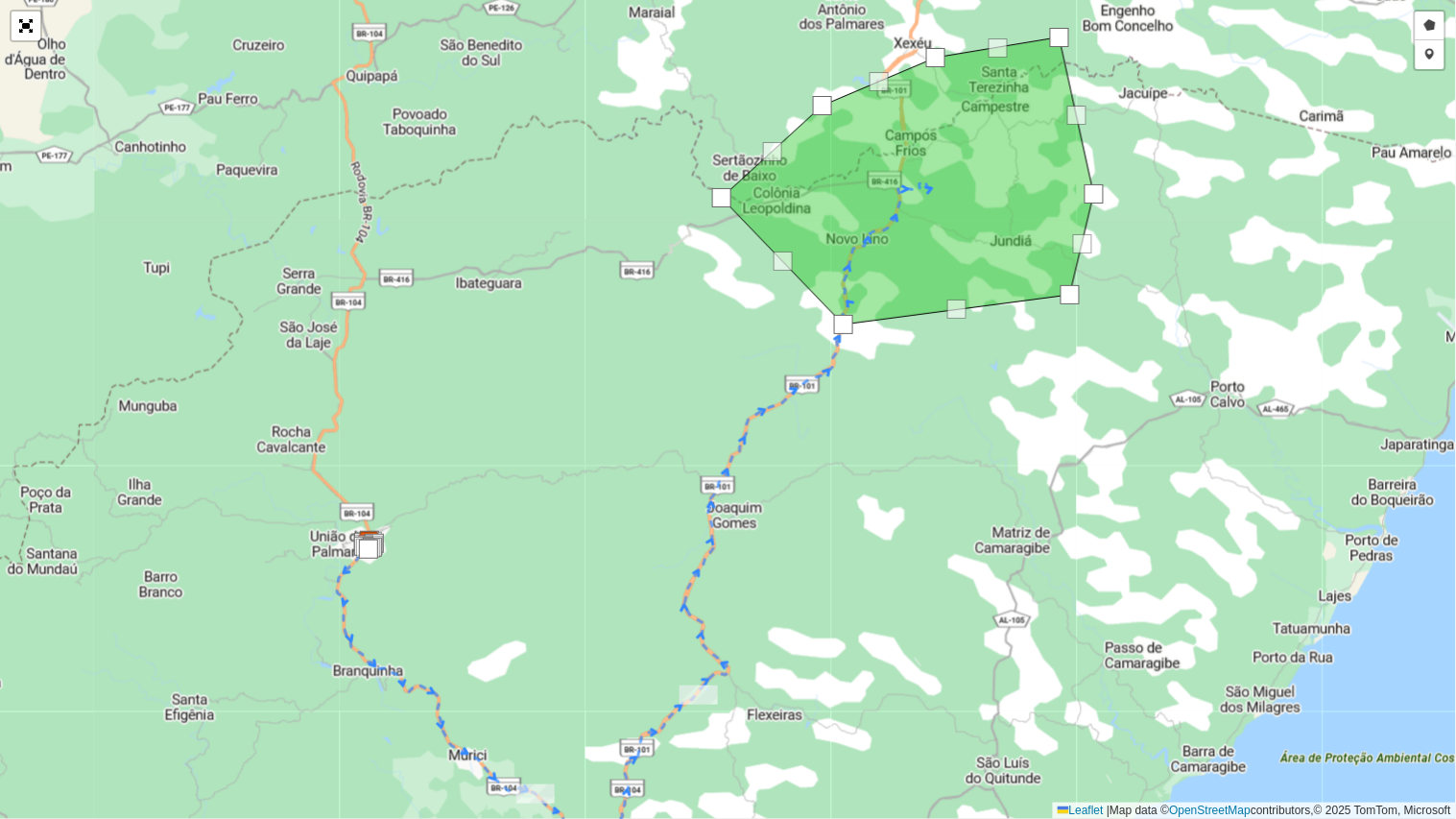 drag, startPoint x: 948, startPoint y: 515, endPoint x: 974, endPoint y: 446, distance: 73.736016 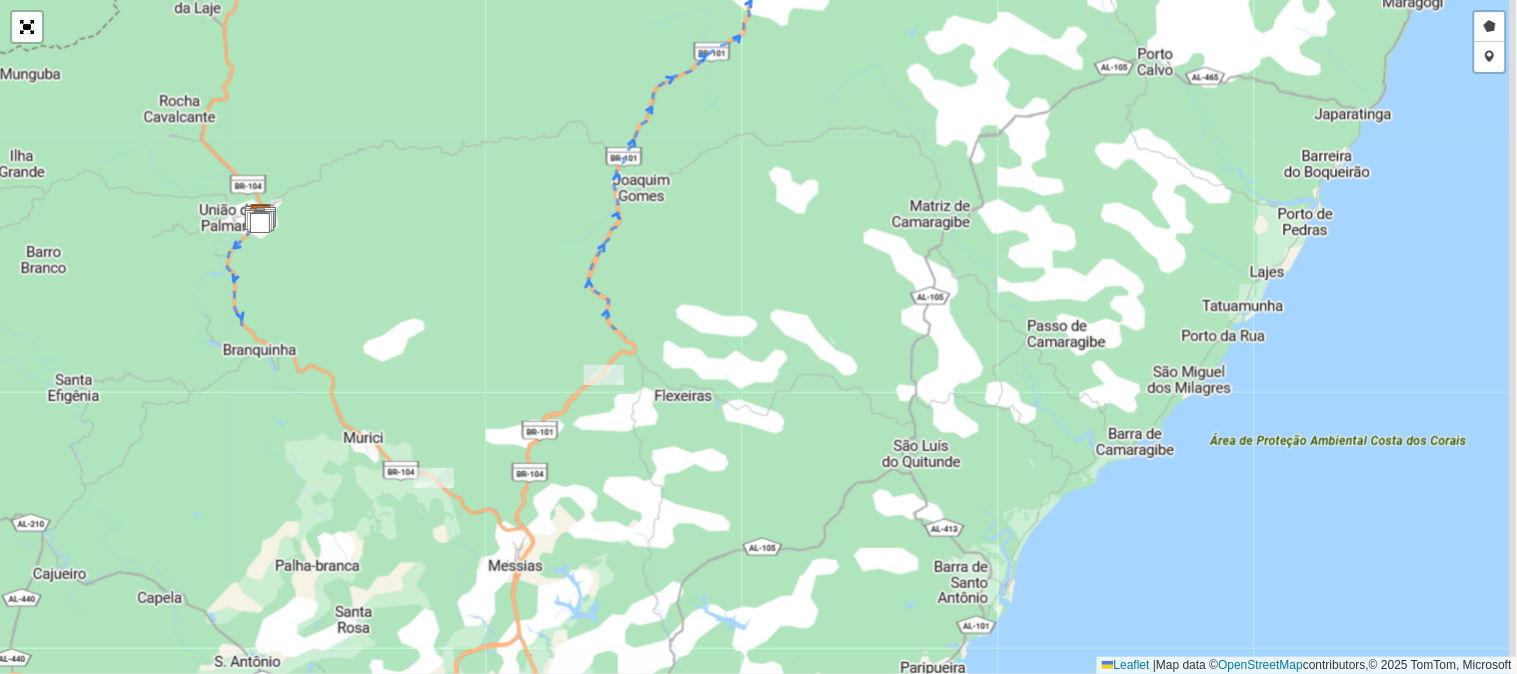 drag, startPoint x: 1292, startPoint y: 300, endPoint x: 1287, endPoint y: 132, distance: 168.07439 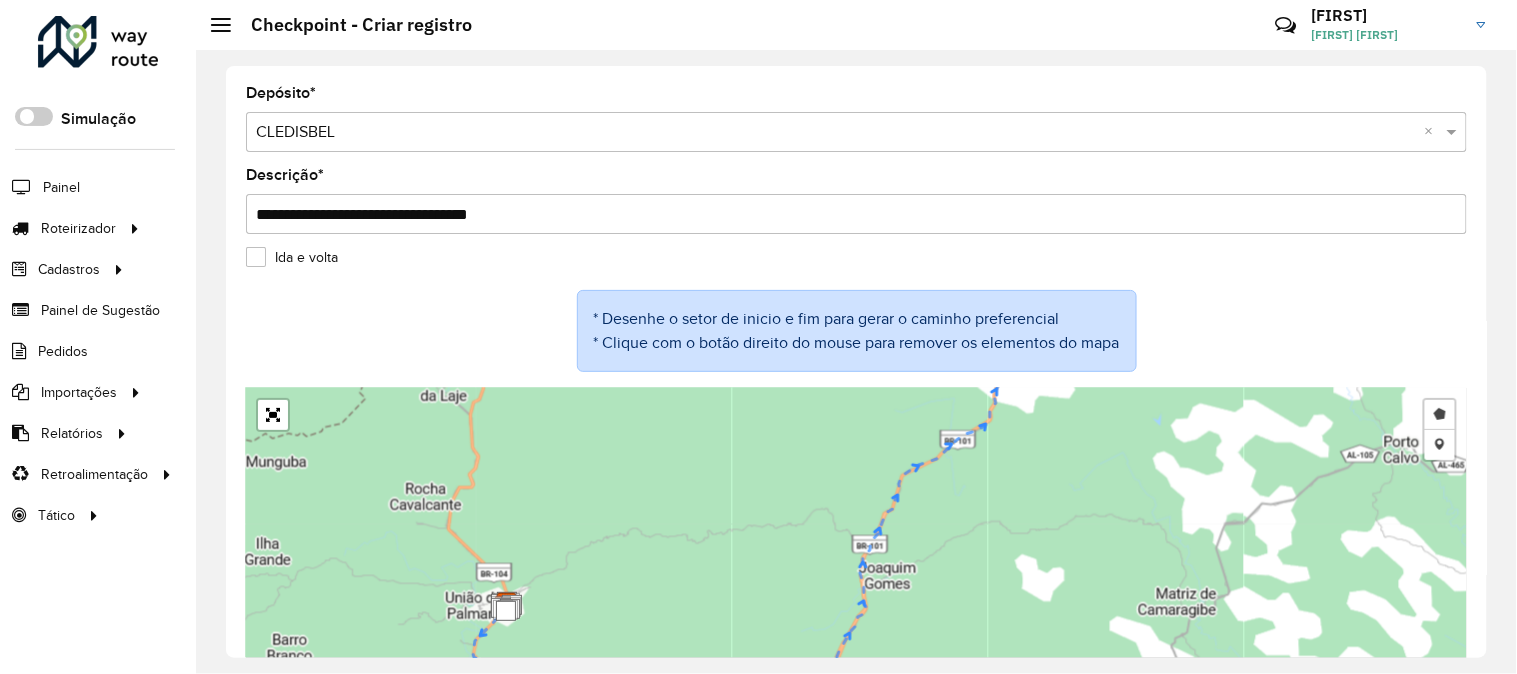 click on "**********" 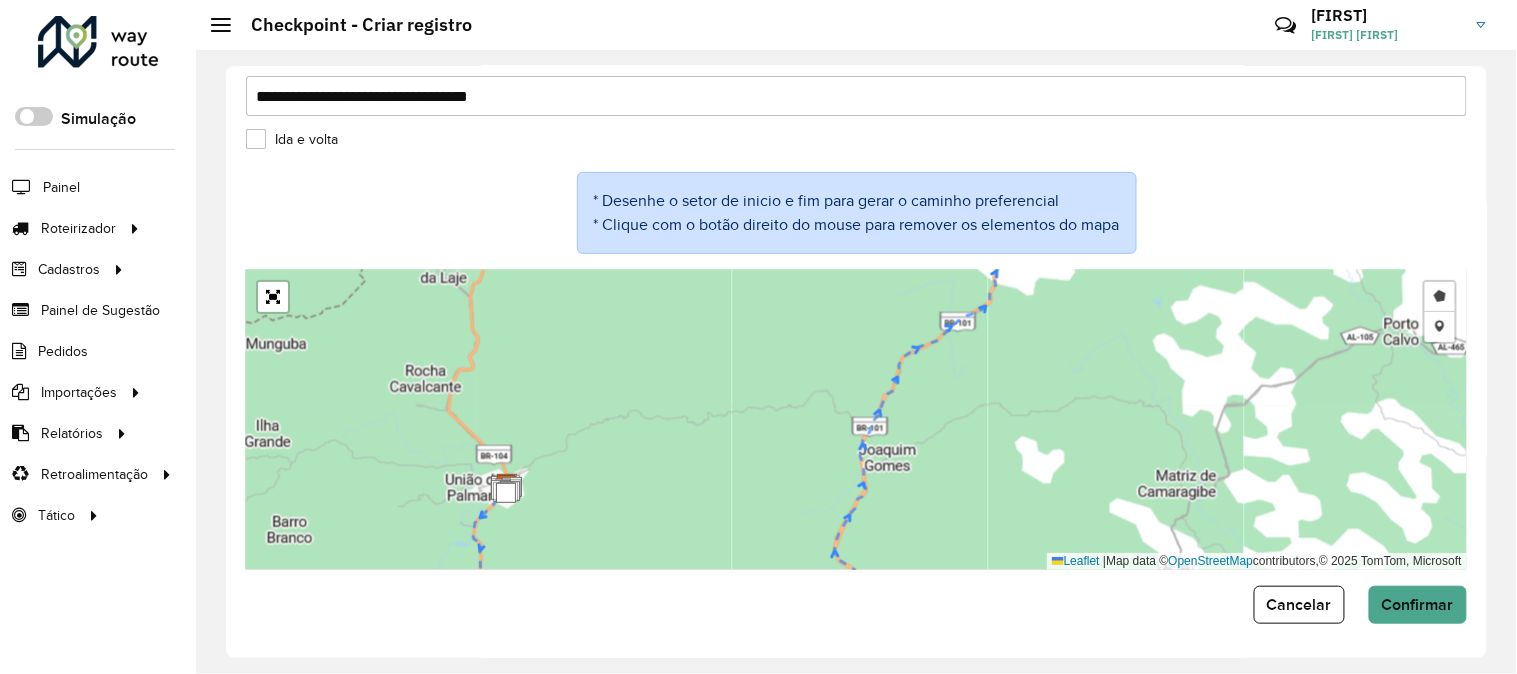 scroll, scrollTop: 120, scrollLeft: 0, axis: vertical 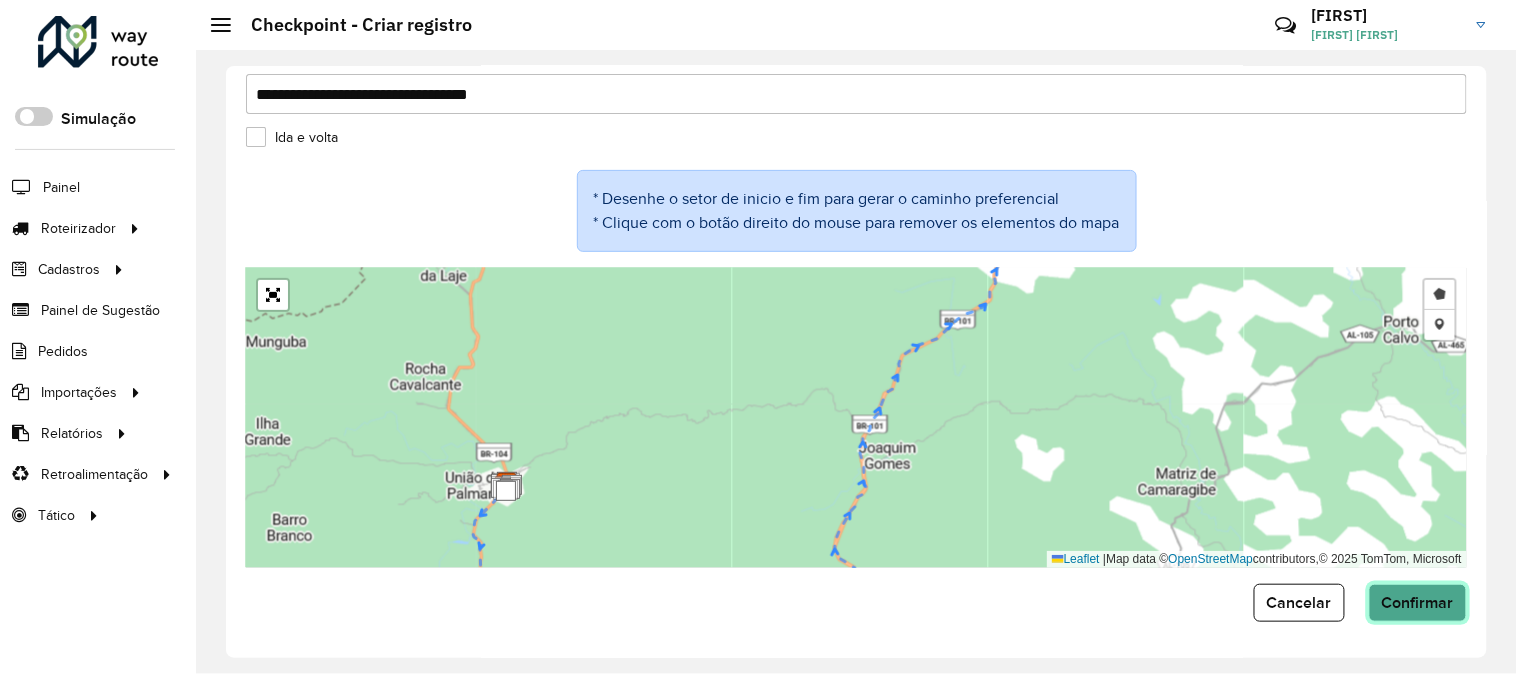 click on "Confirmar" 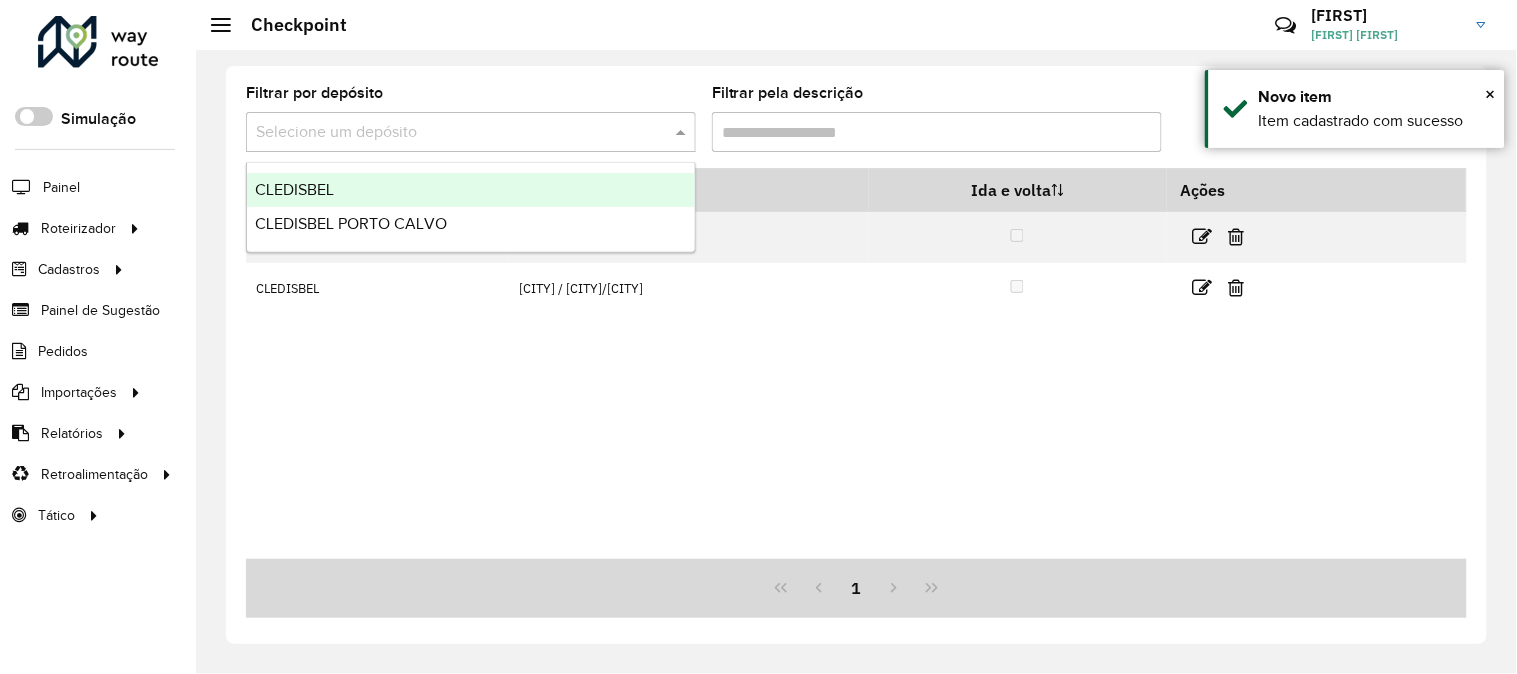 click at bounding box center (451, 133) 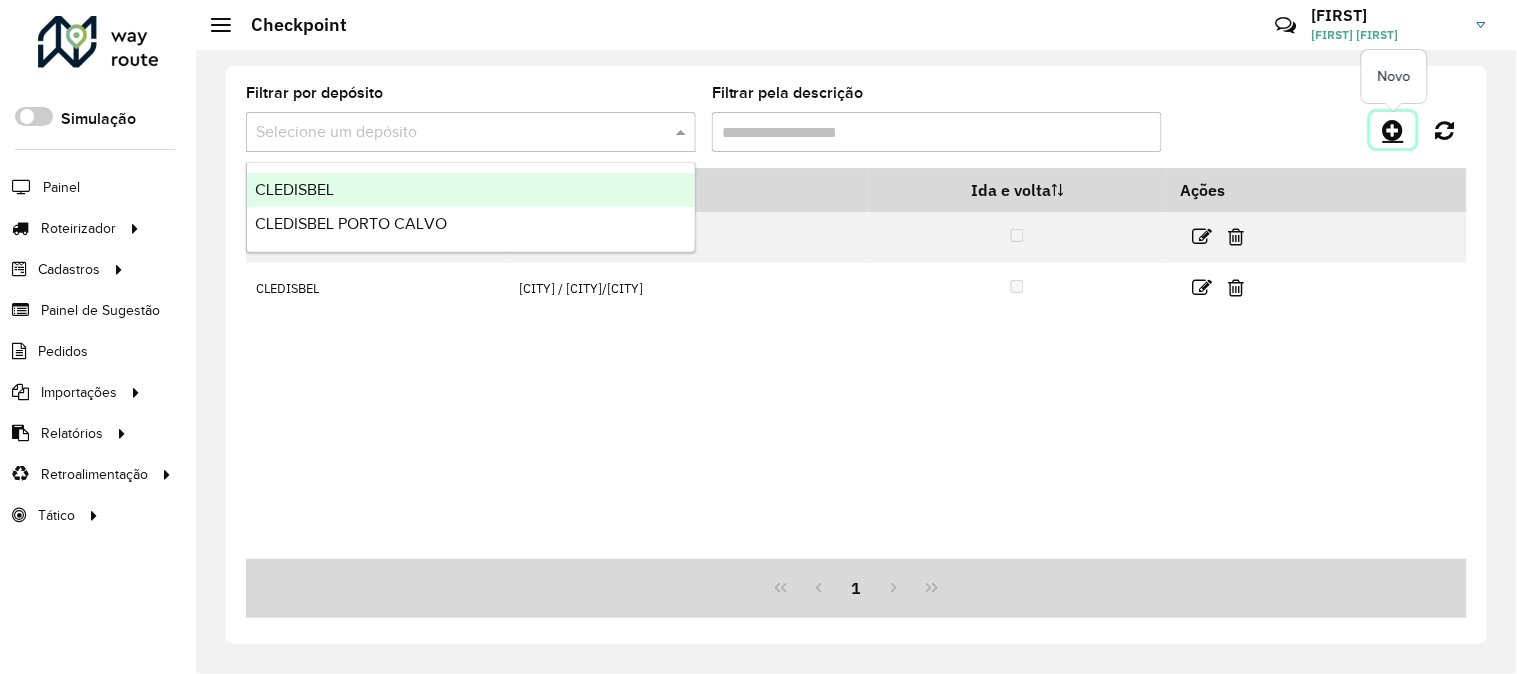 click 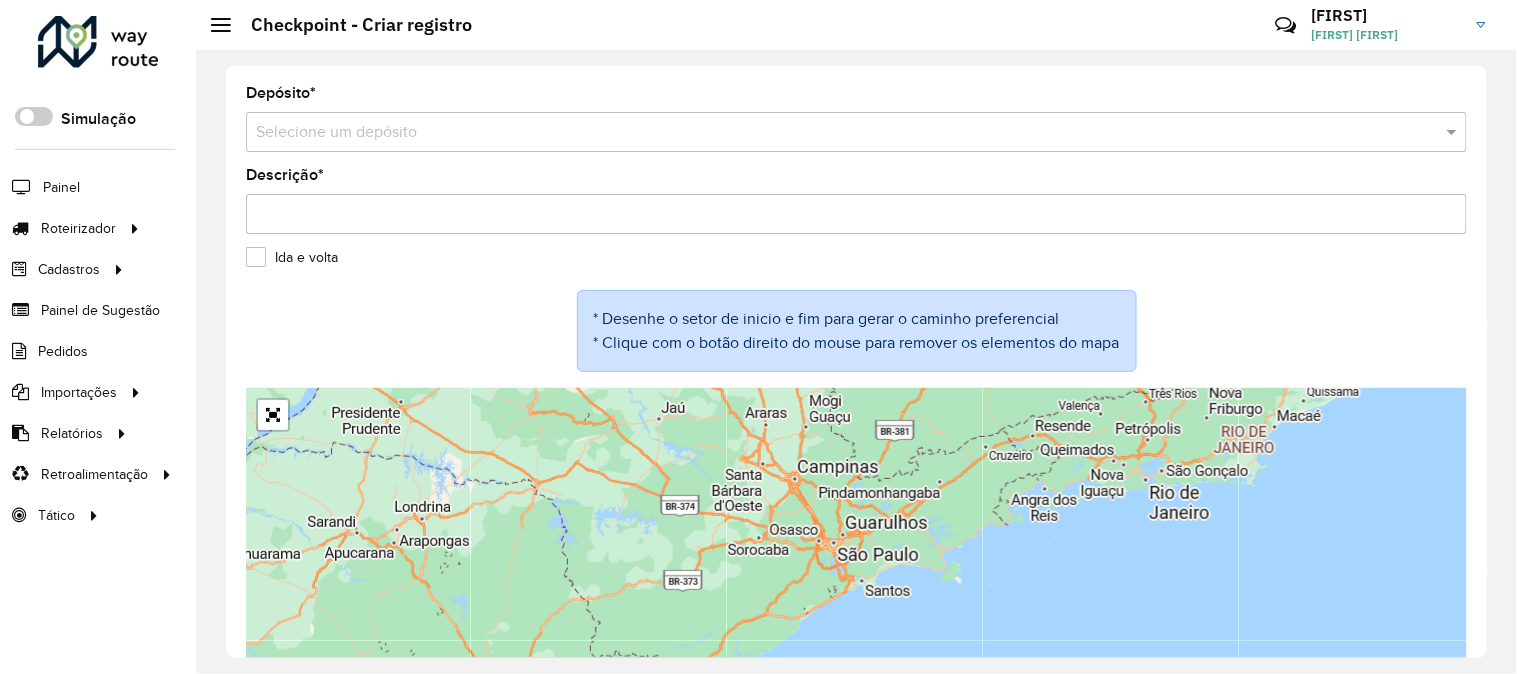 click at bounding box center (836, 133) 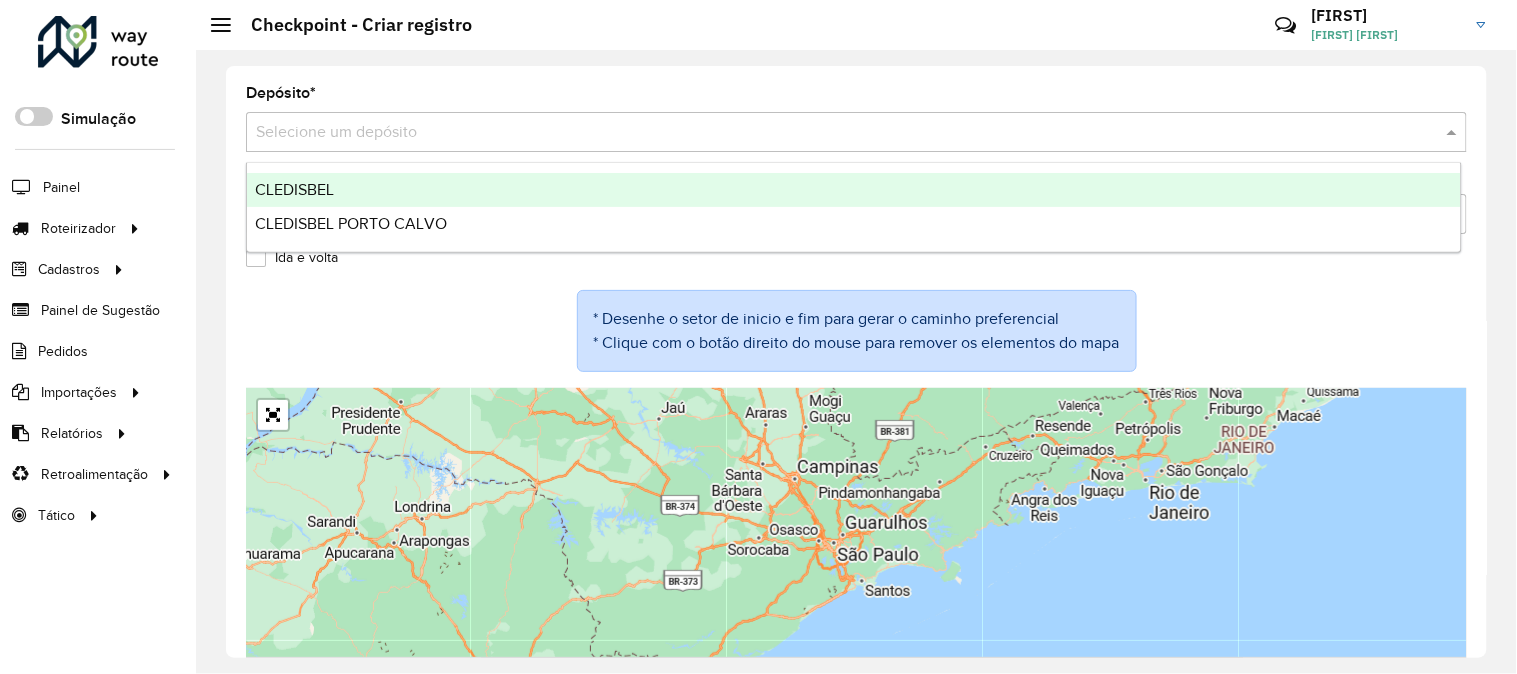 click on "CLEDISBEL" at bounding box center (854, 190) 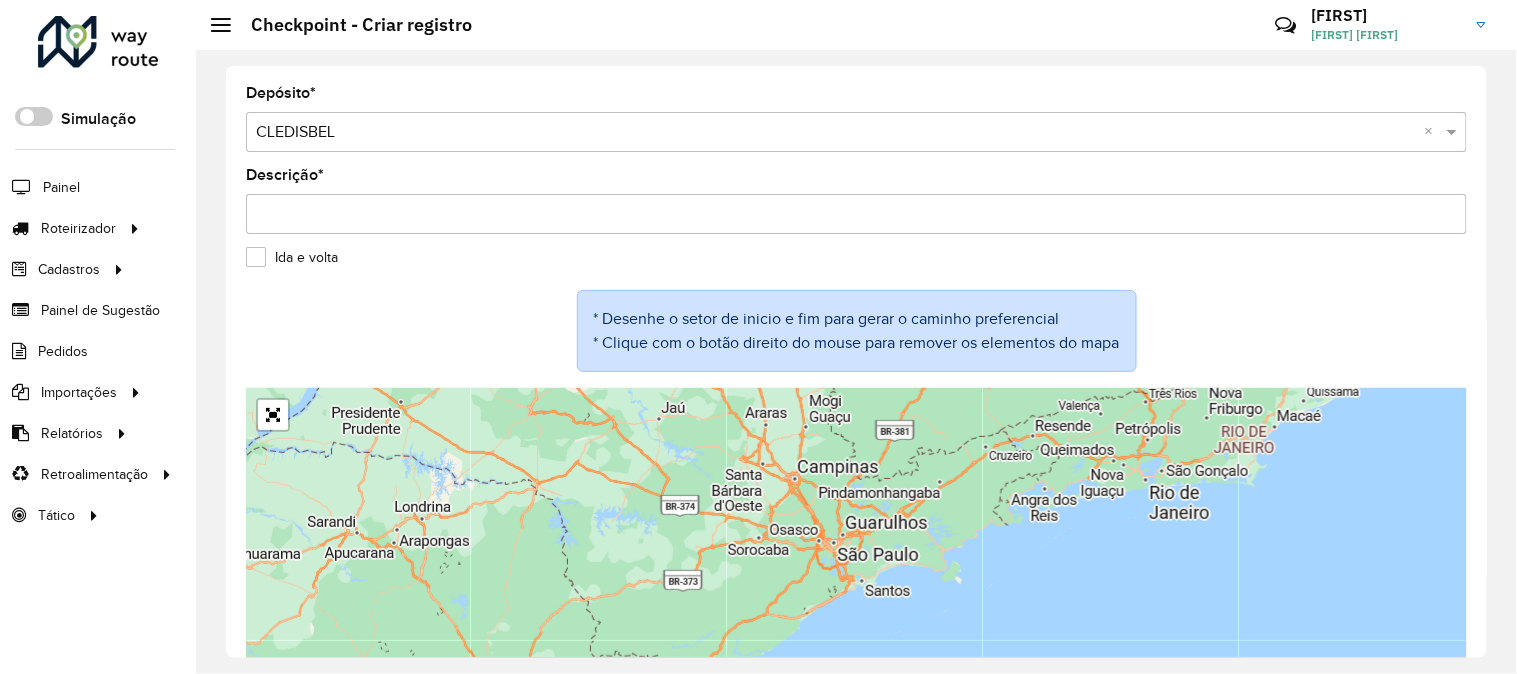 click on "Descrição  *" at bounding box center (856, 214) 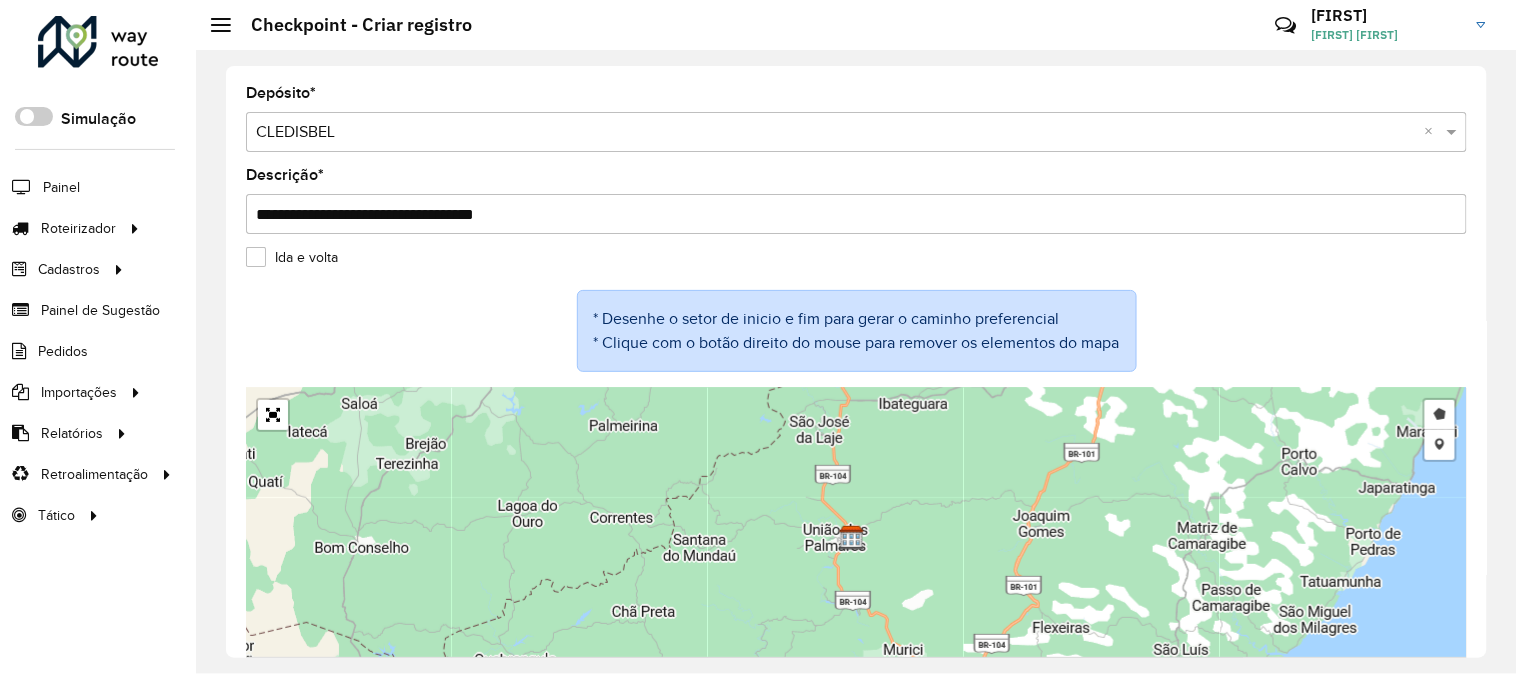 type on "**********" 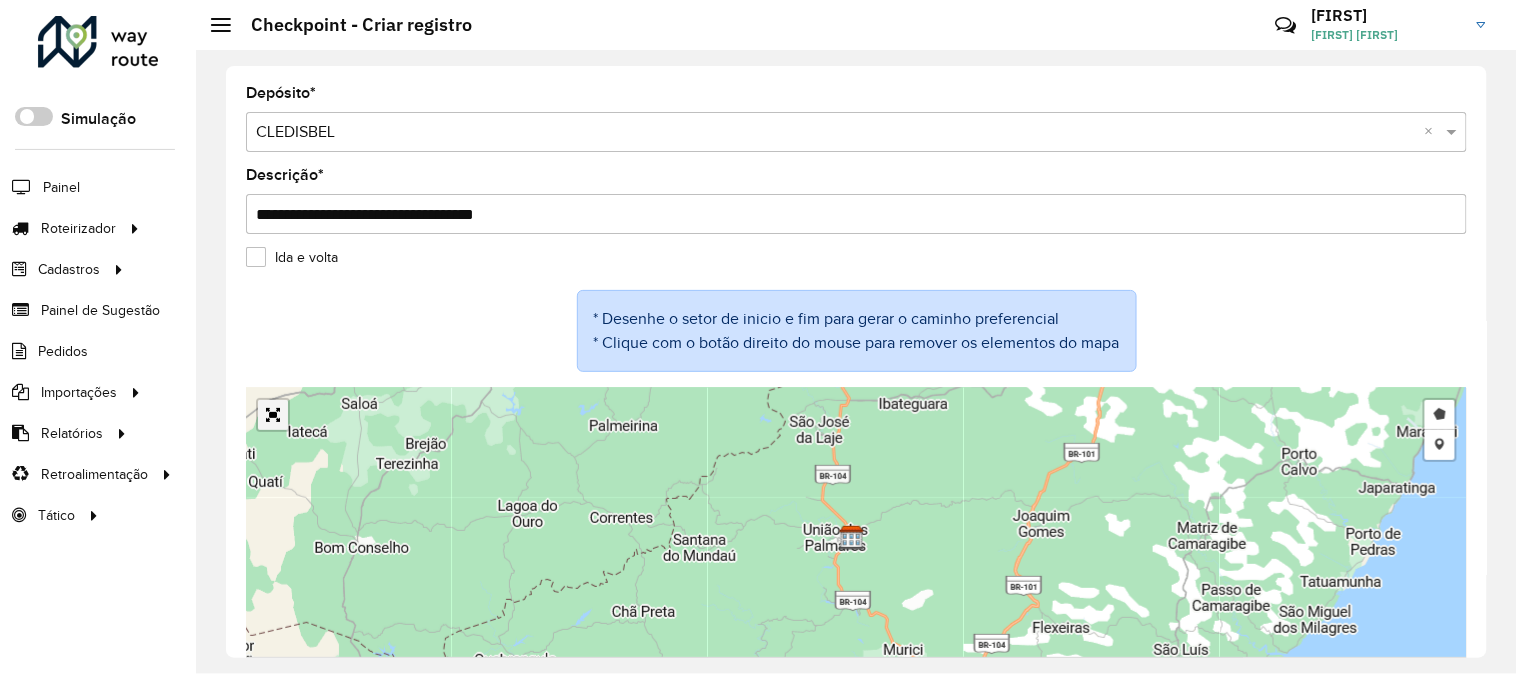 click on "Desenhar setor Adicionar checkpoint  Leaflet   |  Map data ©  OpenStreetMap  contributors,© 2025 TomTom, Microsoft" at bounding box center [856, 538] 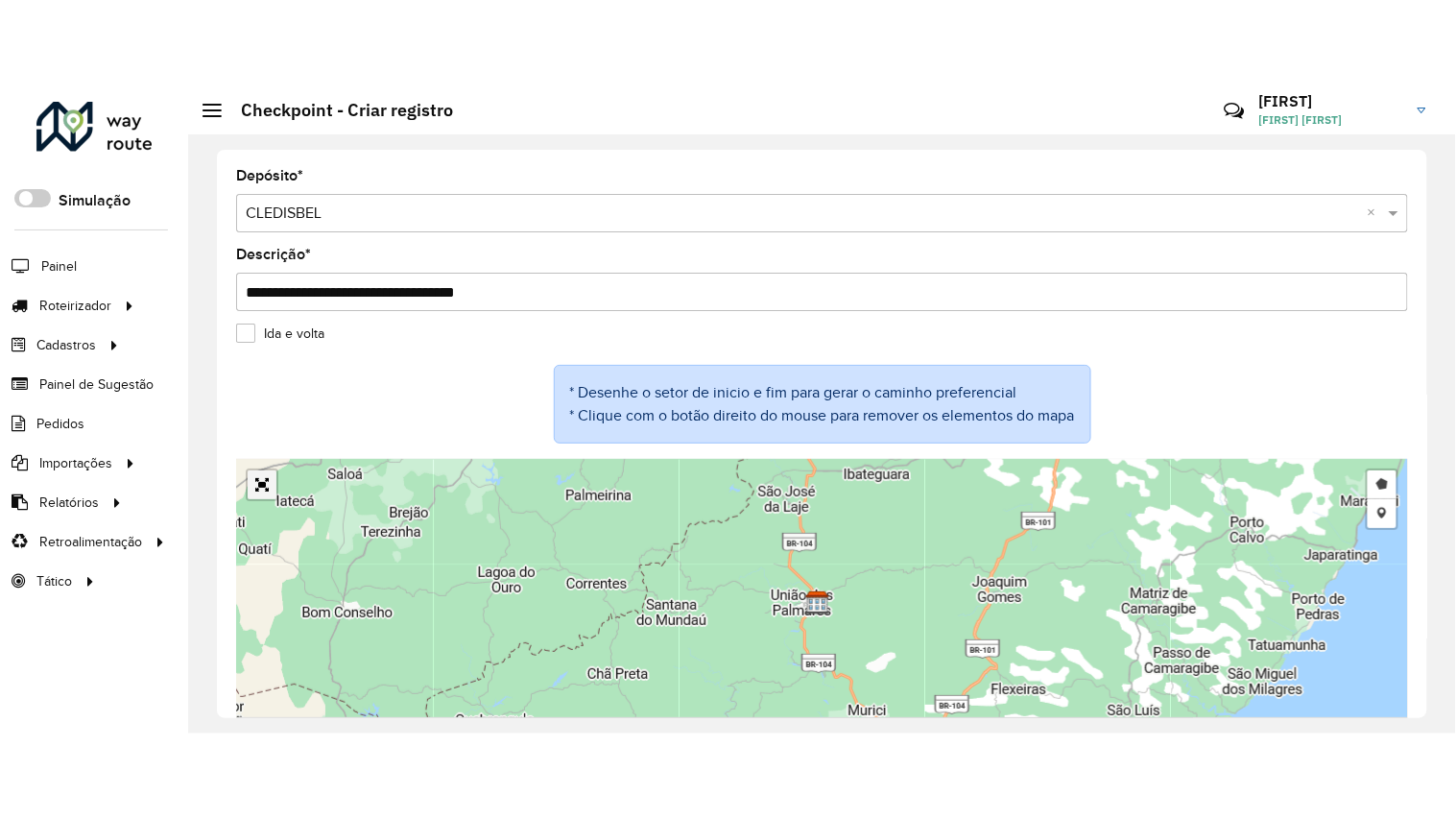 scroll, scrollTop: 29, scrollLeft: 0, axis: vertical 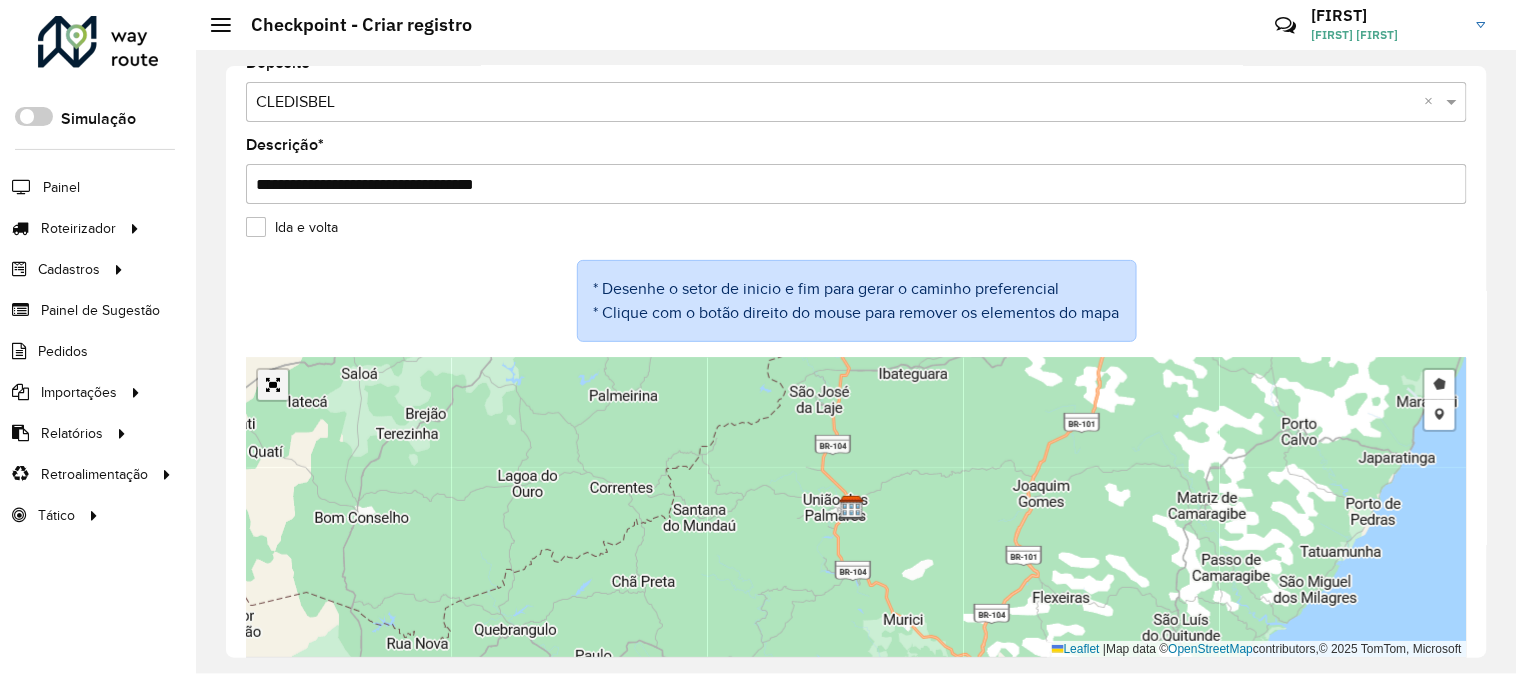 click at bounding box center [273, 385] 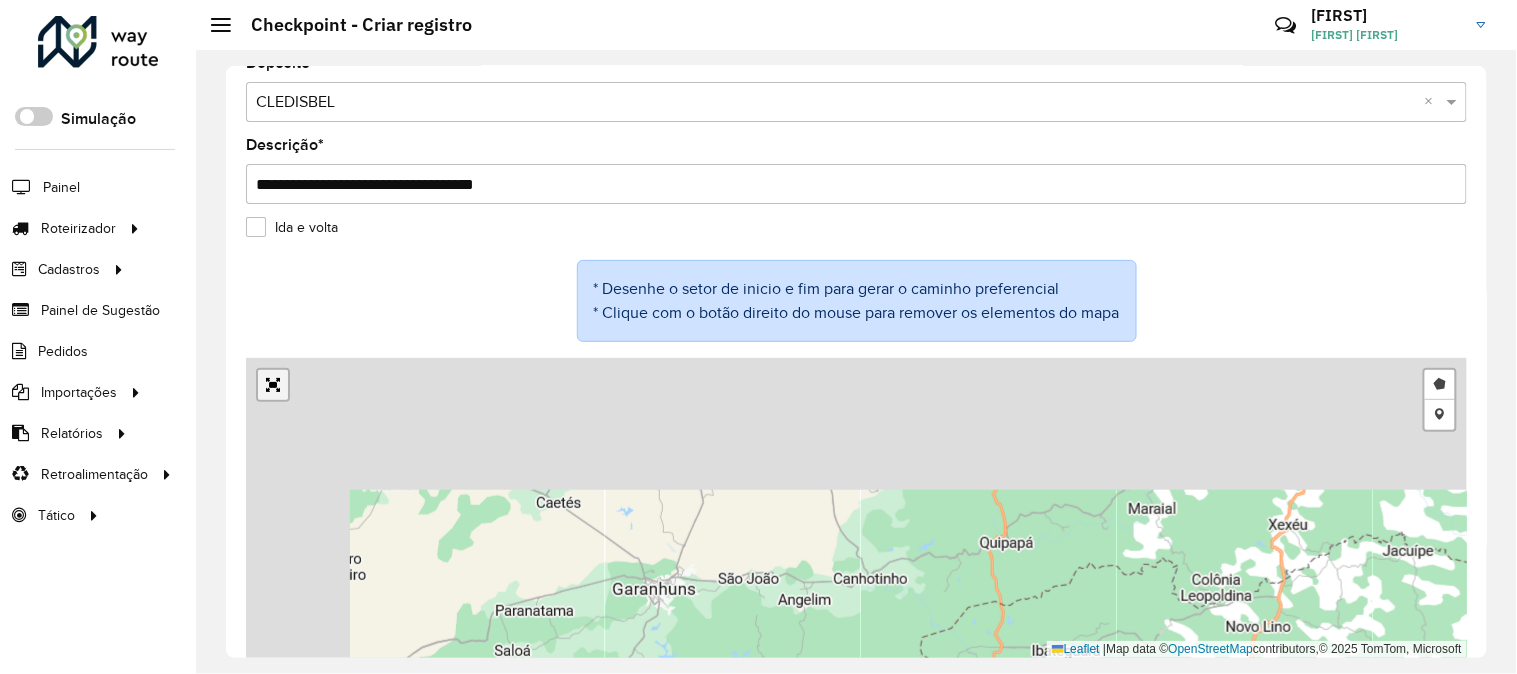 scroll, scrollTop: 0, scrollLeft: 0, axis: both 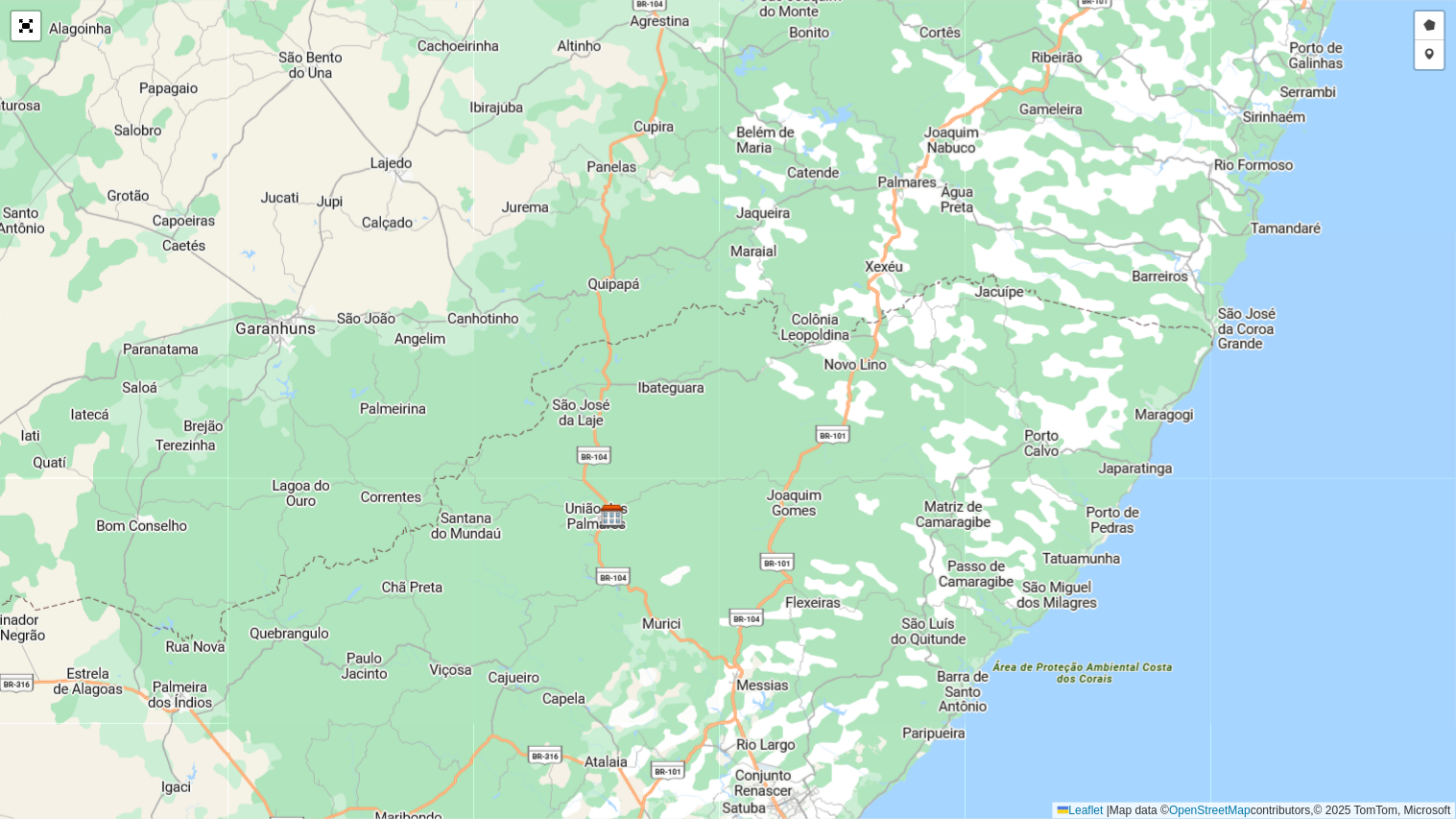 drag, startPoint x: 735, startPoint y: 465, endPoint x: 616, endPoint y: 551, distance: 146.823 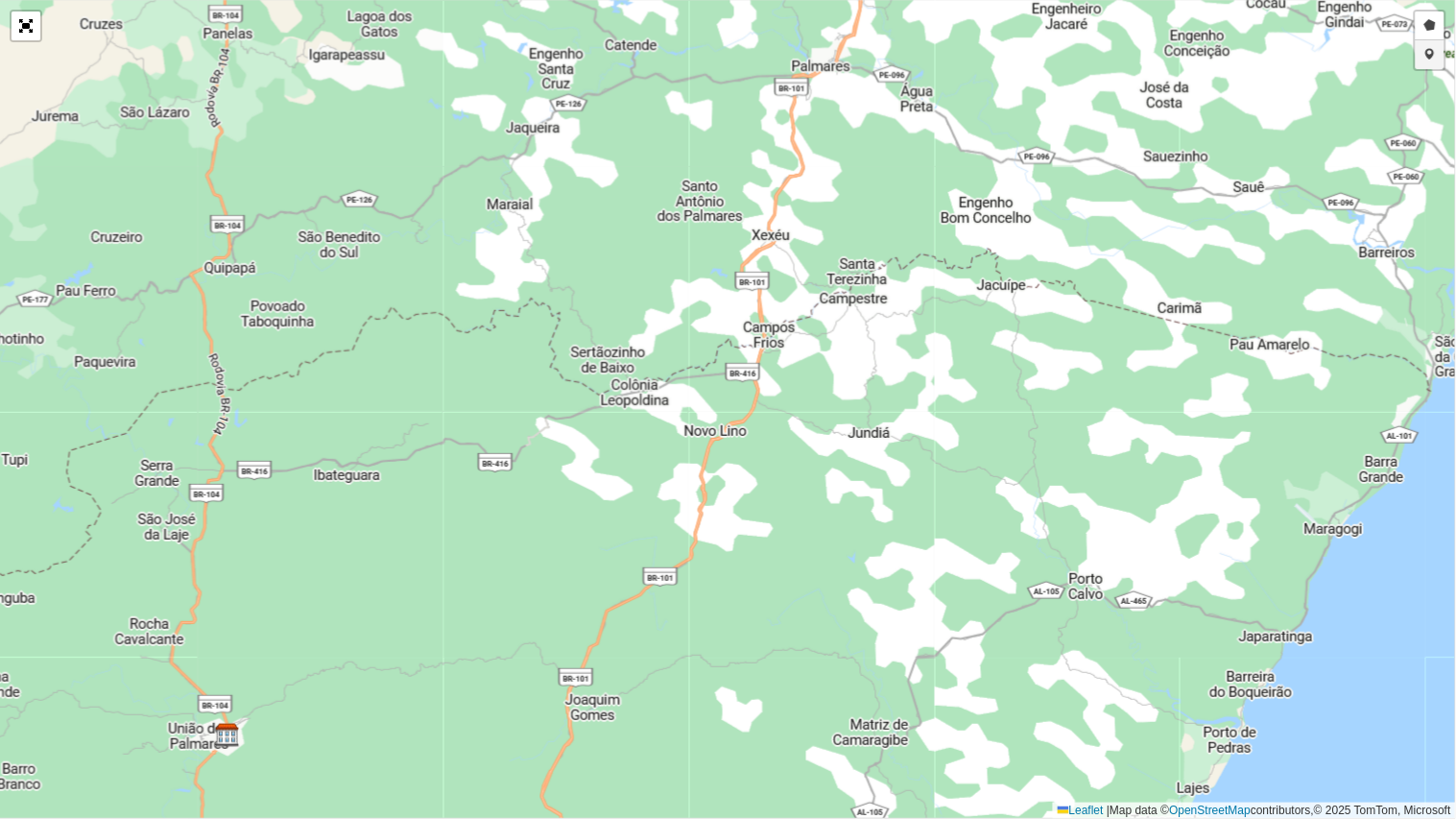 click on "Adicionar checkpoint" at bounding box center [1430, 55] 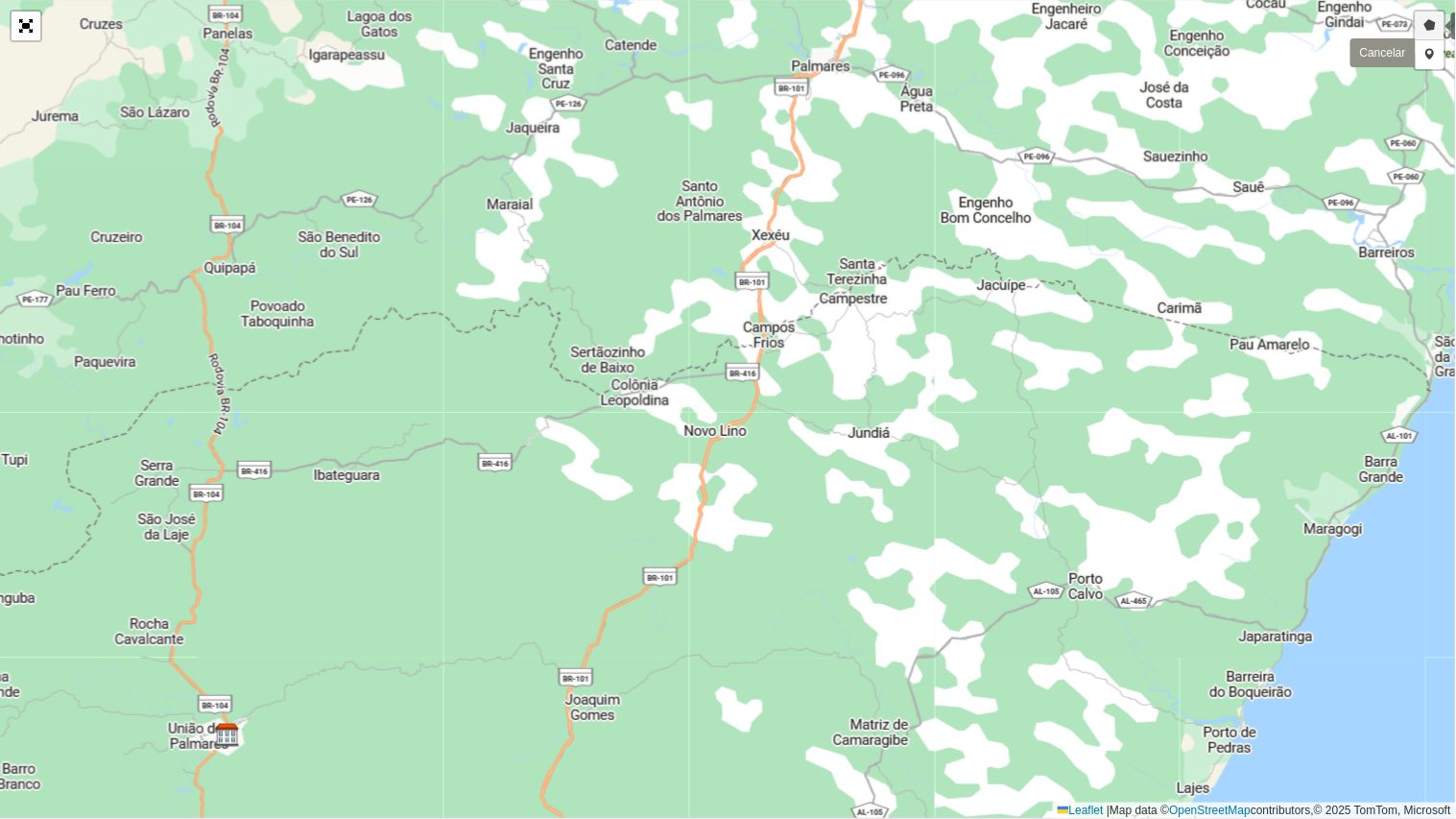 click on "Desenhar setor" at bounding box center (1430, 26) 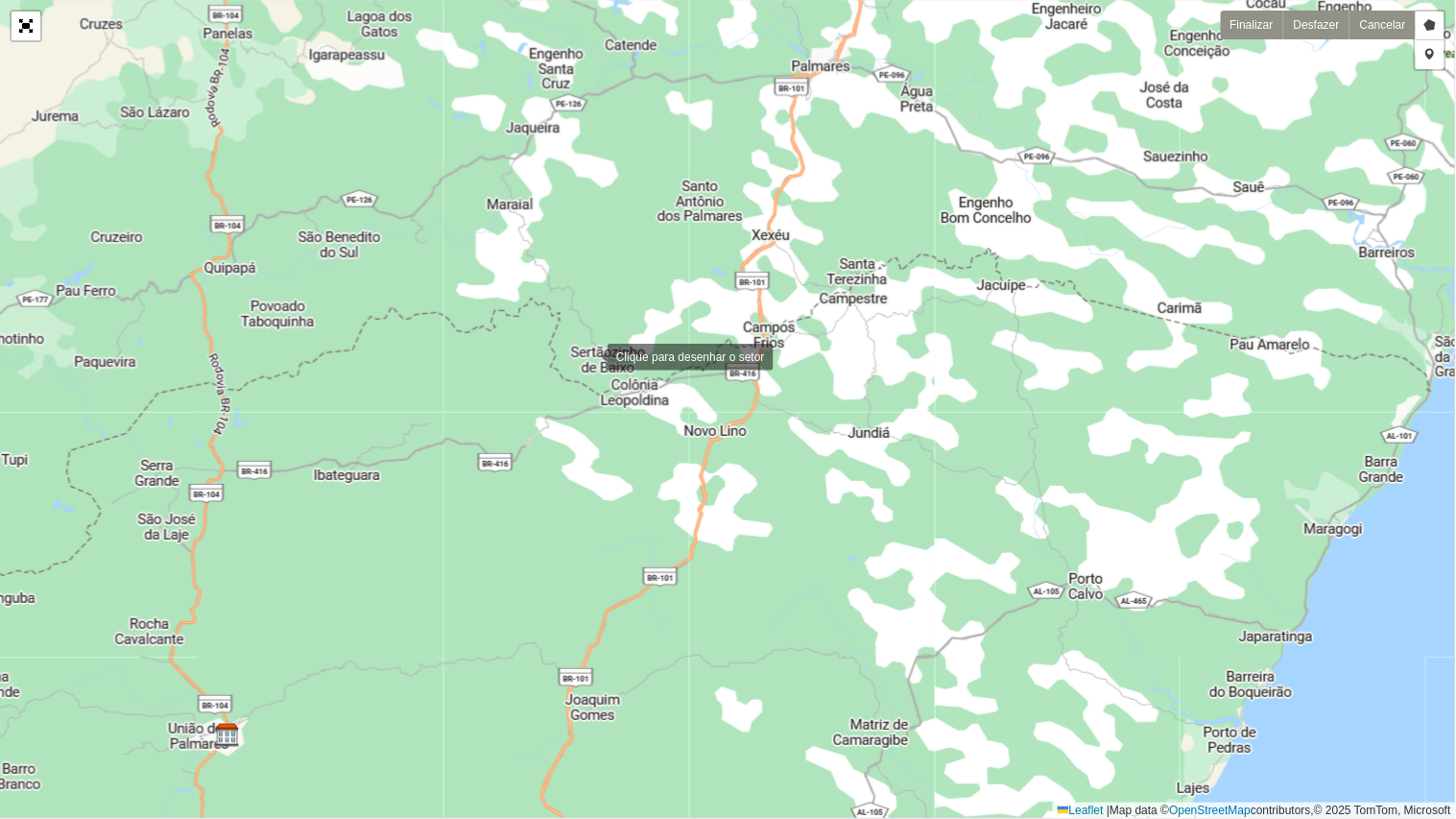 click at bounding box center (588, 355) 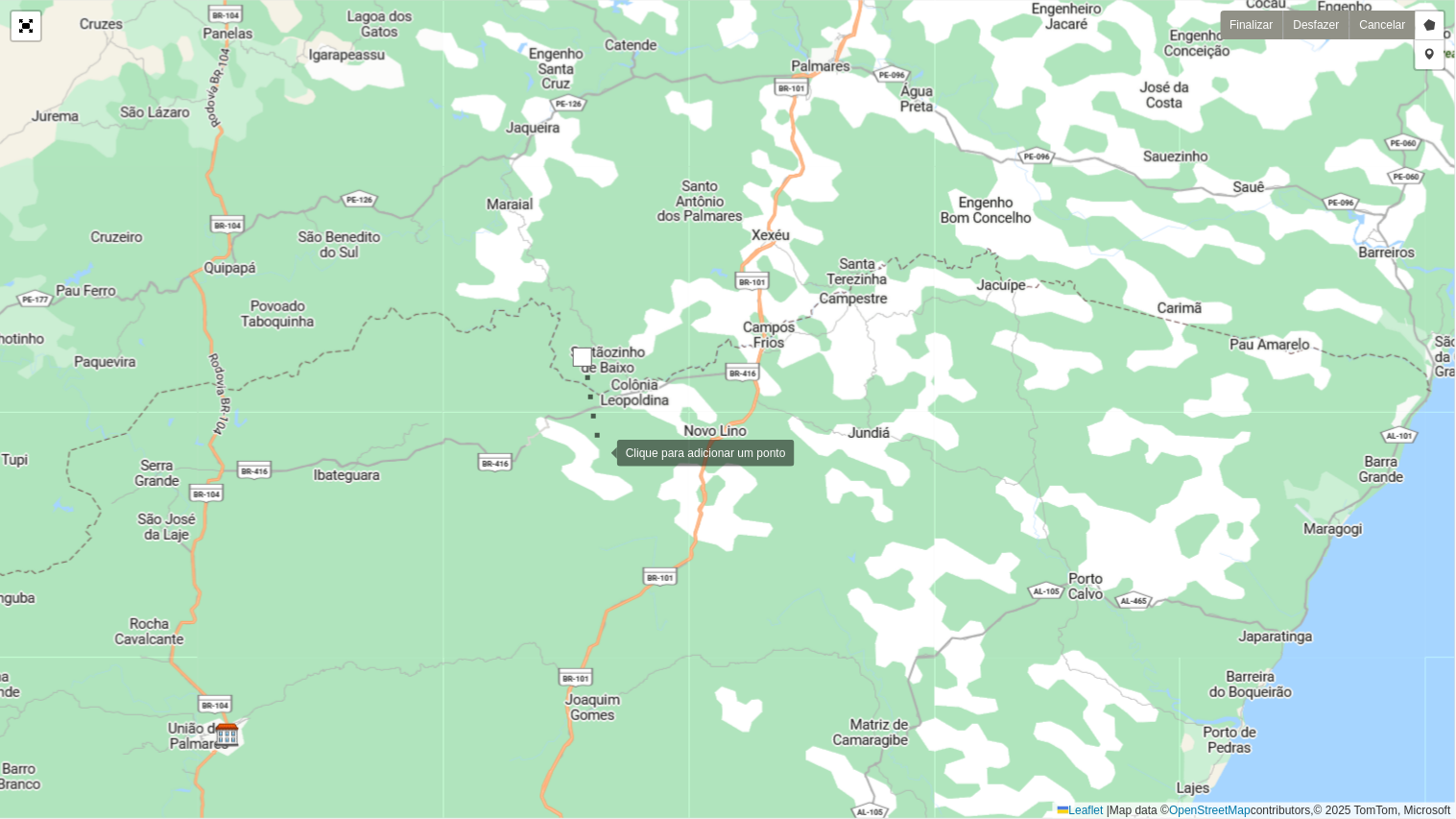 click at bounding box center [598, 451] 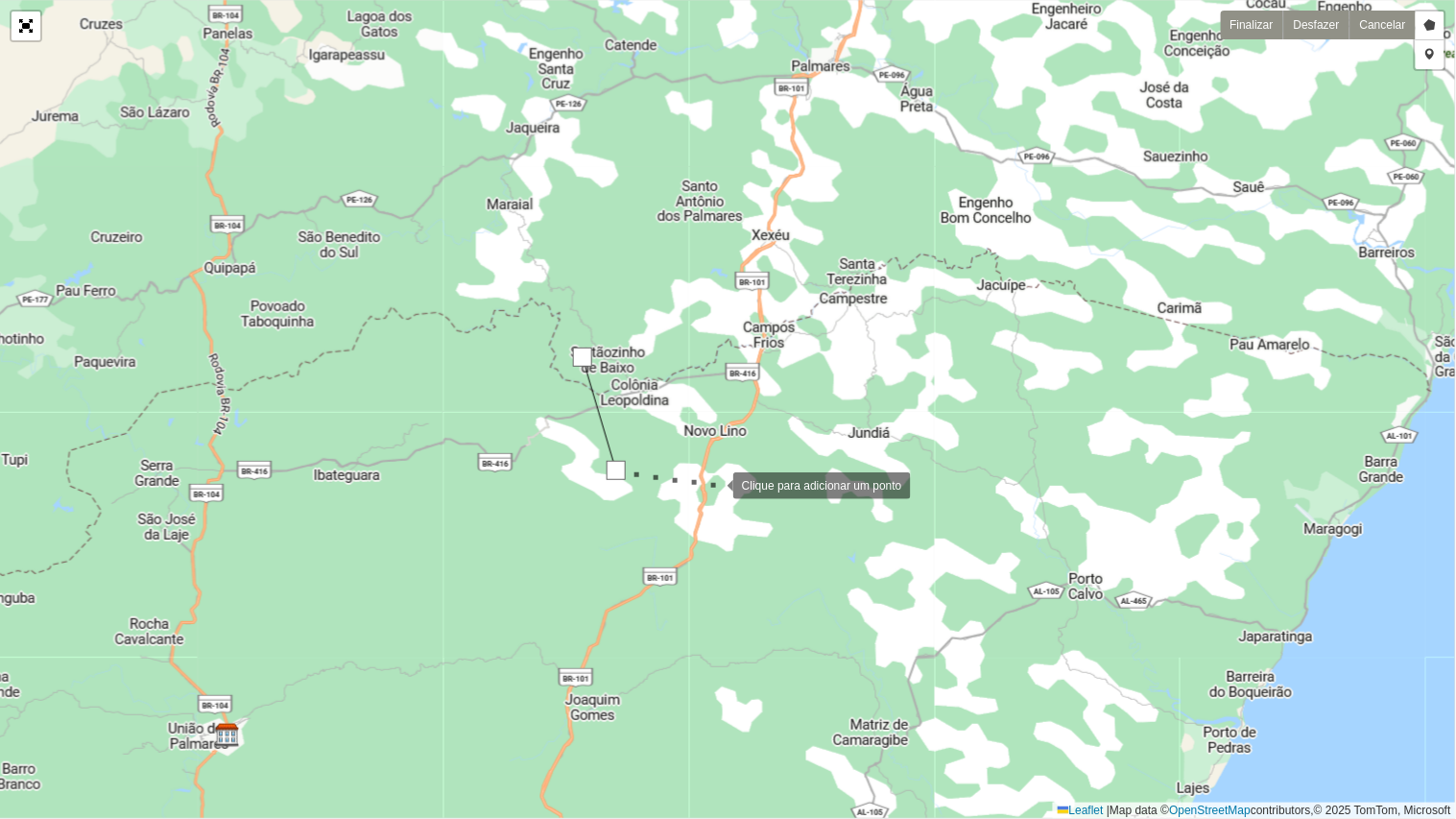 click at bounding box center (714, 484) 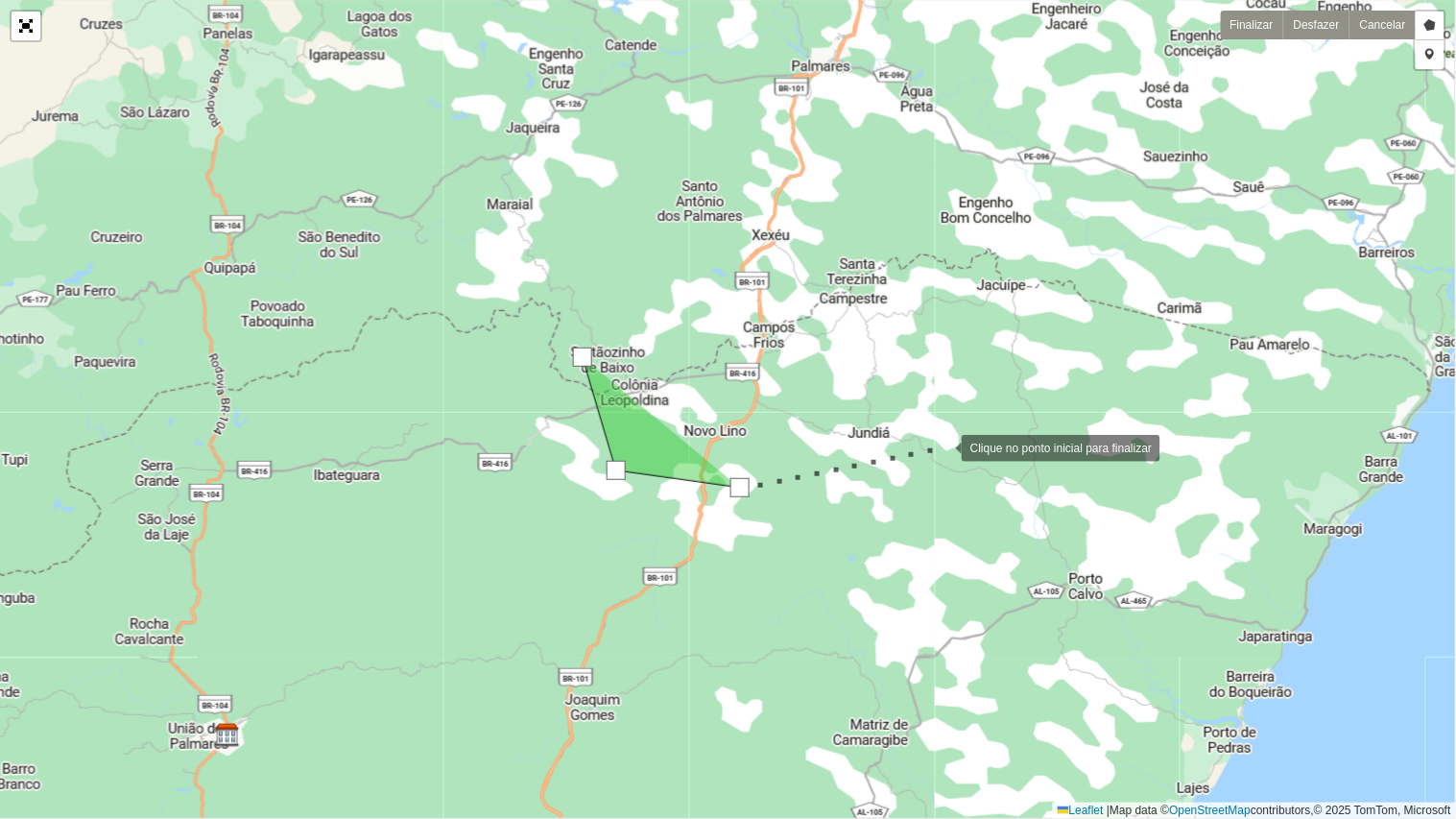 click at bounding box center [943, 446] 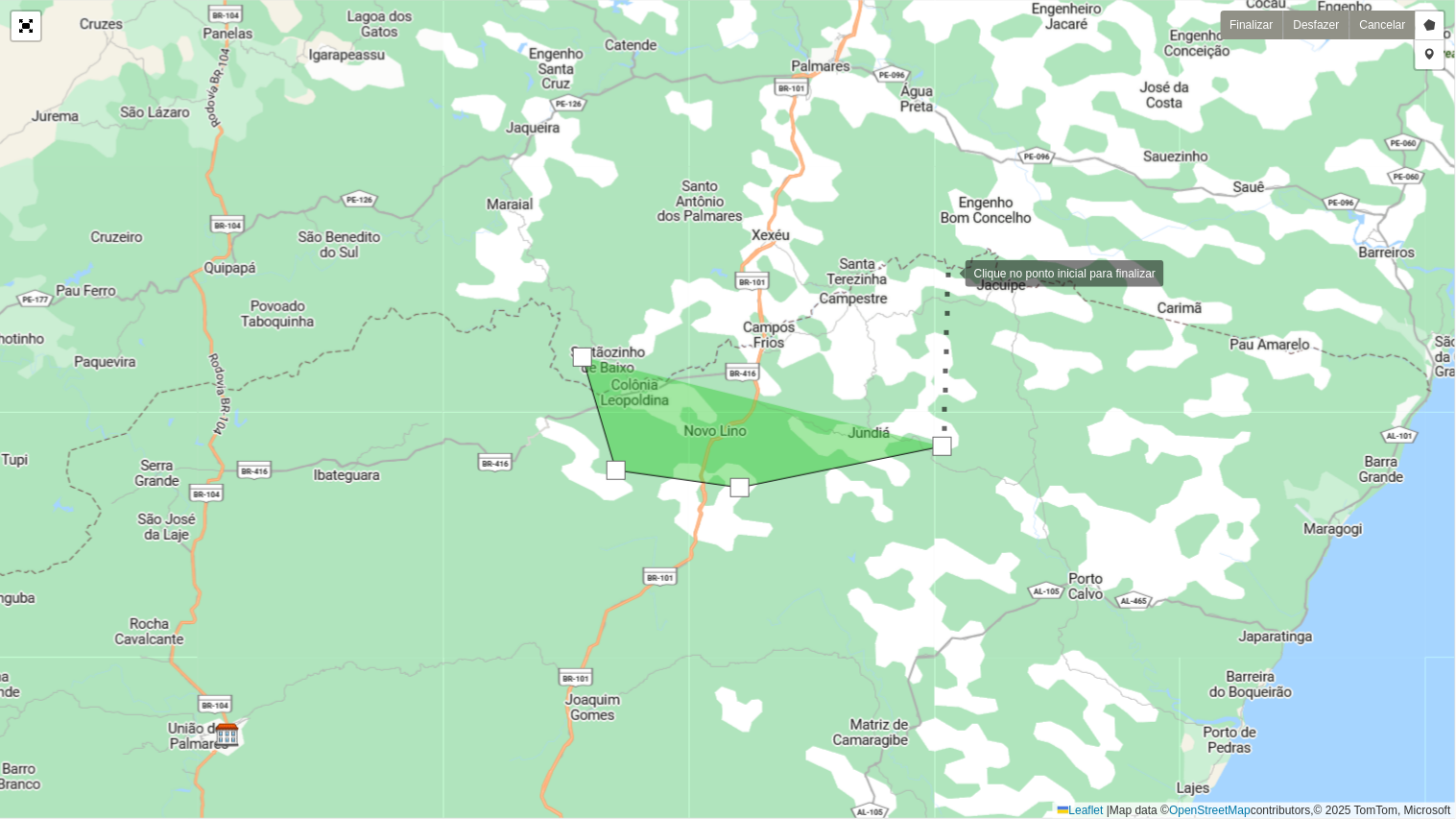 click at bounding box center [946, 272] 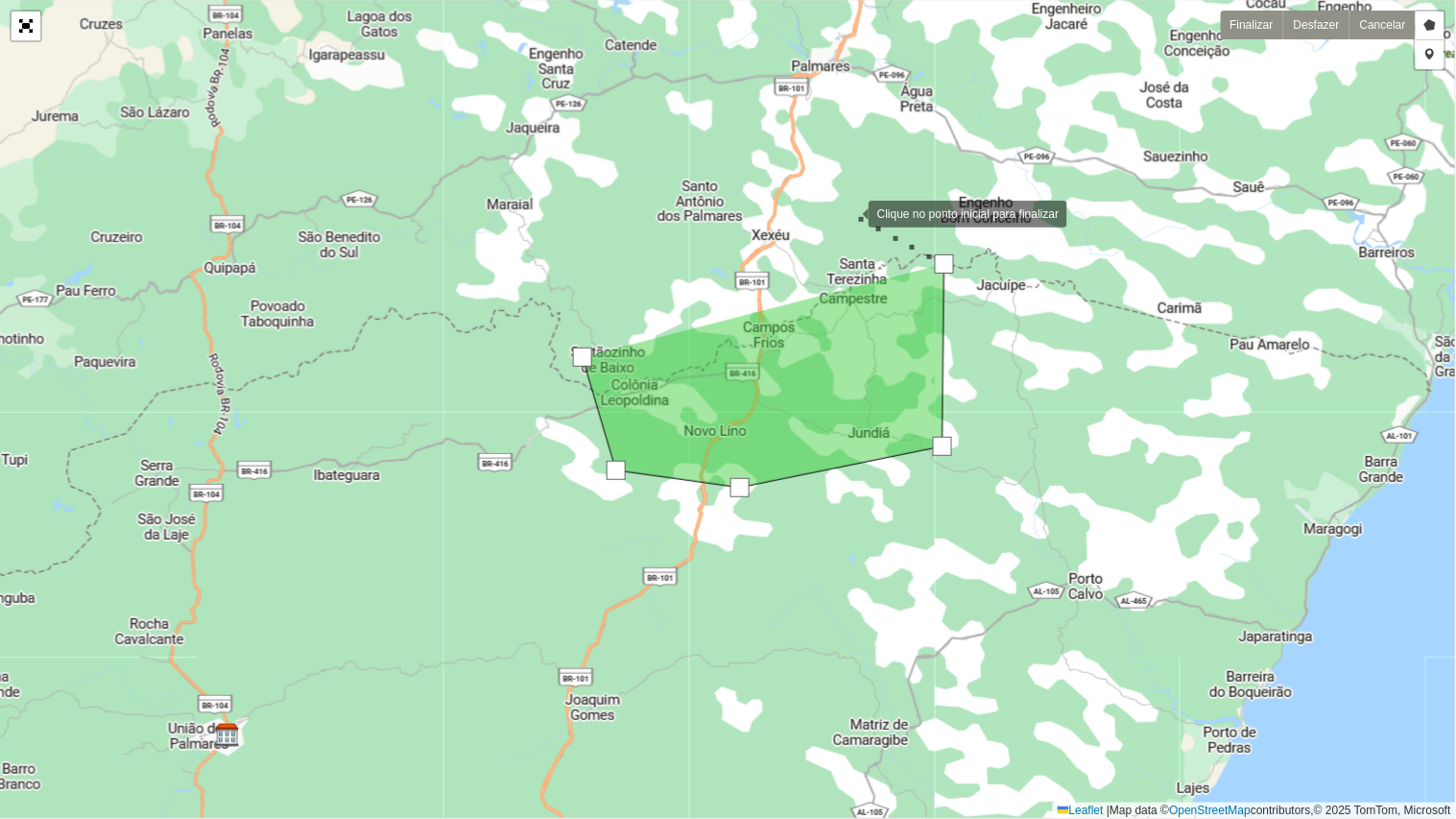 click at bounding box center [849, 212] 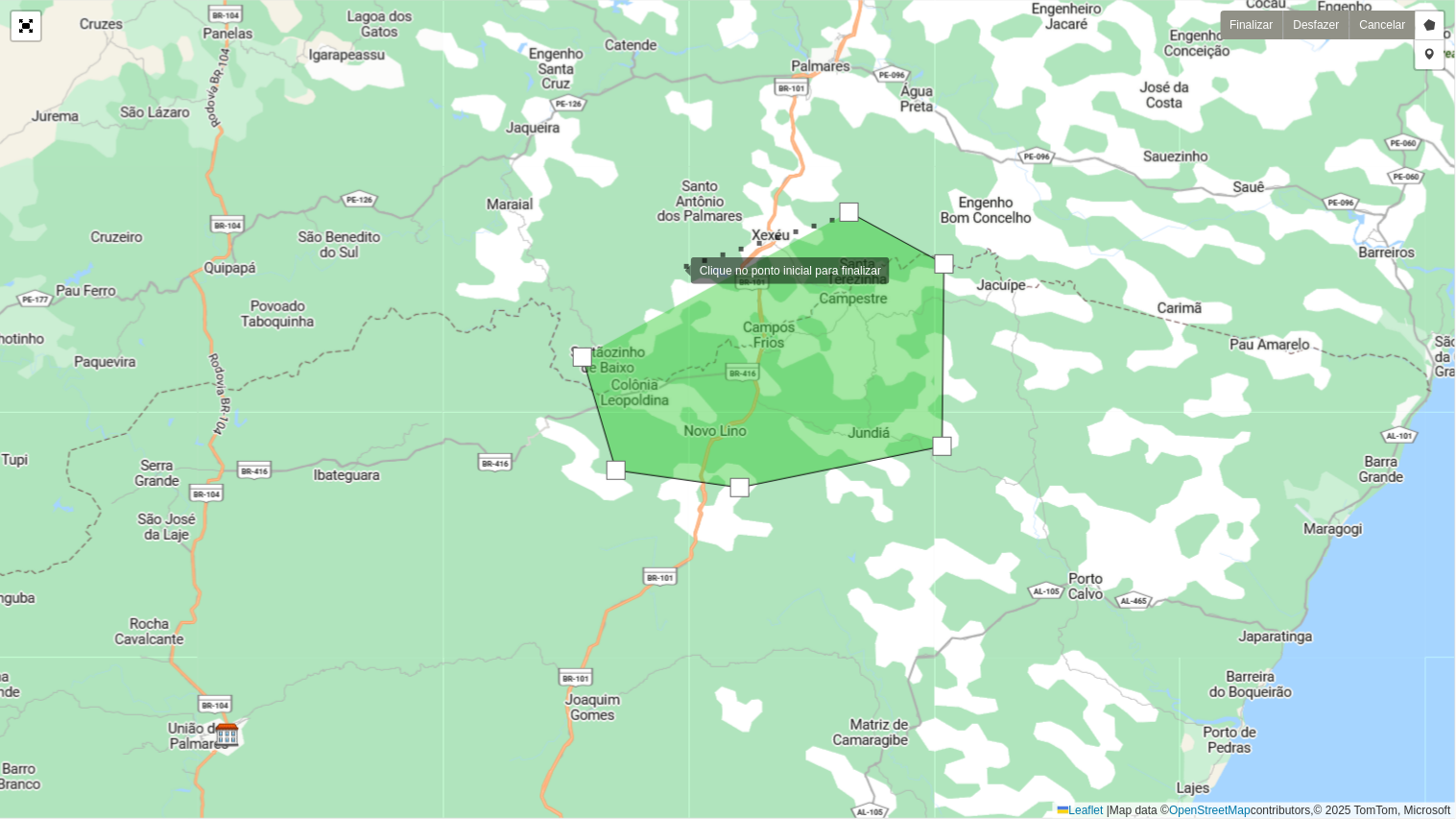 click at bounding box center (672, 269) 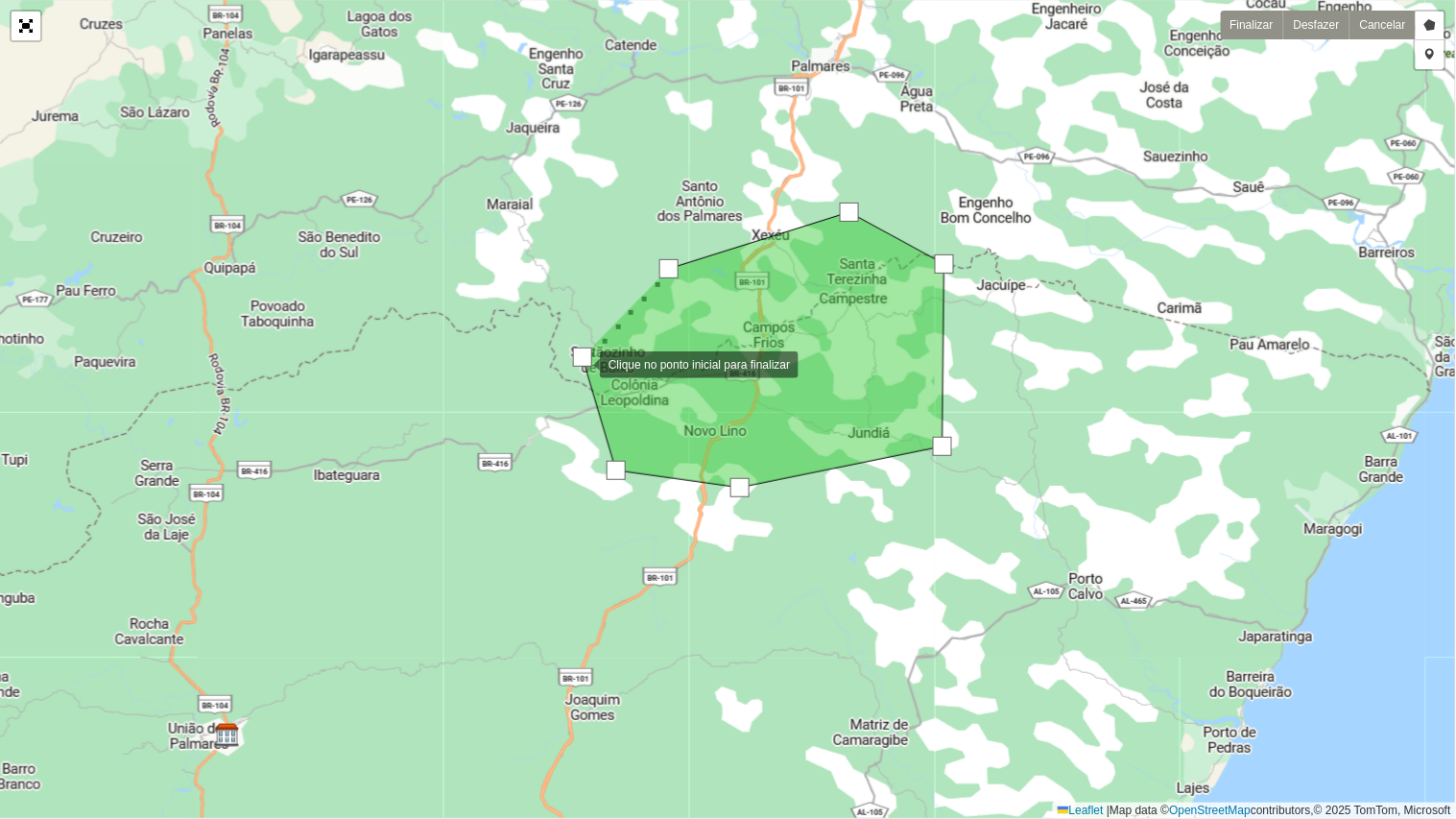 click at bounding box center [583, 357] 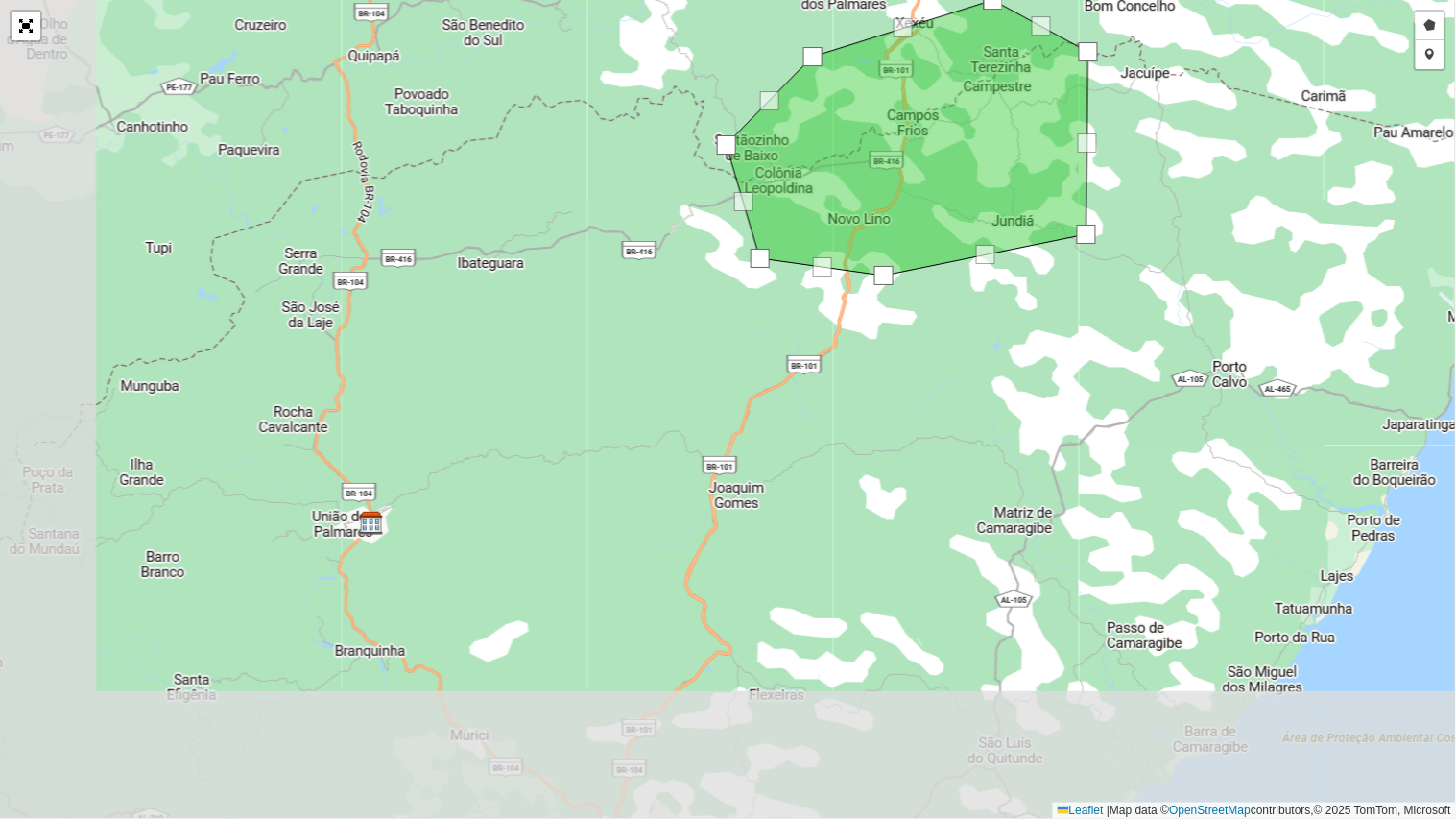 drag, startPoint x: 758, startPoint y: 607, endPoint x: 854, endPoint y: 414, distance: 215.55742 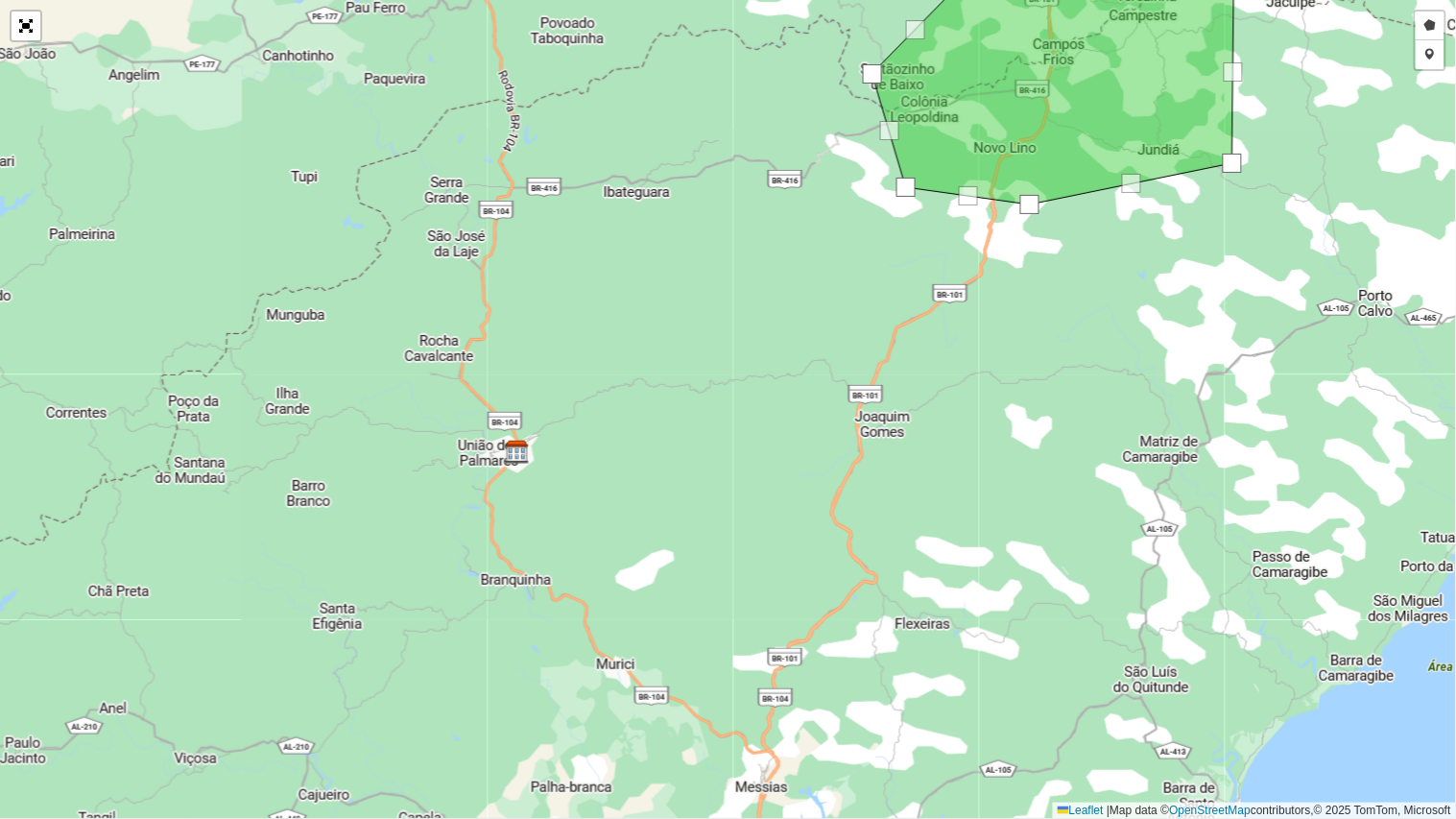 drag, startPoint x: 492, startPoint y: 542, endPoint x: 584, endPoint y: 521, distance: 94.36631 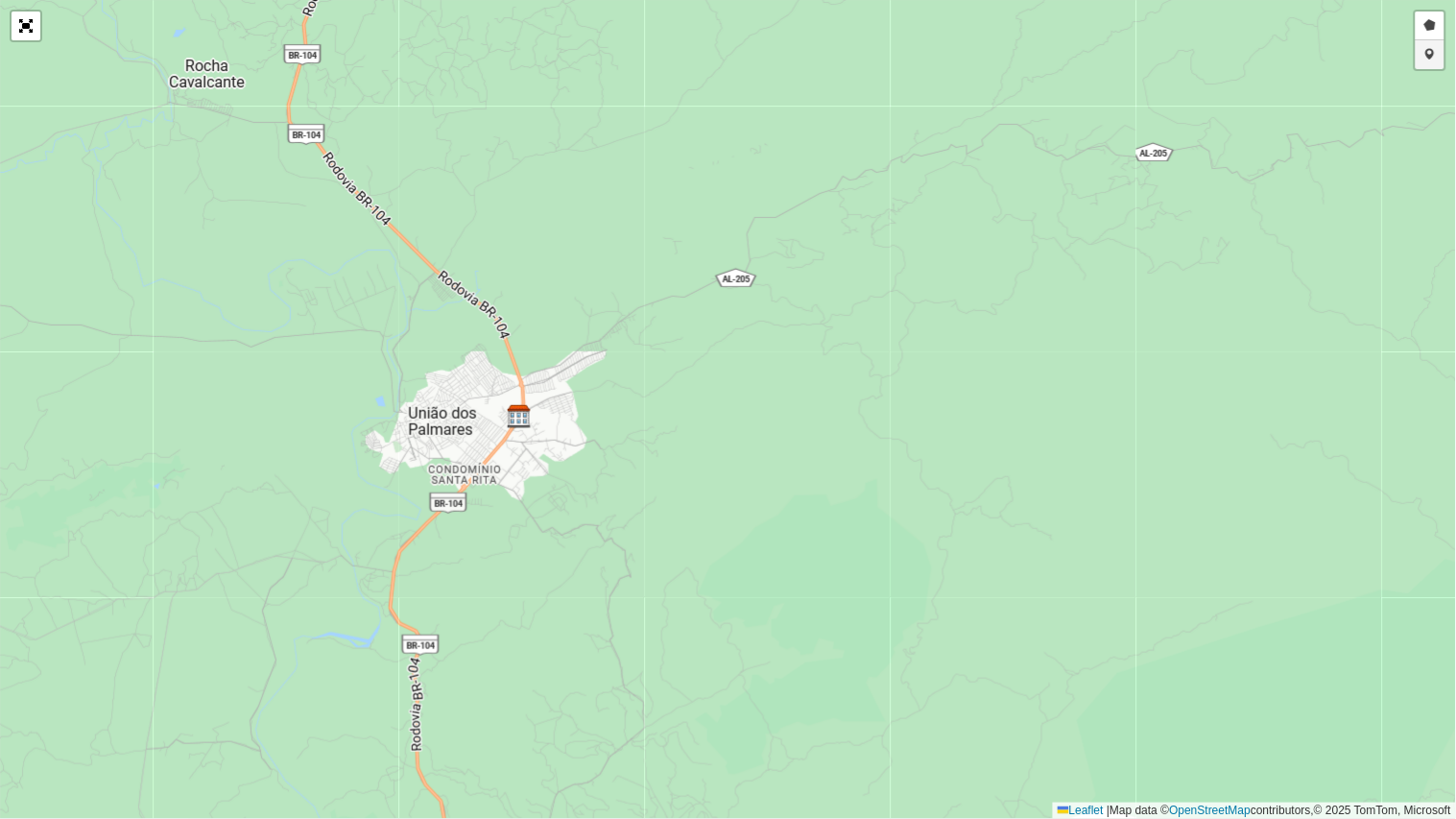 click on "Adicionar checkpoint" at bounding box center [1430, 55] 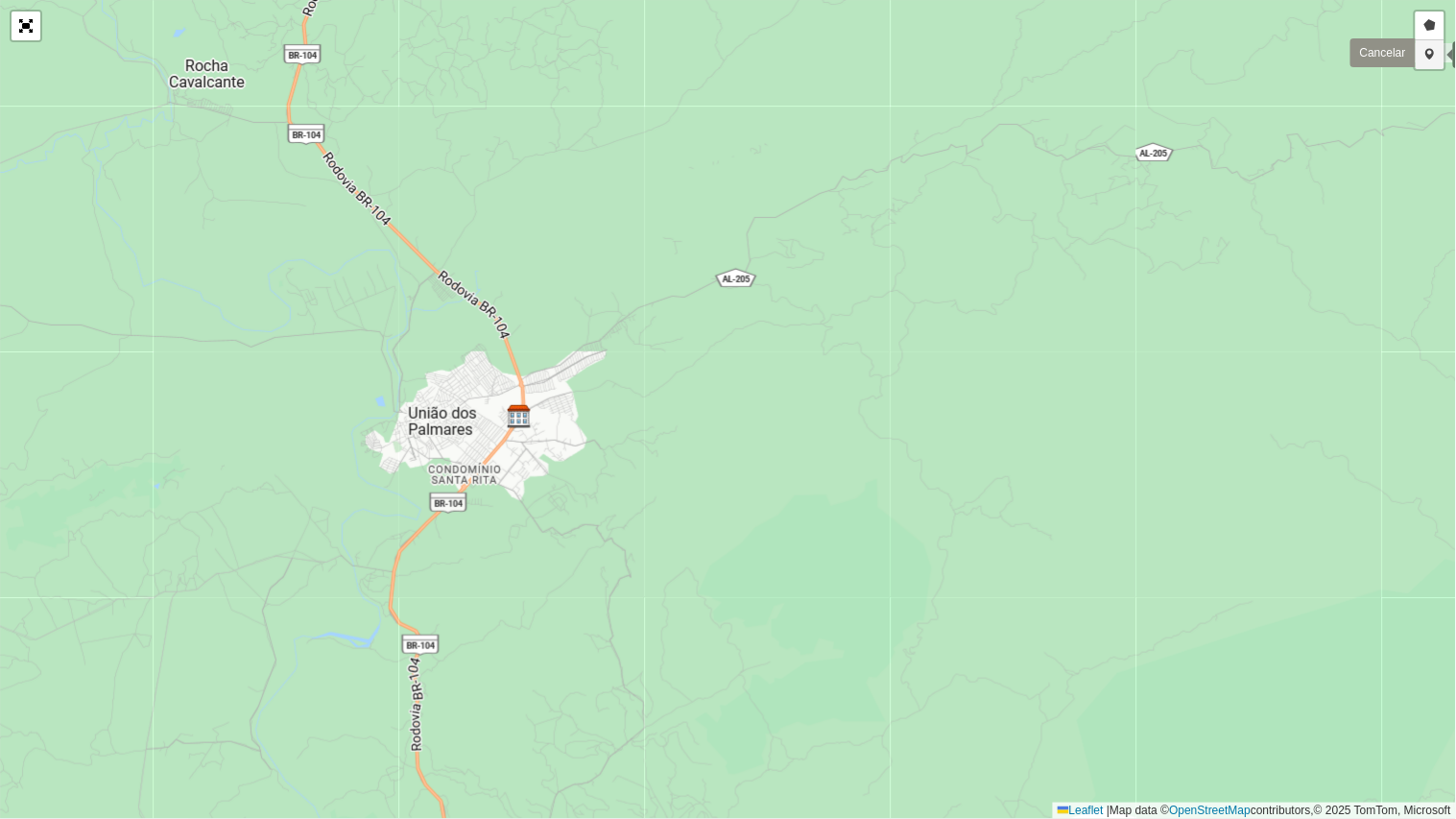 click on "Adicionar checkpoint" at bounding box center (1430, 55) 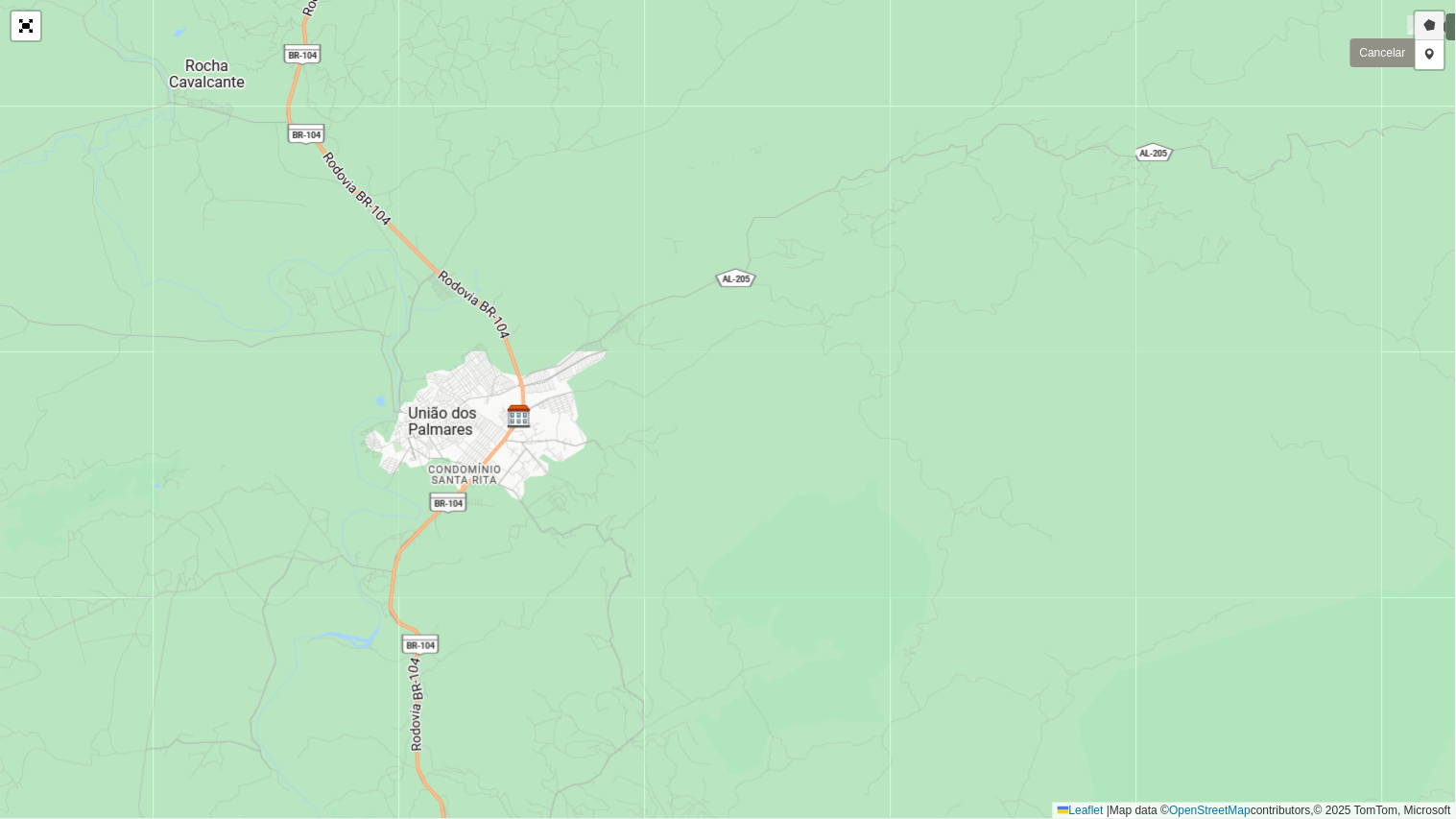 click on "Desenhar setor" at bounding box center [1430, 26] 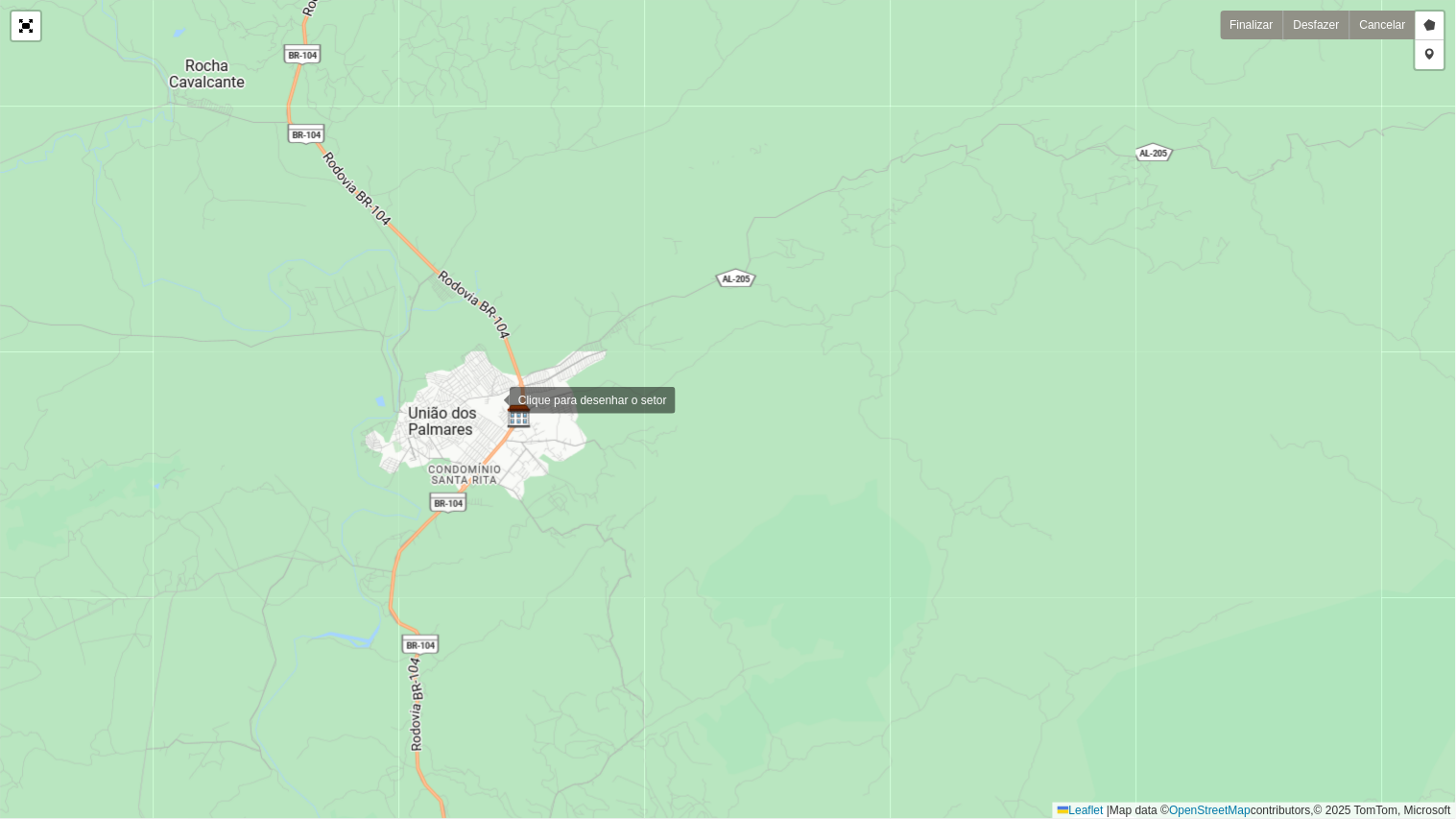 click at bounding box center (490, 398) 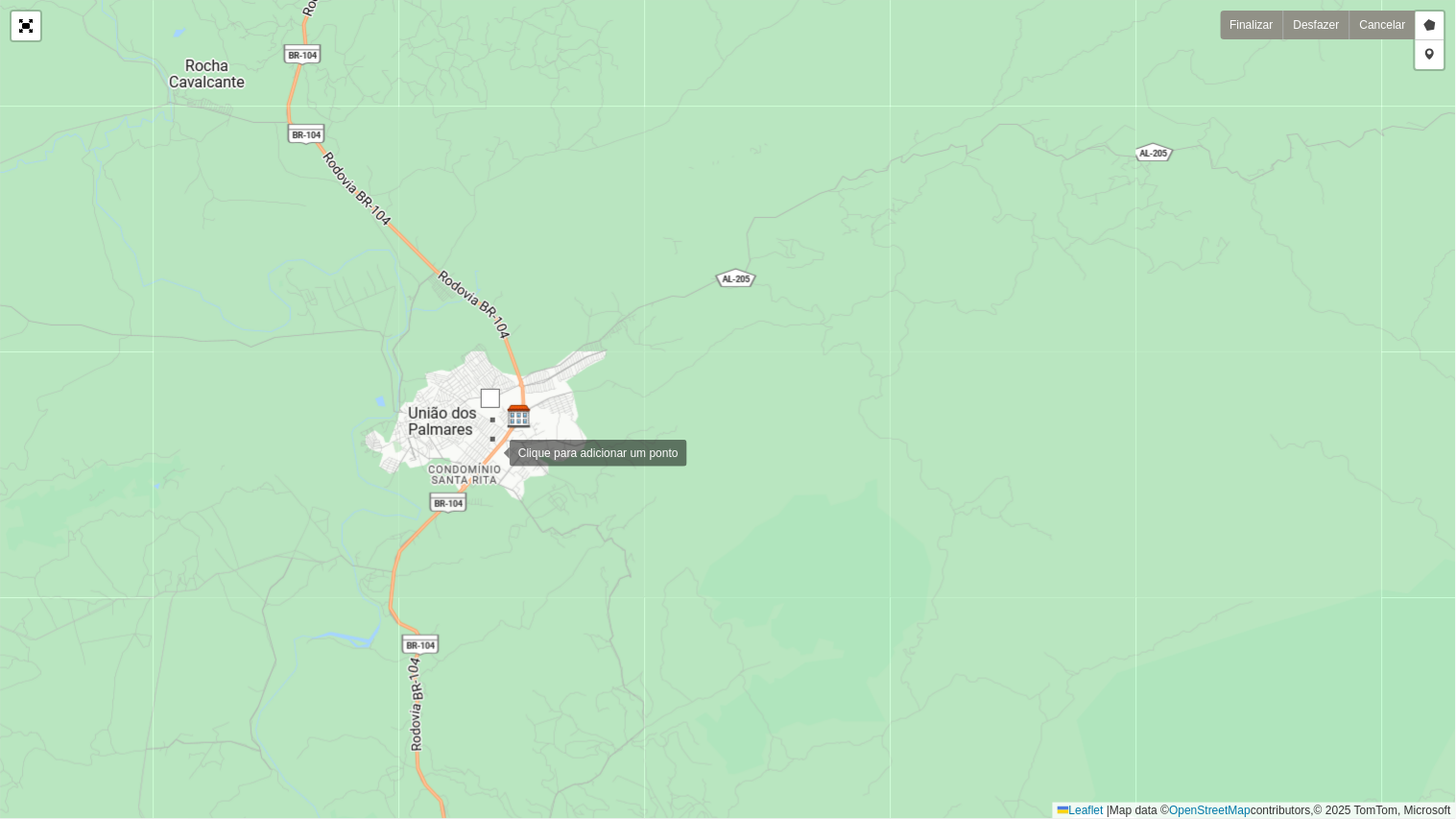 click at bounding box center (490, 451) 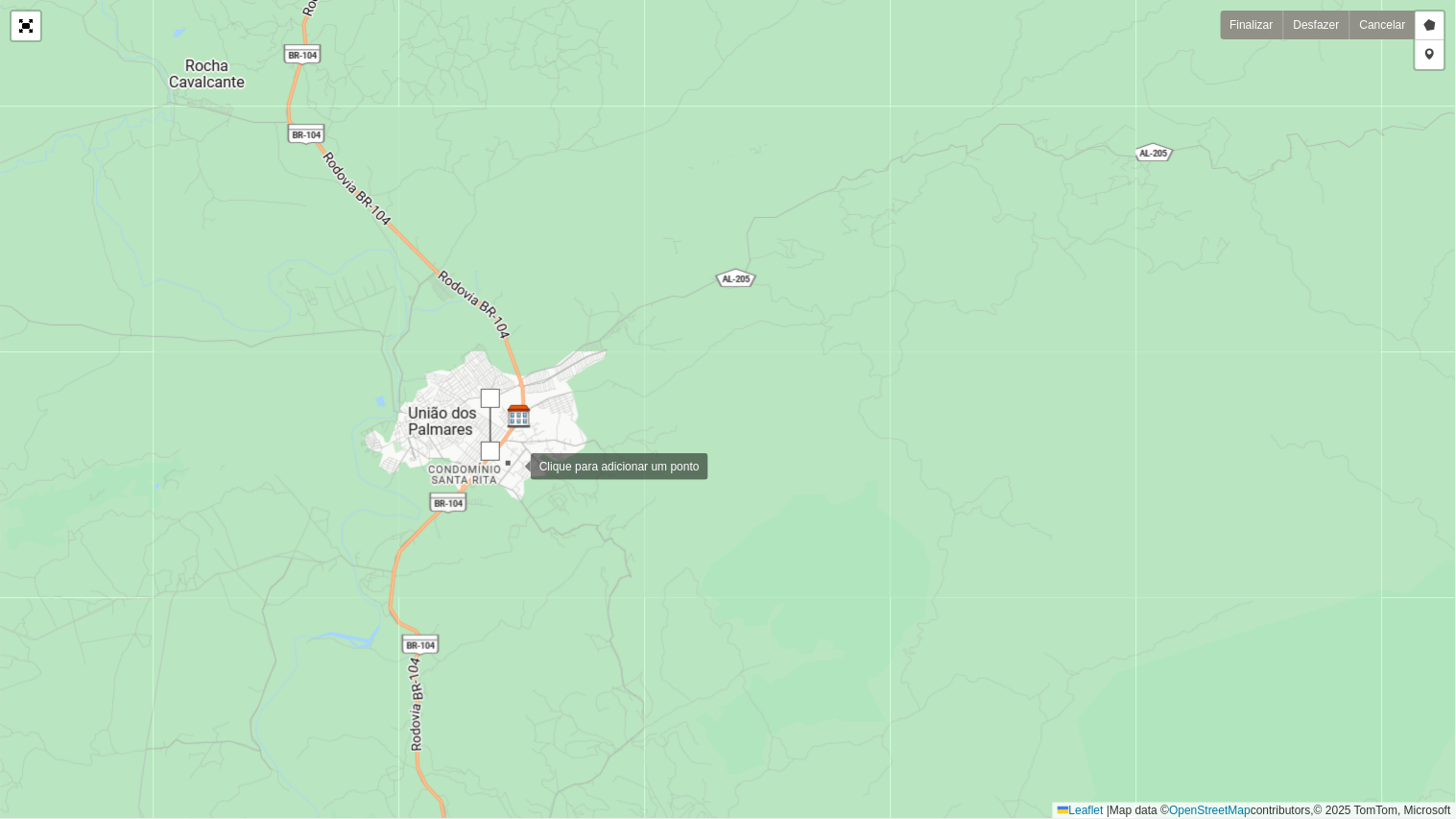 click at bounding box center (512, 465) 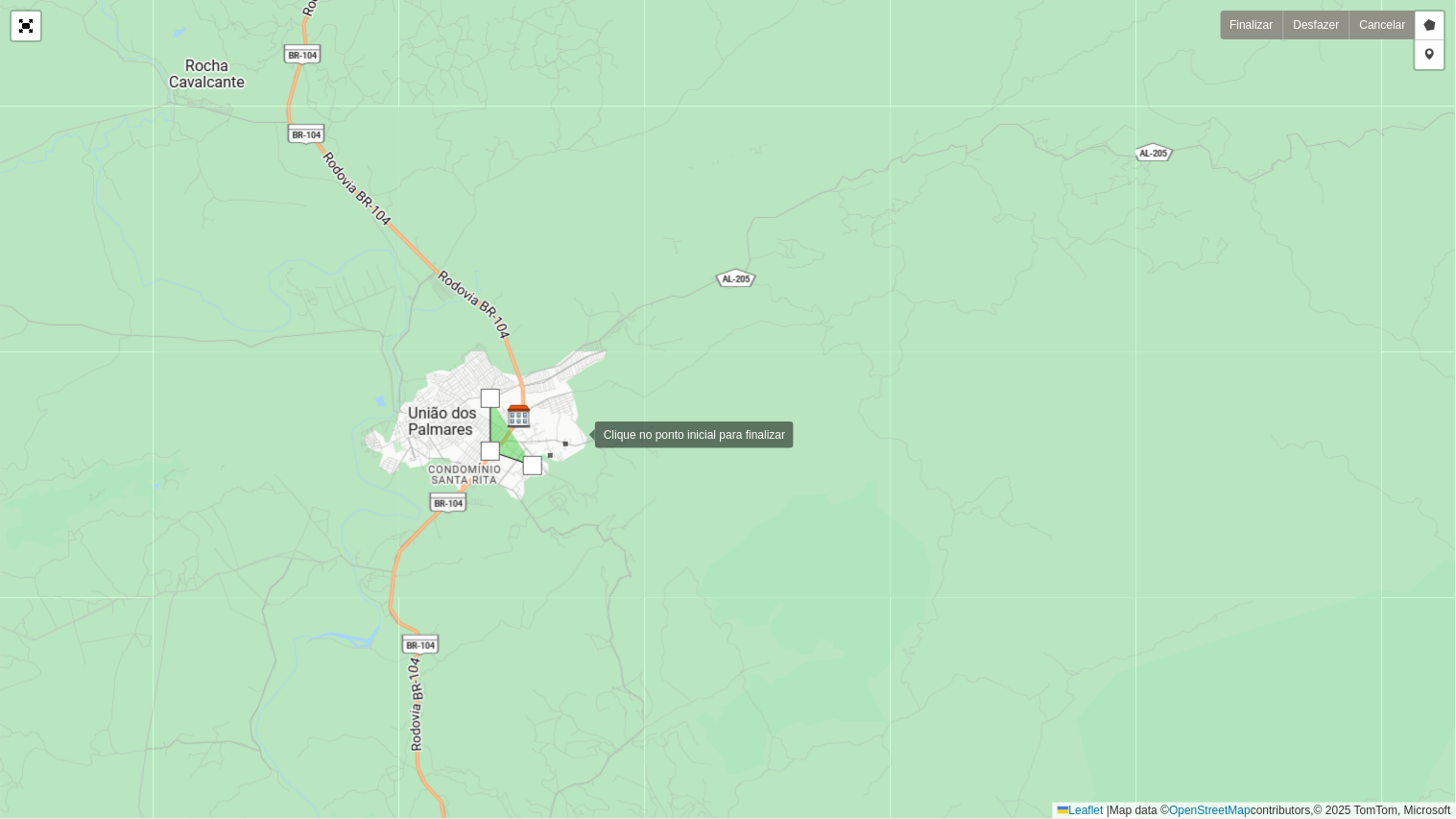 click at bounding box center (576, 433) 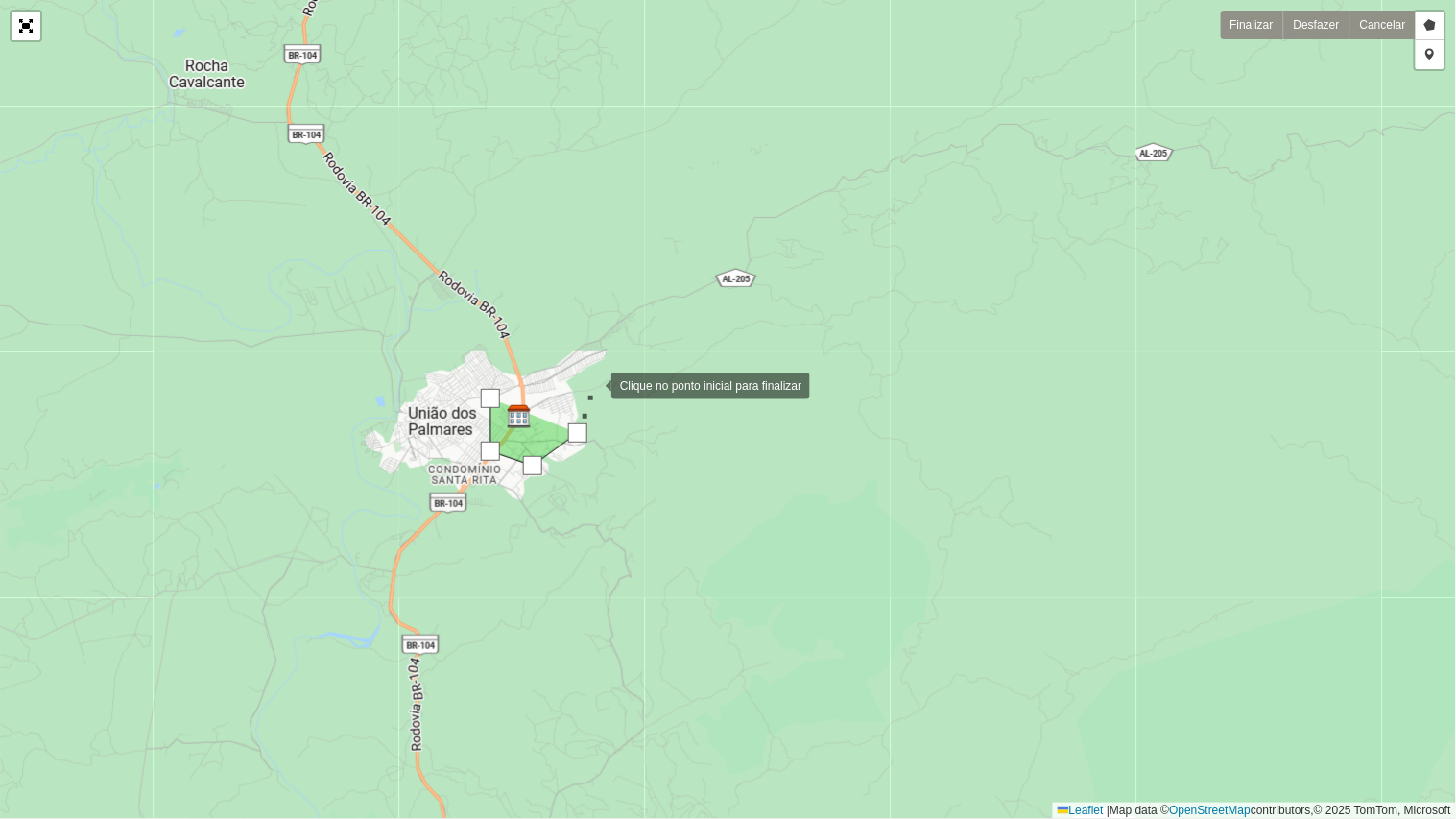 click at bounding box center [592, 384] 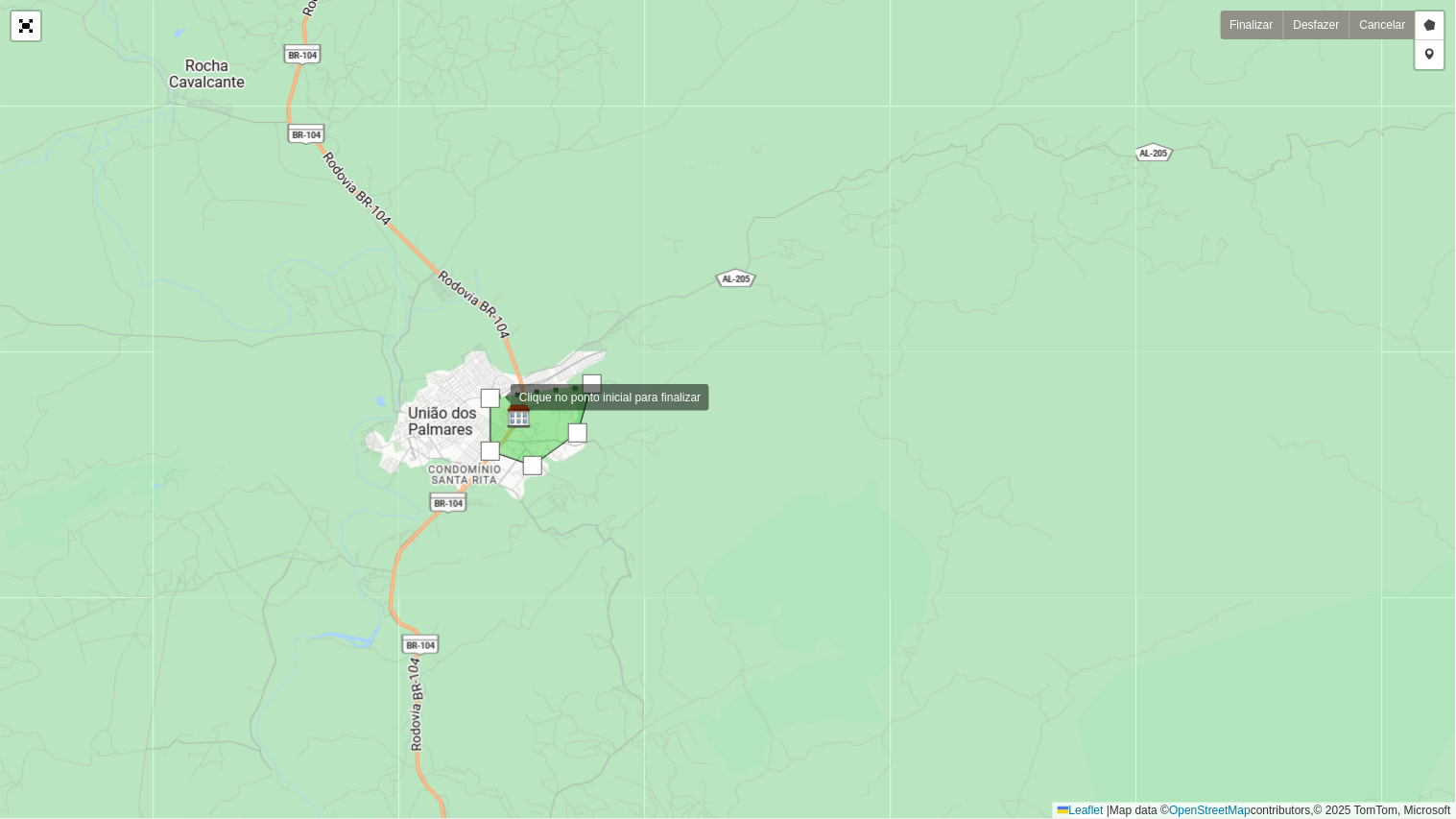 click at bounding box center [490, 398] 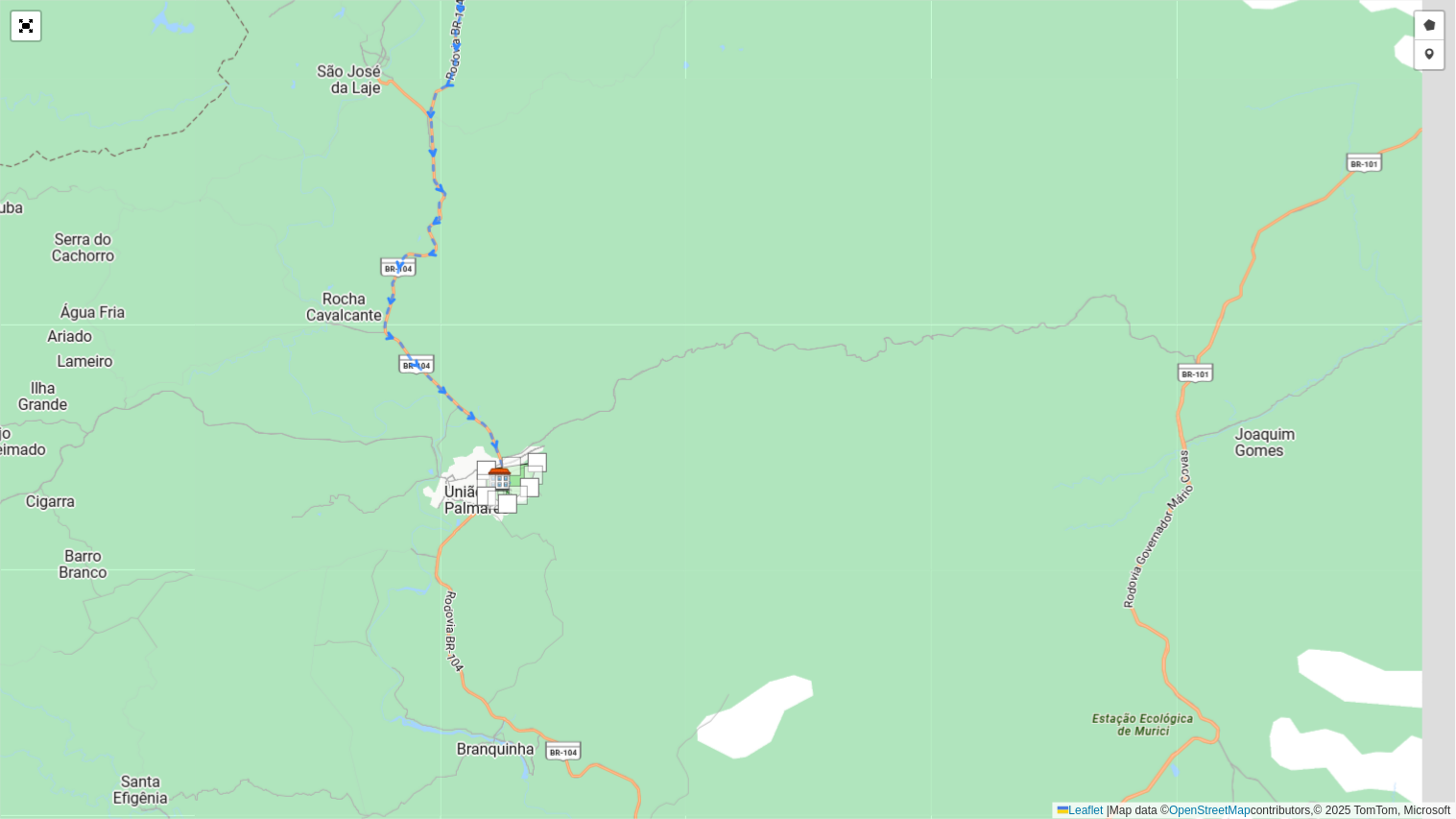 drag, startPoint x: 1197, startPoint y: 151, endPoint x: 899, endPoint y: 630, distance: 564.132 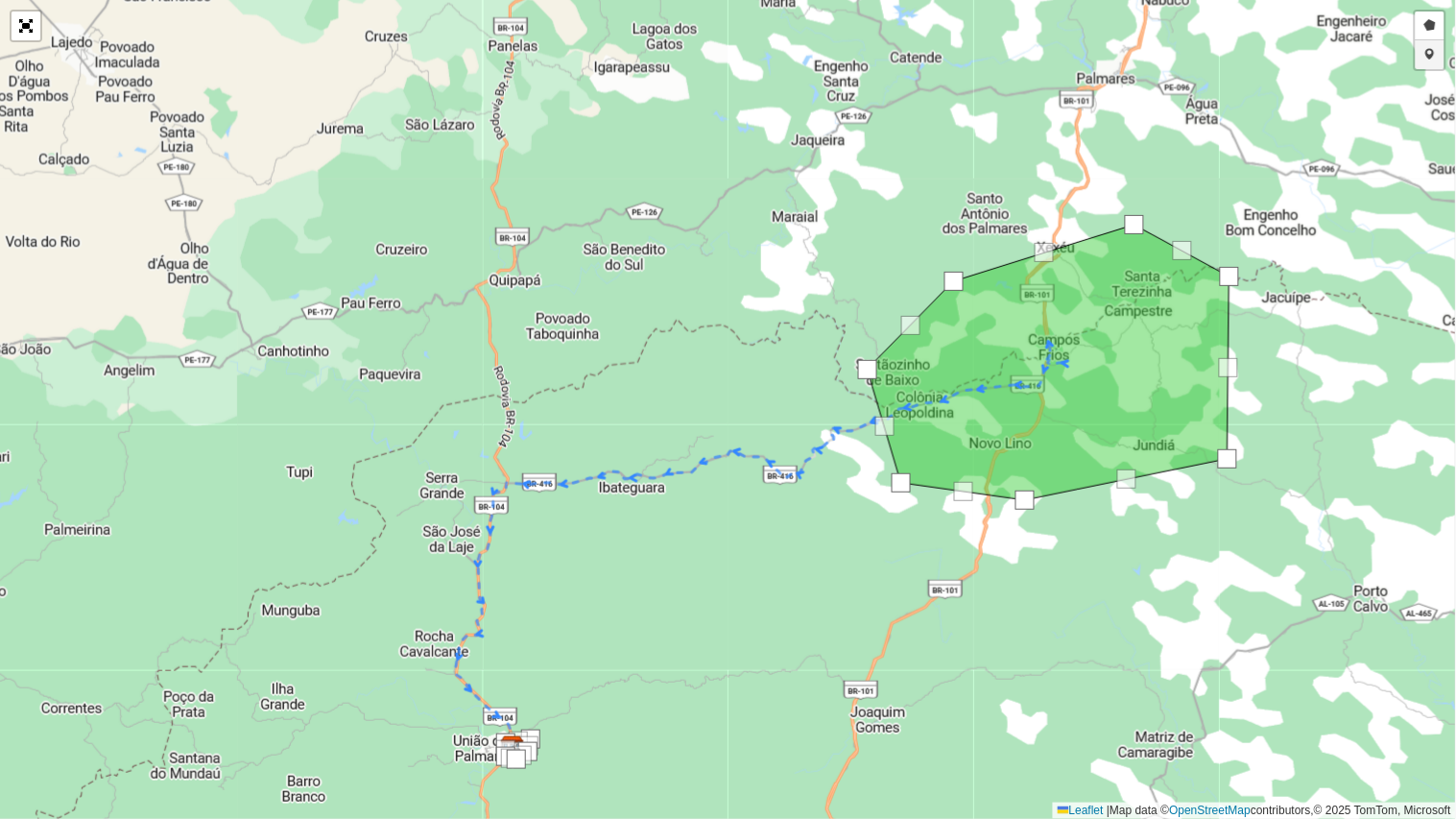 click on "Adicionar checkpoint" at bounding box center [1430, 55] 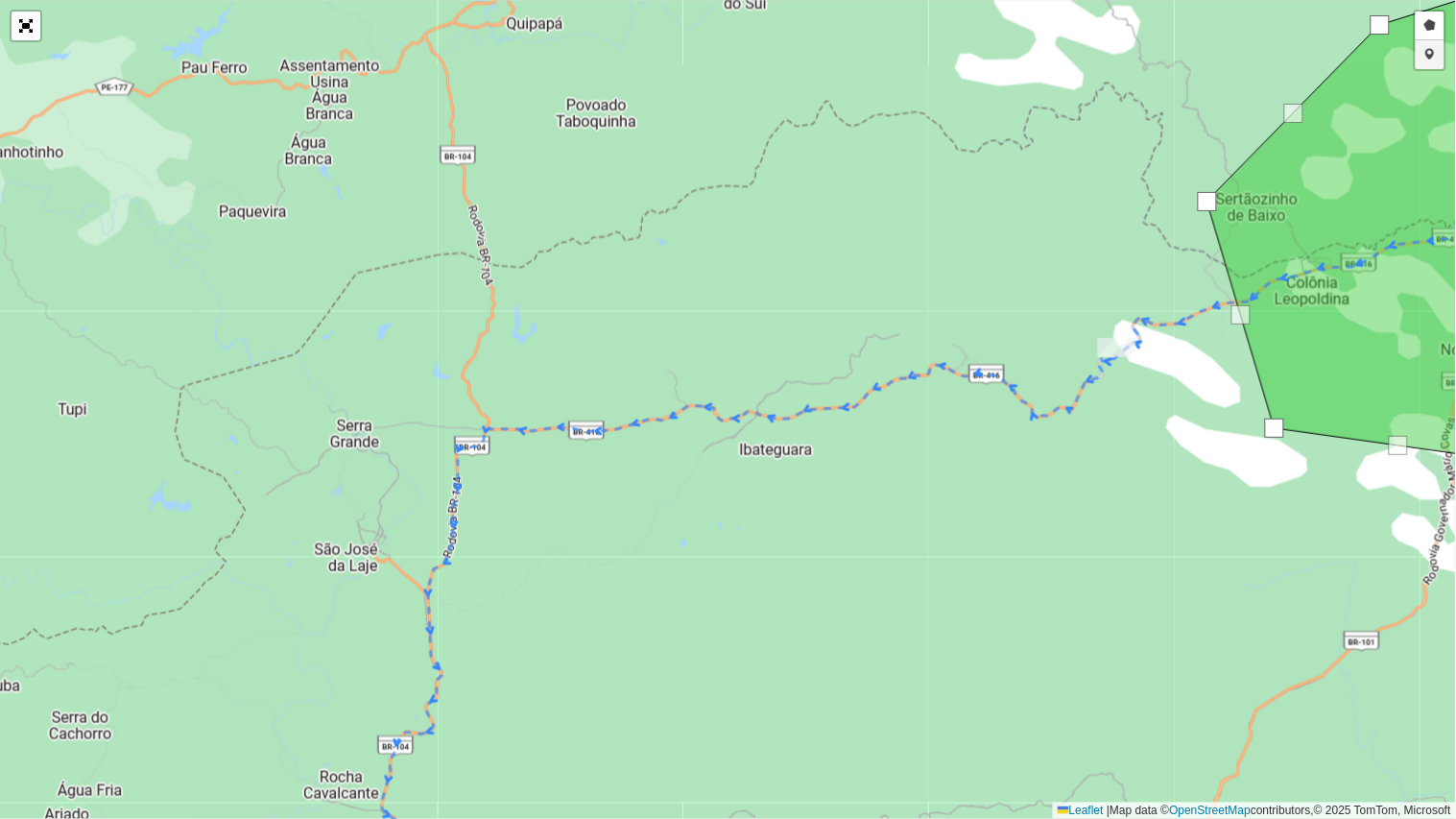 drag, startPoint x: 1428, startPoint y: 46, endPoint x: 1357, endPoint y: 113, distance: 97.621719 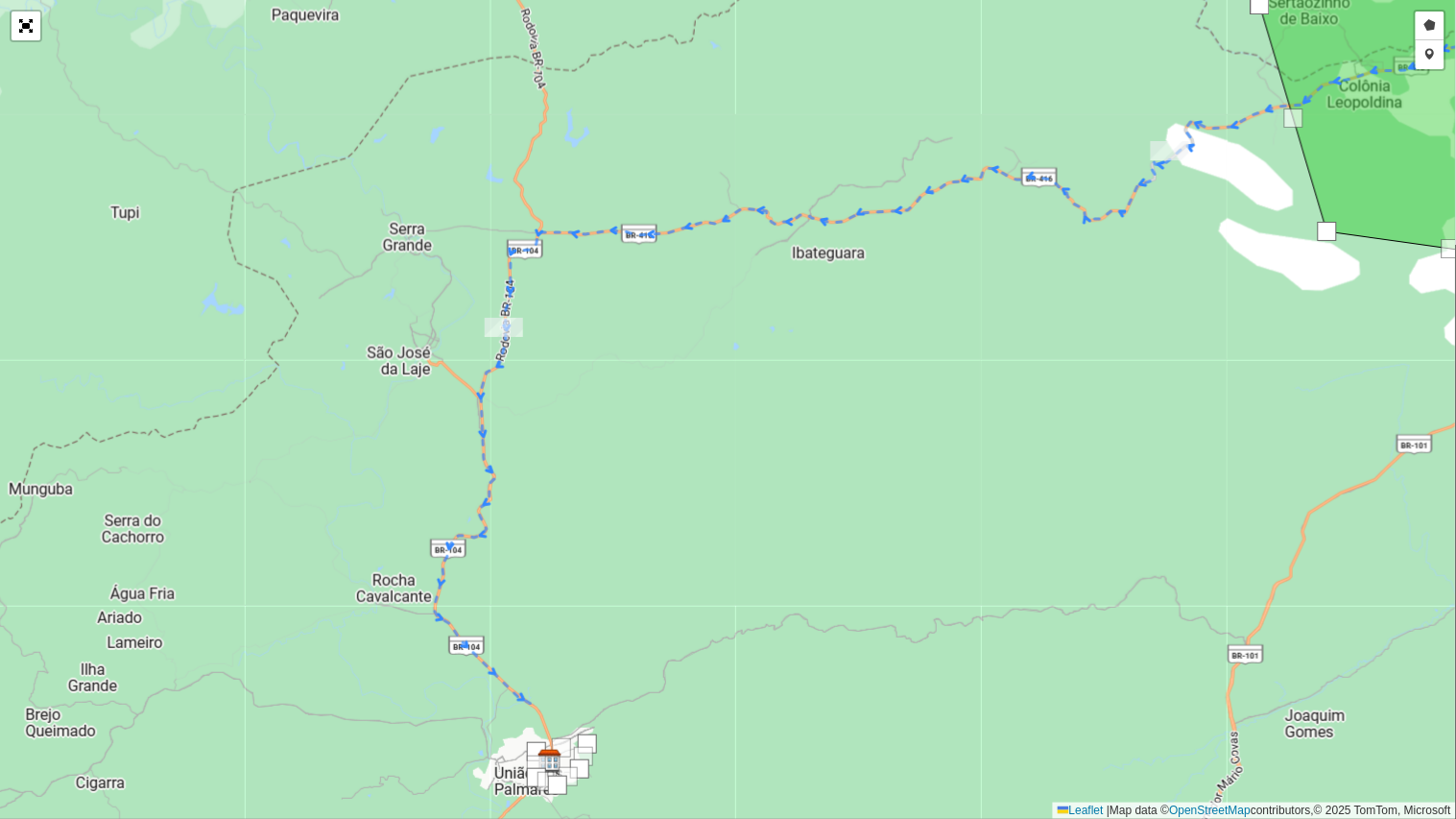 drag, startPoint x: 659, startPoint y: 569, endPoint x: 682, endPoint y: 381, distance: 189.40169 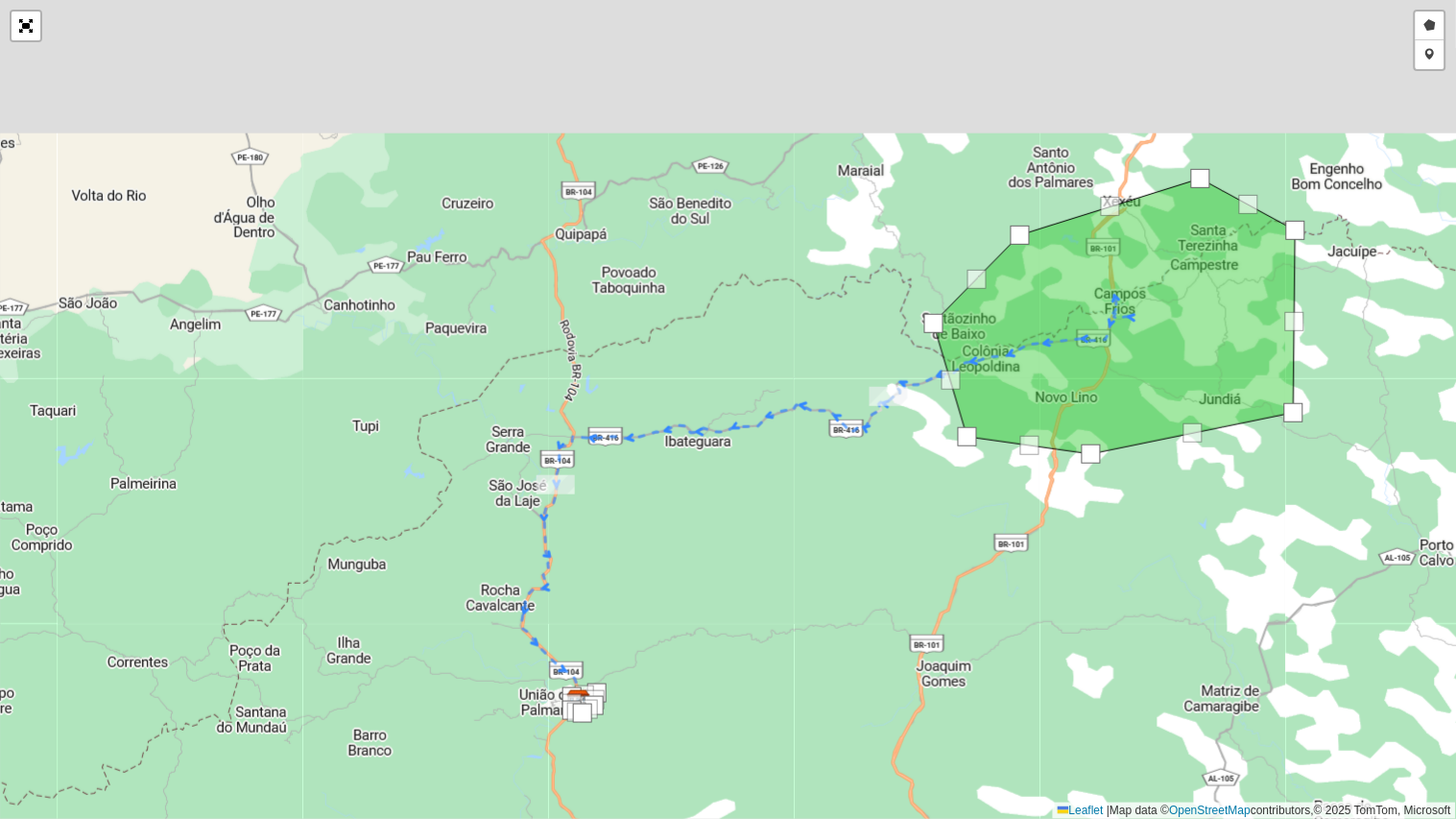 drag, startPoint x: 951, startPoint y: 458, endPoint x: 907, endPoint y: 532, distance: 86.092973 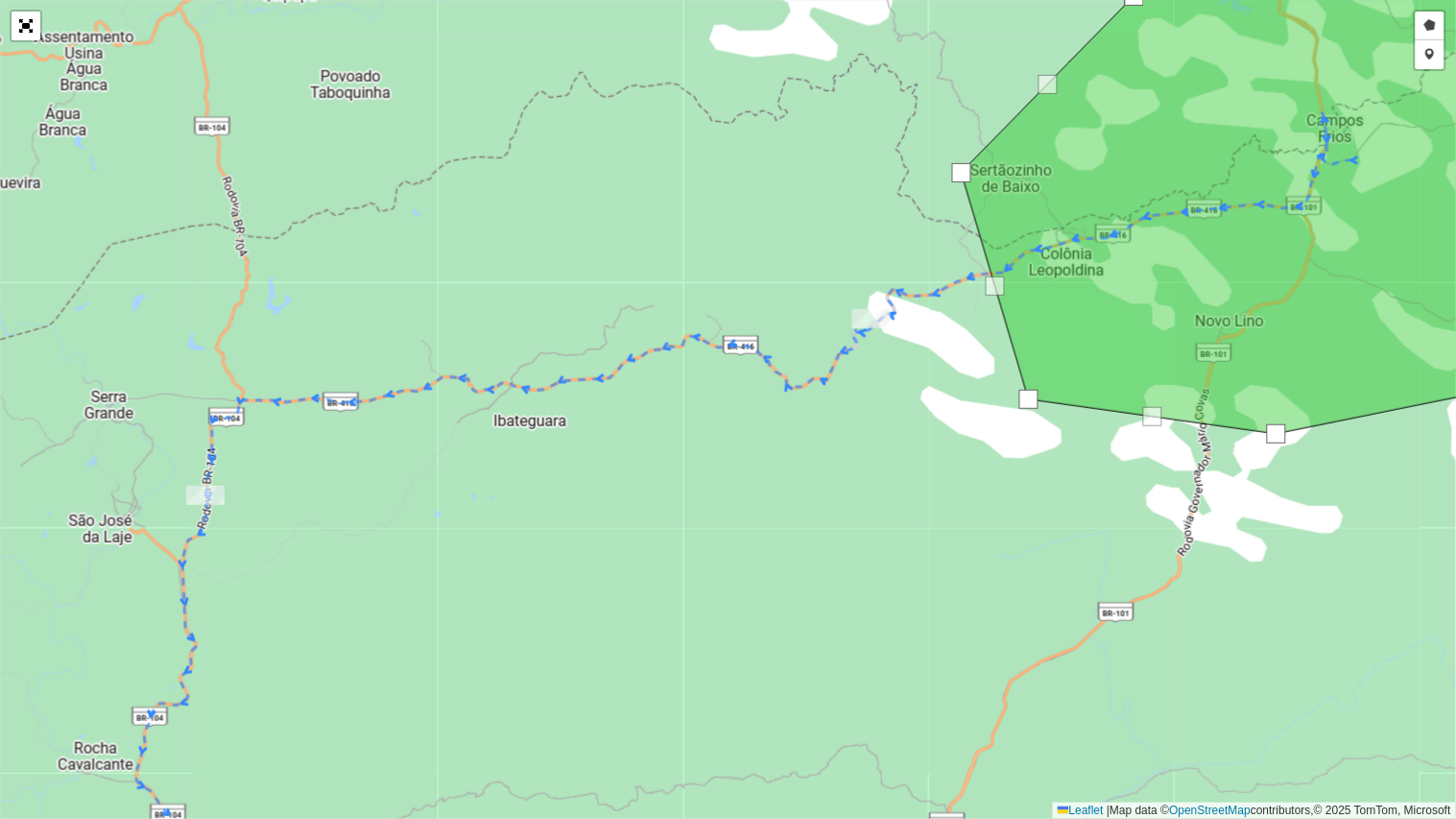 drag, startPoint x: 659, startPoint y: 610, endPoint x: 615, endPoint y: 547, distance: 76.843998 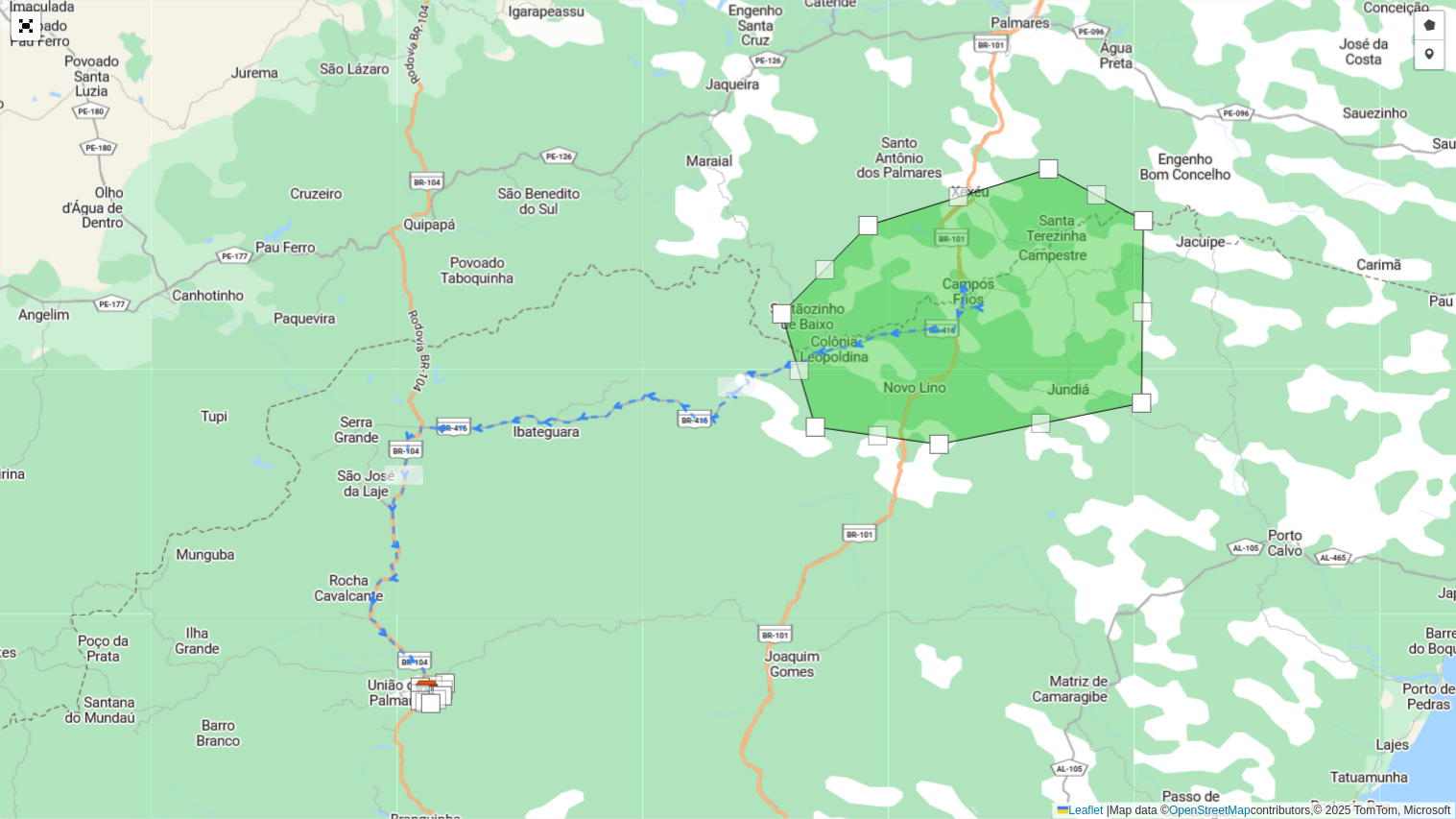 drag, startPoint x: 669, startPoint y: 597, endPoint x: 699, endPoint y: 446, distance: 153.95129 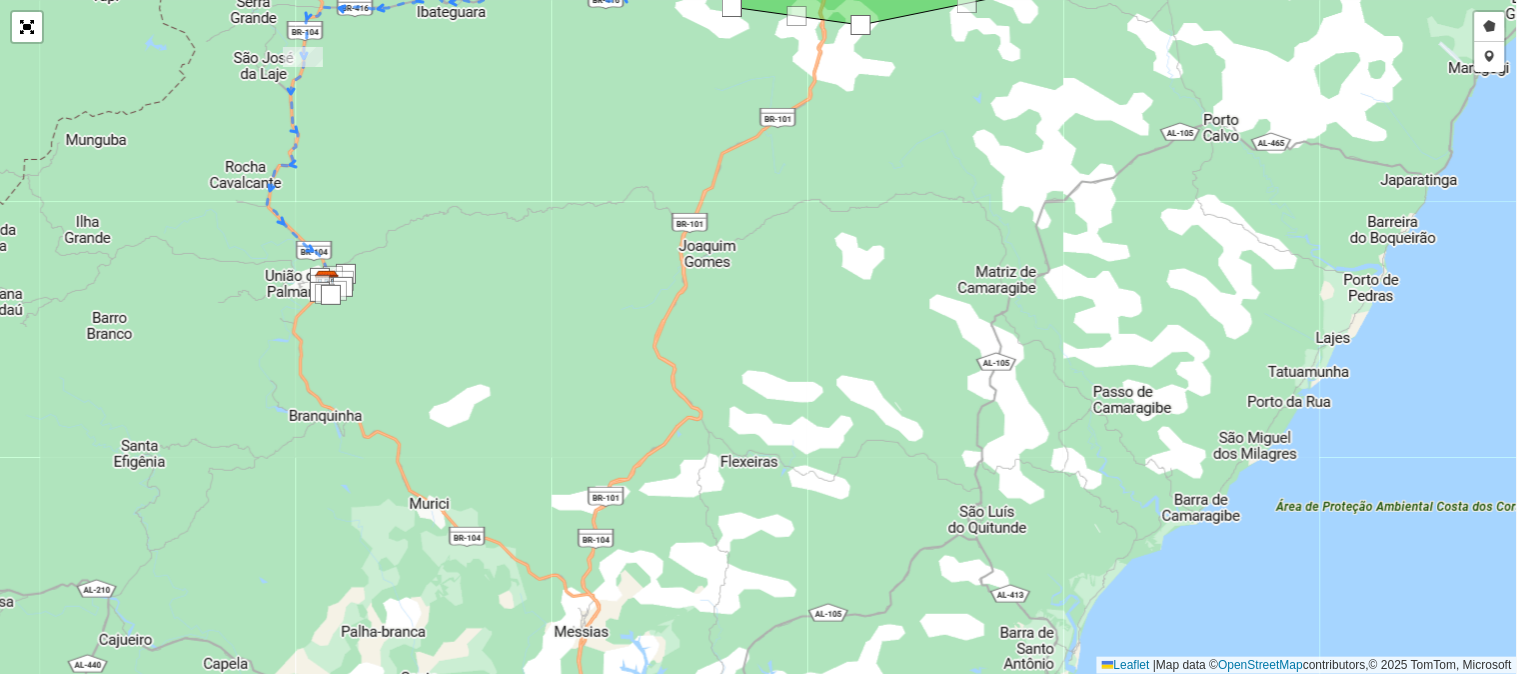 scroll, scrollTop: 120, scrollLeft: 0, axis: vertical 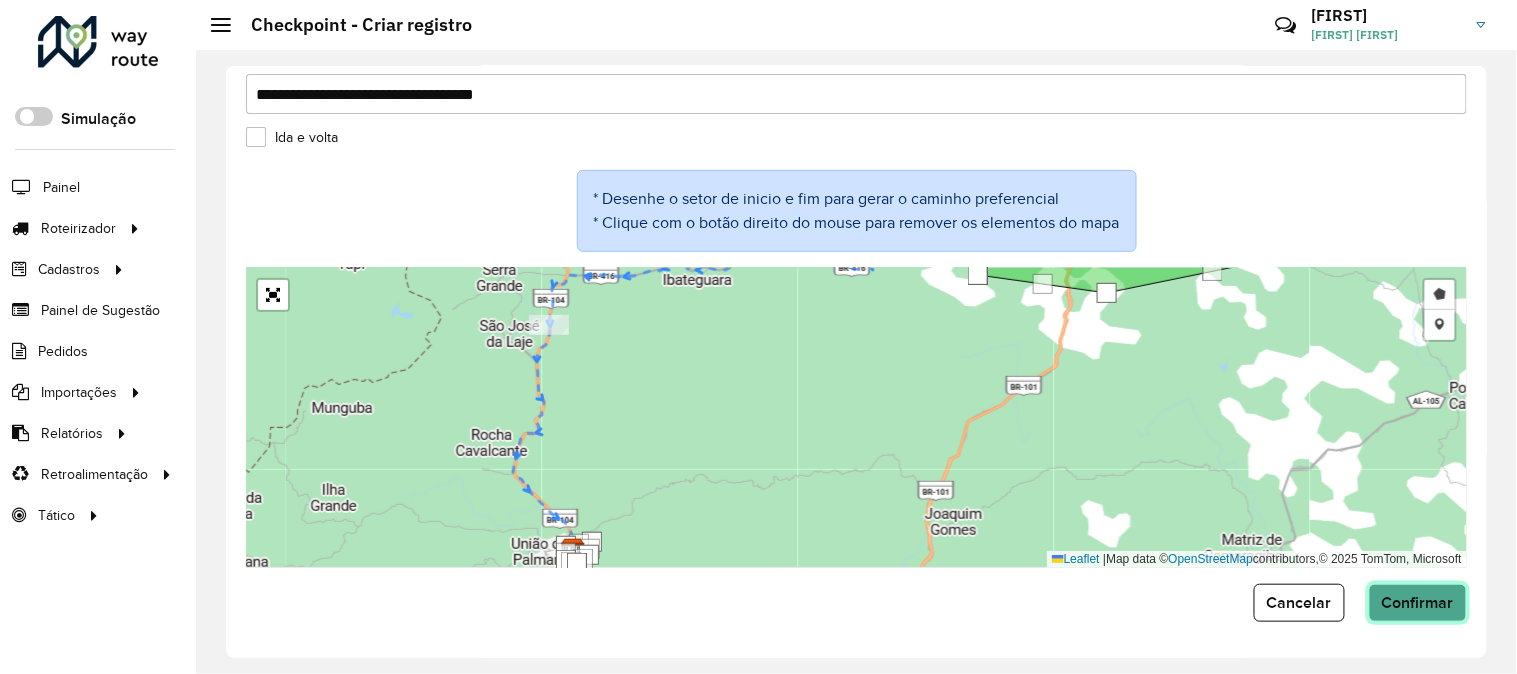 click on "Confirmar" 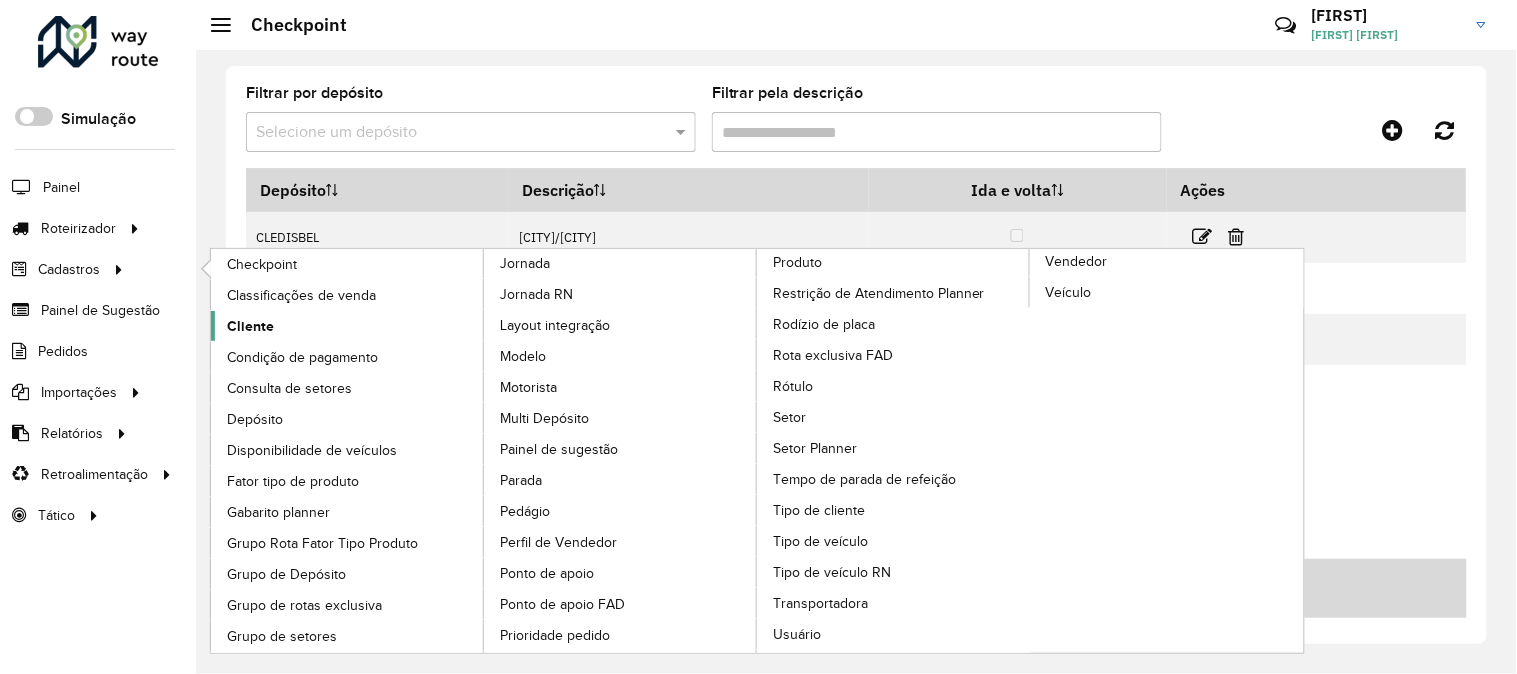 click on "Cliente" 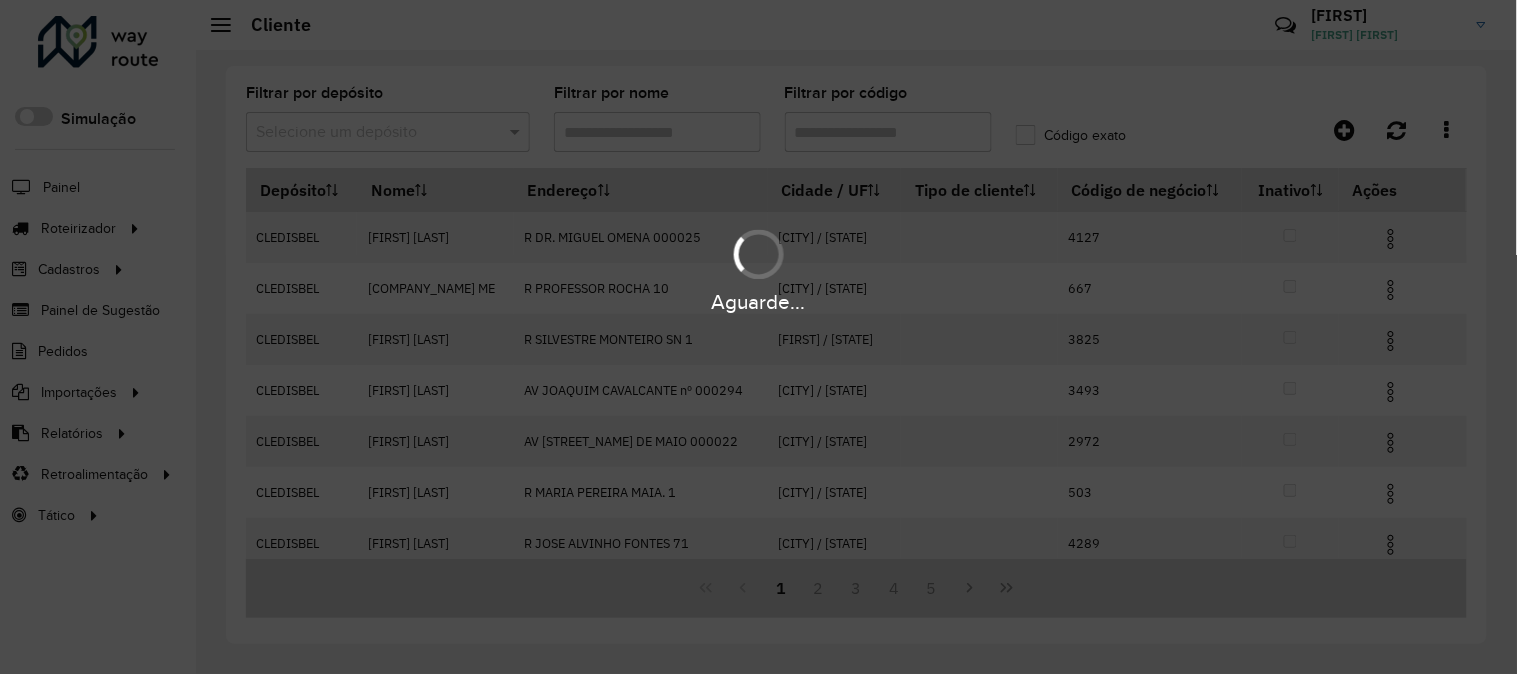 click on "Aguarde..." at bounding box center (758, 337) 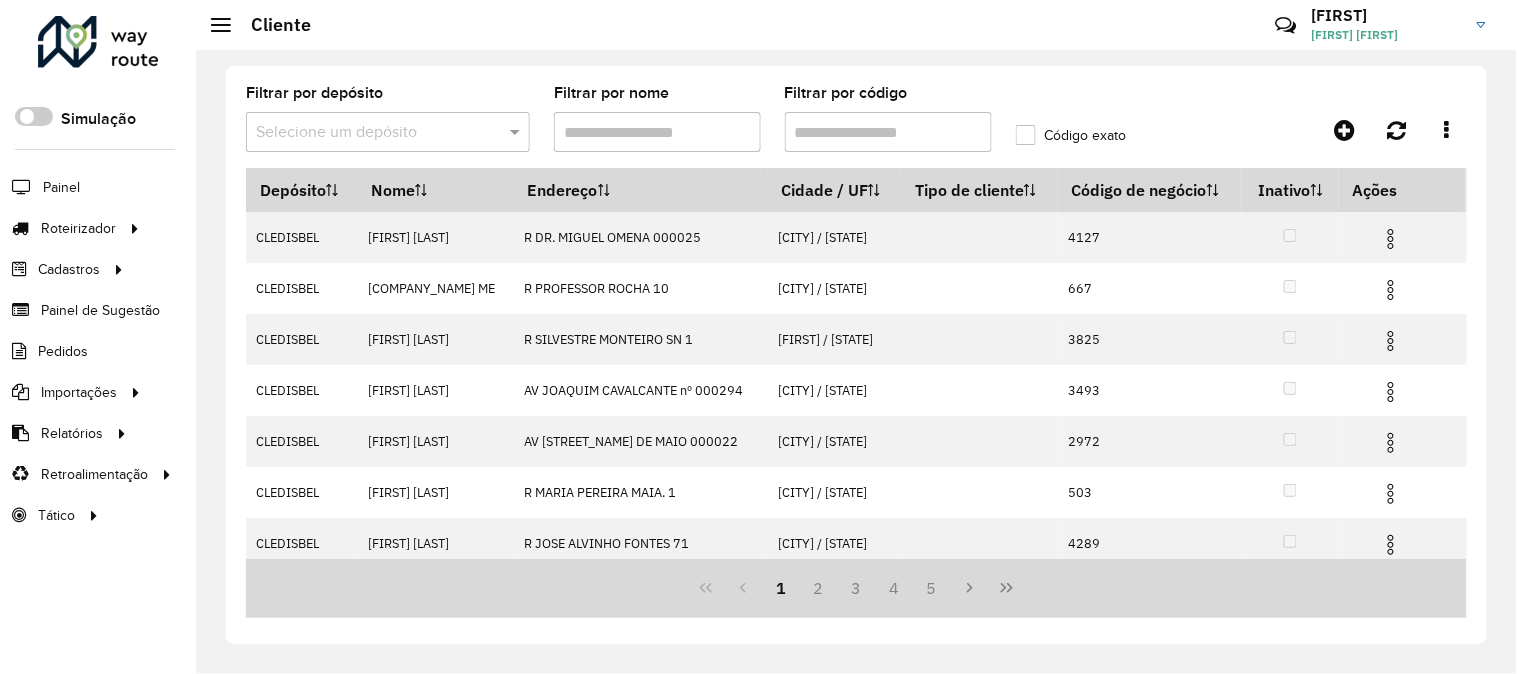 click at bounding box center (368, 133) 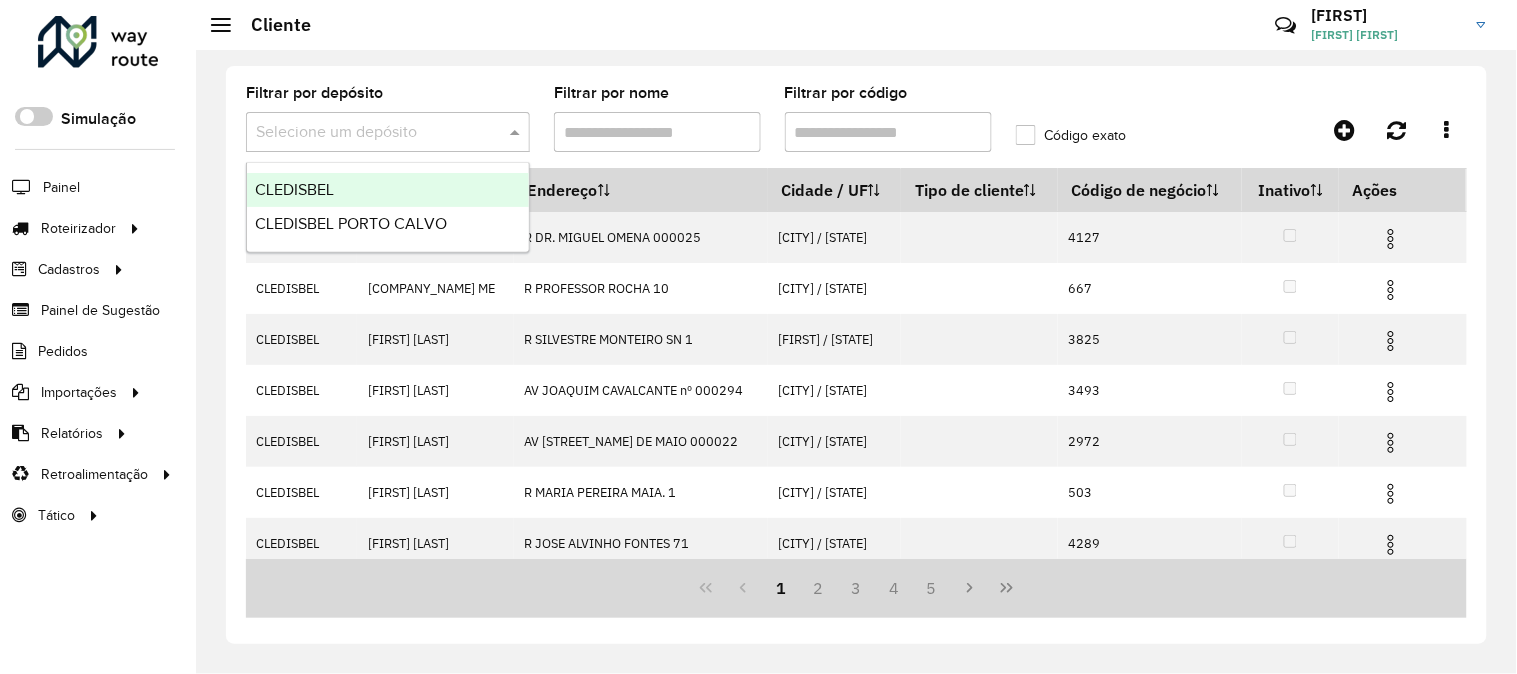 click on "CLEDISBEL" at bounding box center [388, 190] 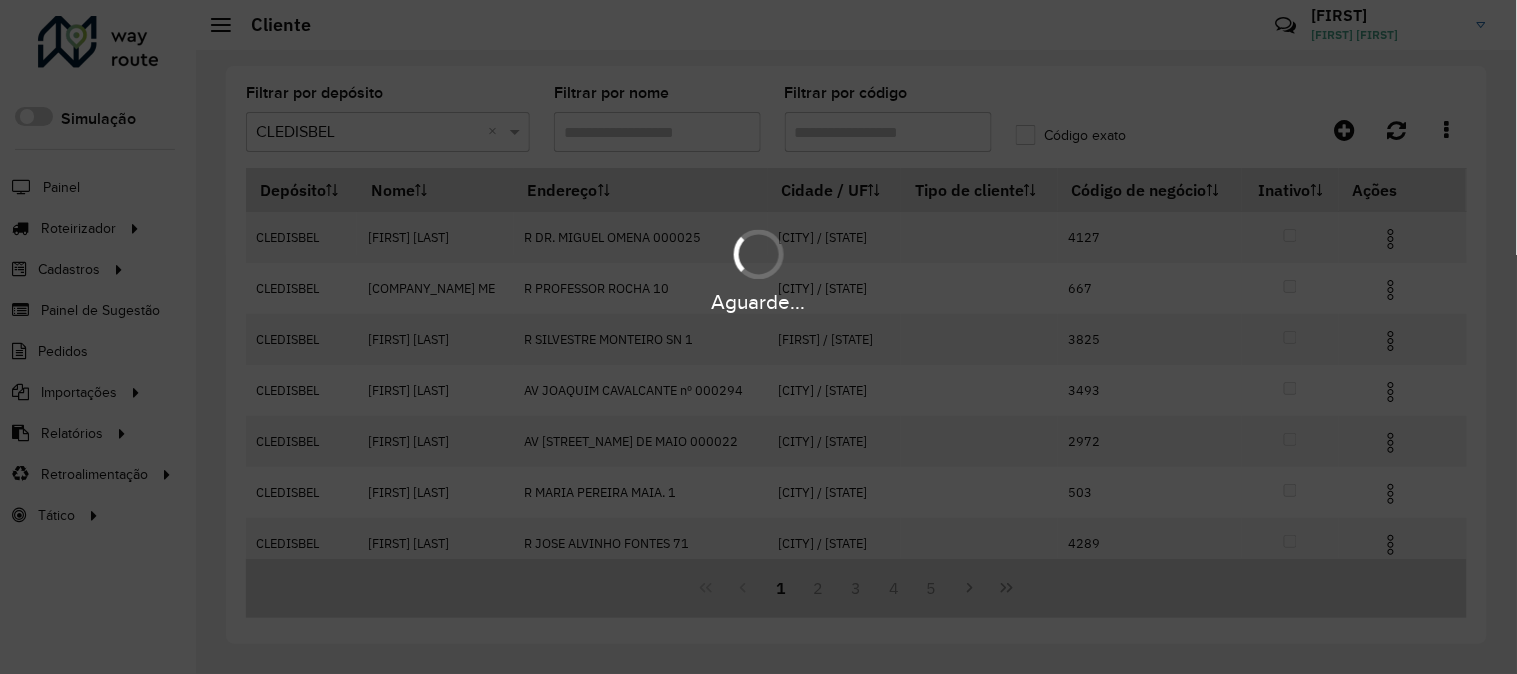 click on "Aguarde..." at bounding box center [758, 337] 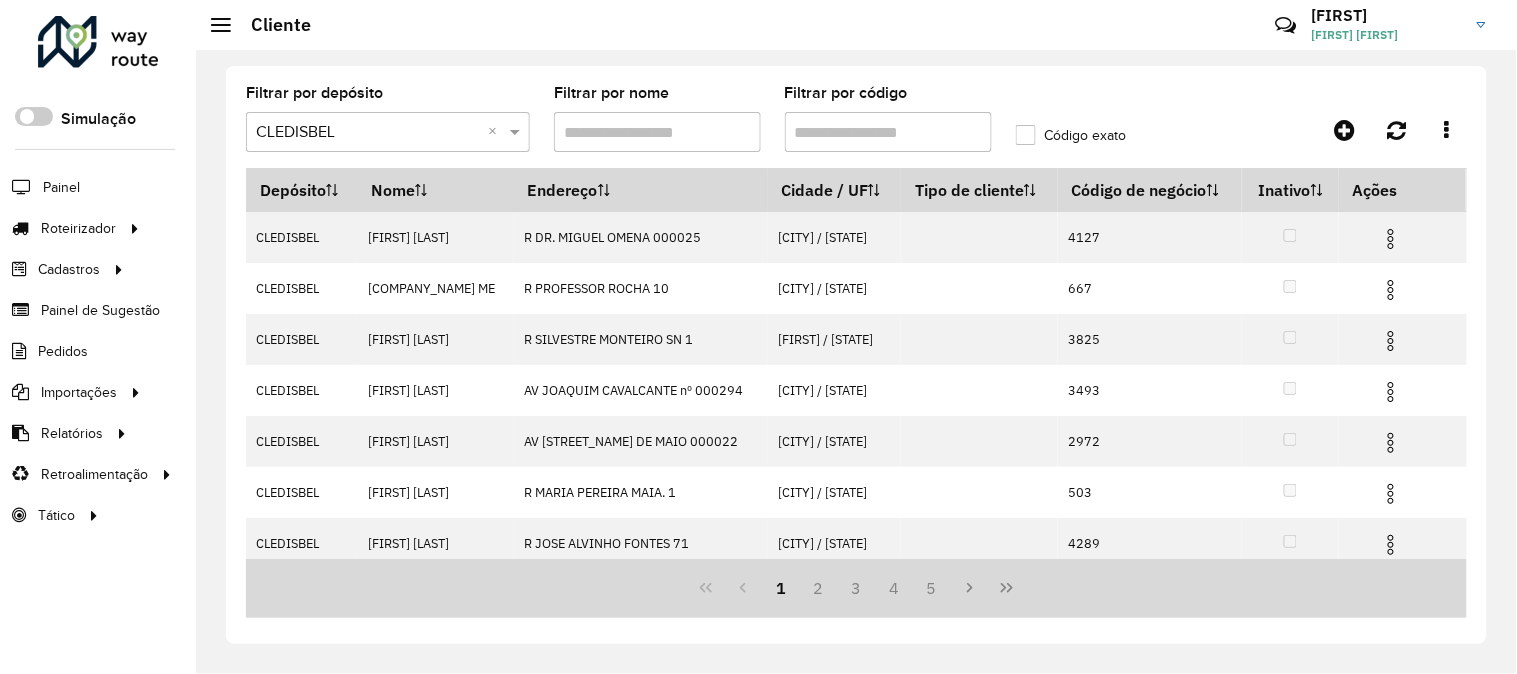 click on "Filtrar por código" at bounding box center [888, 132] 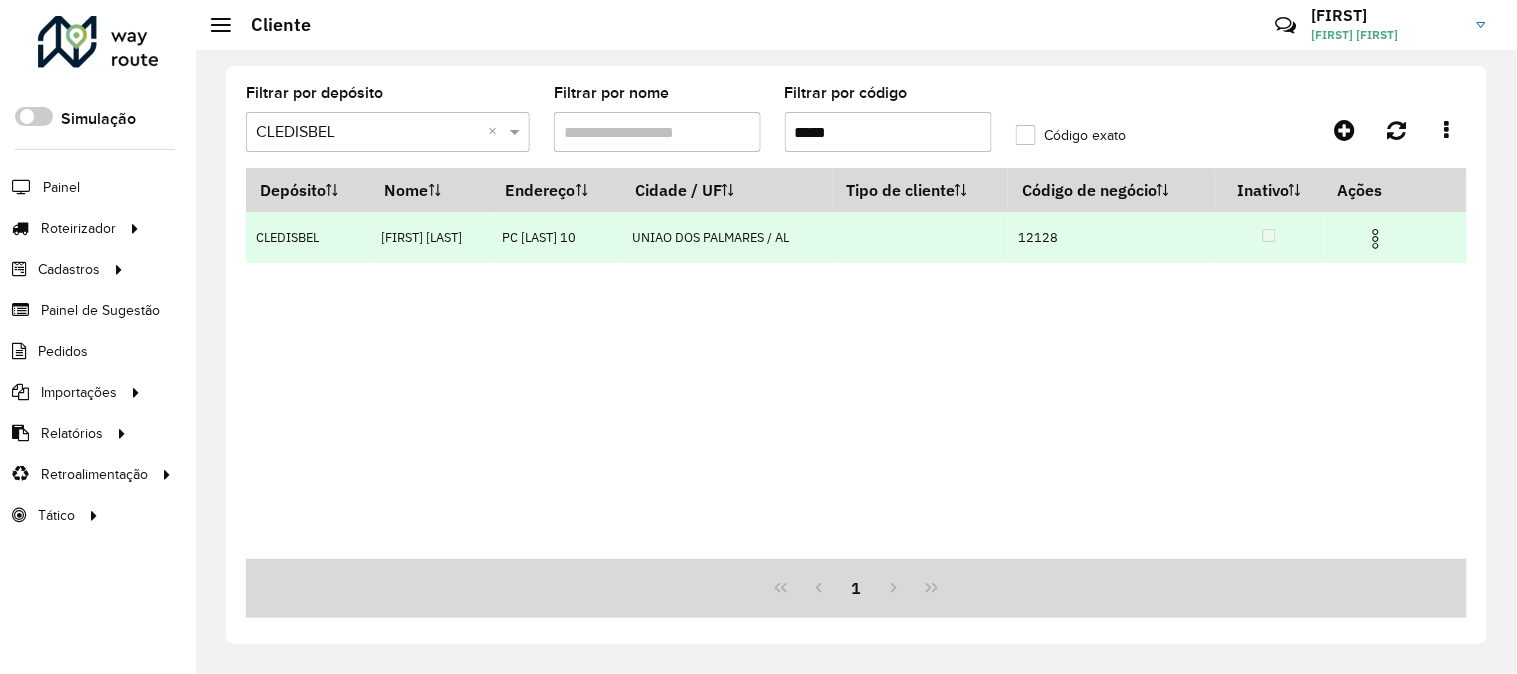 type on "*****" 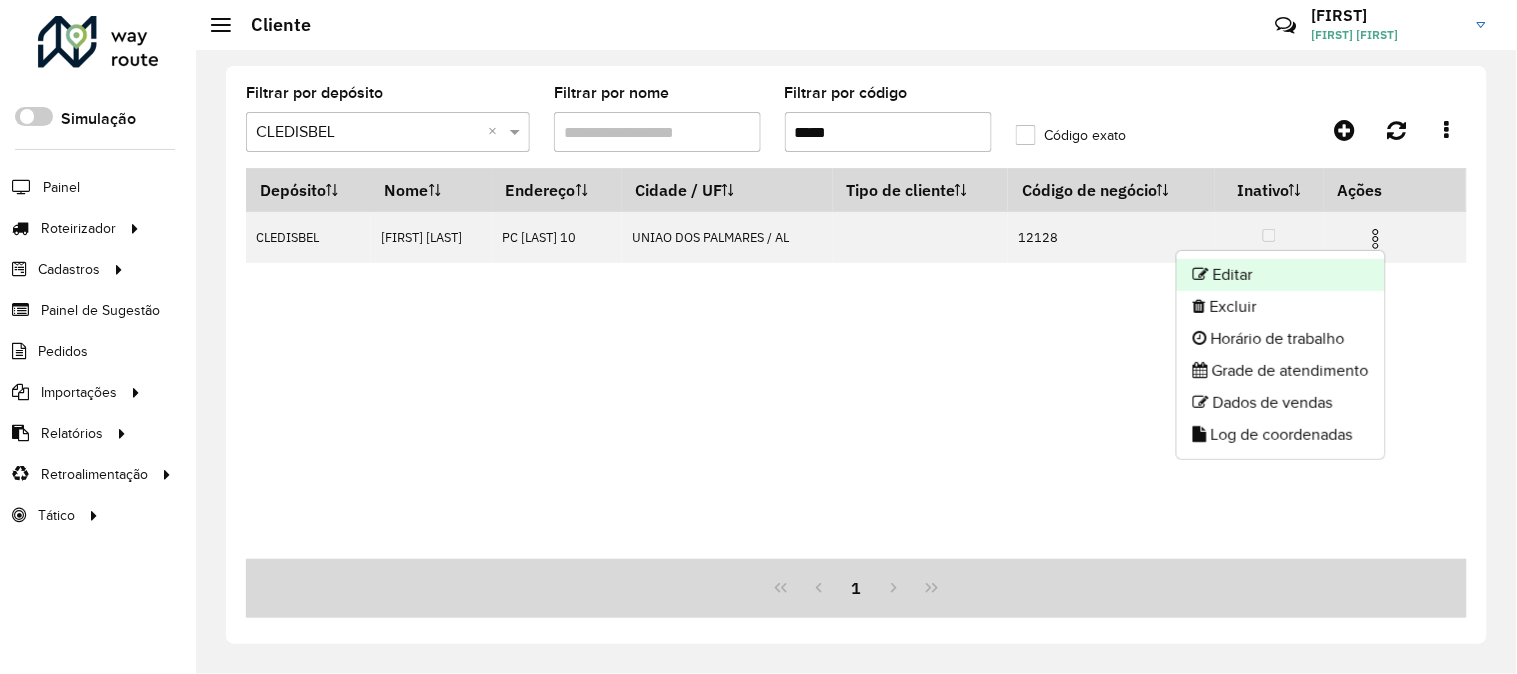 click on "Editar" 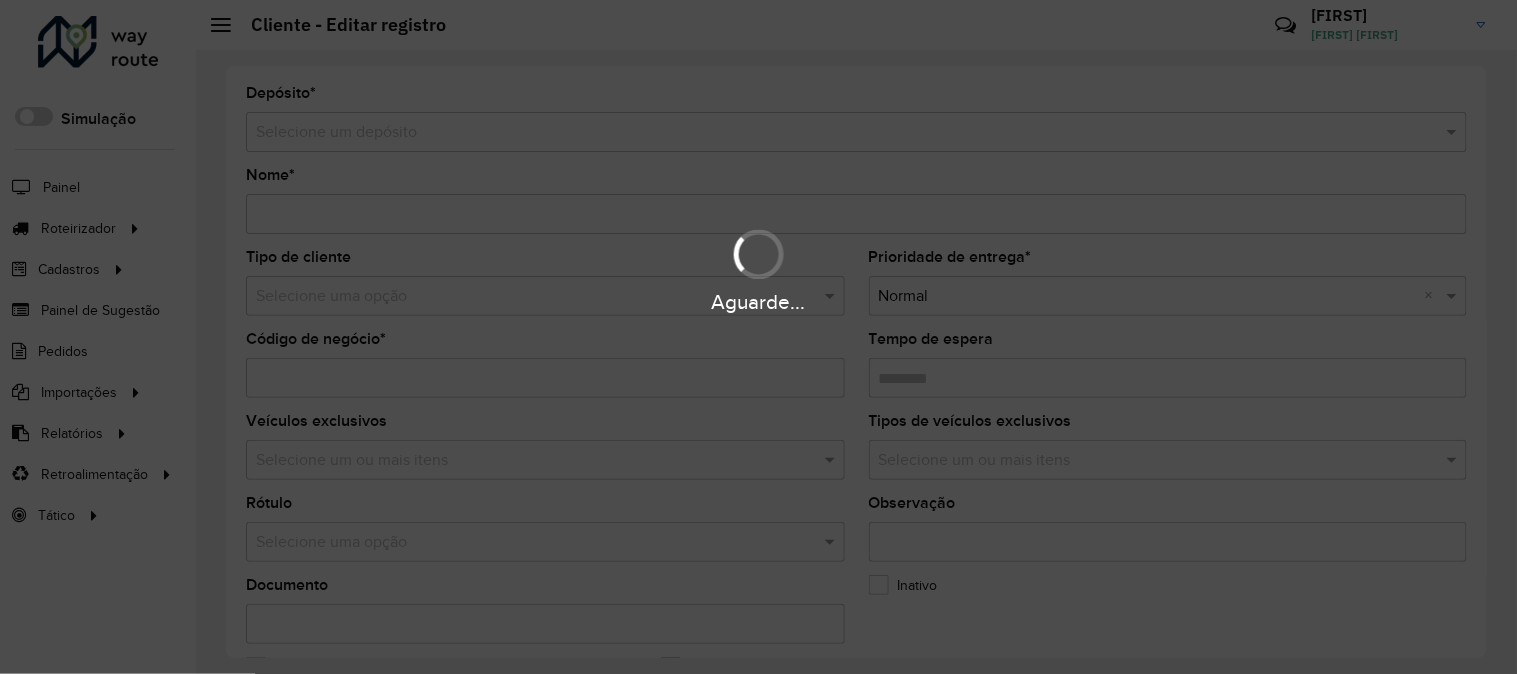 type on "**********" 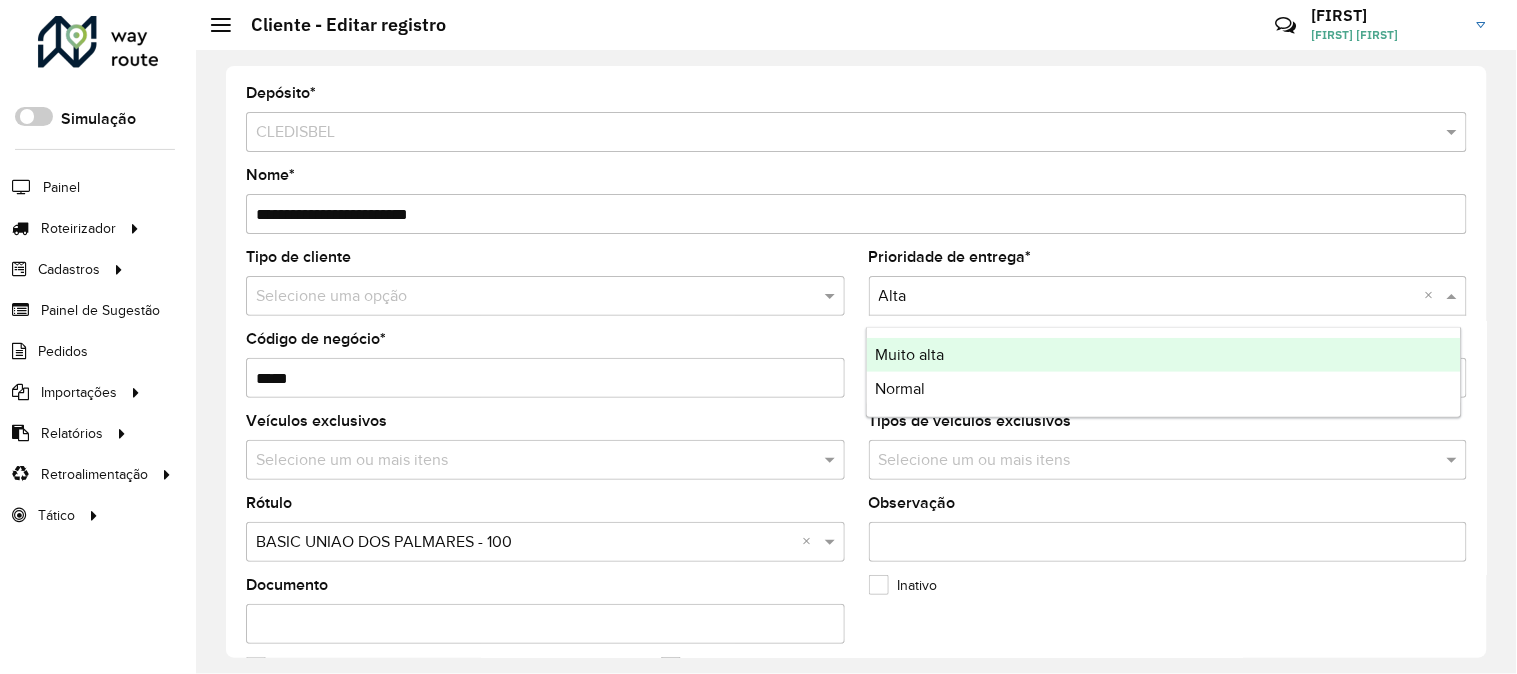 click at bounding box center (1148, 297) 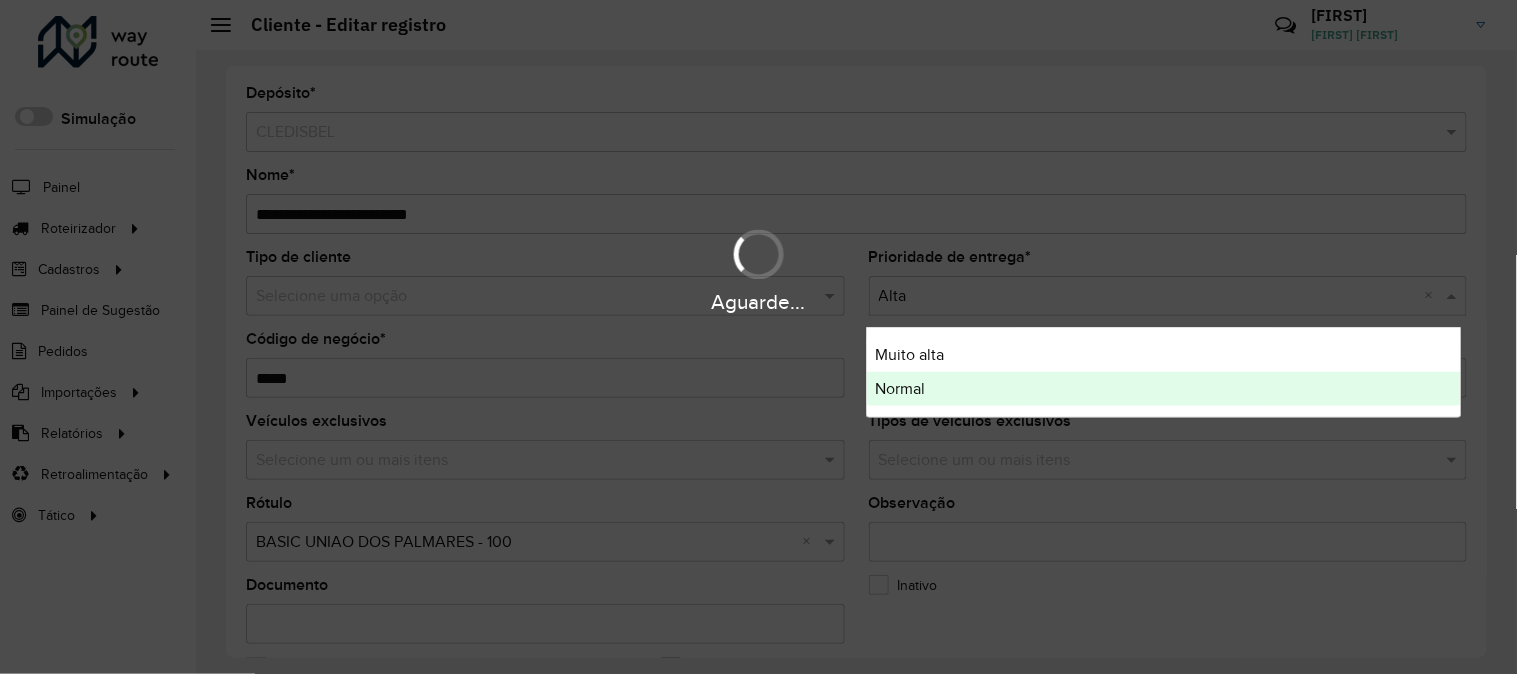 click on "Normal" at bounding box center (1164, 389) 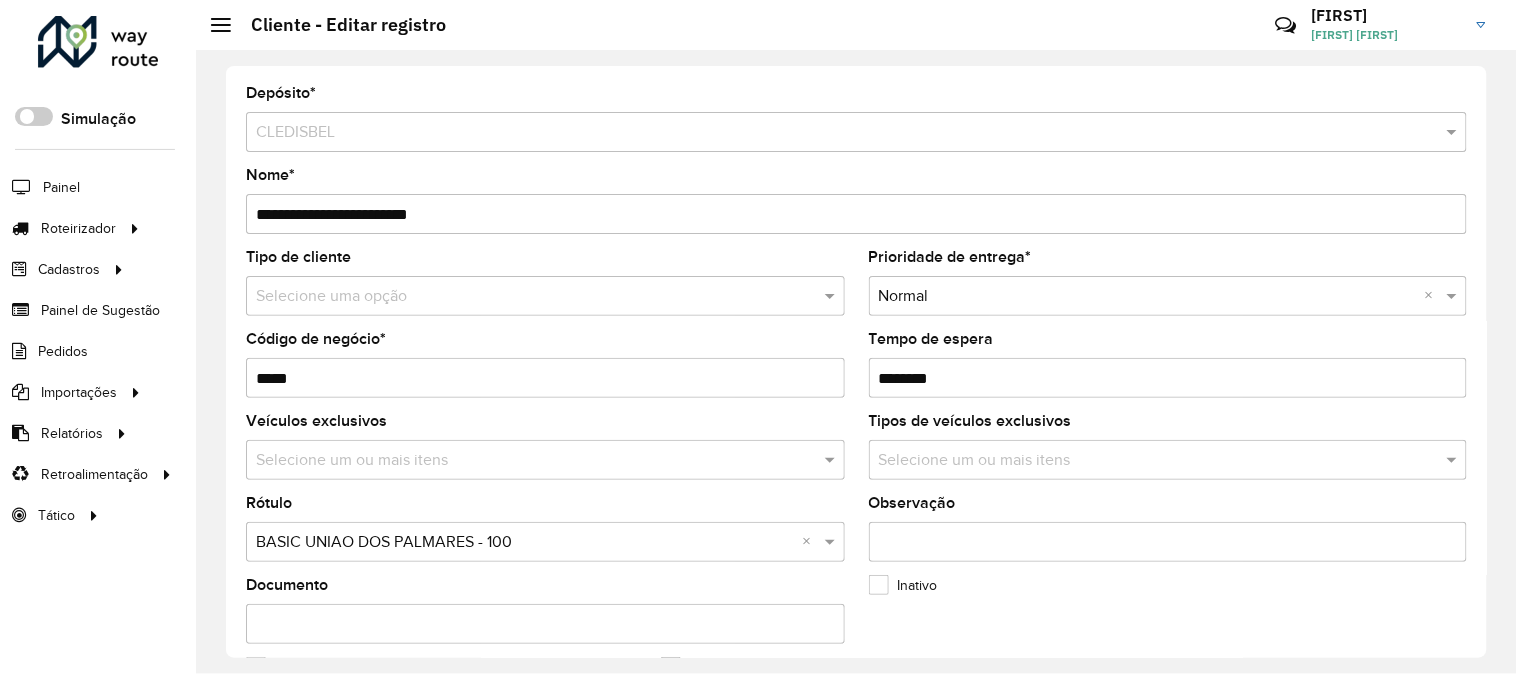 click on "Tempo de espera" 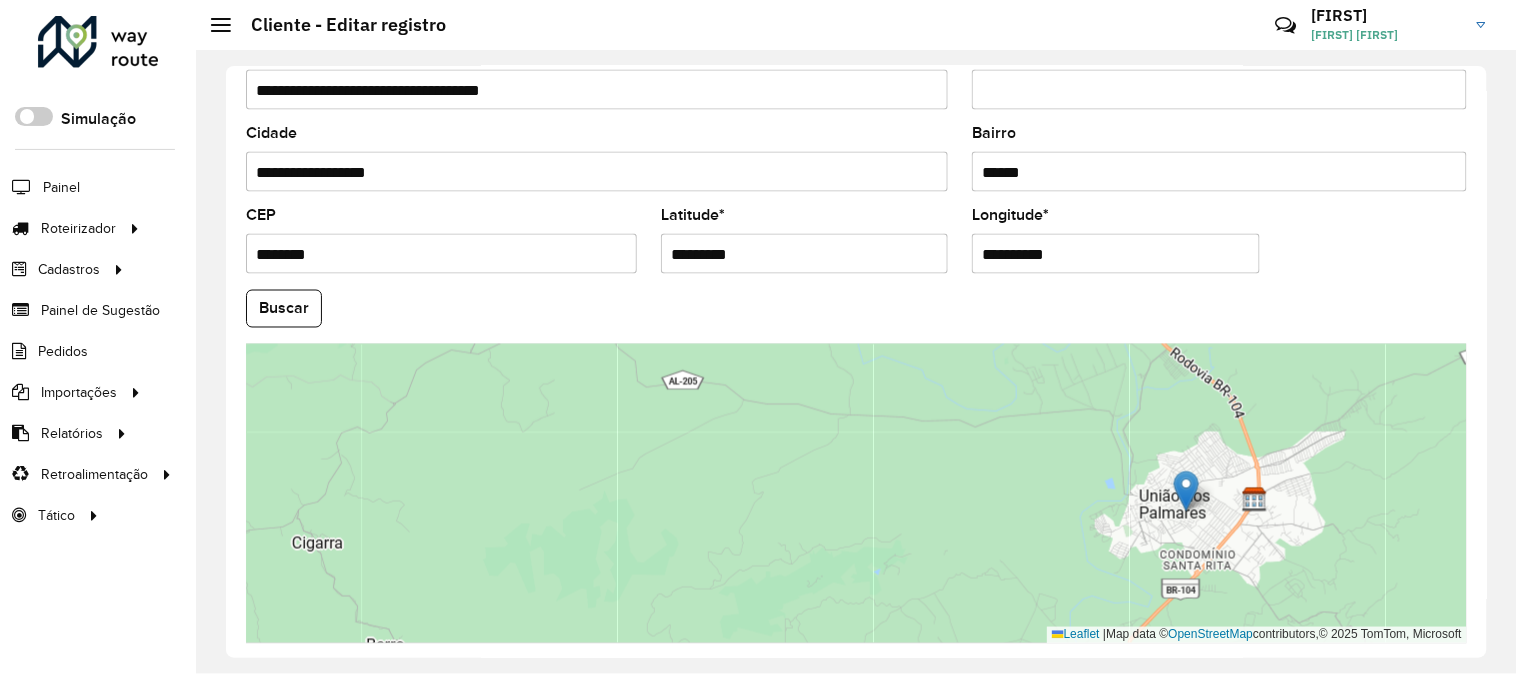 scroll, scrollTop: 817, scrollLeft: 0, axis: vertical 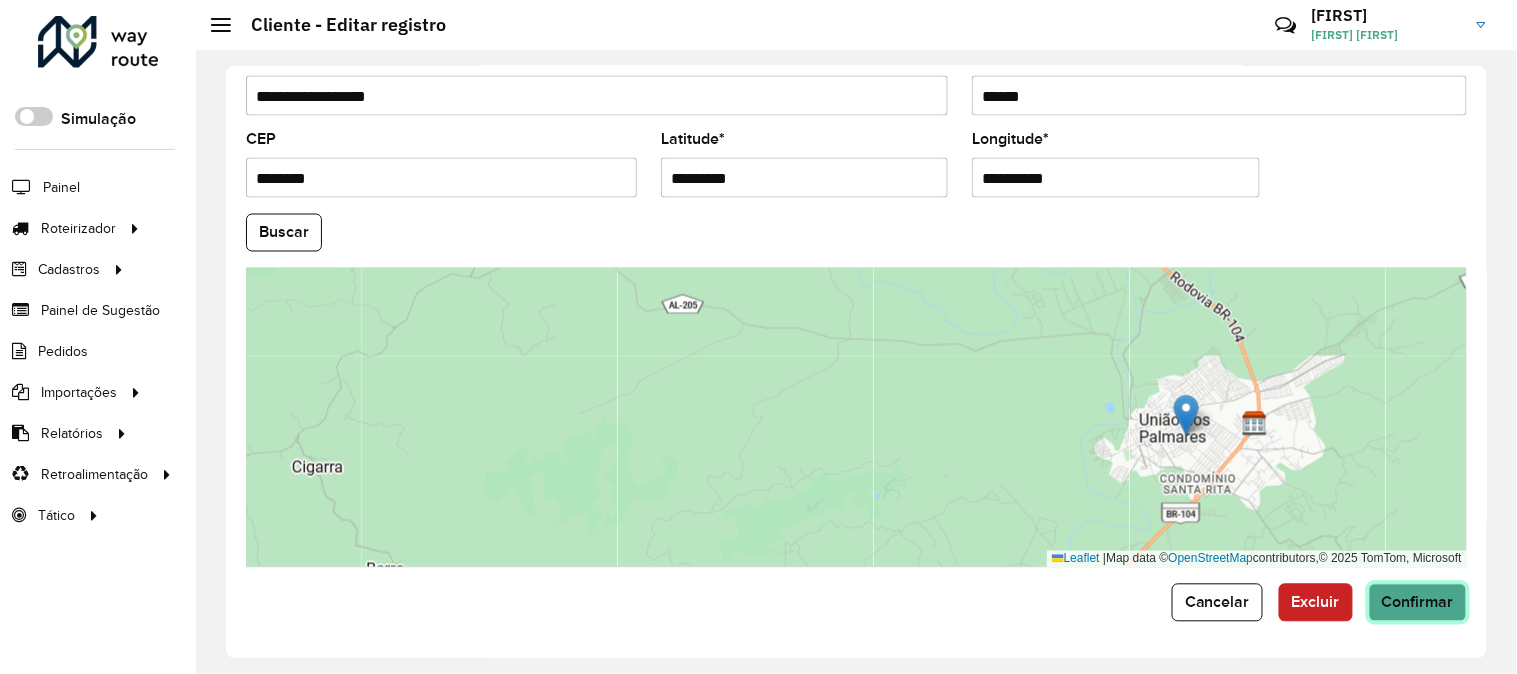 click on "Confirmar" 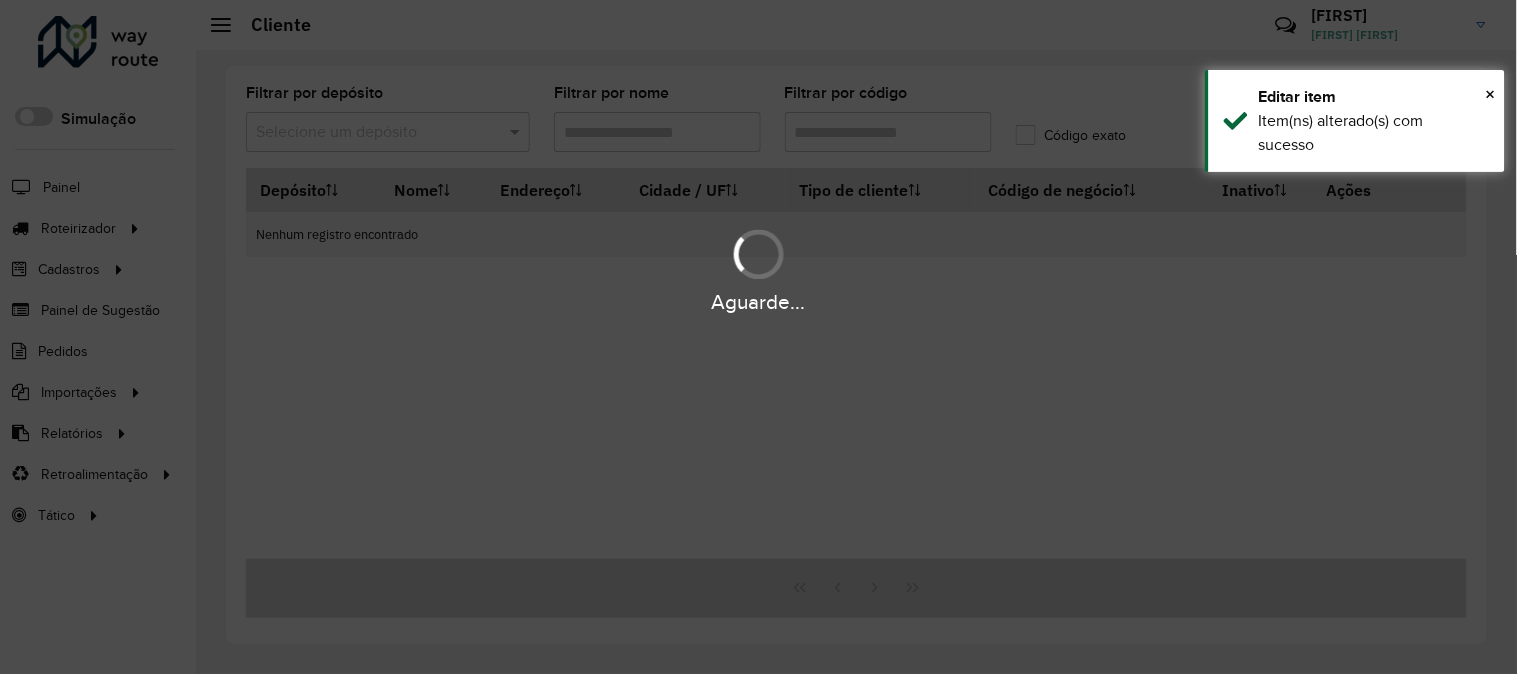 type on "*****" 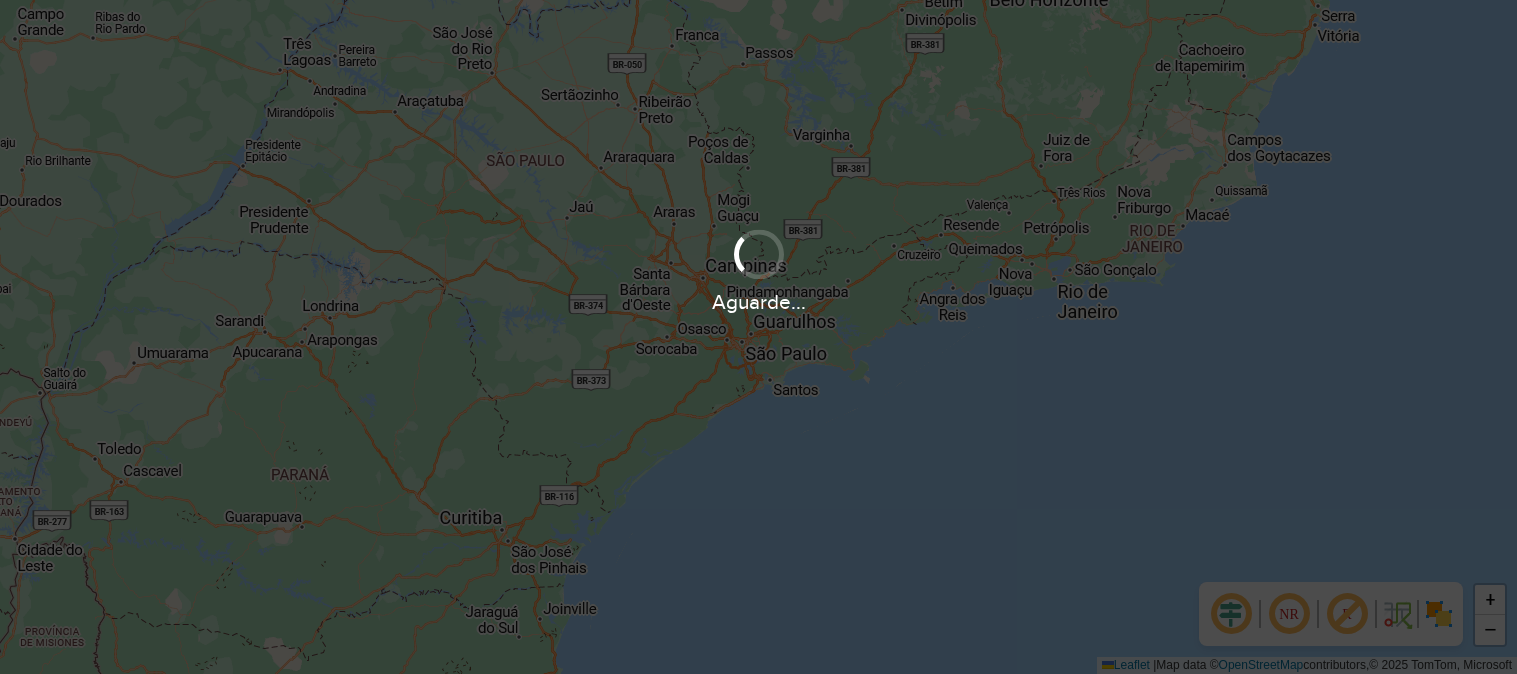 scroll, scrollTop: 0, scrollLeft: 0, axis: both 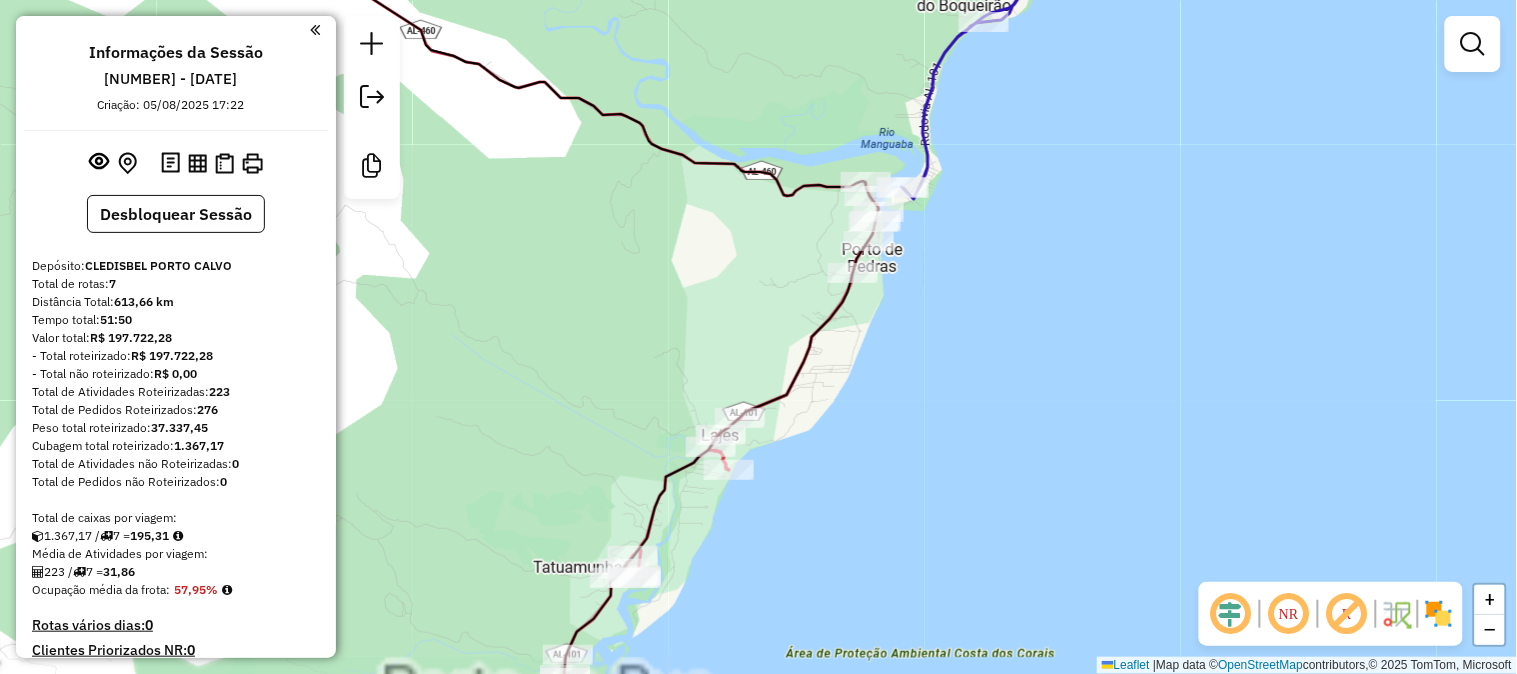 drag, startPoint x: 941, startPoint y: 342, endPoint x: 1234, endPoint y: 574, distance: 373.72852 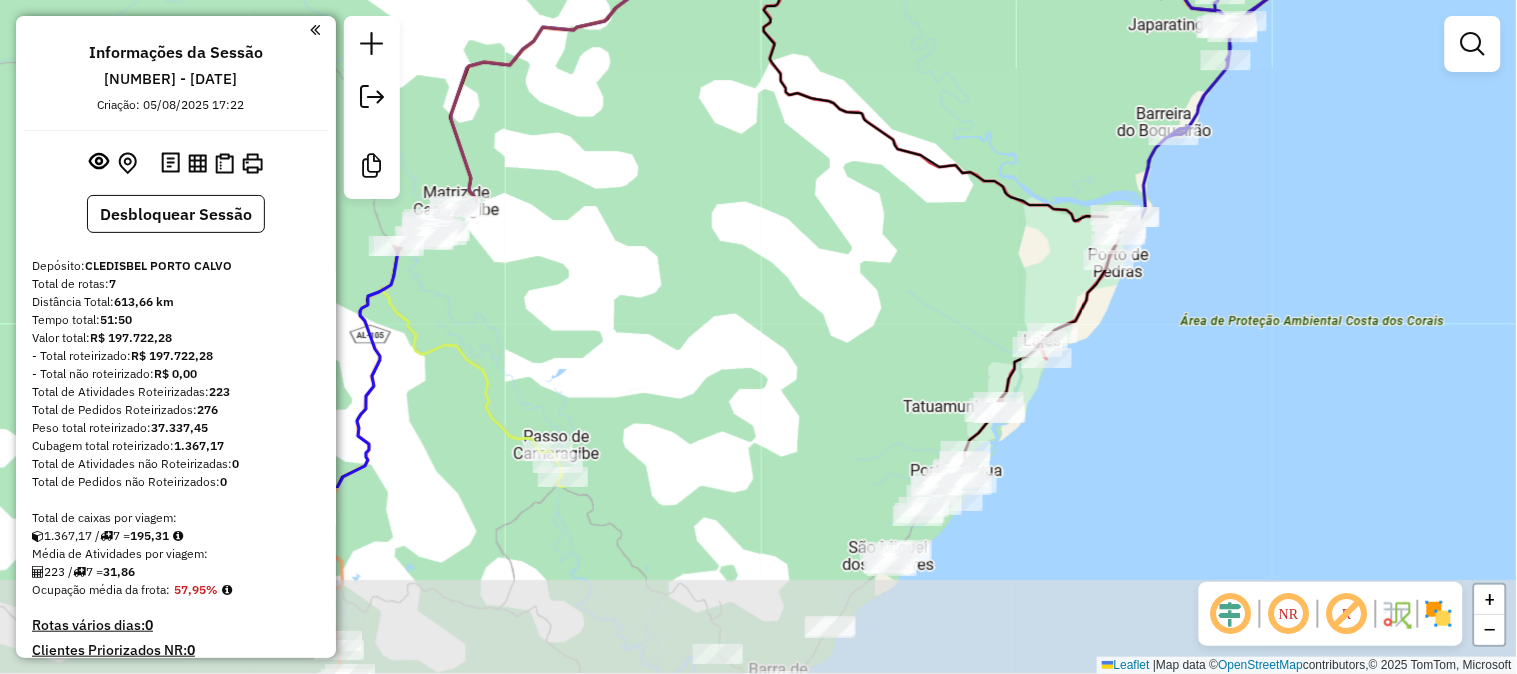 drag, startPoint x: 854, startPoint y: 524, endPoint x: 957, endPoint y: 270, distance: 274.08942 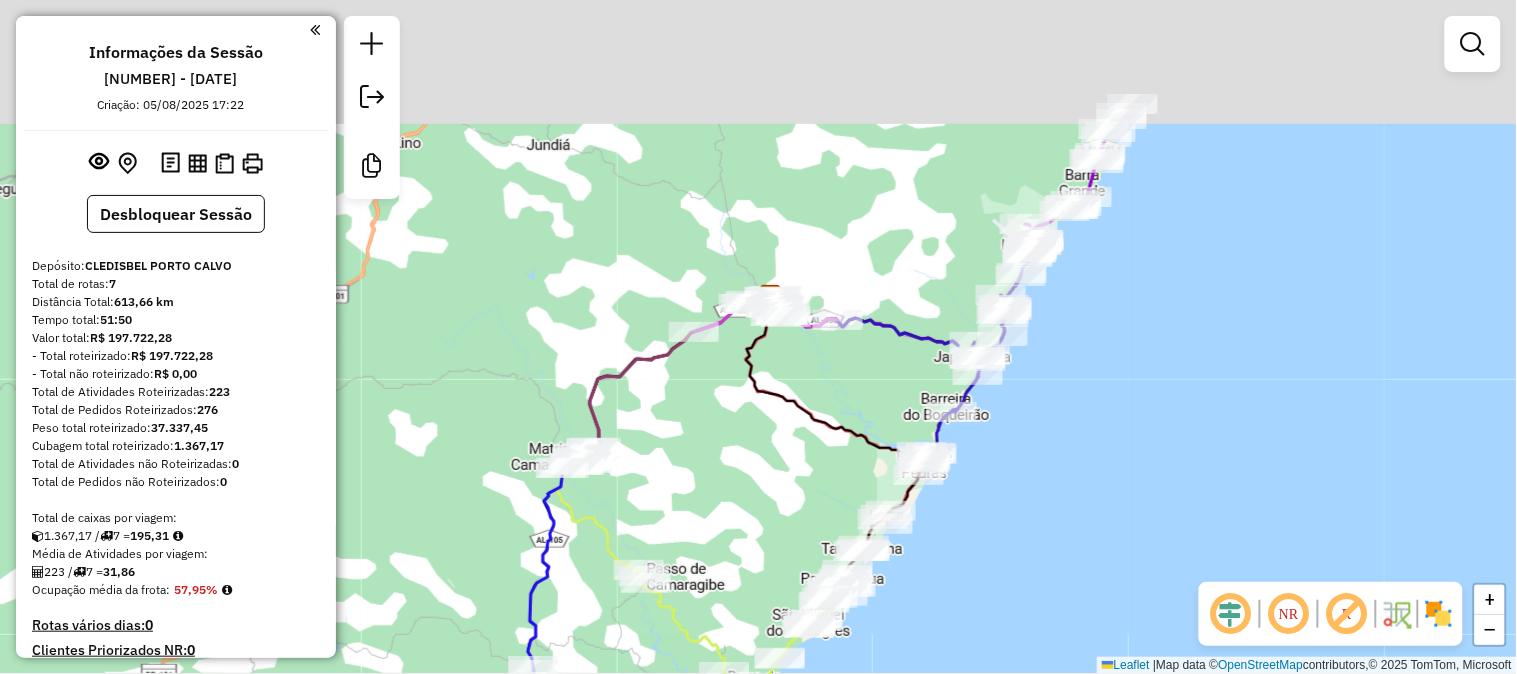 drag, startPoint x: 920, startPoint y: 214, endPoint x: 803, endPoint y: 444, distance: 258.04843 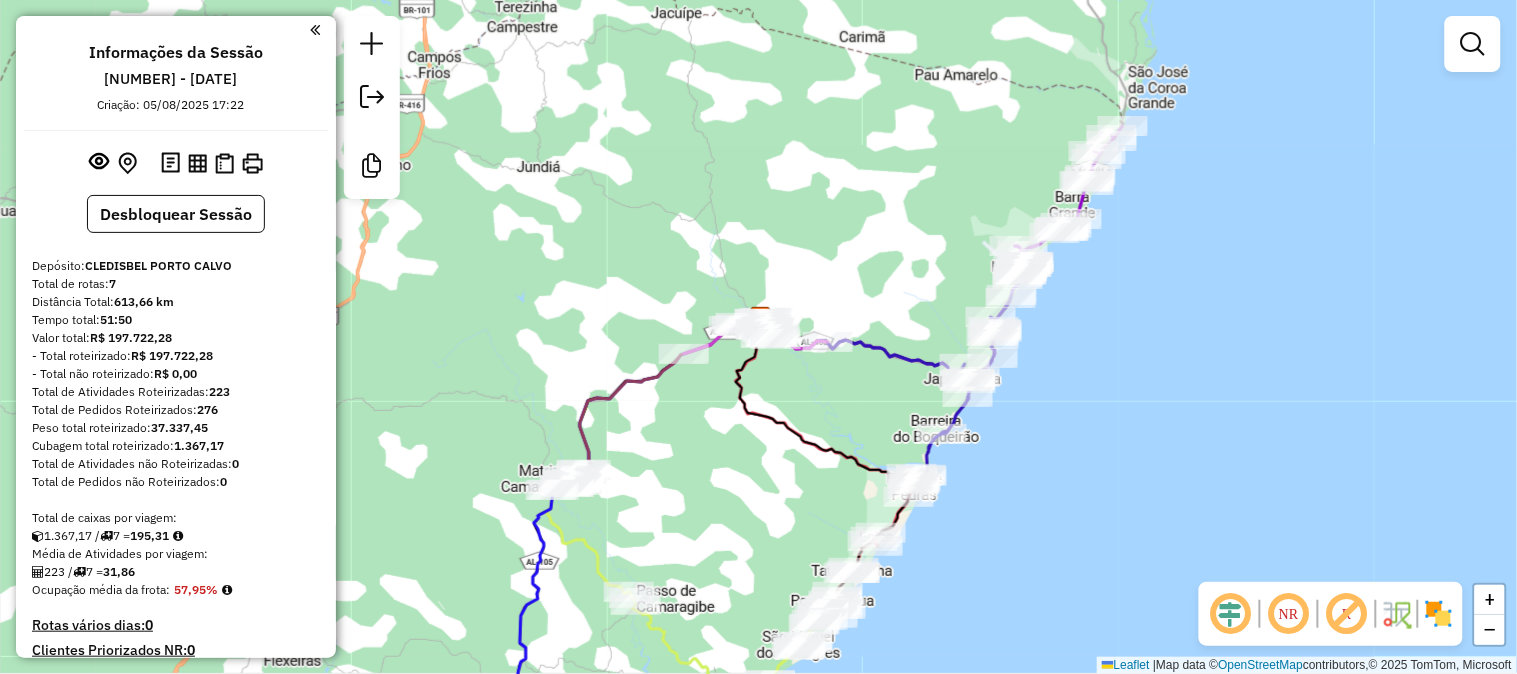 drag, startPoint x: 821, startPoint y: 510, endPoint x: 896, endPoint y: 318, distance: 206.1286 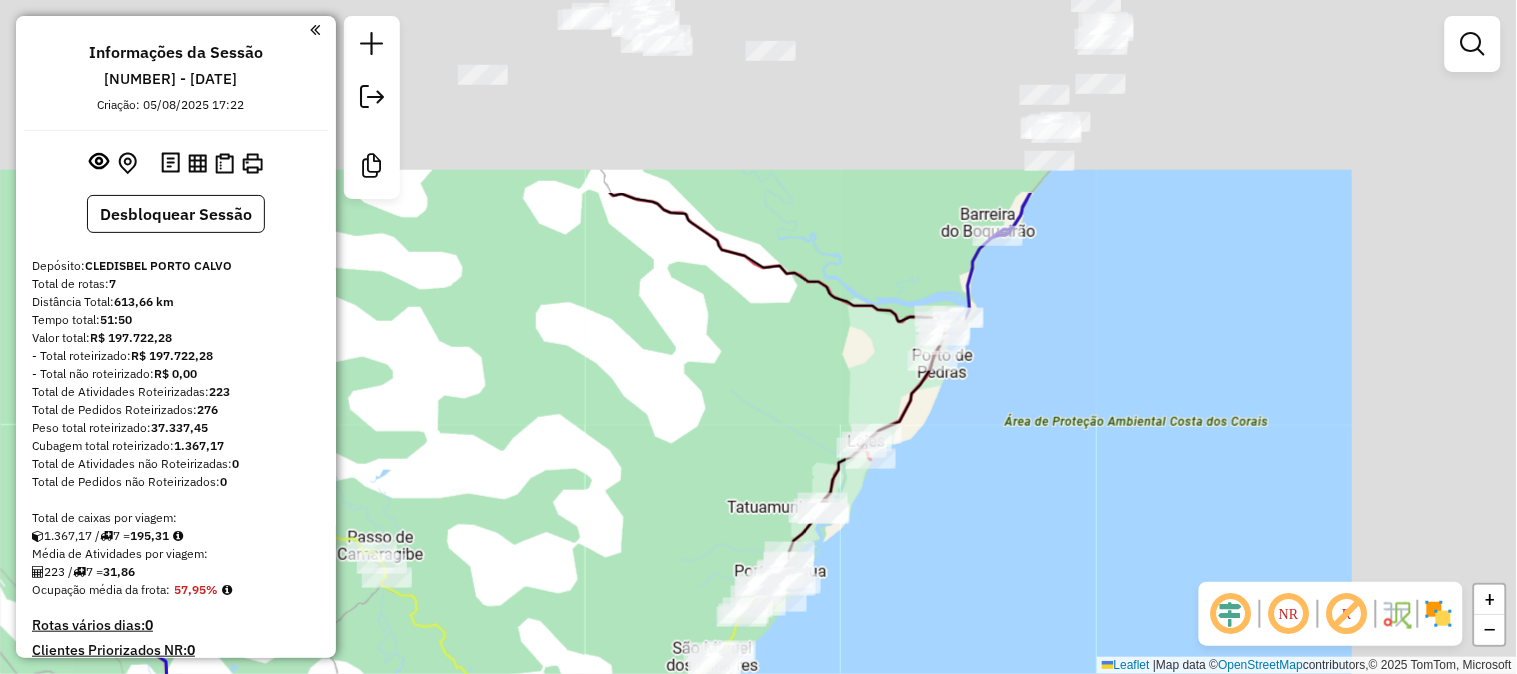 drag, startPoint x: 906, startPoint y: 207, endPoint x: 597, endPoint y: 680, distance: 564.98676 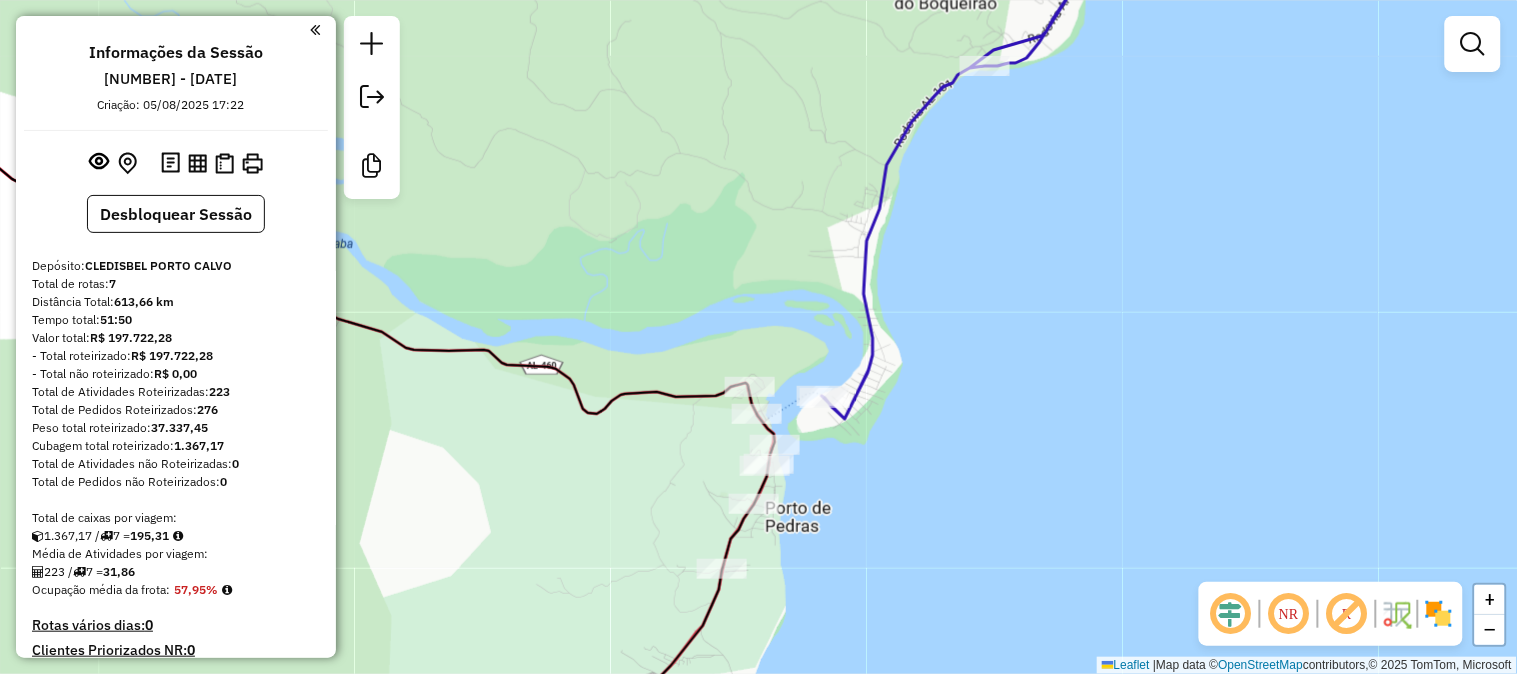 drag, startPoint x: 836, startPoint y: 391, endPoint x: 827, endPoint y: 432, distance: 41.976185 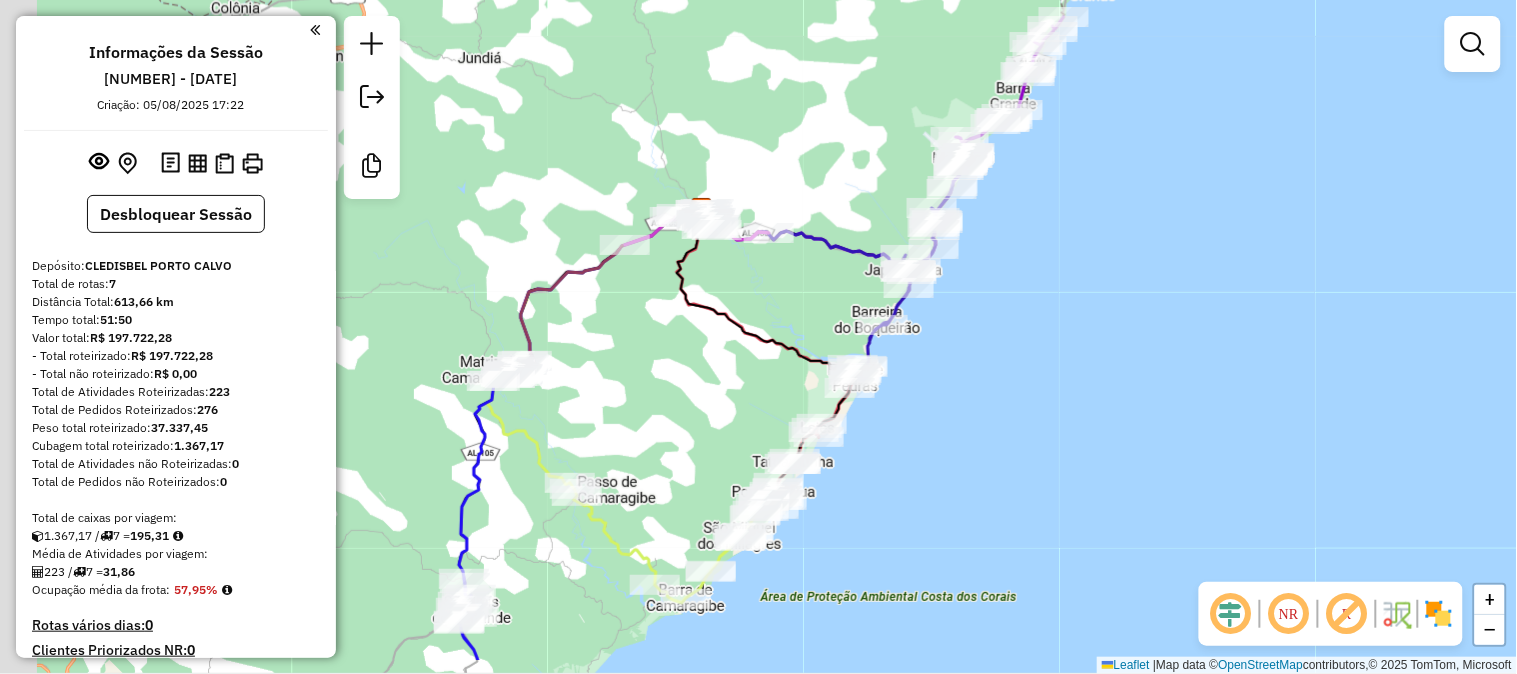 drag, startPoint x: 720, startPoint y: 408, endPoint x: 874, endPoint y: 237, distance: 230.12389 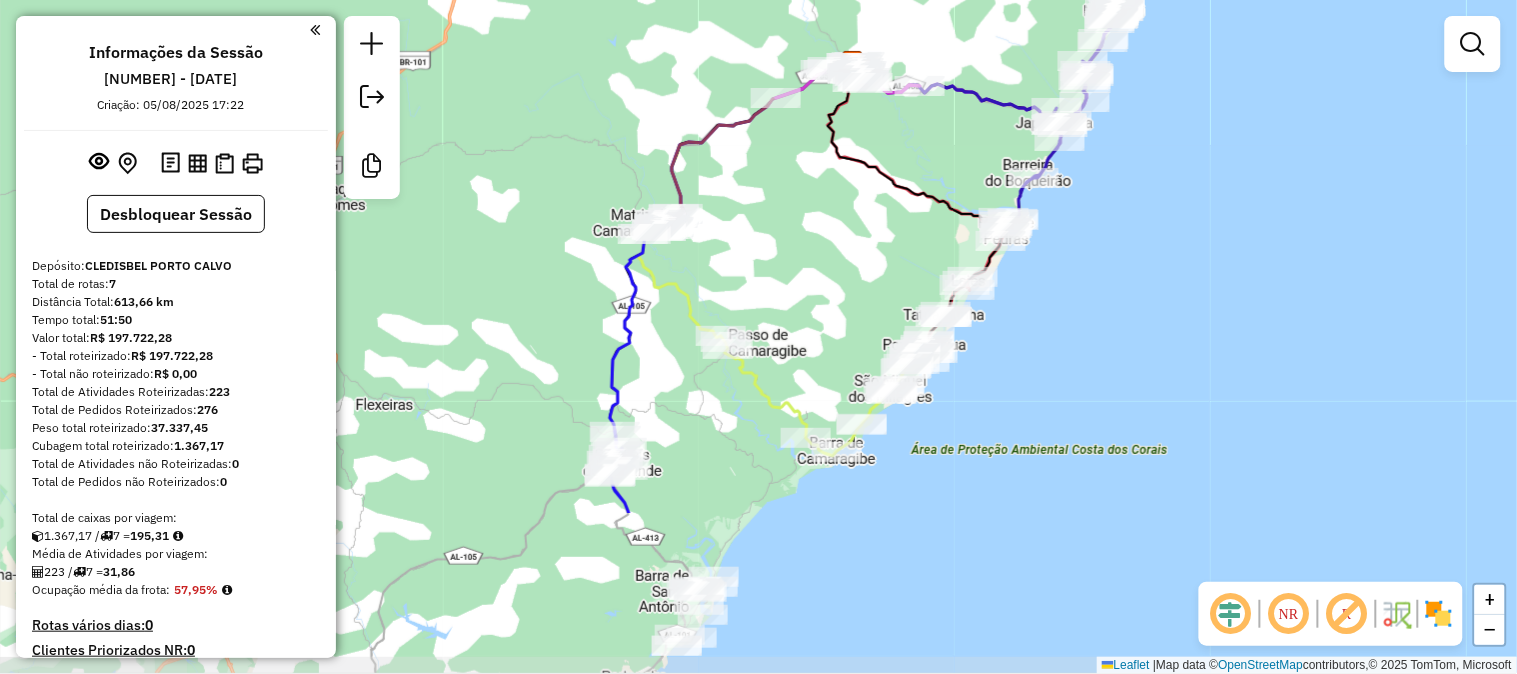 drag, startPoint x: 752, startPoint y: 434, endPoint x: 835, endPoint y: 288, distance: 167.94344 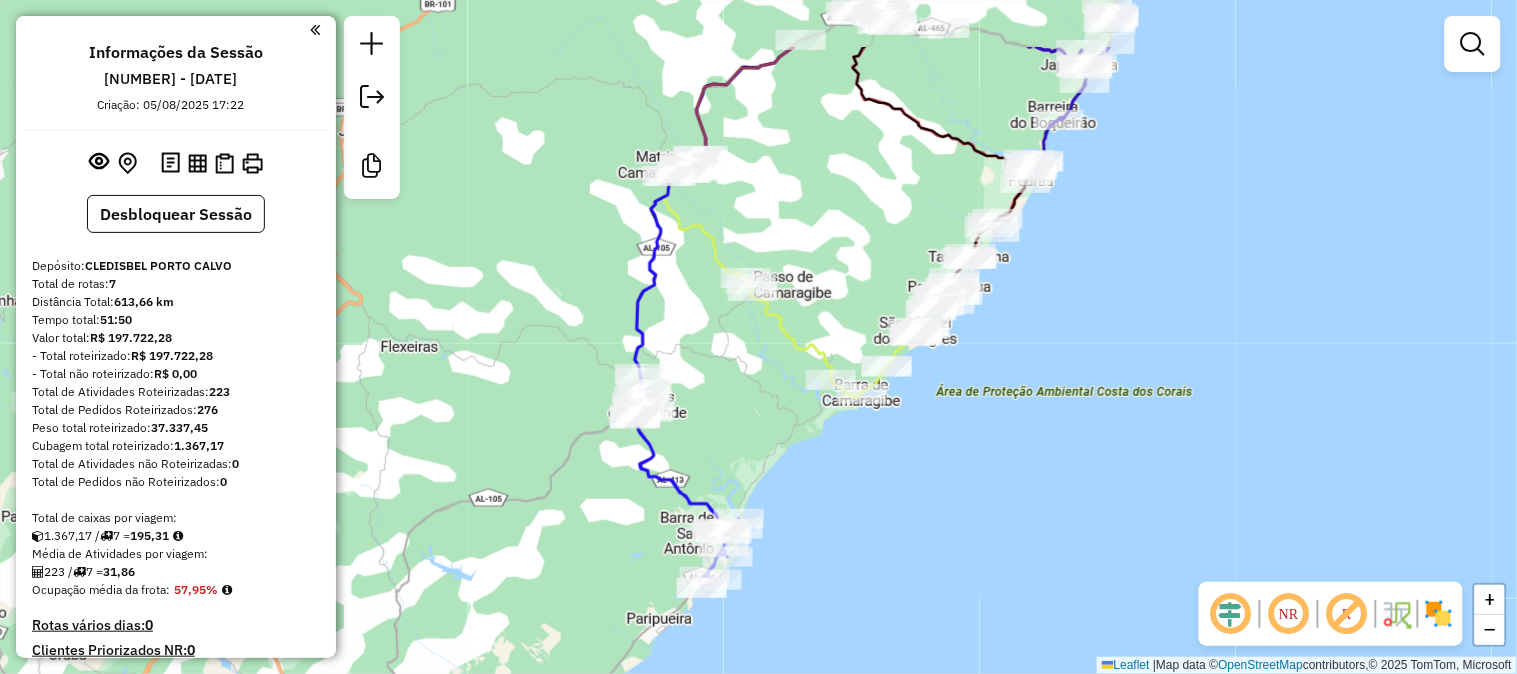 drag, startPoint x: 804, startPoint y: 324, endPoint x: 711, endPoint y: 476, distance: 178.19371 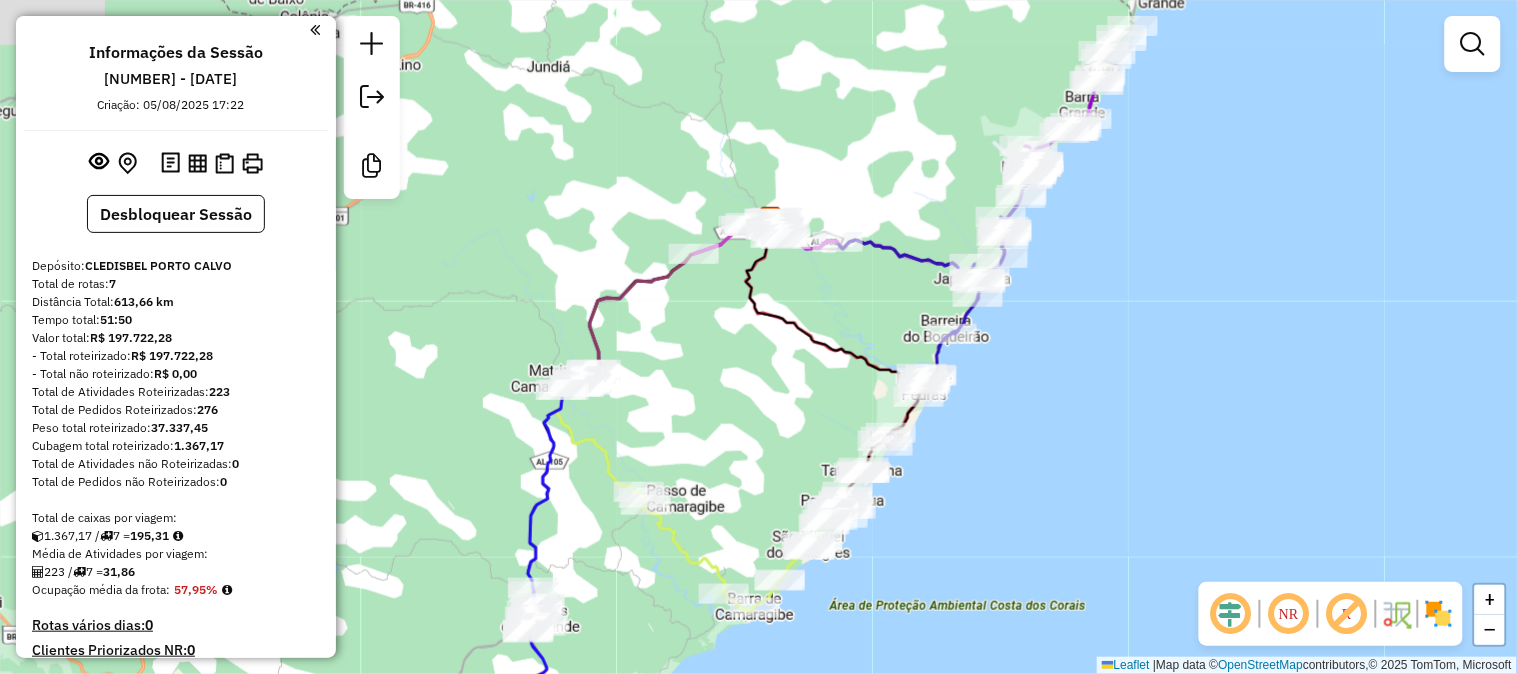drag, startPoint x: 823, startPoint y: 284, endPoint x: 691, endPoint y: 575, distance: 319.53873 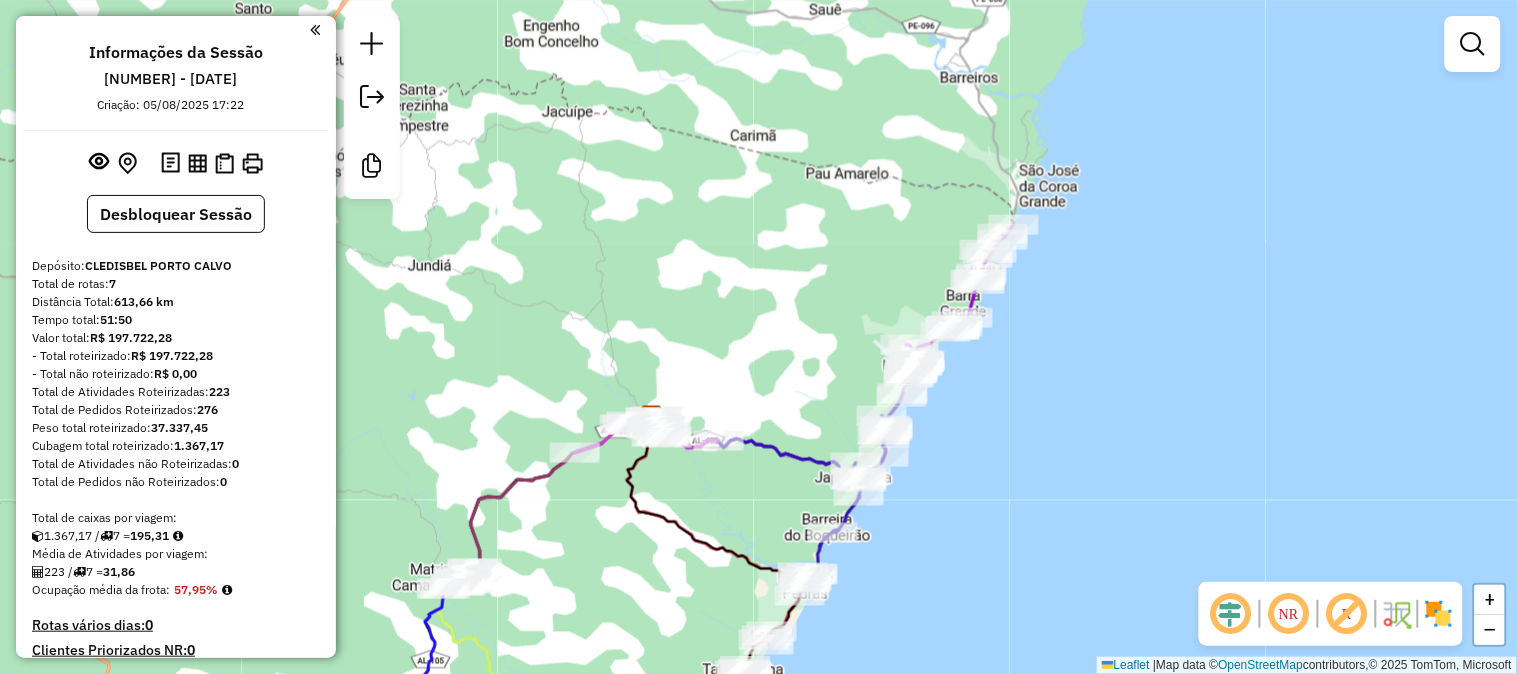 drag, startPoint x: 812, startPoint y: 421, endPoint x: 753, endPoint y: 481, distance: 84.14868 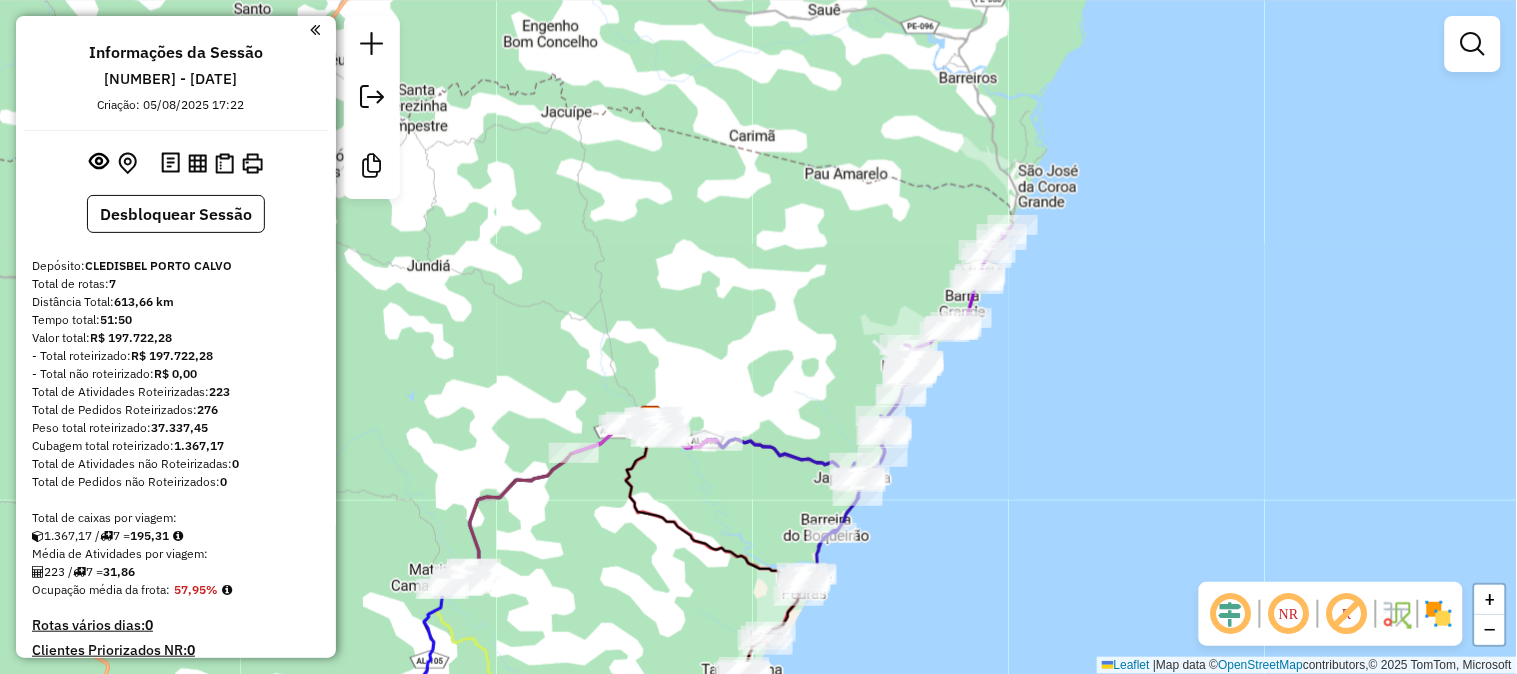 drag, startPoint x: 746, startPoint y: 505, endPoint x: 881, endPoint y: 374, distance: 188.11166 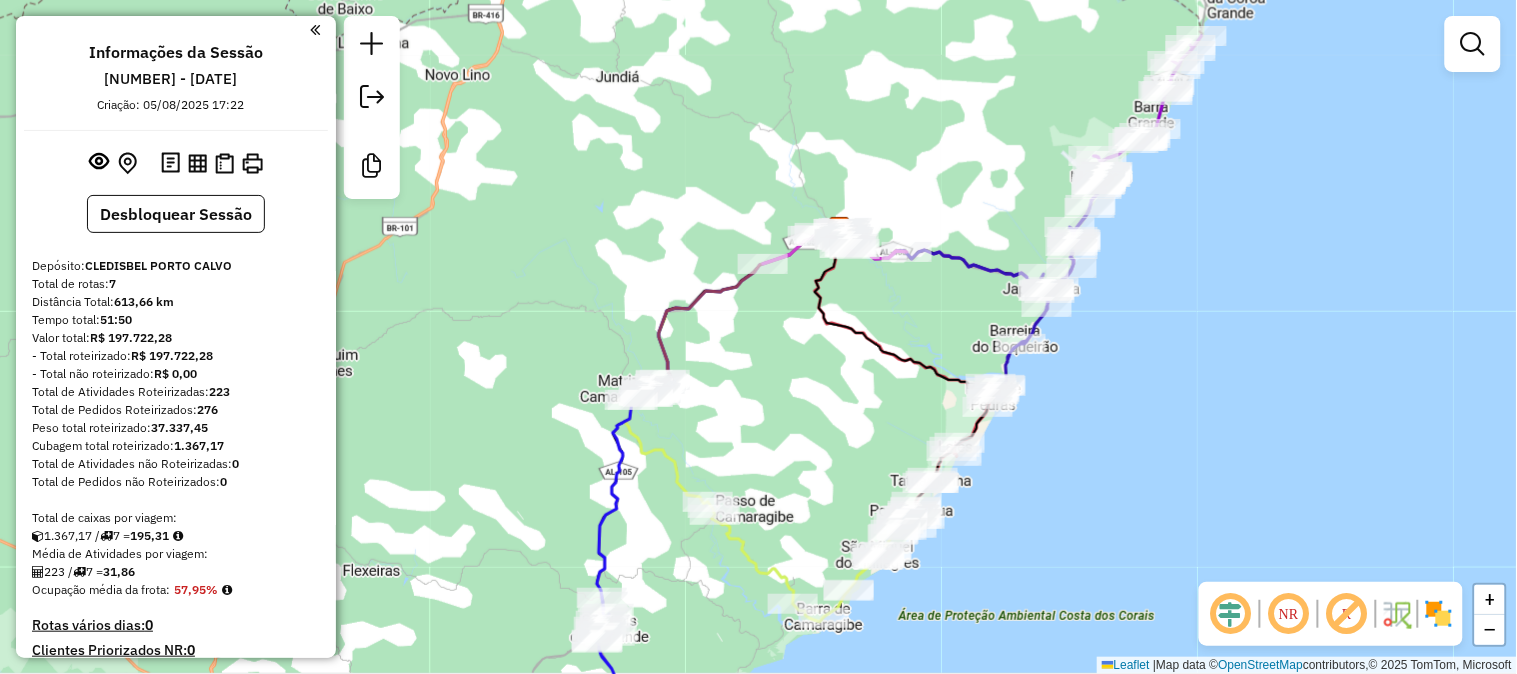 drag, startPoint x: 763, startPoint y: 460, endPoint x: 904, endPoint y: 265, distance: 240.63666 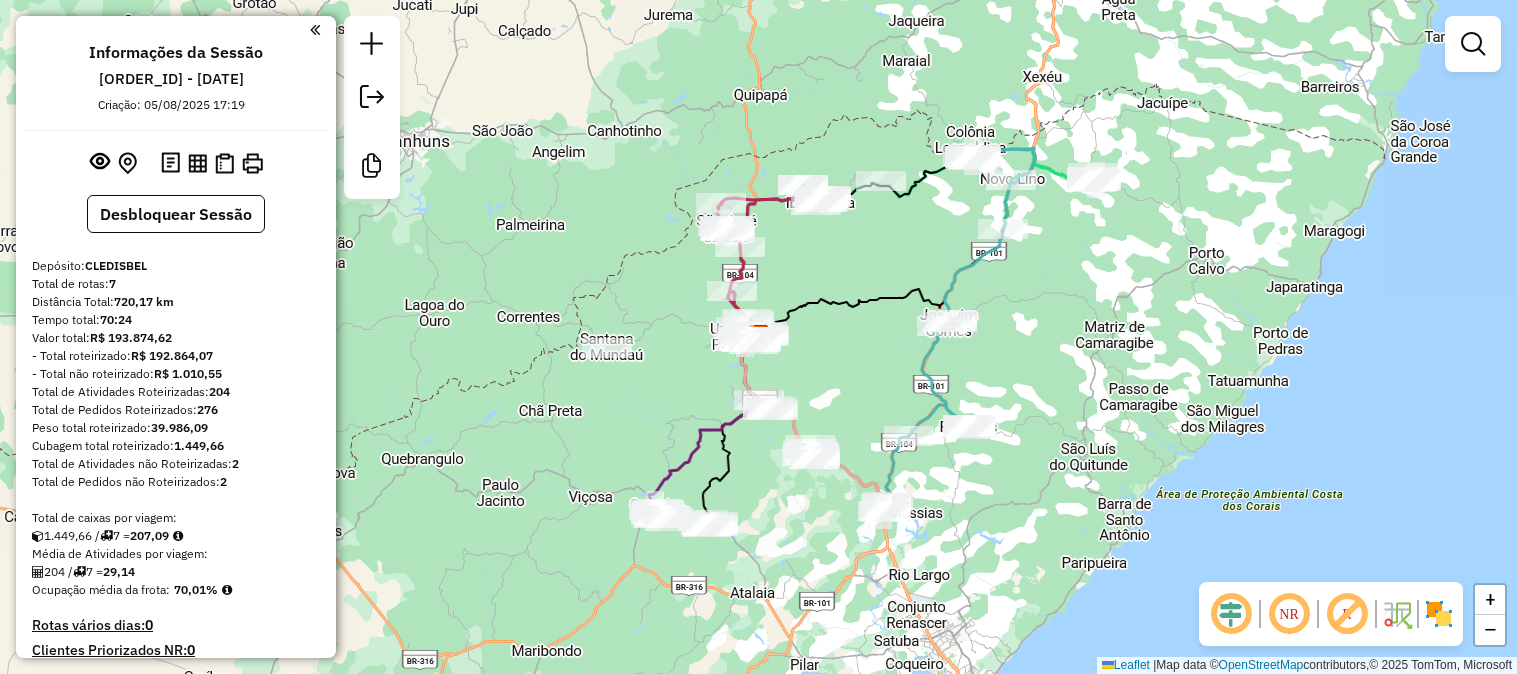 scroll, scrollTop: 0, scrollLeft: 0, axis: both 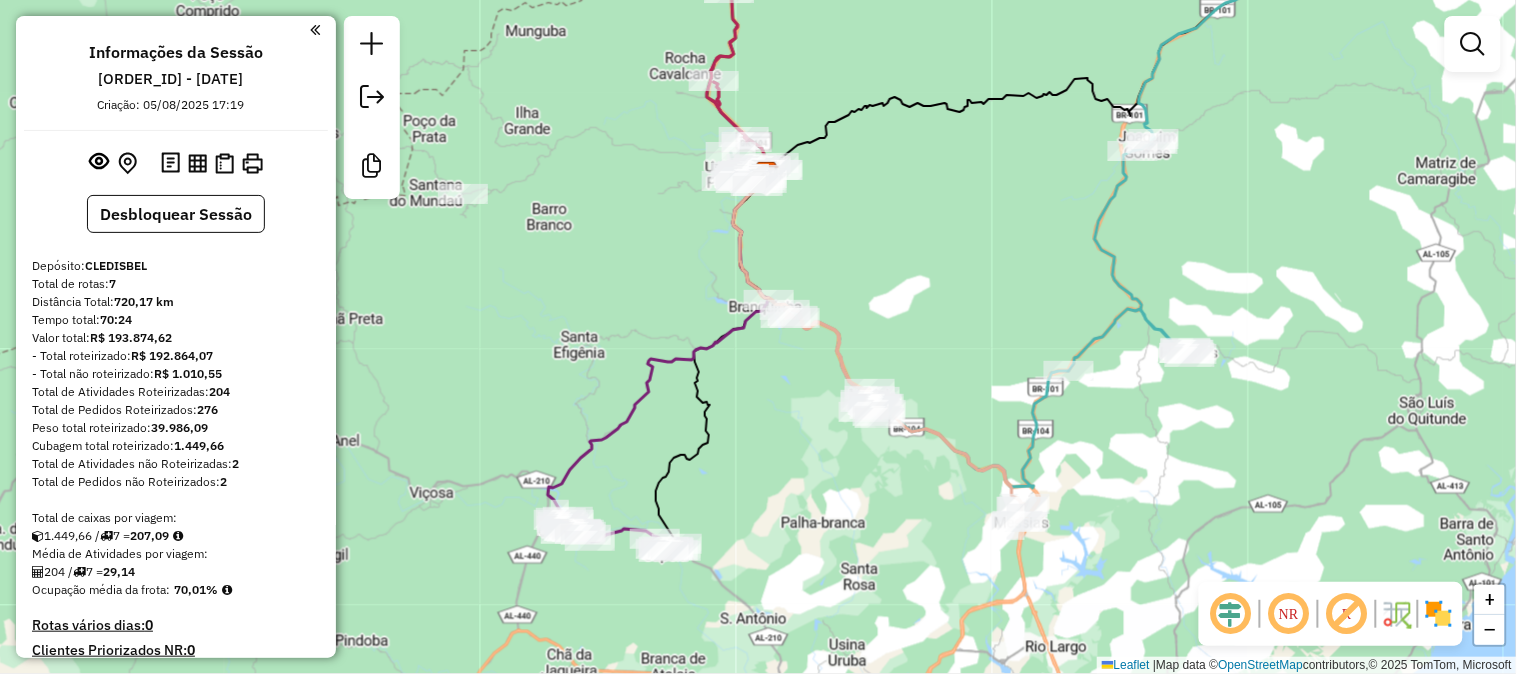 drag, startPoint x: 784, startPoint y: 438, endPoint x: 767, endPoint y: 394, distance: 47.169907 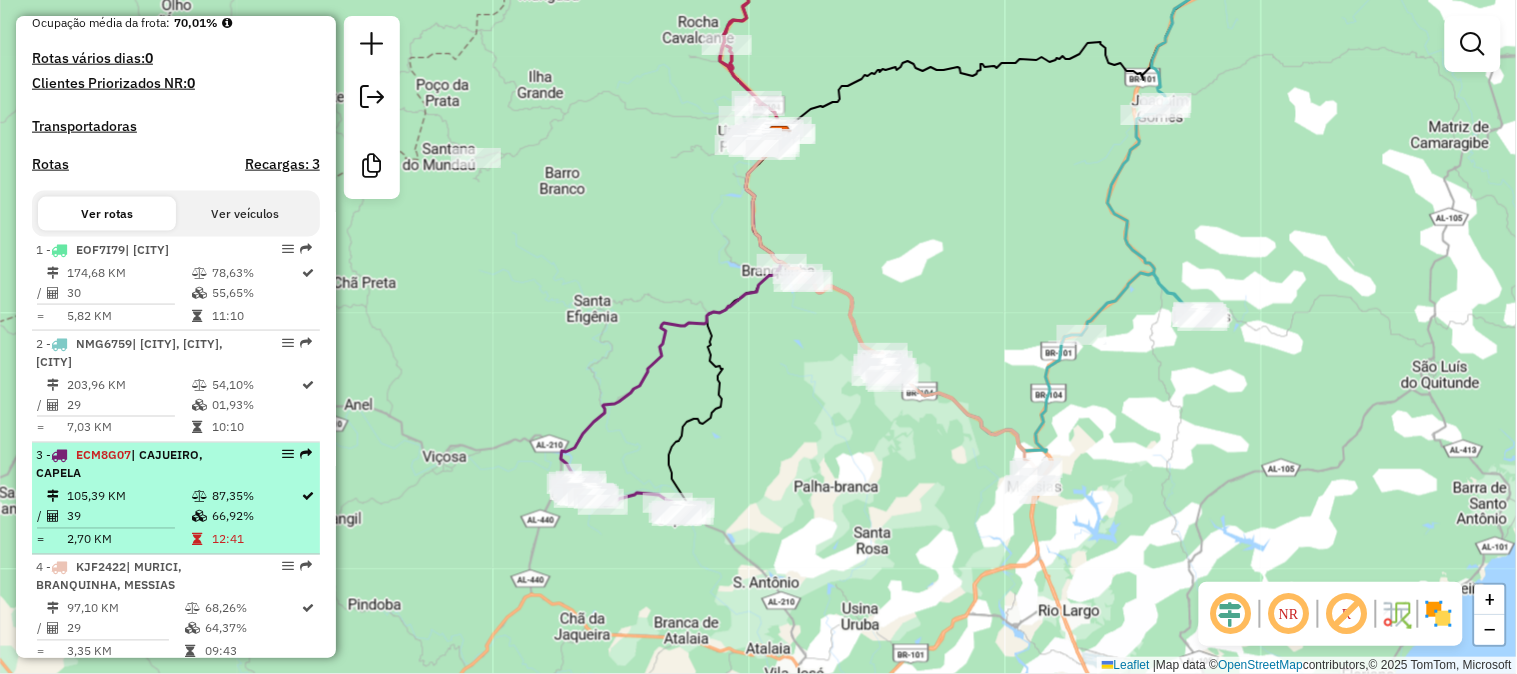 scroll, scrollTop: 666, scrollLeft: 0, axis: vertical 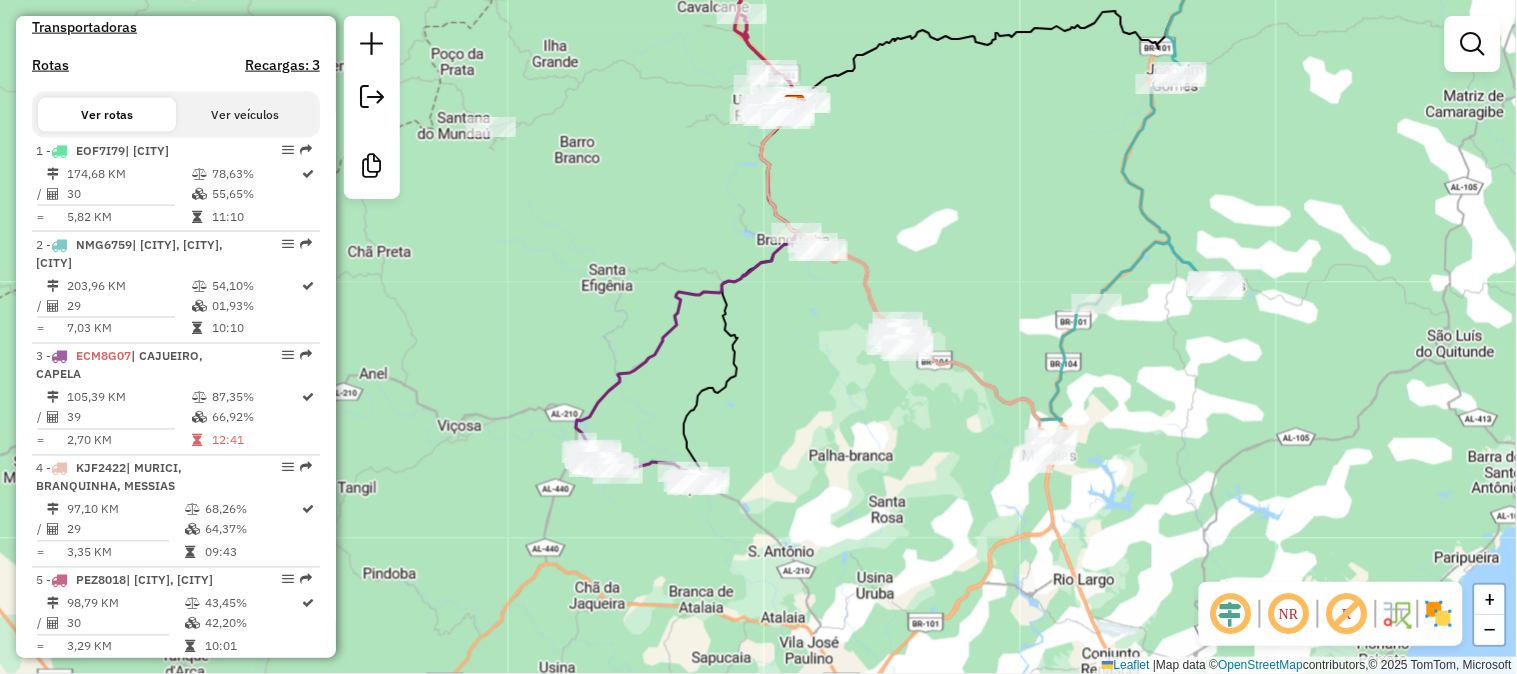 drag, startPoint x: 802, startPoint y: 504, endPoint x: 825, endPoint y: 444, distance: 64.25729 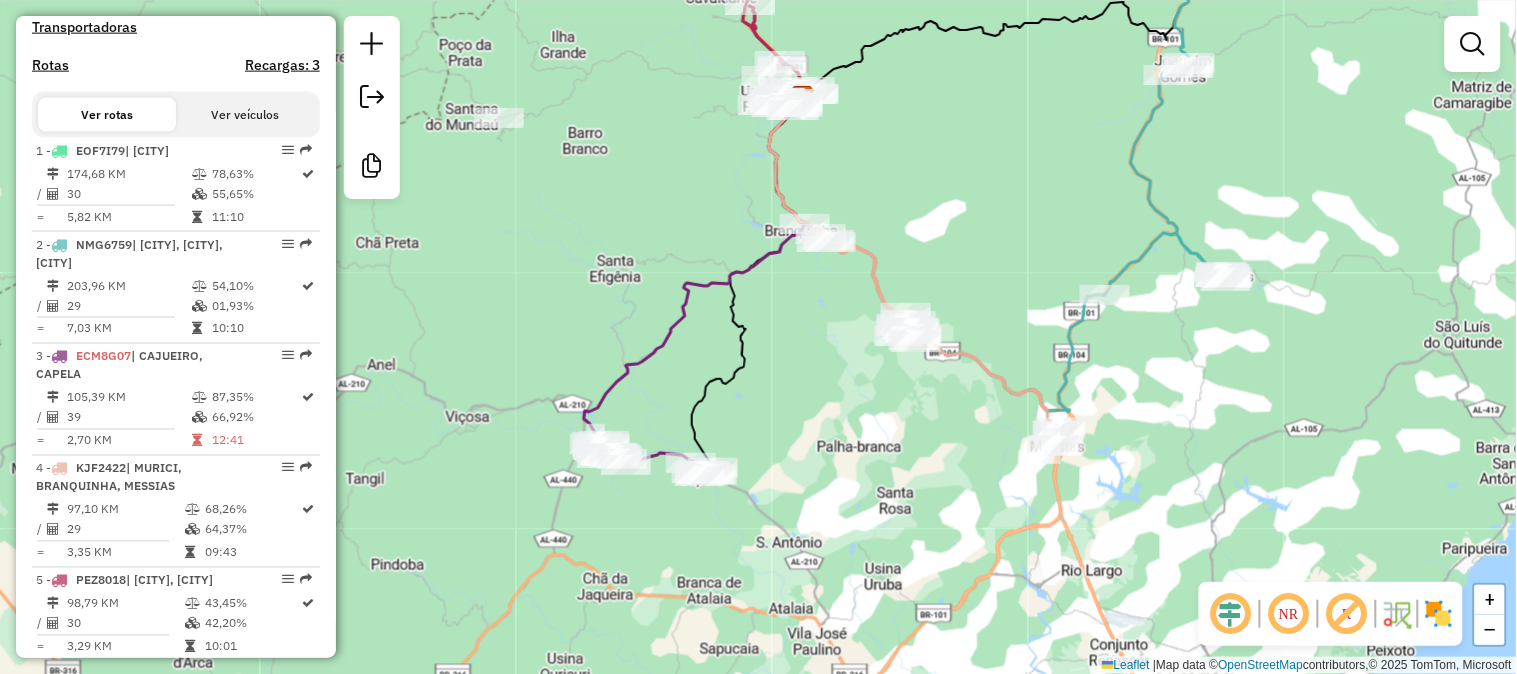 drag, startPoint x: 891, startPoint y: 402, endPoint x: 885, endPoint y: 432, distance: 30.594116 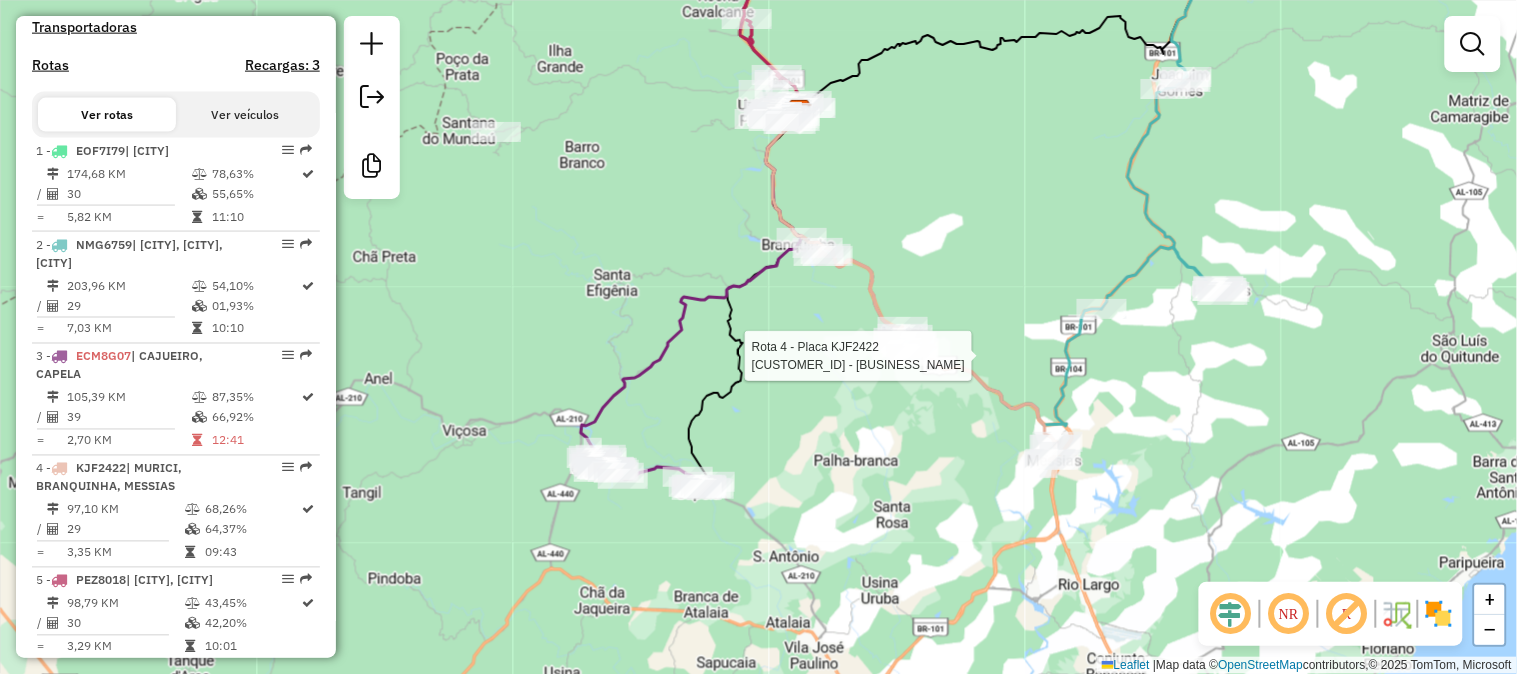 select on "**********" 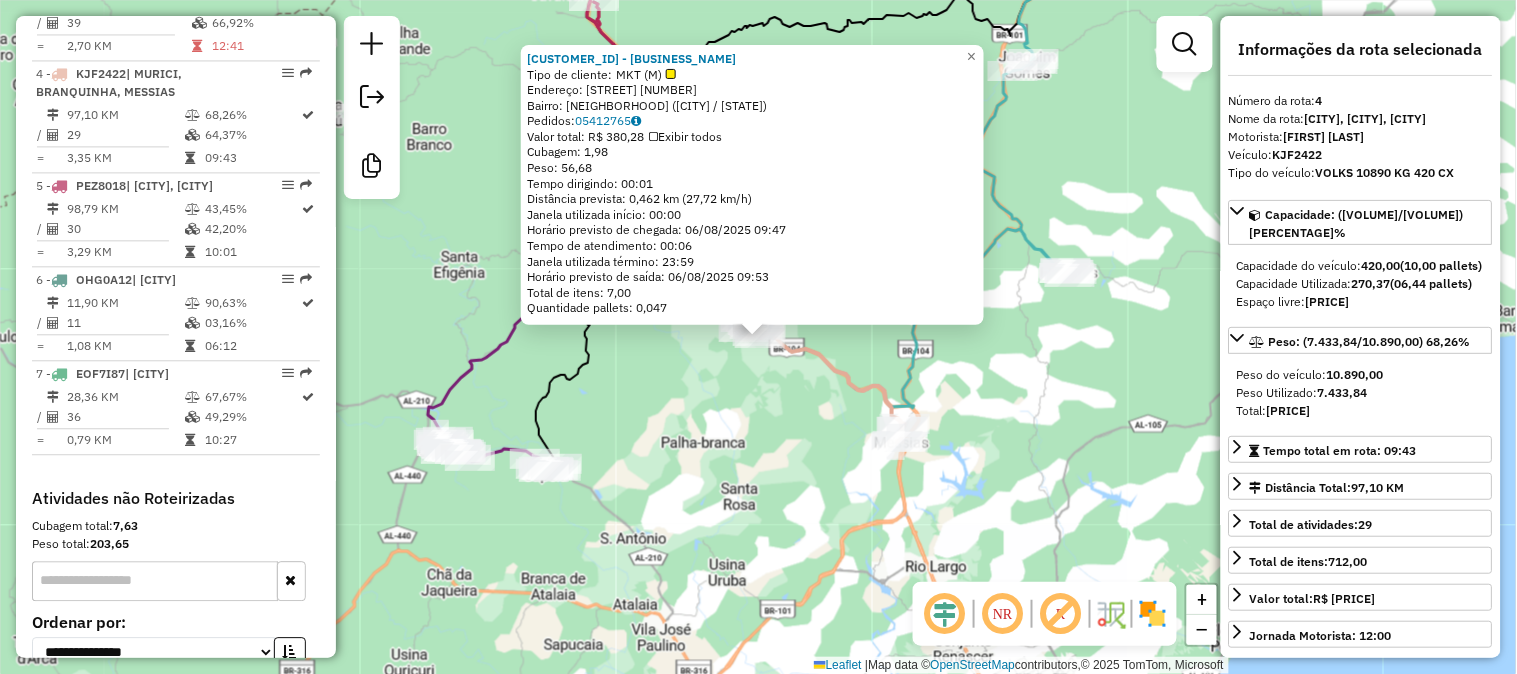 scroll, scrollTop: 1105, scrollLeft: 0, axis: vertical 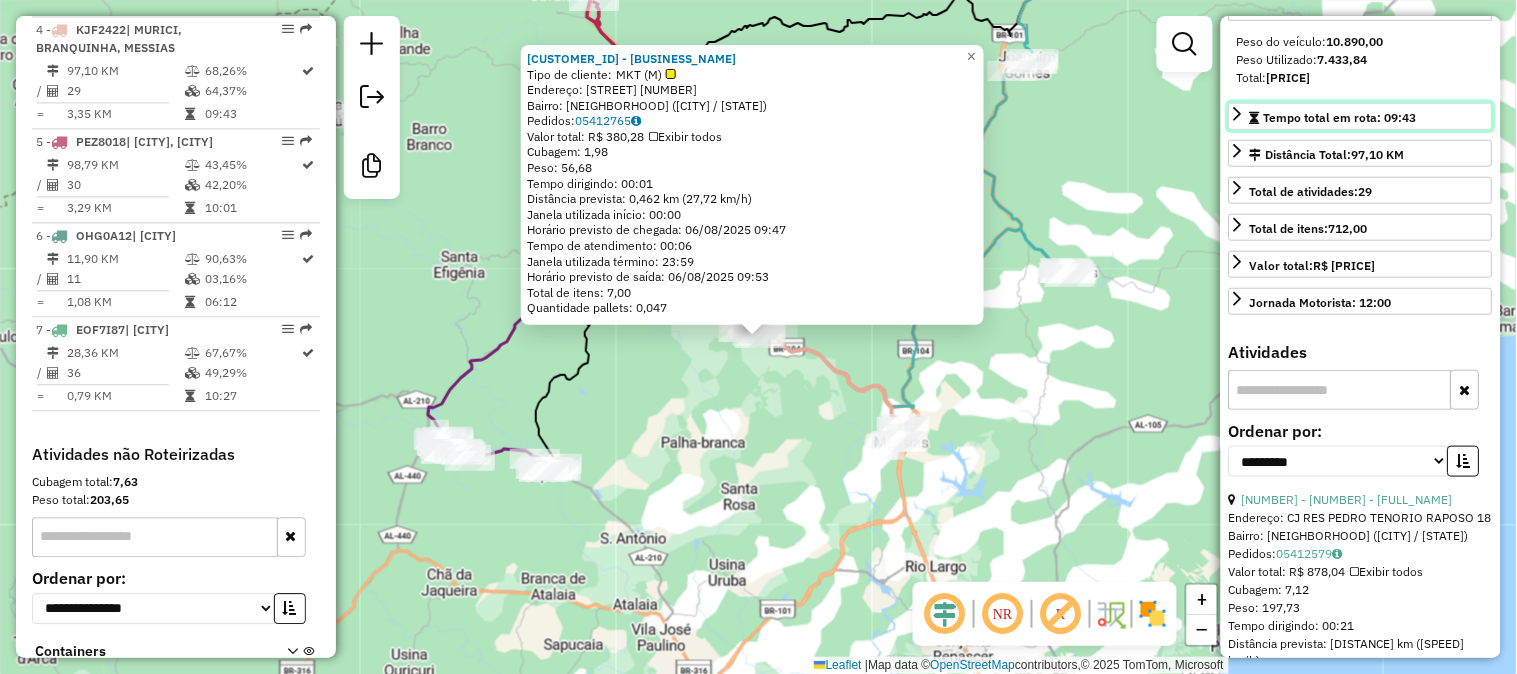click 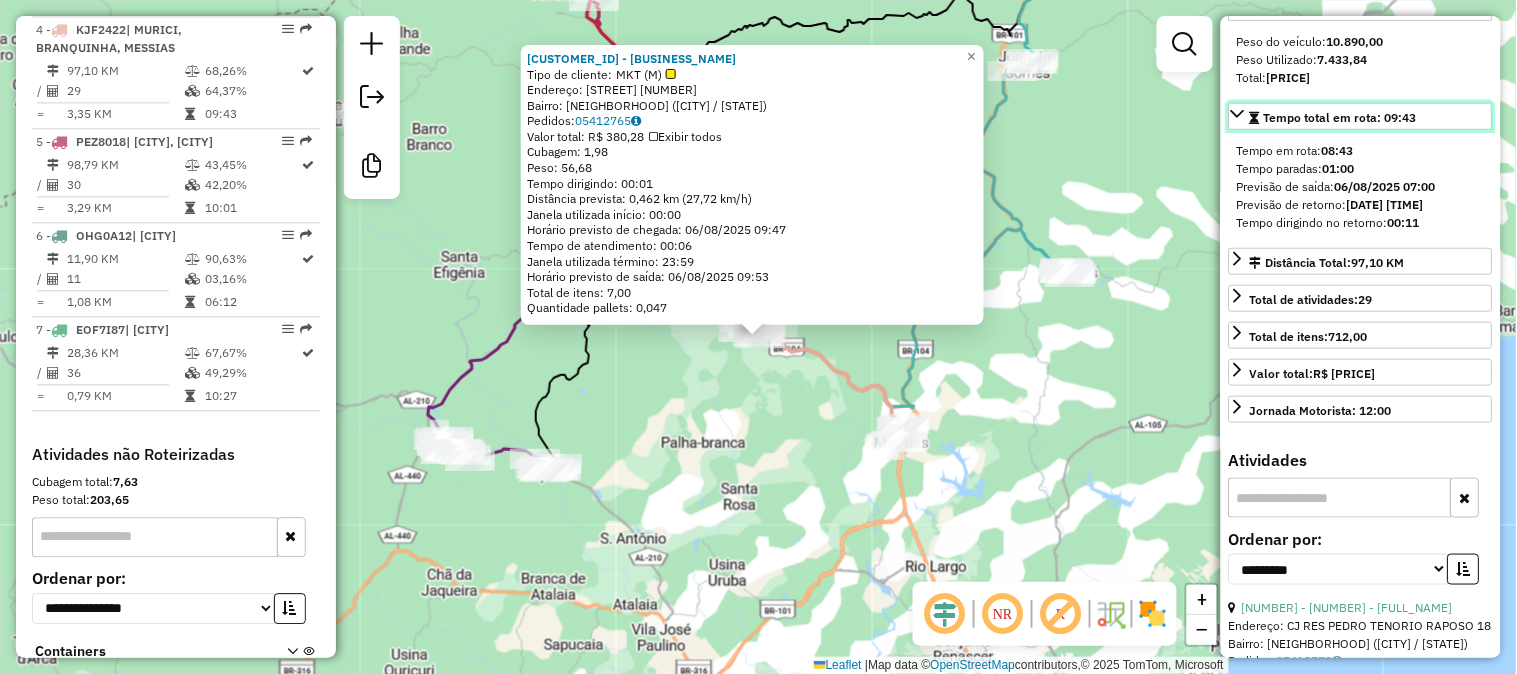 click 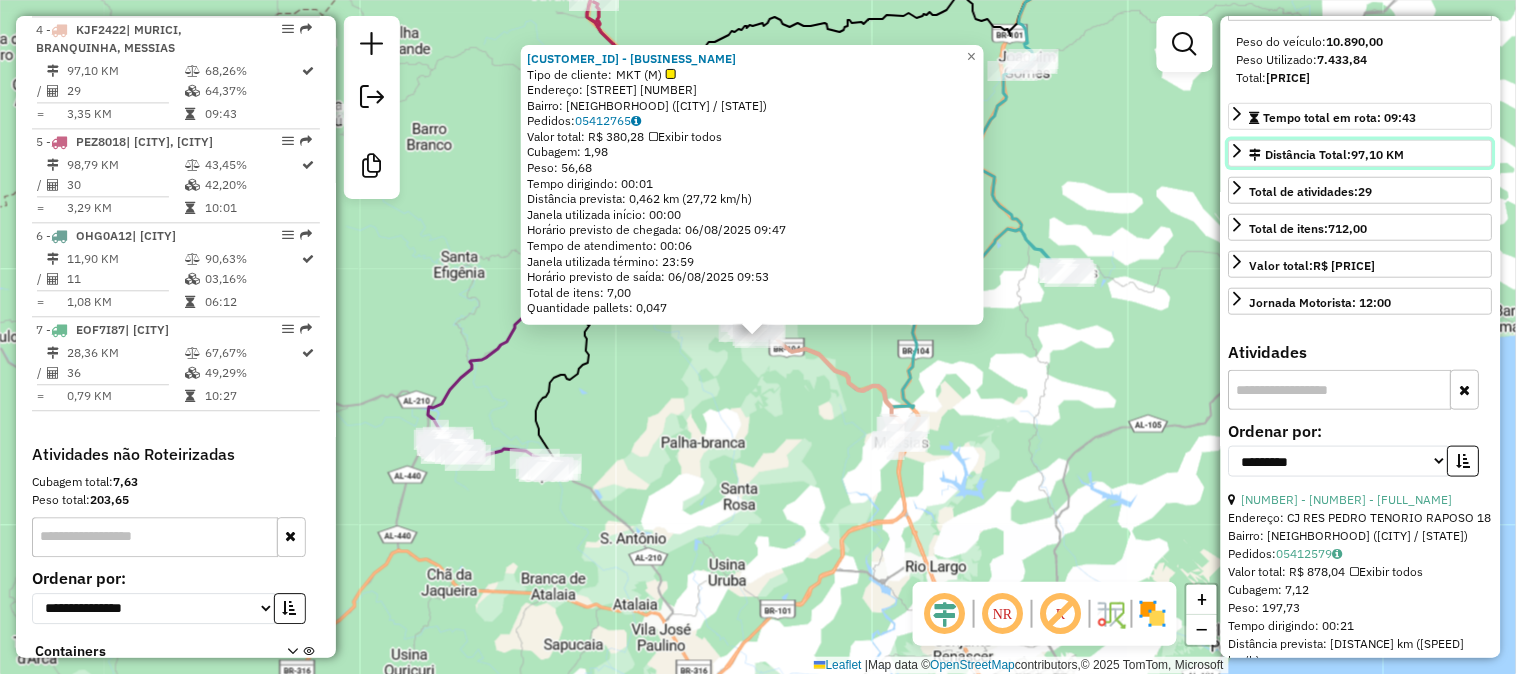 click 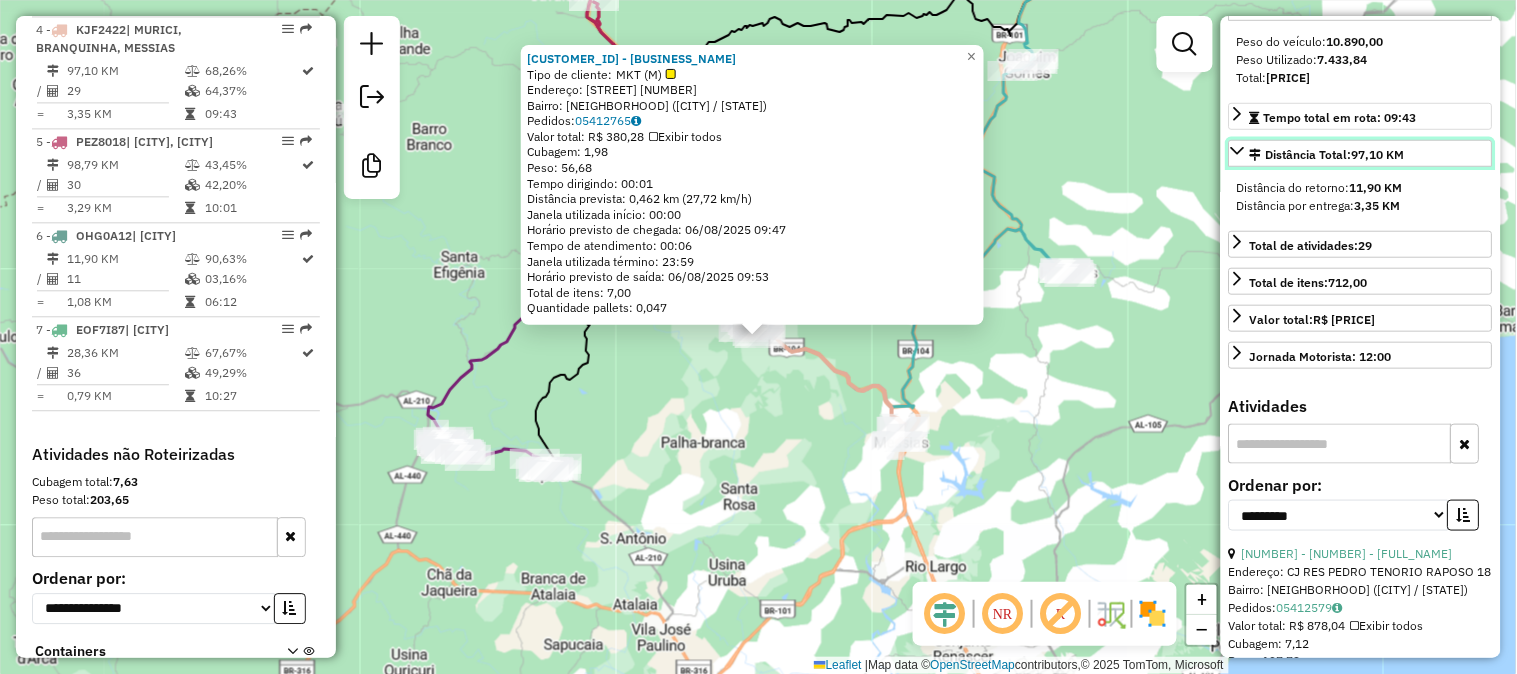 click 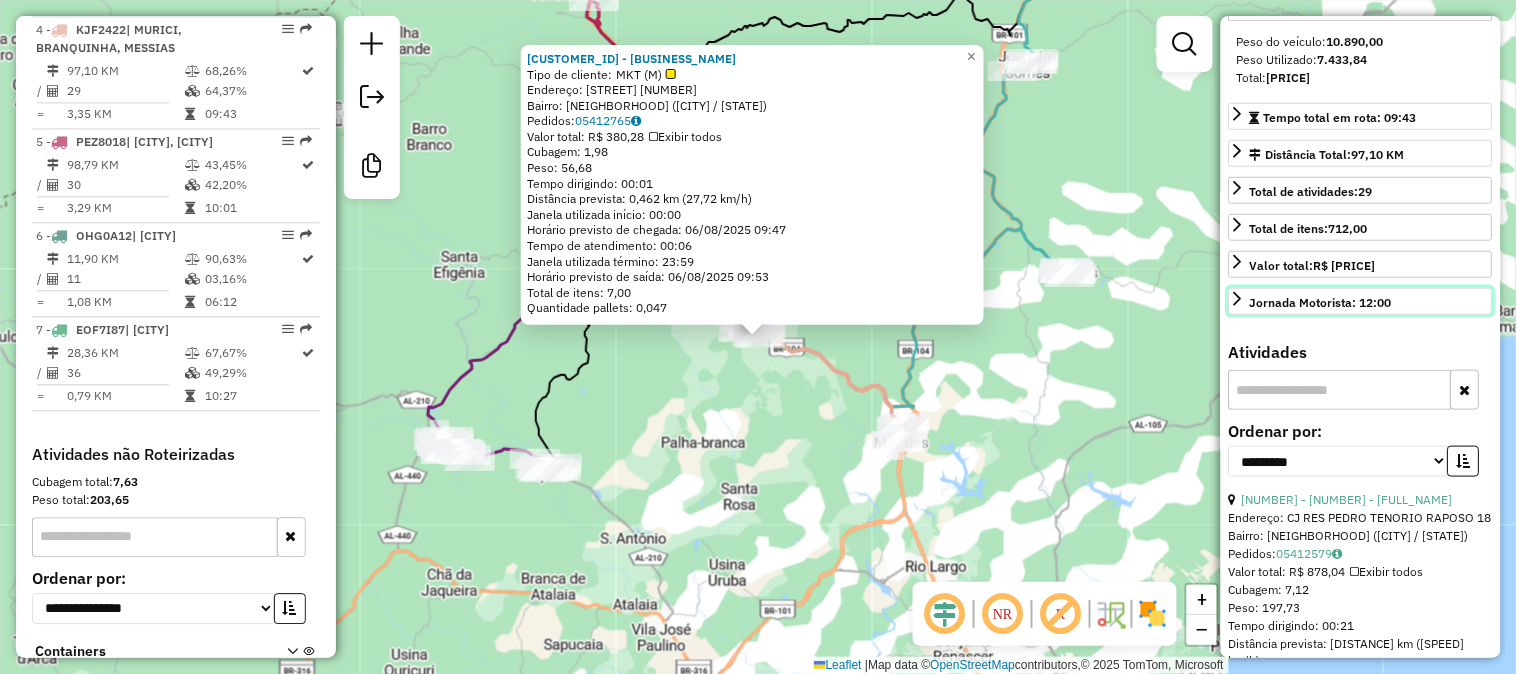 click on "Jornada Motorista: 12:00" at bounding box center [1321, 303] 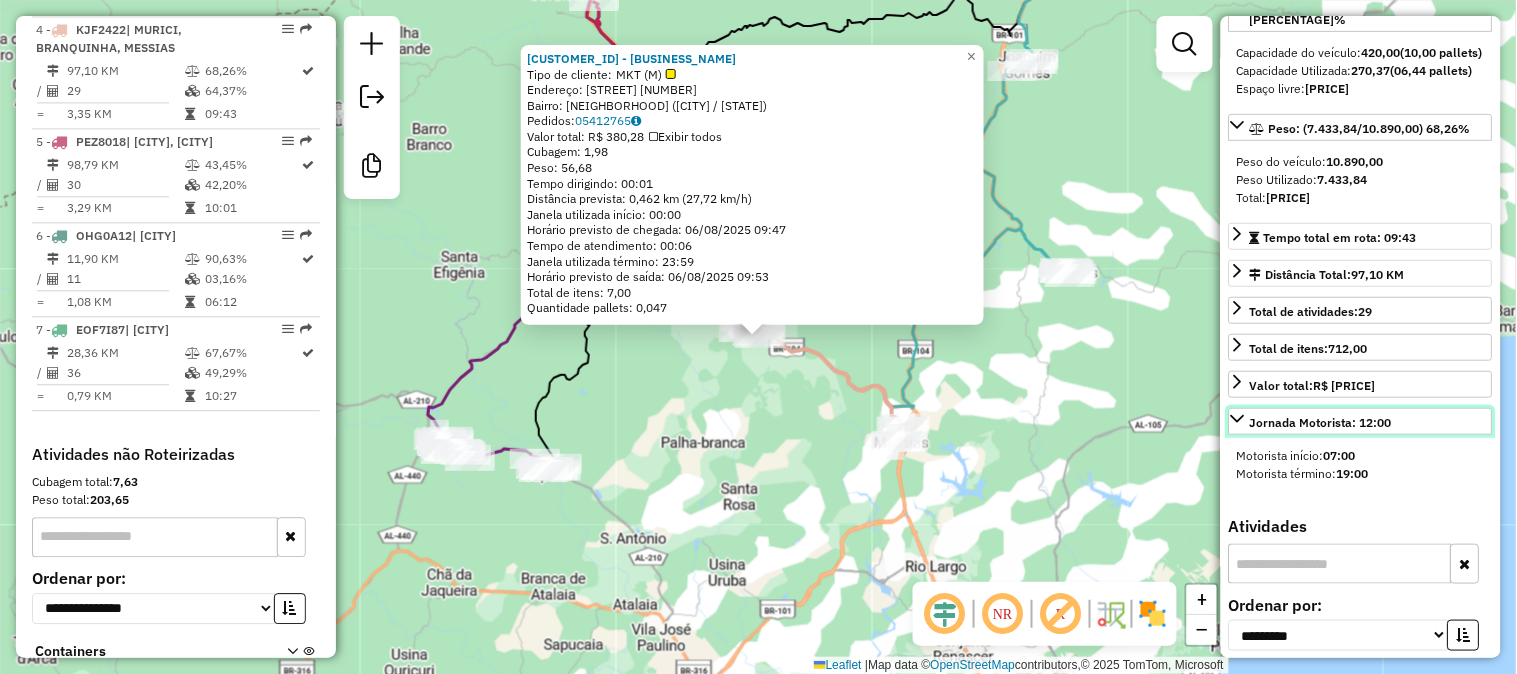 scroll, scrollTop: 0, scrollLeft: 0, axis: both 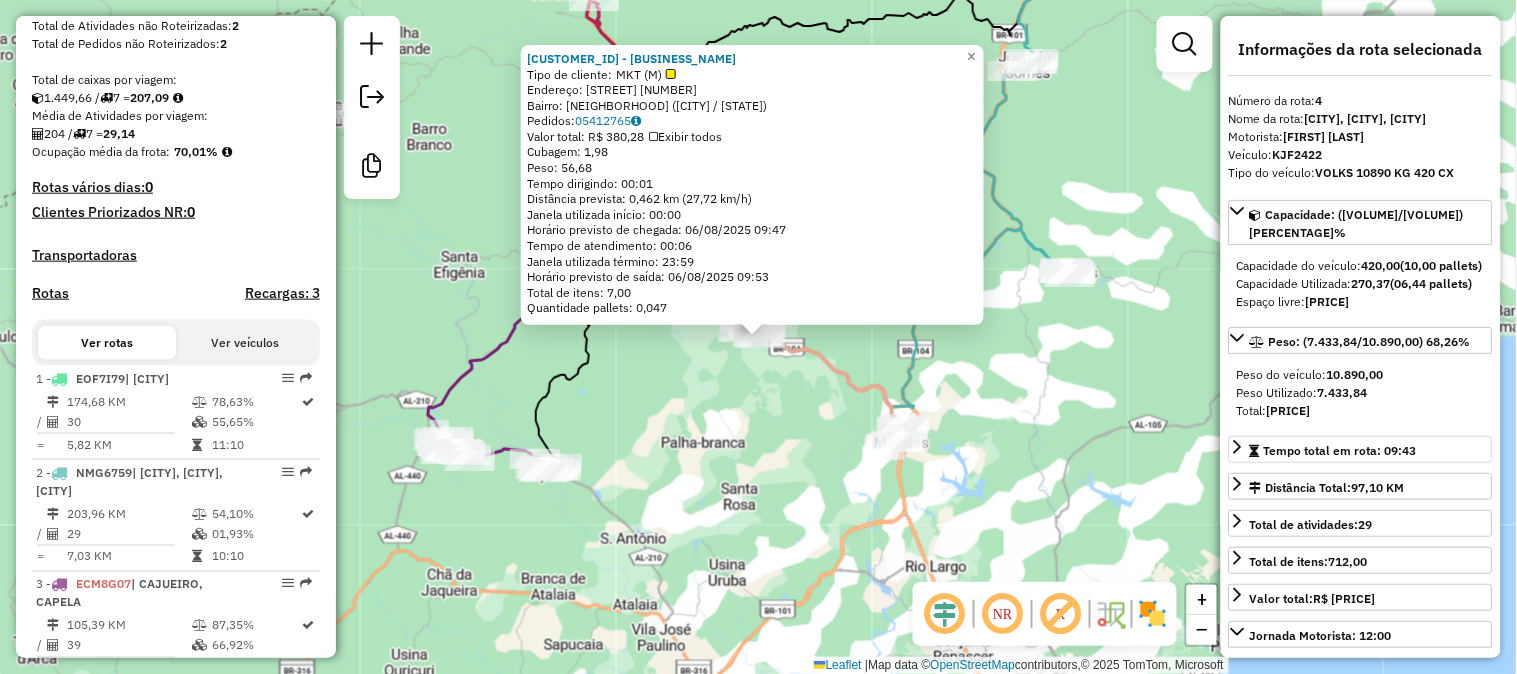 click on "Recargas: 3" at bounding box center [282, 293] 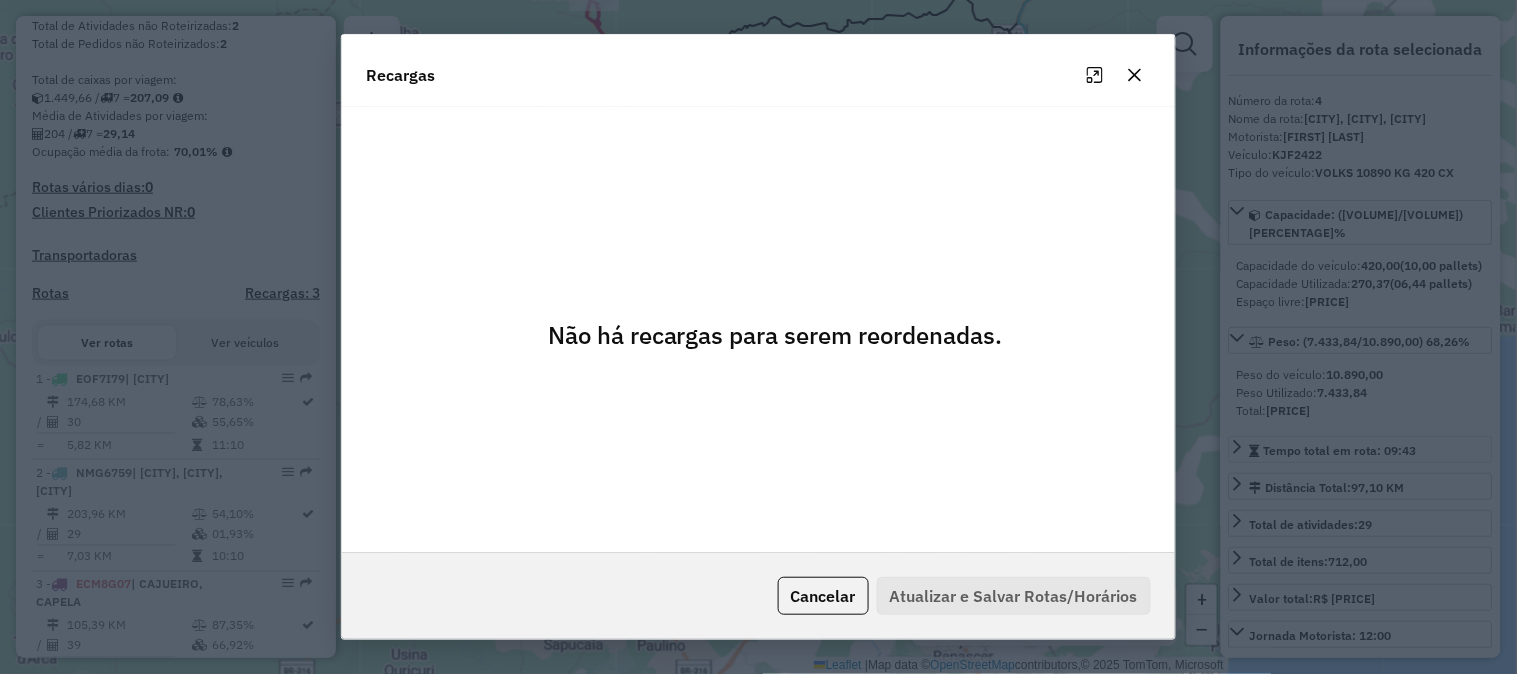 click 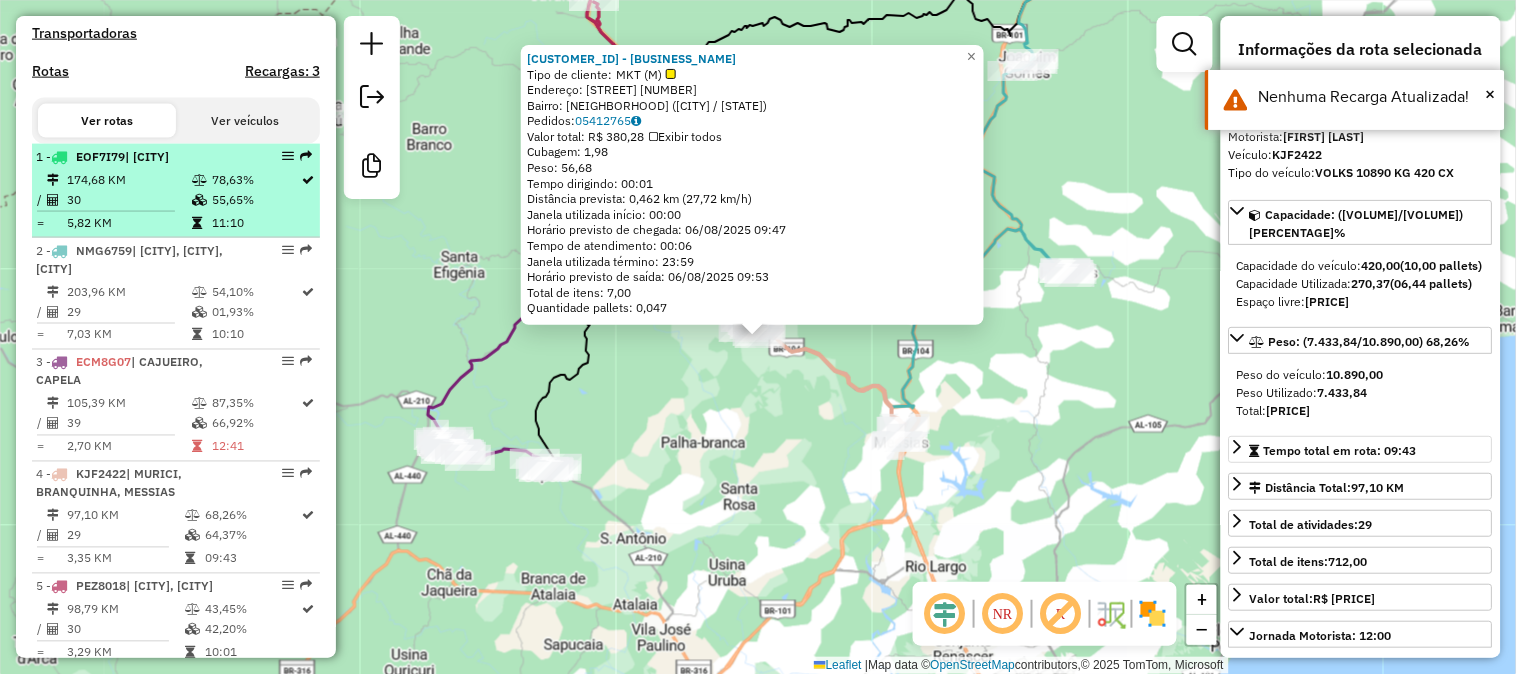 scroll, scrollTop: 661, scrollLeft: 0, axis: vertical 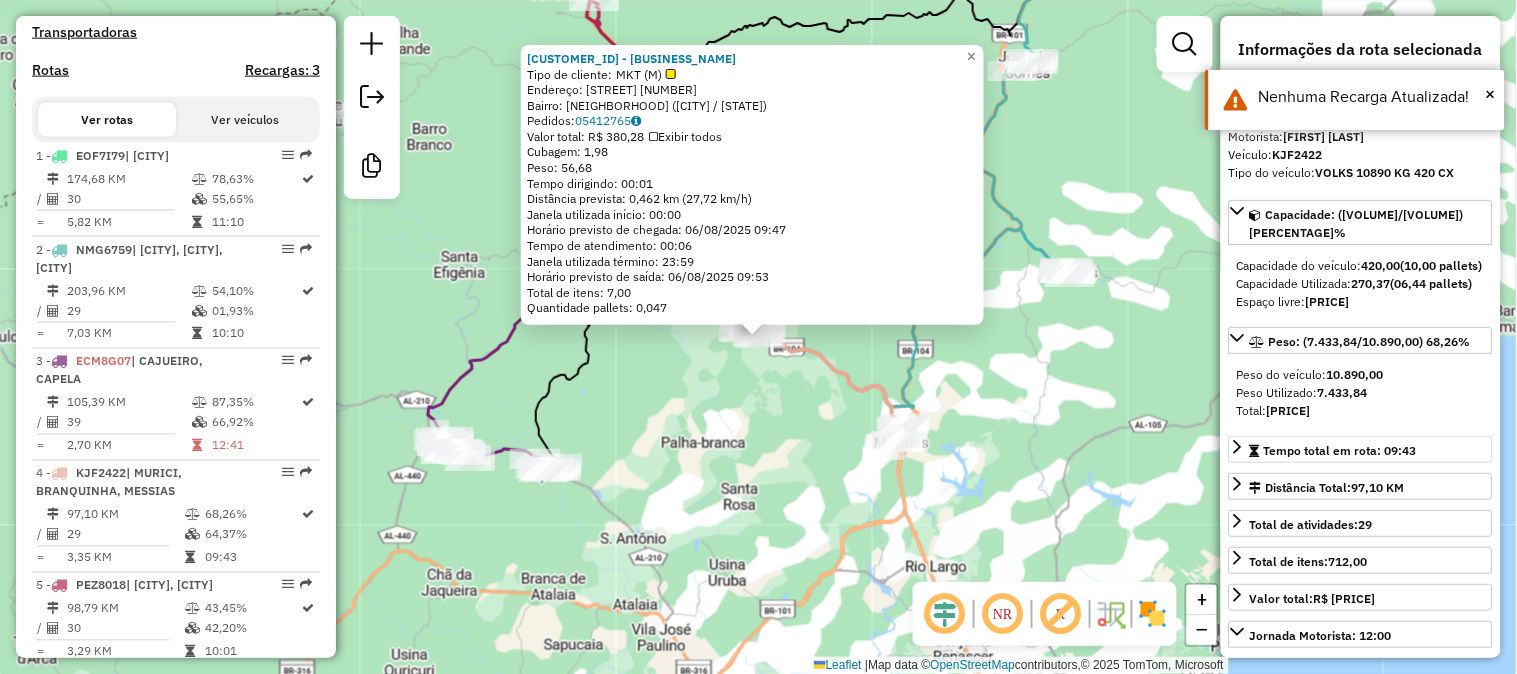click on "Rota 3 - Placa ECM8G07  18650 - AVICOLA VENANCIO Rota 3 - Placa ECM8G07  8748 - MARCIEL DA SILVA 13516 - MERC STA CLARA  Tipo de cliente:   MKT (M)   Endereço:  OLAVO CALHEIROS 4   Bairro: OLAVO CALHEIROS 2 (MURICI / AL)   Pedidos:  05412765   Valor total: R$ 380,28   Exibir todos   Cubagem: 1,98  Peso: 56,68  Tempo dirigindo: 00:01   Distância prevista: 0,462 km (27,72 km/h)   Janela utilizada início: 00:00   Horário previsto de chegada: 06/08/2025 09:47   Tempo de atendimento: 00:06   Janela utilizada término: 23:59   Horário previsto de saída: 06/08/2025 09:53   Total de itens: 7,00   Quantidade pallets: 0,047  × Janela de atendimento Grade de atendimento Capacidade Transportadoras Veículos Cliente Pedidos  Rotas Selecione os dias de semana para filtrar as janelas de atendimento  Seg   Ter   Qua   Qui   Sex   Sáb   Dom  Informe o período da janela de atendimento: De: Até:  Filtrar exatamente a janela do cliente  Considerar janela de atendimento padrão   Seg   Ter   Qua   Qui   Sex   Sáb  De:" 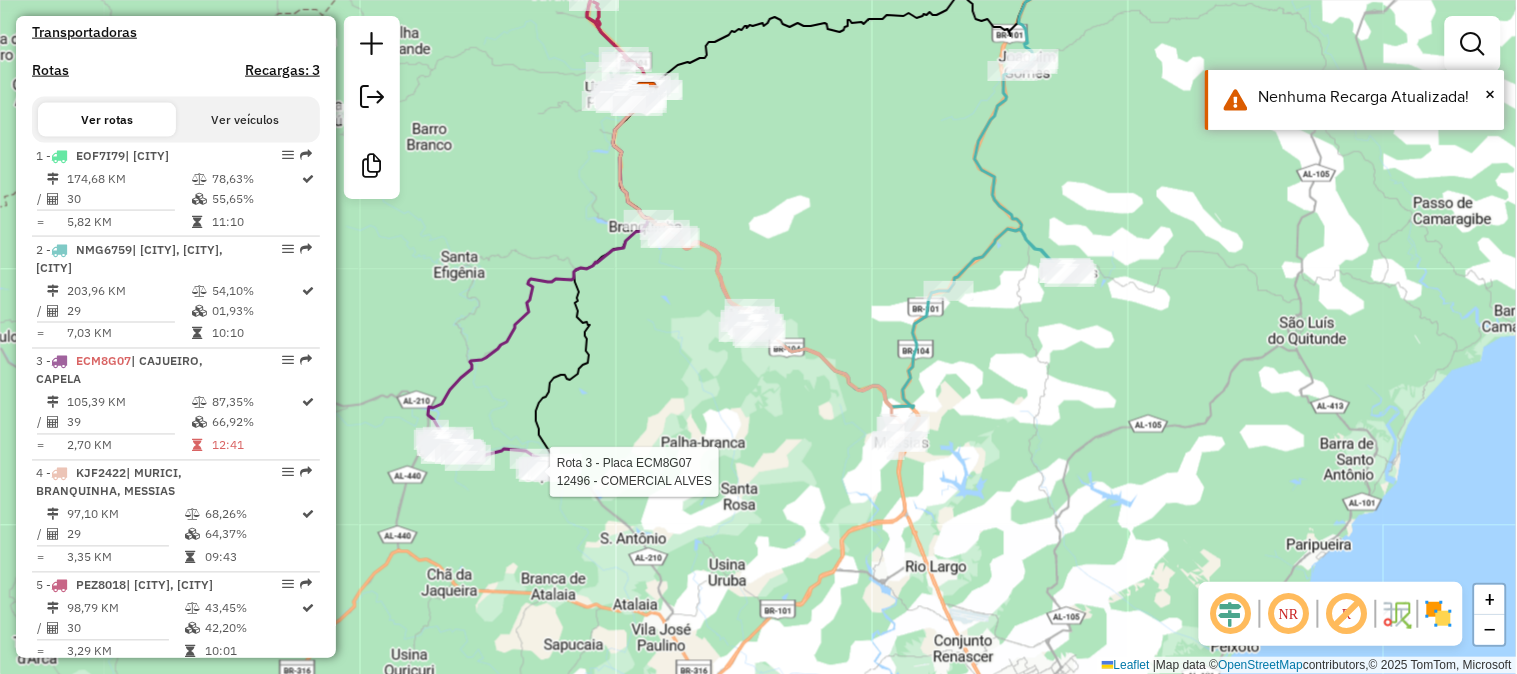 select on "**********" 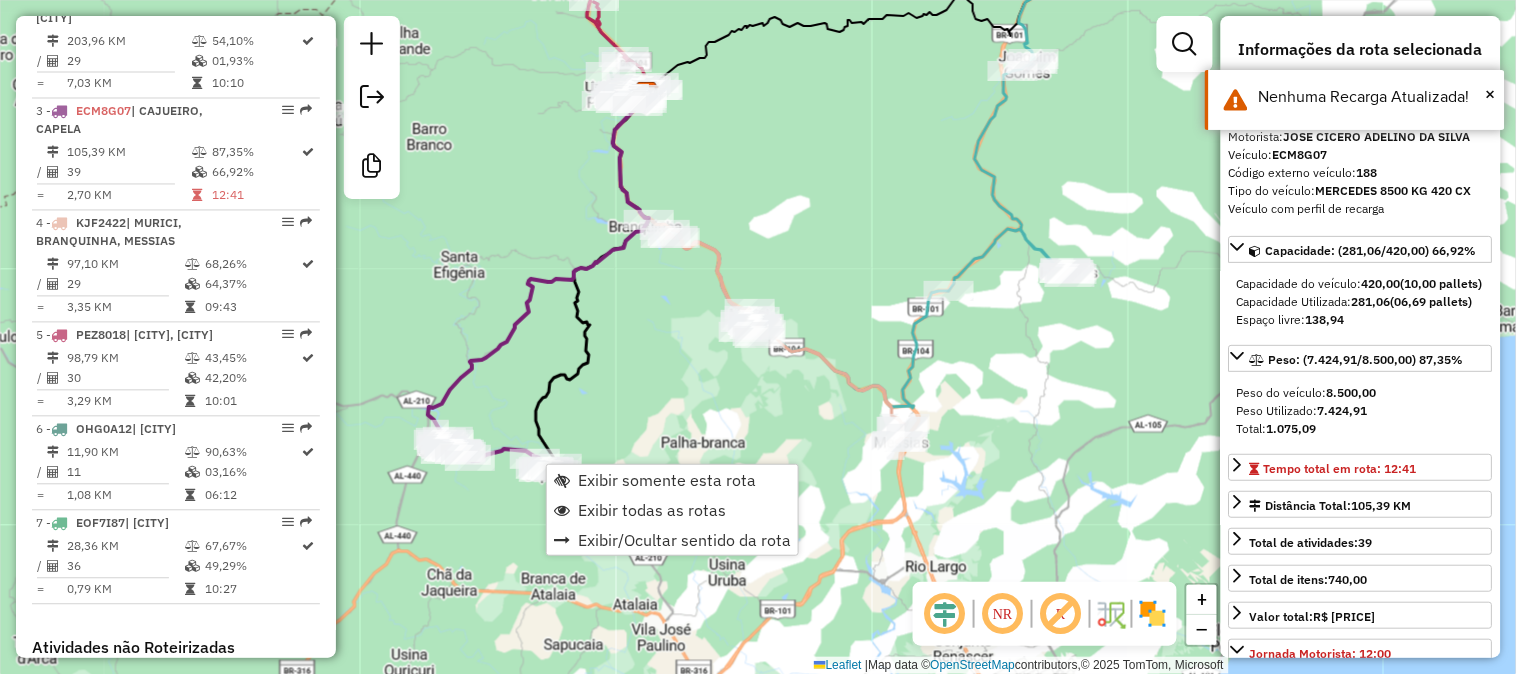 scroll, scrollTop: 993, scrollLeft: 0, axis: vertical 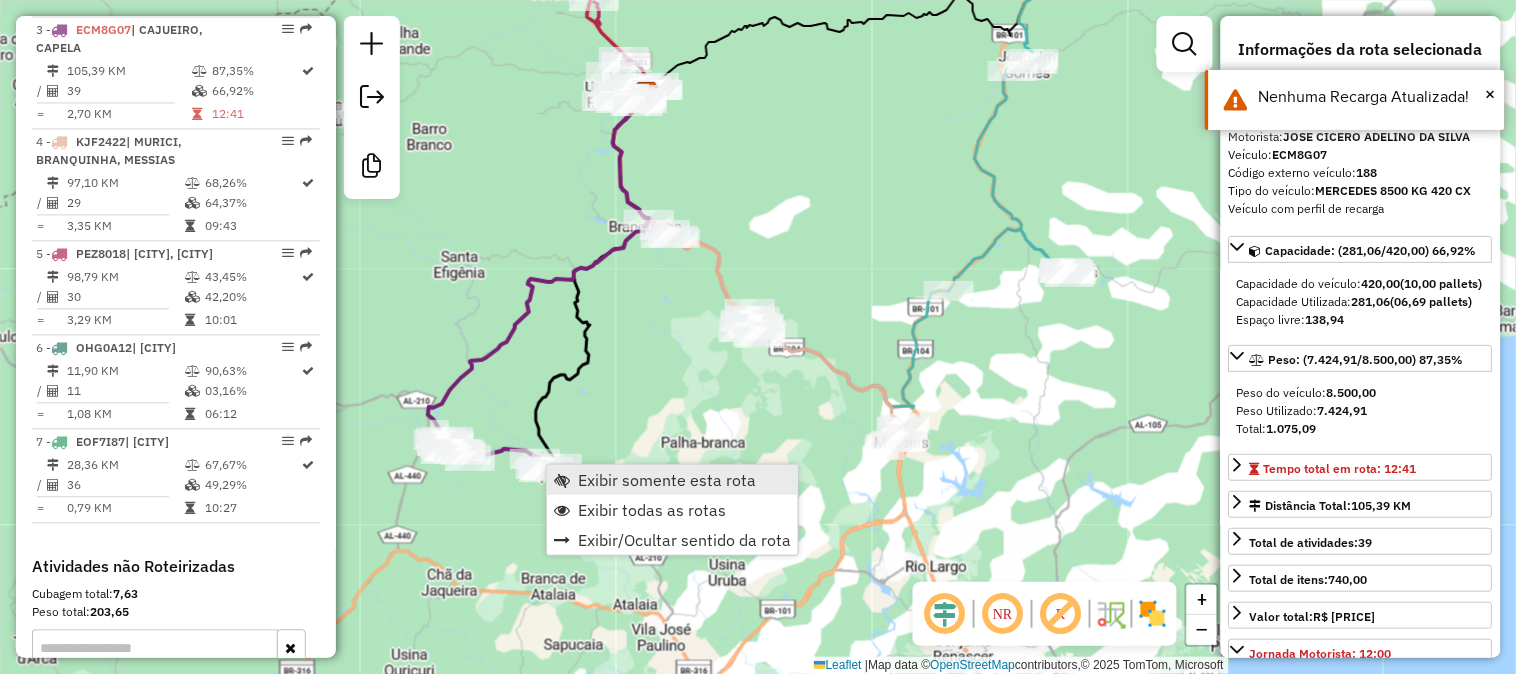 click on "Exibir somente esta rota" at bounding box center (667, 480) 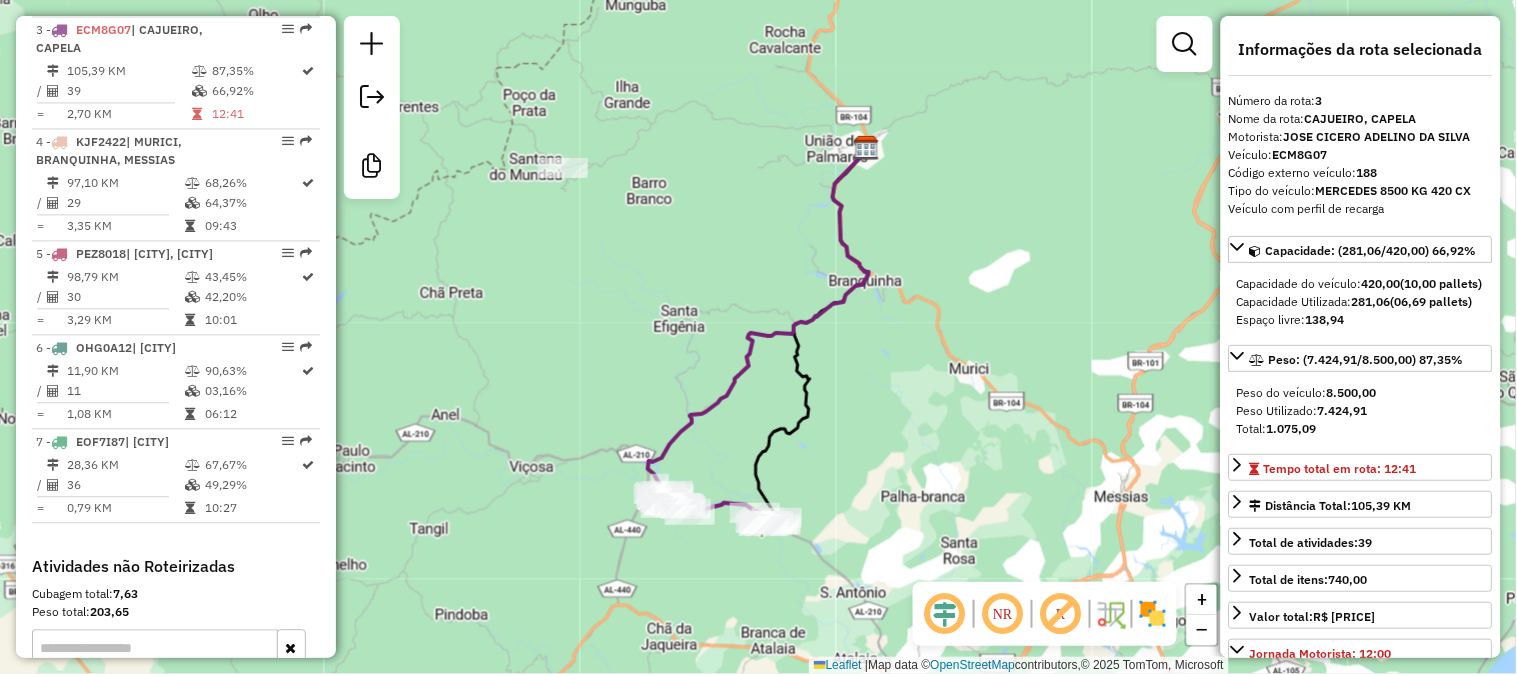drag, startPoint x: 907, startPoint y: 381, endPoint x: 791, endPoint y: 377, distance: 116.06895 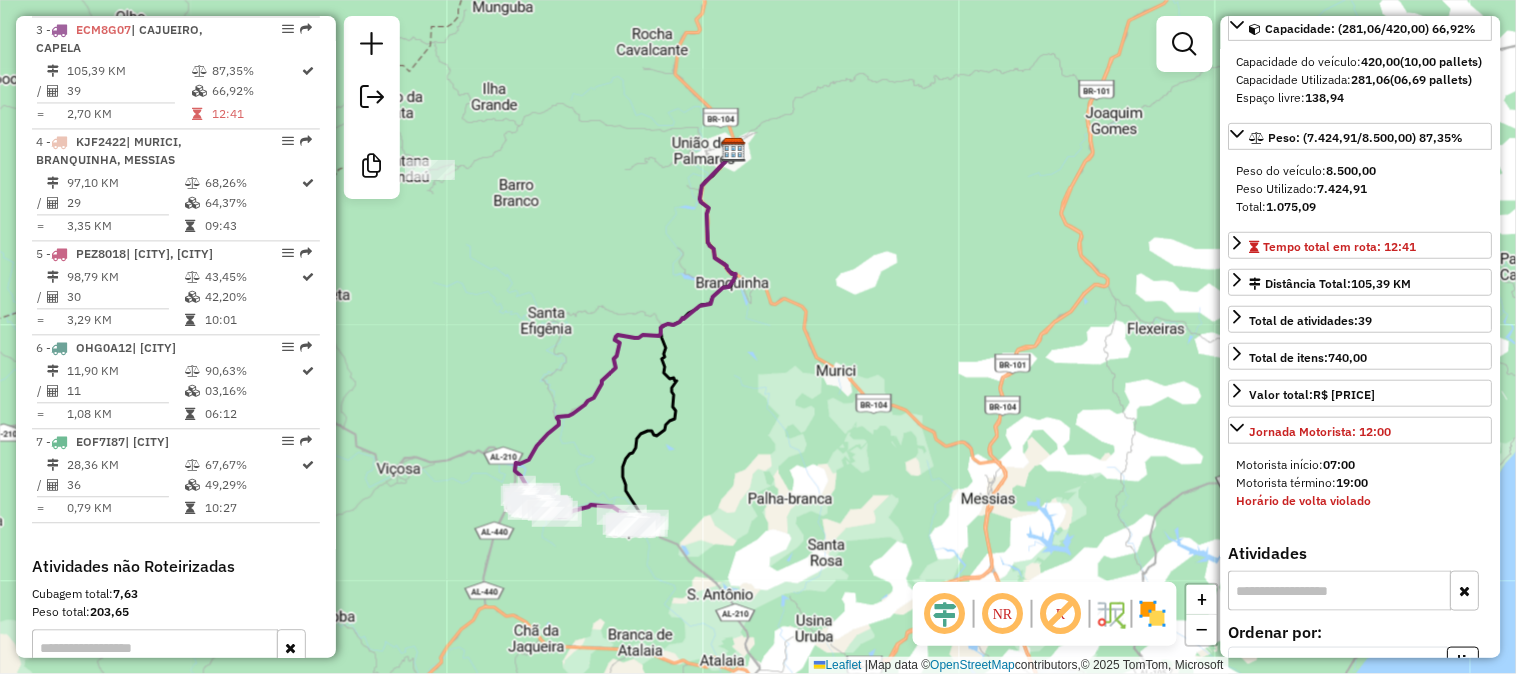 scroll, scrollTop: 444, scrollLeft: 0, axis: vertical 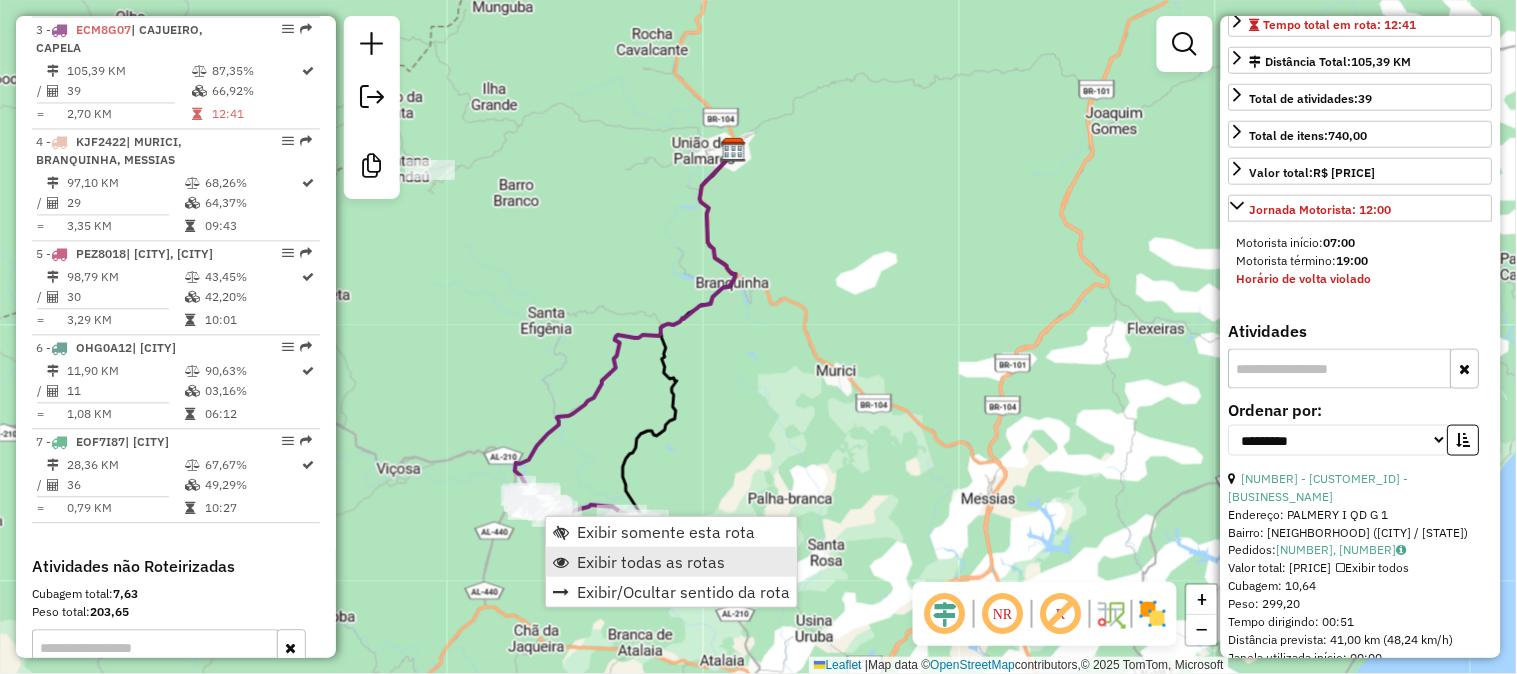 click on "Exibir todas as rotas" at bounding box center (651, 562) 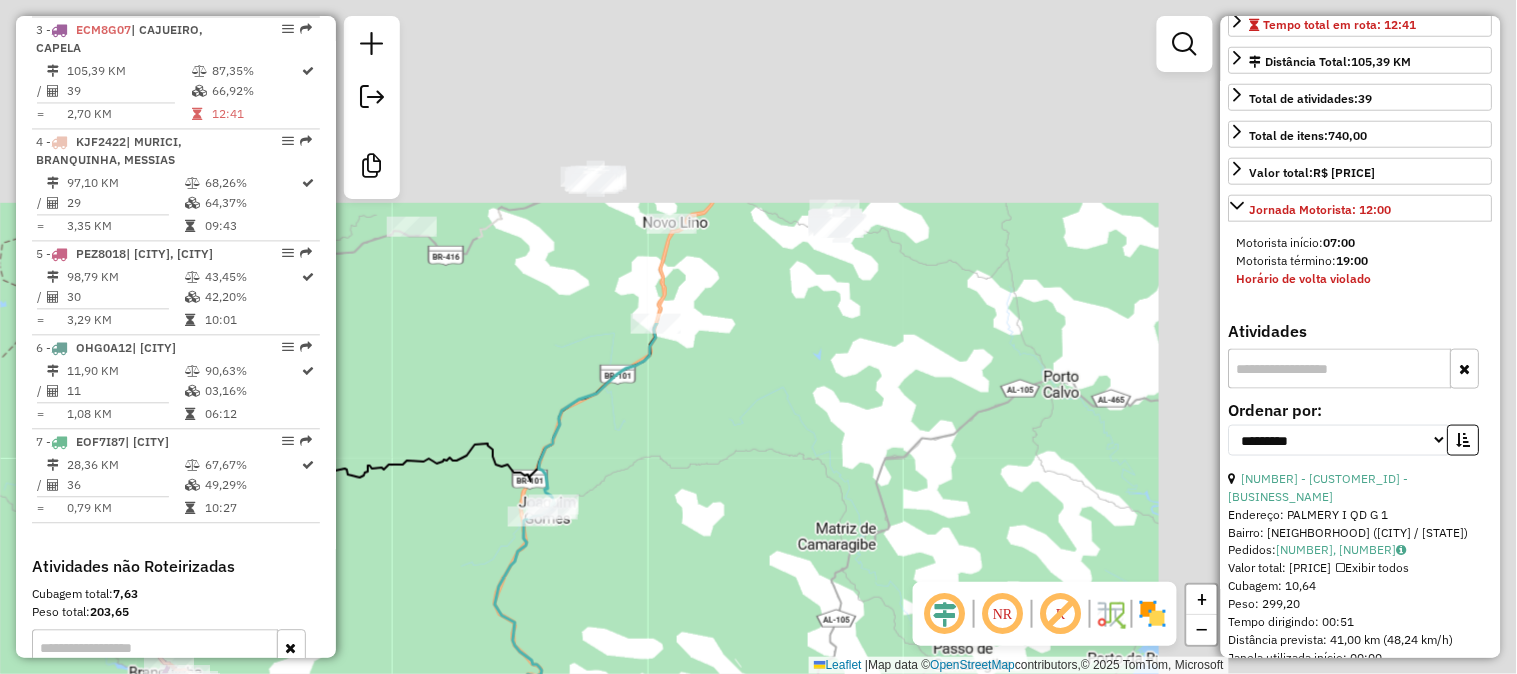 drag, startPoint x: 914, startPoint y: 296, endPoint x: 321, endPoint y: 706, distance: 720.9362 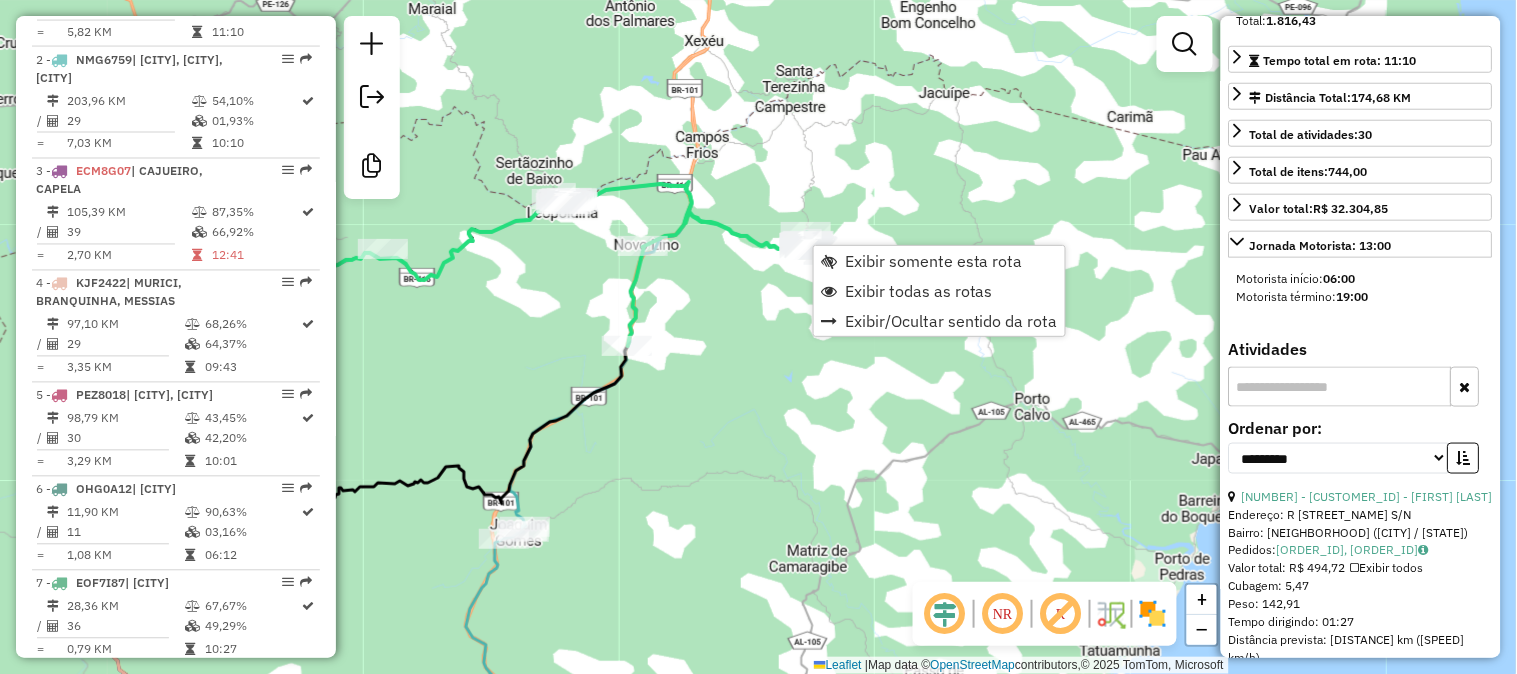 scroll, scrollTop: 787, scrollLeft: 0, axis: vertical 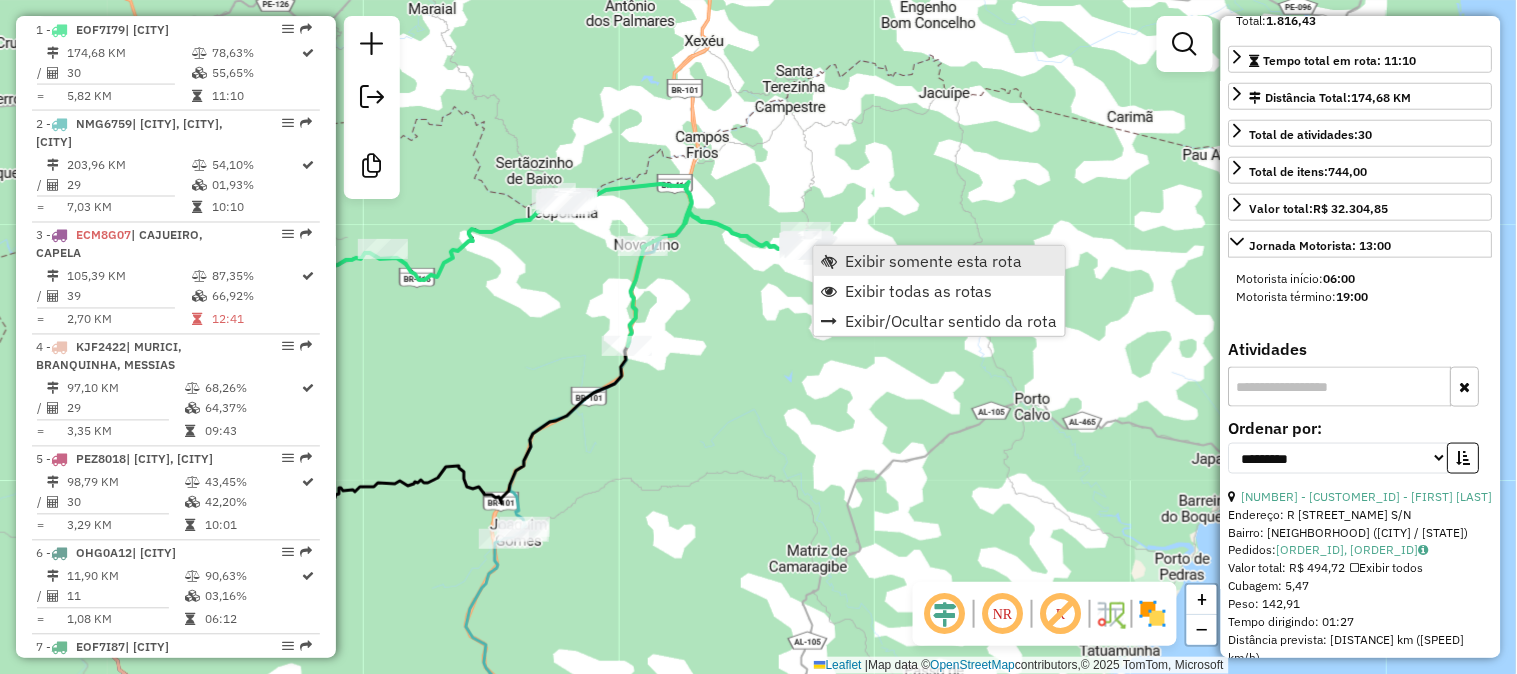 click on "Exibir somente esta rota" at bounding box center (934, 261) 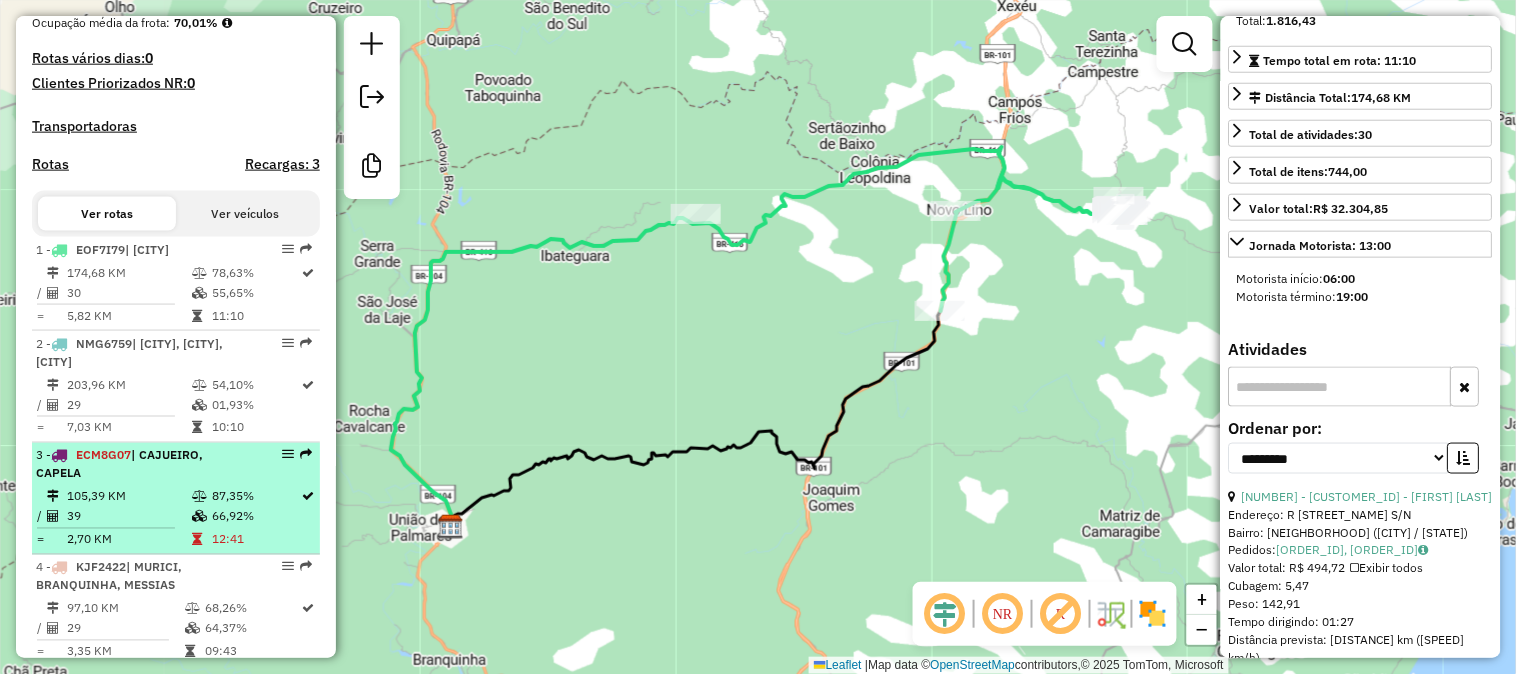 scroll, scrollTop: 565, scrollLeft: 0, axis: vertical 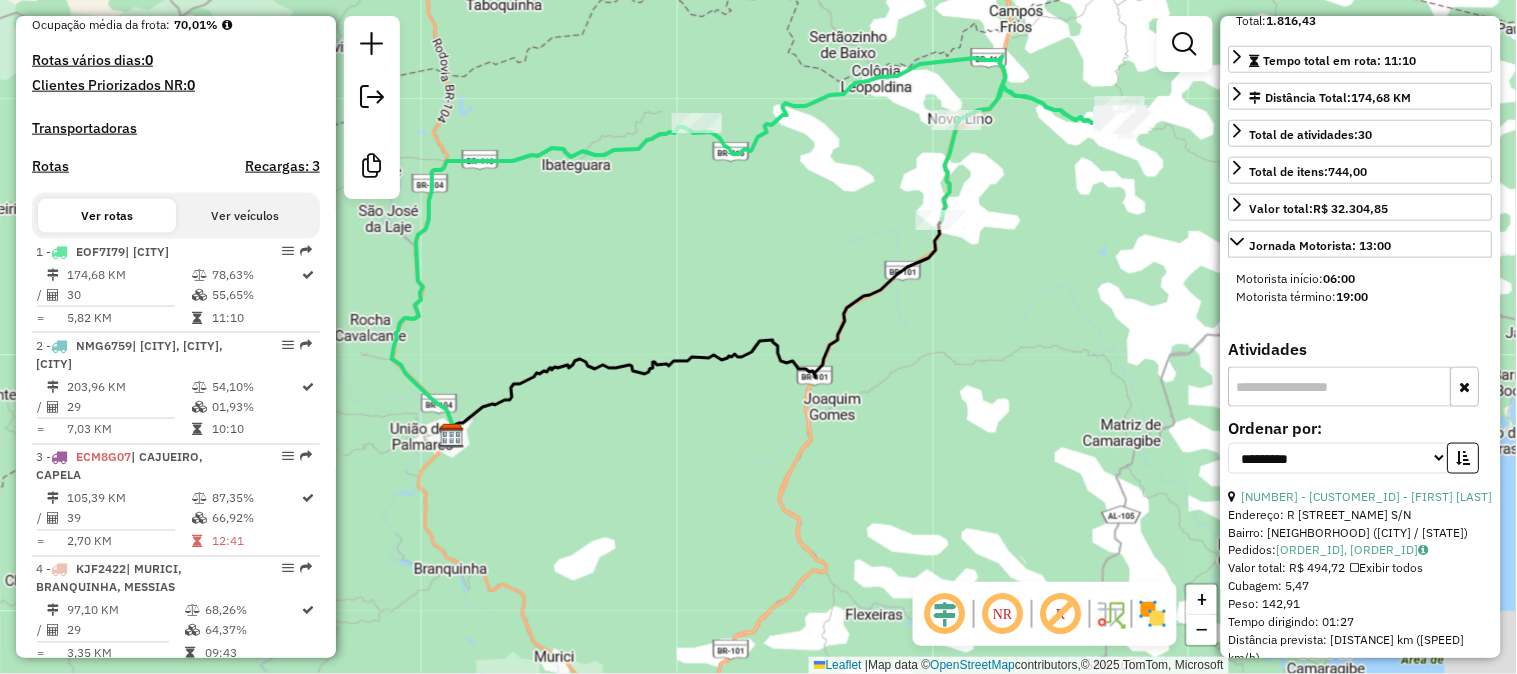 drag, startPoint x: 1064, startPoint y: 394, endPoint x: 1064, endPoint y: 291, distance: 103 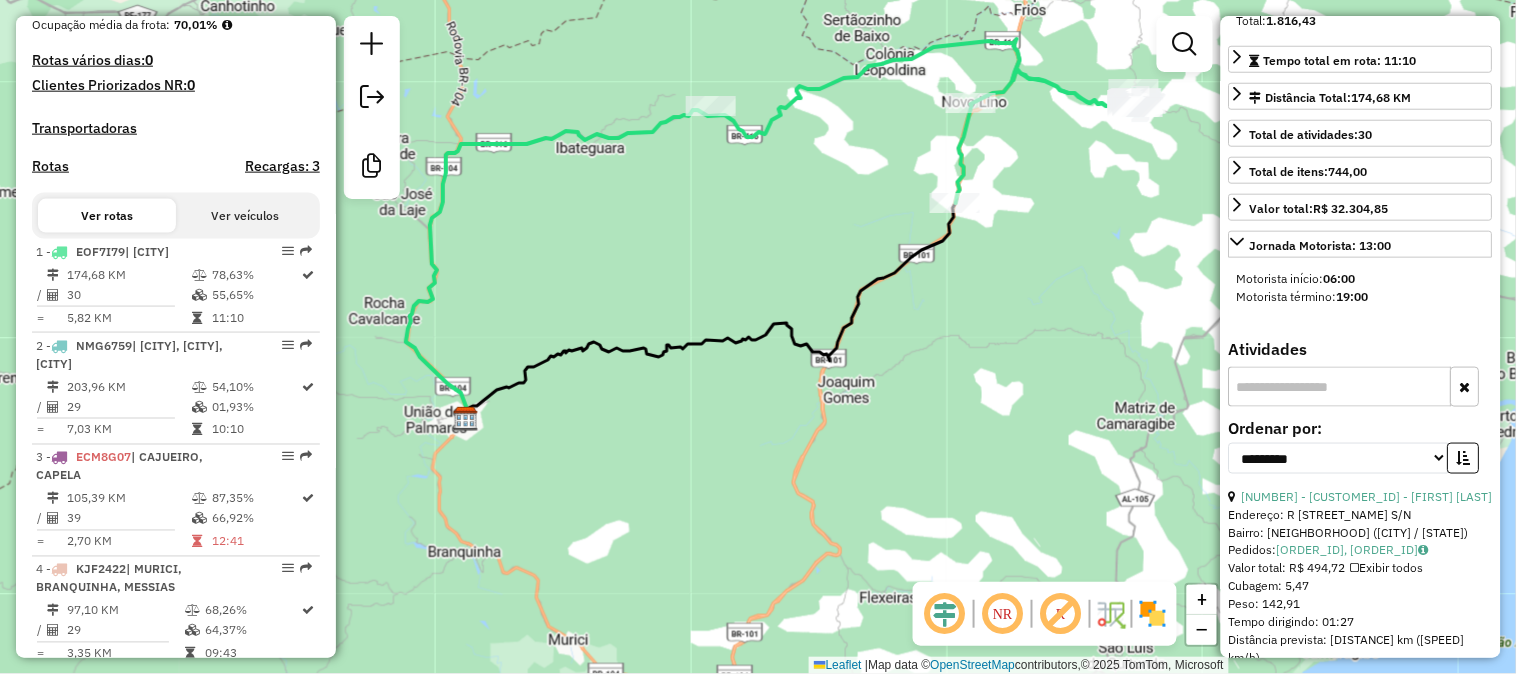 drag, startPoint x: 936, startPoint y: 341, endPoint x: 1098, endPoint y: 300, distance: 167.10774 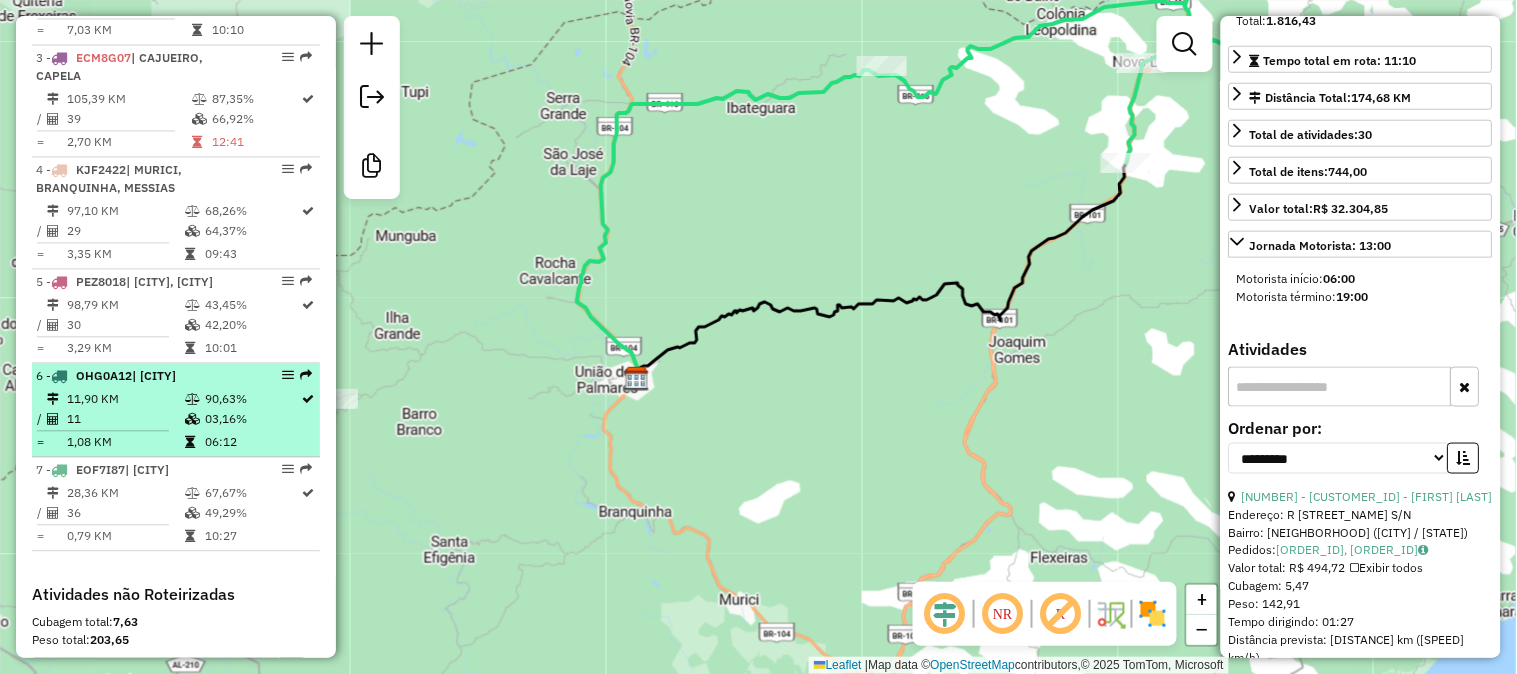 scroll, scrollTop: 1010, scrollLeft: 0, axis: vertical 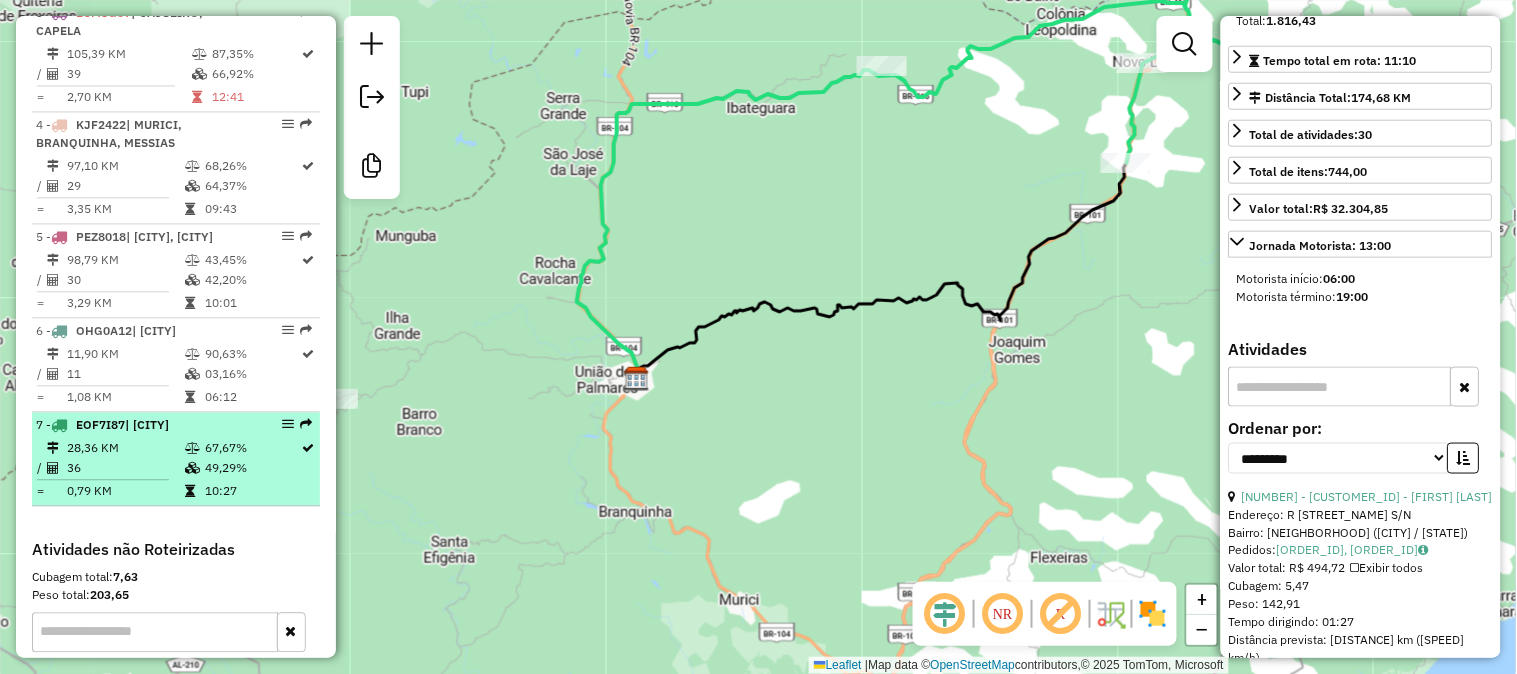 click on "67,67%" at bounding box center (252, 448) 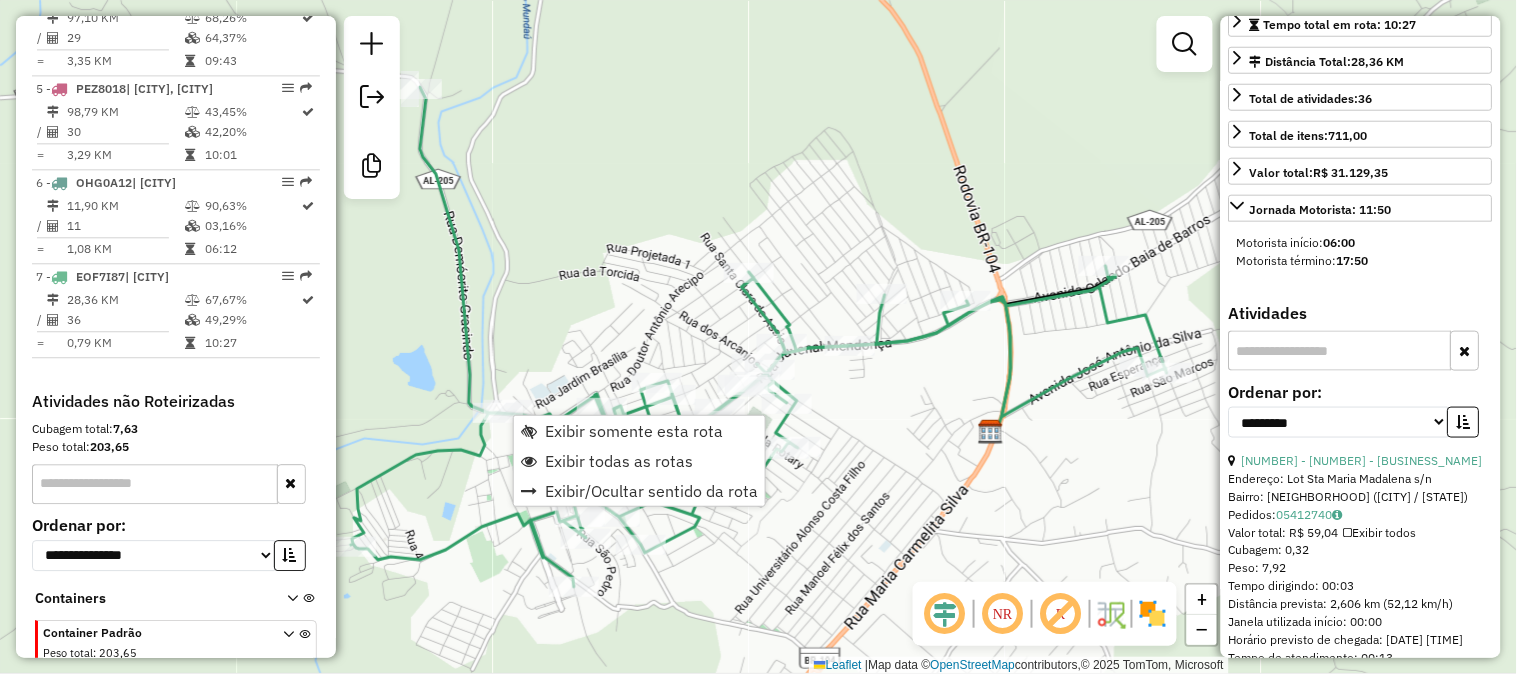 scroll, scrollTop: 1260, scrollLeft: 0, axis: vertical 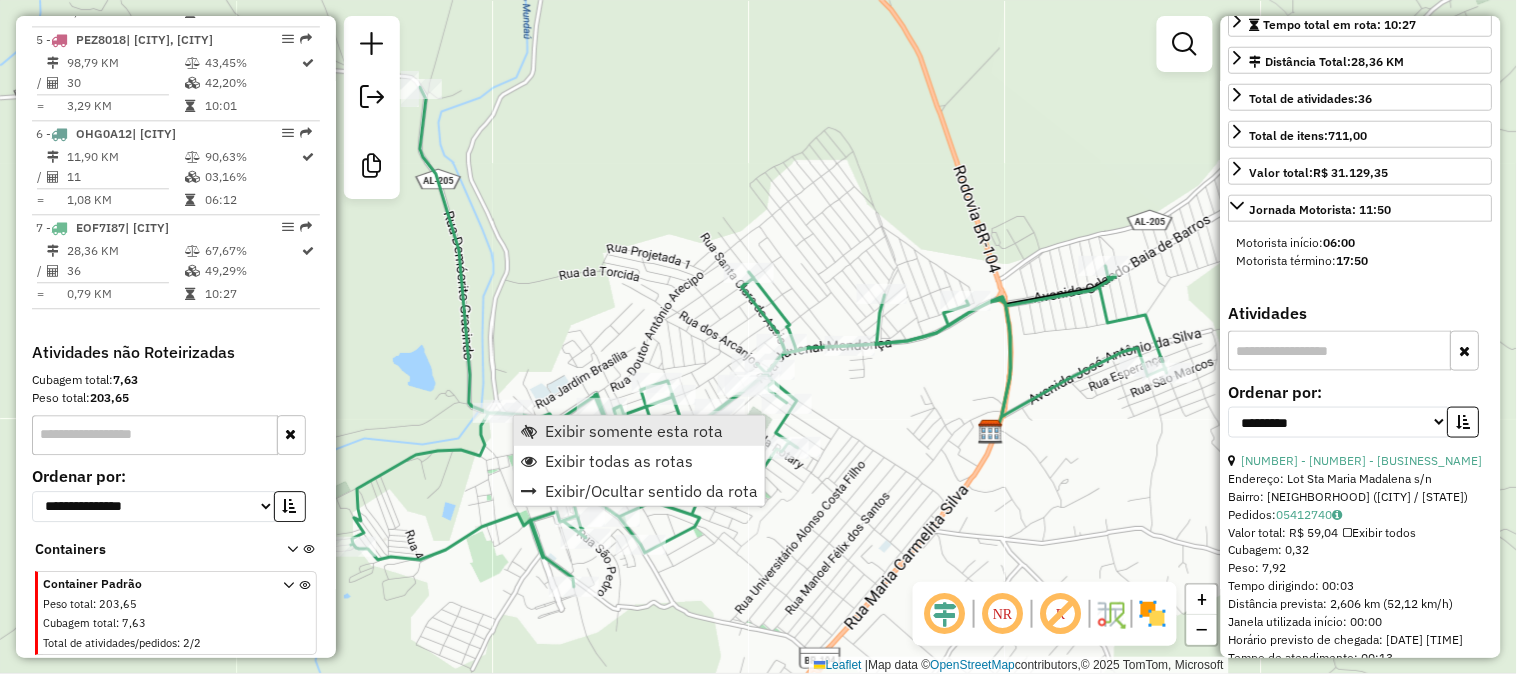 click on "Exibir somente esta rota" at bounding box center (634, 431) 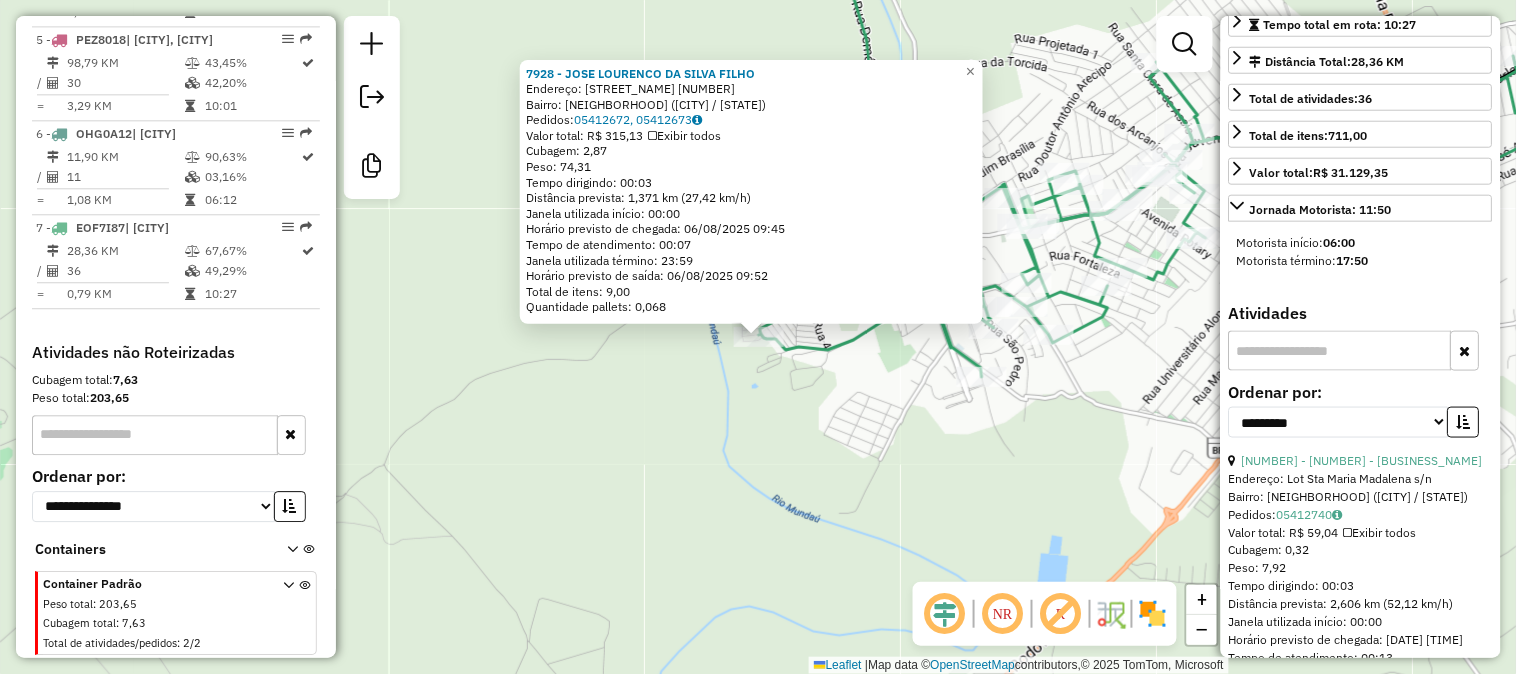 click on "7928 - JOSE LOURENCO DA SILVA FILHO  Endereço: R   LOT. PADRE DONALD. RUA STA. CL 1   Bairro: CENTRO (UNIAO DOS PALMARES / AL)   Pedidos:  05412672, 05412673   Valor total: R$ 315,13   Exibir todos   Cubagem: 2,87  Peso: 74,31  Tempo dirigindo: 00:03   Distância prevista: 1,371 km (27,42 km/h)   Janela utilizada início: 00:00   Horário previsto de chegada: 06/08/2025 09:45   Tempo de atendimento: 00:07   Janela utilizada término: 23:59   Horário previsto de saída: 06/08/2025 09:52   Total de itens: 9,00   Quantidade pallets: 0,068  × Janela de atendimento Grade de atendimento Capacidade Transportadoras Veículos Cliente Pedidos  Rotas Selecione os dias de semana para filtrar as janelas de atendimento  Seg   Ter   Qua   Qui   Sex   Sáb   Dom  Informe o período da janela de atendimento: De: Até:  Filtrar exatamente a janela do cliente  Considerar janela de atendimento padrão  Selecione os dias de semana para filtrar as grades de atendimento  Seg   Ter   Qua   Qui   Sex   Sáb   Dom   Peso mínimo:" 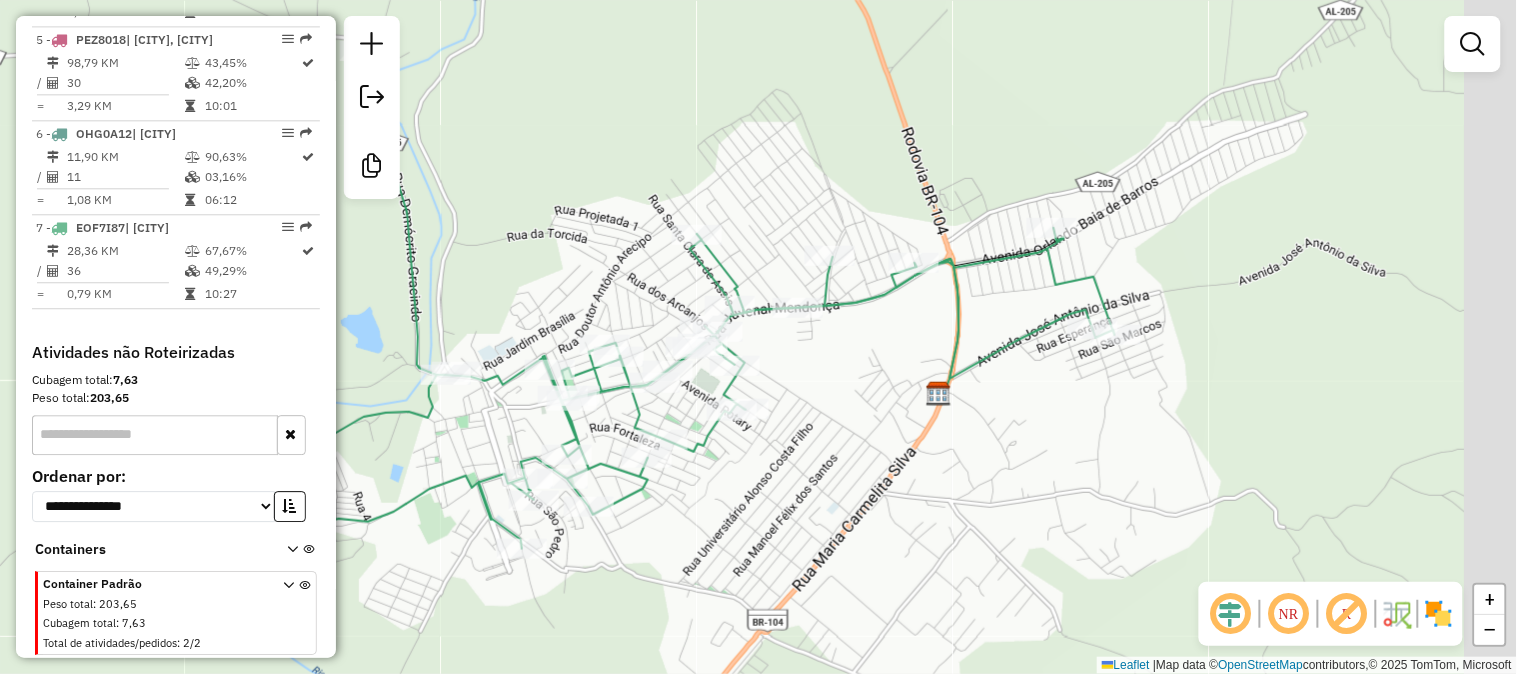 drag, startPoint x: 887, startPoint y: 320, endPoint x: 411, endPoint y: 498, distance: 508.19287 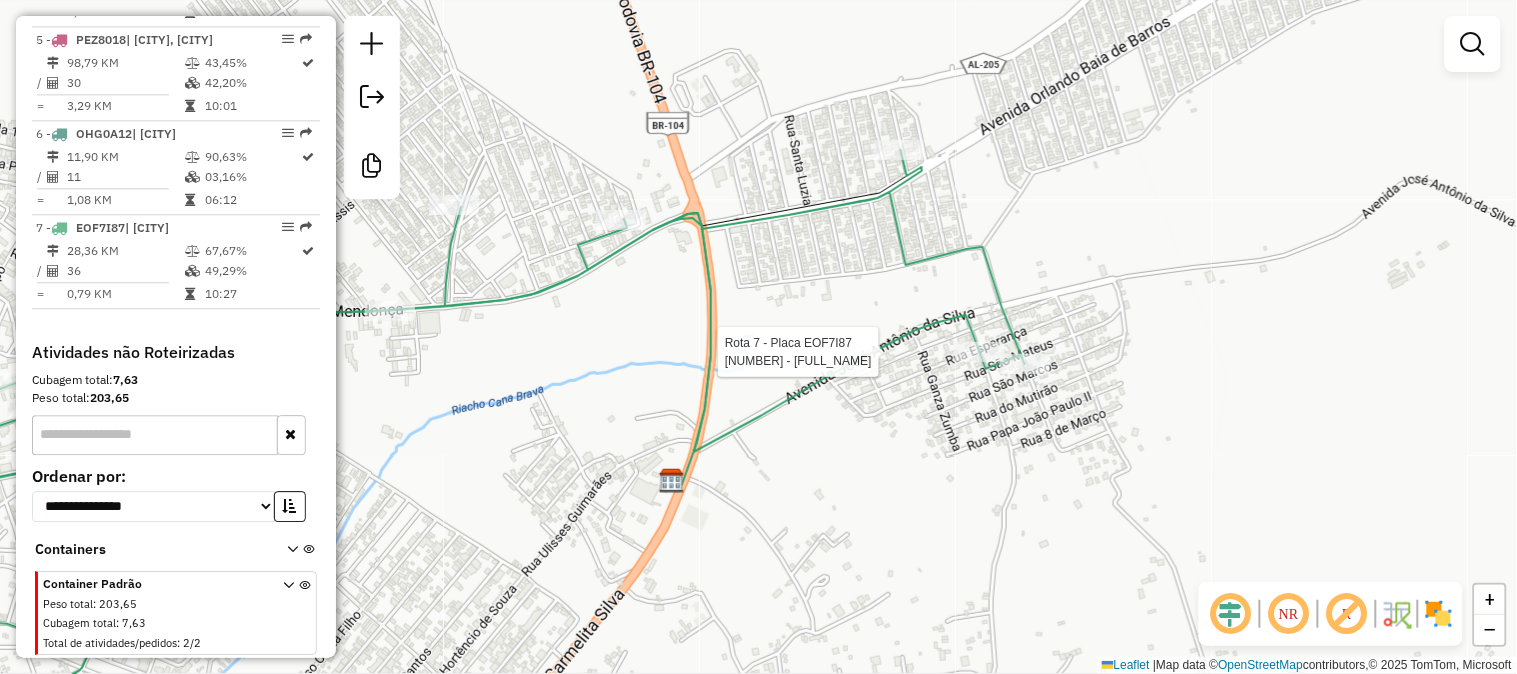 select on "**********" 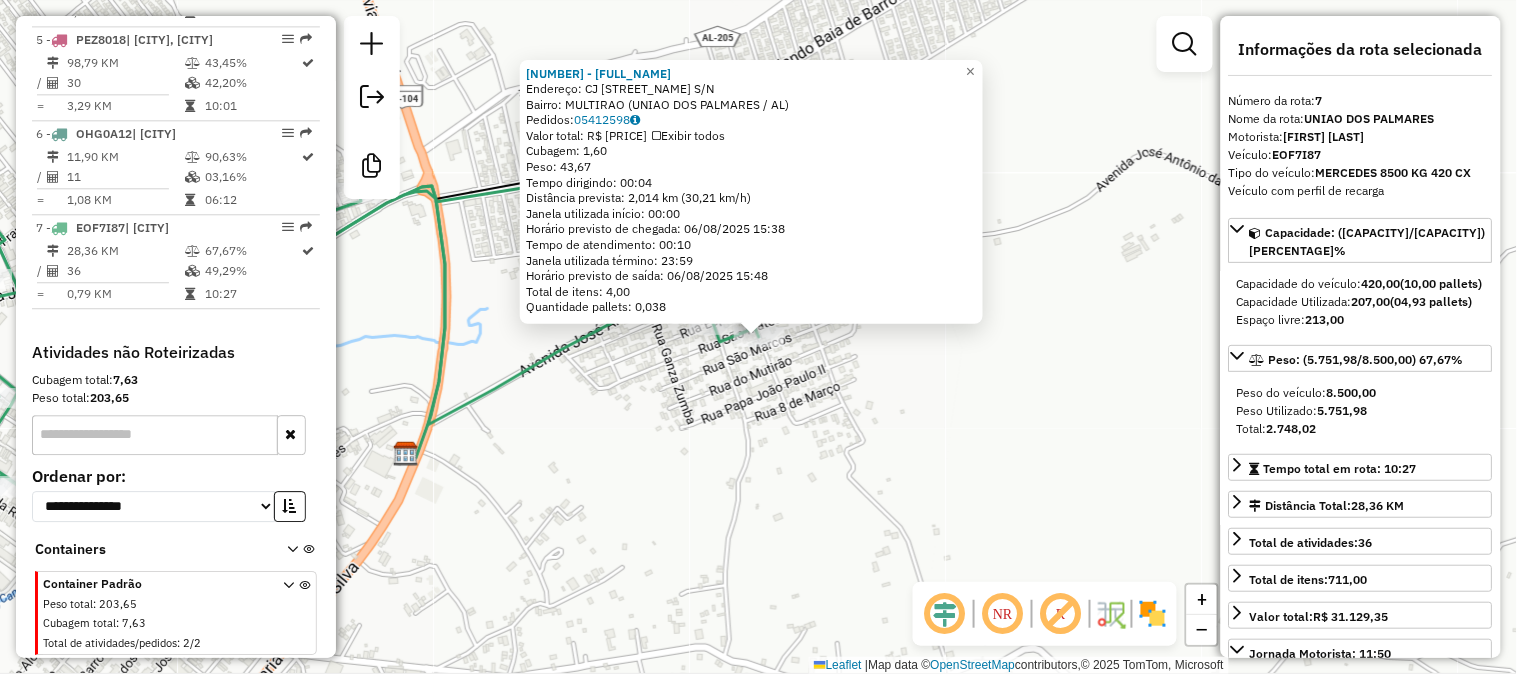click on "4982 - JOSE APARECIDO PINHEIRO DA SILVA  Endereço: CJ  SAGRADA FAMILIA                S/N   Bairro: MULTIRAO (UNIAO DOS PALMARES / AL)   Pedidos:  05412598   Valor total: R$ 184,43   Exibir todos   Cubagem: 1,60  Peso: 43,67  Tempo dirigindo: 00:04   Distância prevista: 2,014 km (30,21 km/h)   Janela utilizada início: 00:00   Horário previsto de chegada: 06/08/2025 15:38   Tempo de atendimento: 00:10   Janela utilizada término: 23:59   Horário previsto de saída: 06/08/2025 15:48   Total de itens: 4,00   Quantidade pallets: 0,038  × Janela de atendimento Grade de atendimento Capacidade Transportadoras Veículos Cliente Pedidos  Rotas Selecione os dias de semana para filtrar as janelas de atendimento  Seg   Ter   Qua   Qui   Sex   Sáb   Dom  Informe o período da janela de atendimento: De: Até:  Filtrar exatamente a janela do cliente  Considerar janela de atendimento padrão  Selecione os dias de semana para filtrar as grades de atendimento  Seg   Ter   Qua   Qui   Sex   Sáb   Dom   Peso mínimo:  +" 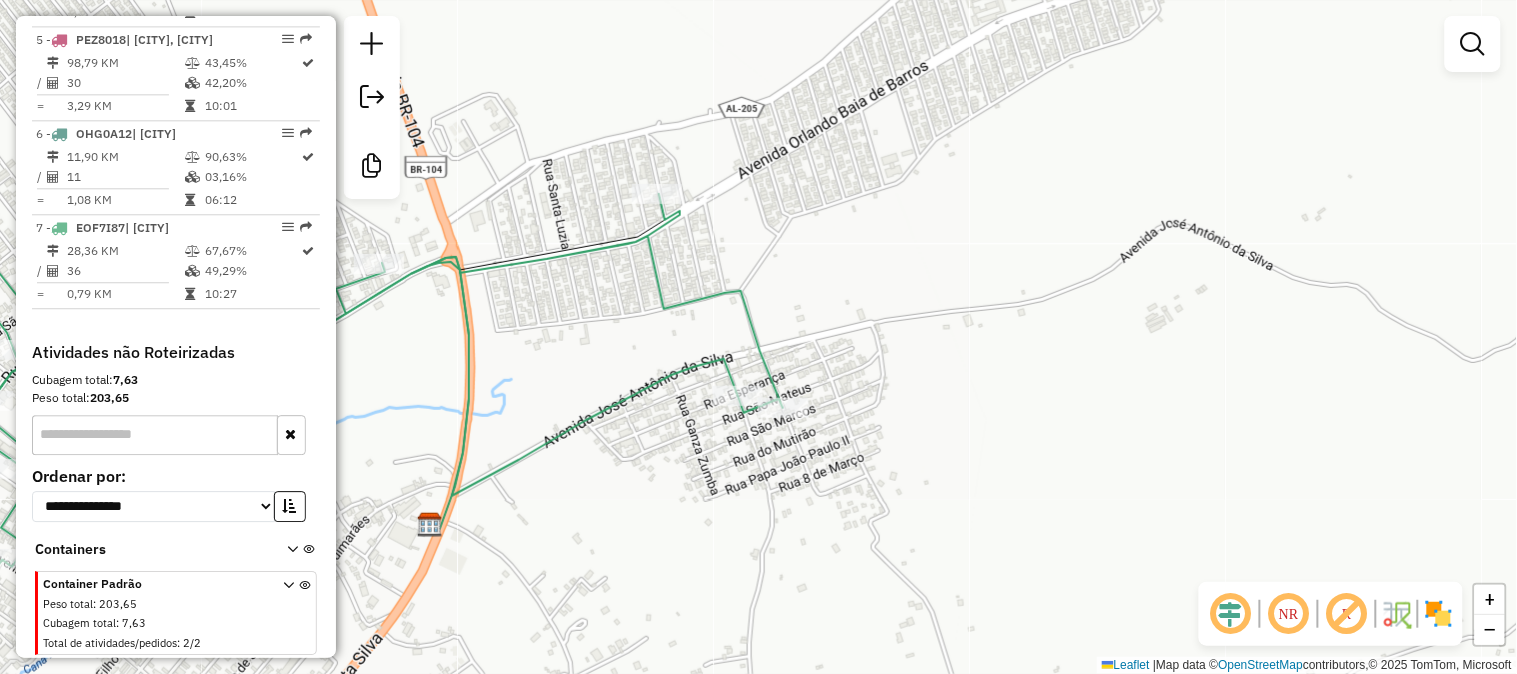 drag, startPoint x: 924, startPoint y: 428, endPoint x: 1011, endPoint y: 500, distance: 112.929184 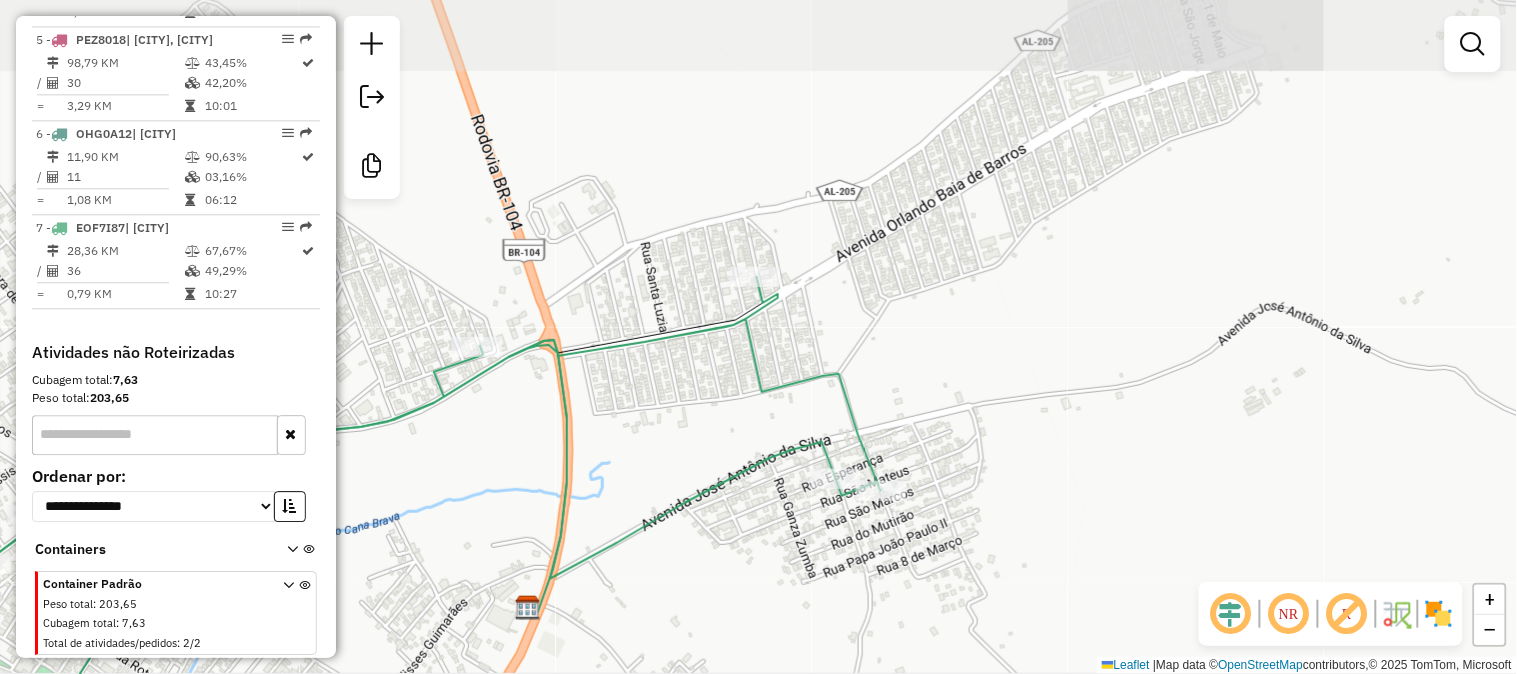 select on "**********" 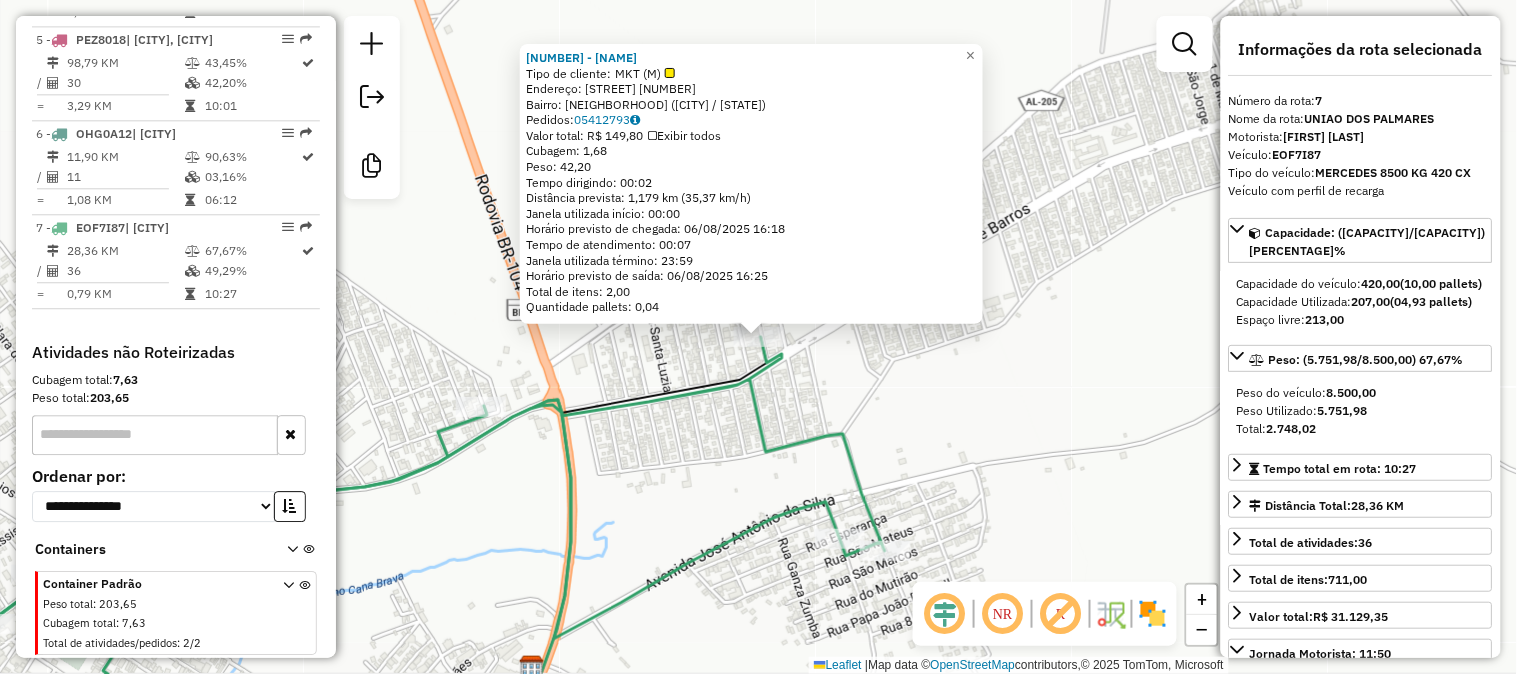 click on "15863 - BAR DA JO  Tipo de cliente:   MKT (M)   Endereço:  QUADRA R 25   Bairro: CJ RES NEWTON PEREIRA GONCALVES (UNIAO DOS PALMARES / AL)   Pedidos:  05412793   Valor total: R$ 149,80   Exibir todos   Cubagem: 1,68  Peso: 42,20  Tempo dirigindo: 00:02   Distância prevista: 1,179 km (35,37 km/h)   Janela utilizada início: 00:00   Horário previsto de chegada: 06/08/2025 16:18   Tempo de atendimento: 00:07   Janela utilizada término: 23:59   Horário previsto de saída: 06/08/2025 16:25   Total de itens: 2,00   Quantidade pallets: 0,04  × Janela de atendimento Grade de atendimento Capacidade Transportadoras Veículos Cliente Pedidos  Rotas Selecione os dias de semana para filtrar as janelas de atendimento  Seg   Ter   Qua   Qui   Sex   Sáb   Dom  Informe o período da janela de atendimento: De: Até:  Filtrar exatamente a janela do cliente  Considerar janela de atendimento padrão  Selecione os dias de semana para filtrar as grades de atendimento  Seg   Ter   Qua   Qui   Sex   Sáb   Dom   Peso mínimo:" 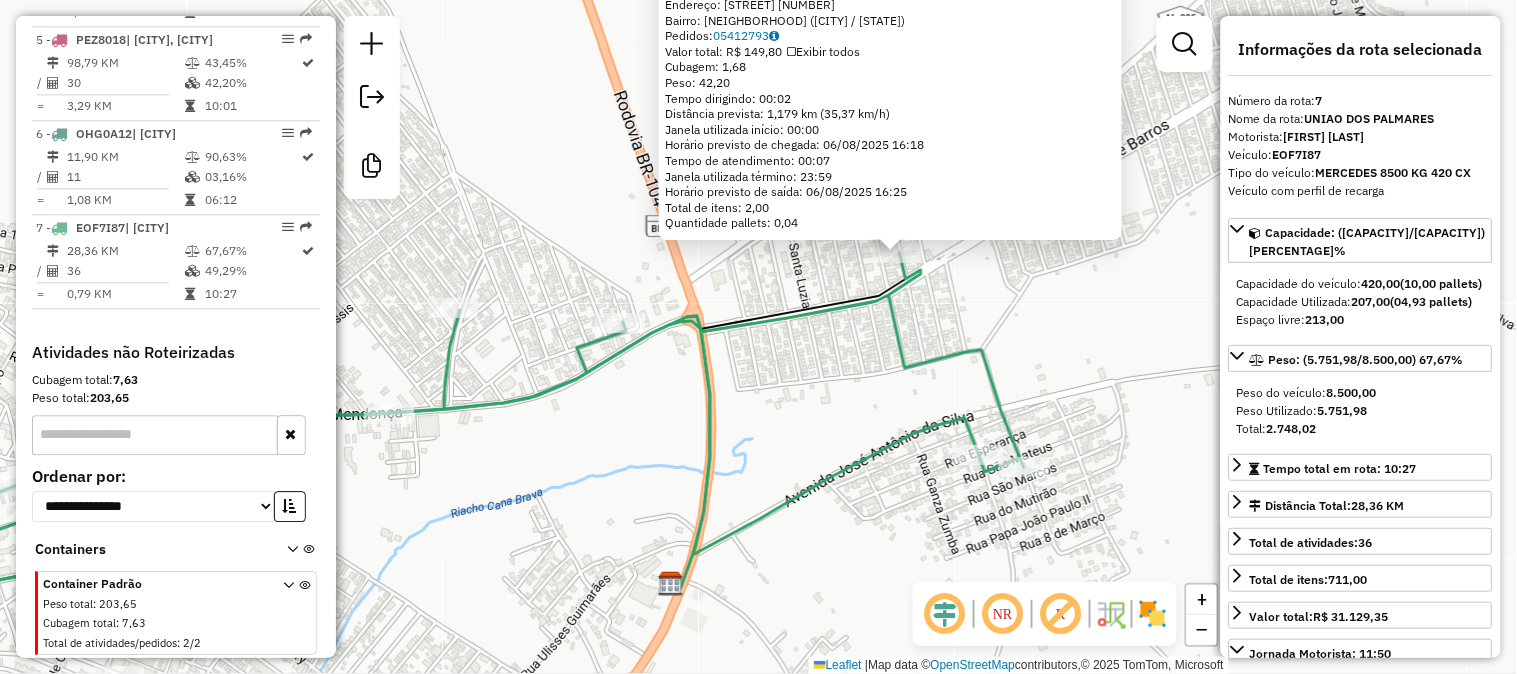 drag, startPoint x: 801, startPoint y: 465, endPoint x: 978, endPoint y: 340, distance: 216.68872 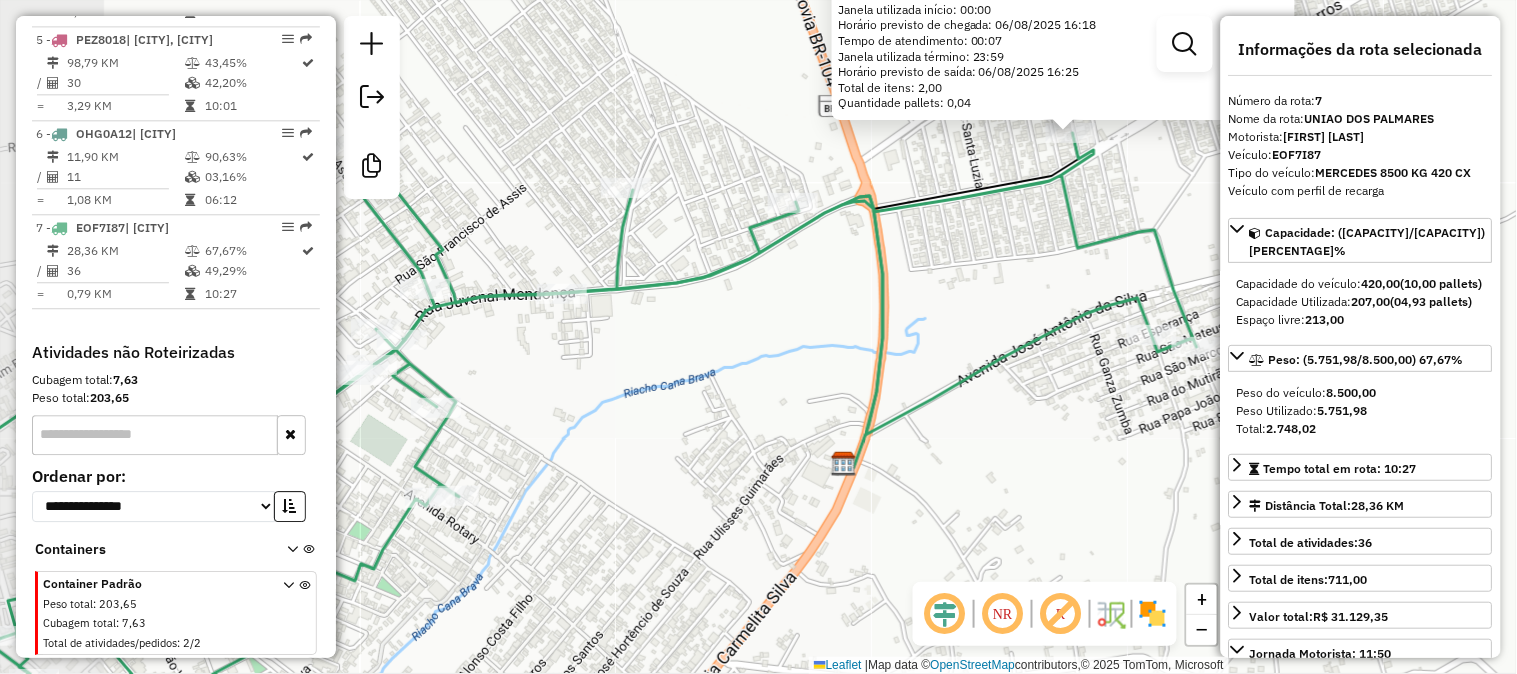 click on "15863 - BAR DA JO  Tipo de cliente:   MKT (M)   Endereço:  QUADRA R 25   Bairro: CJ RES NEWTON PEREIRA GONCALVES (UNIAO DOS PALMARES / AL)   Pedidos:  05412793   Valor total: R$ 149,80   Exibir todos   Cubagem: 1,68  Peso: 42,20  Tempo dirigindo: 00:02   Distância prevista: 1,179 km (35,37 km/h)   Janela utilizada início: 00:00   Horário previsto de chegada: 06/08/2025 16:18   Tempo de atendimento: 00:07   Janela utilizada término: 23:59   Horário previsto de saída: 06/08/2025 16:25   Total de itens: 2,00   Quantidade pallets: 0,04  × Janela de atendimento Grade de atendimento Capacidade Transportadoras Veículos Cliente Pedidos  Rotas Selecione os dias de semana para filtrar as janelas de atendimento  Seg   Ter   Qua   Qui   Sex   Sáb   Dom  Informe o período da janela de atendimento: De: Até:  Filtrar exatamente a janela do cliente  Considerar janela de atendimento padrão  Selecione os dias de semana para filtrar as grades de atendimento  Seg   Ter   Qua   Qui   Sex   Sáb   Dom   Peso mínimo:" 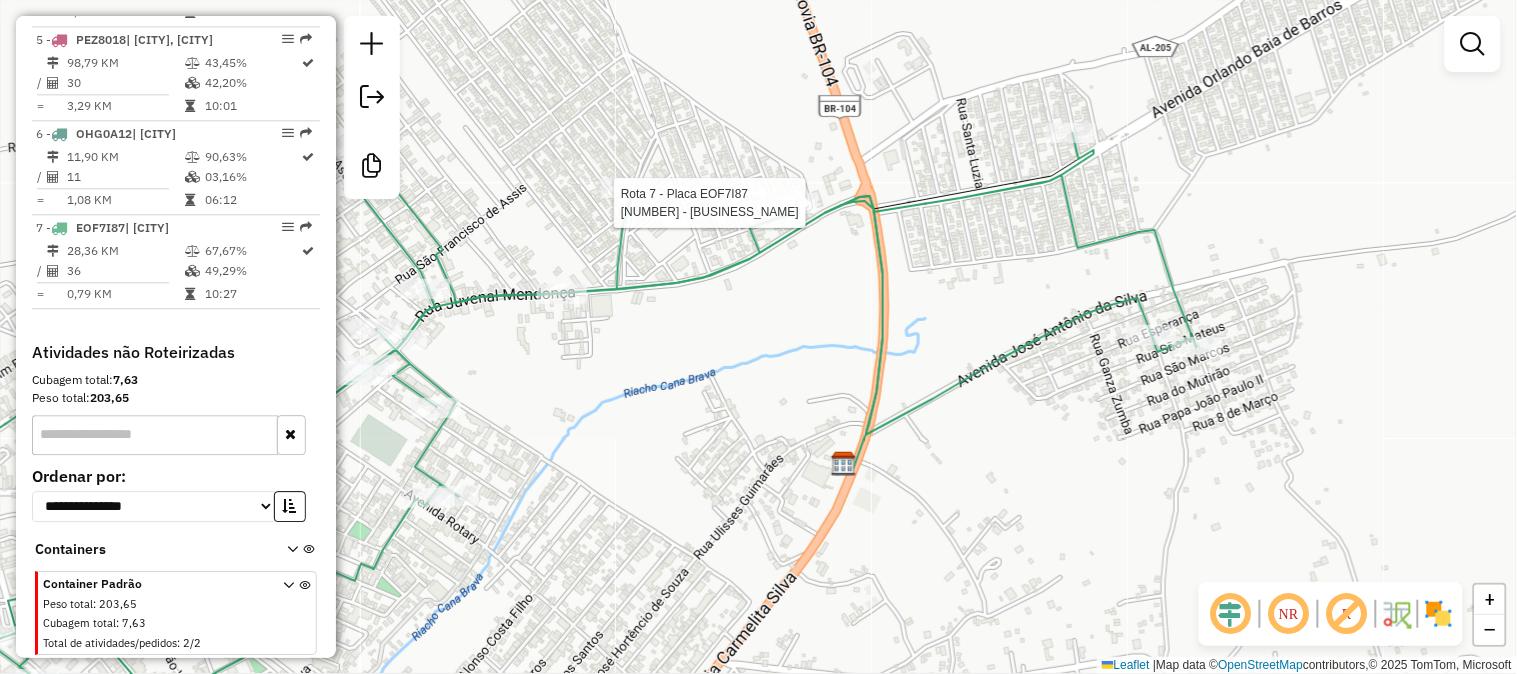 select on "**********" 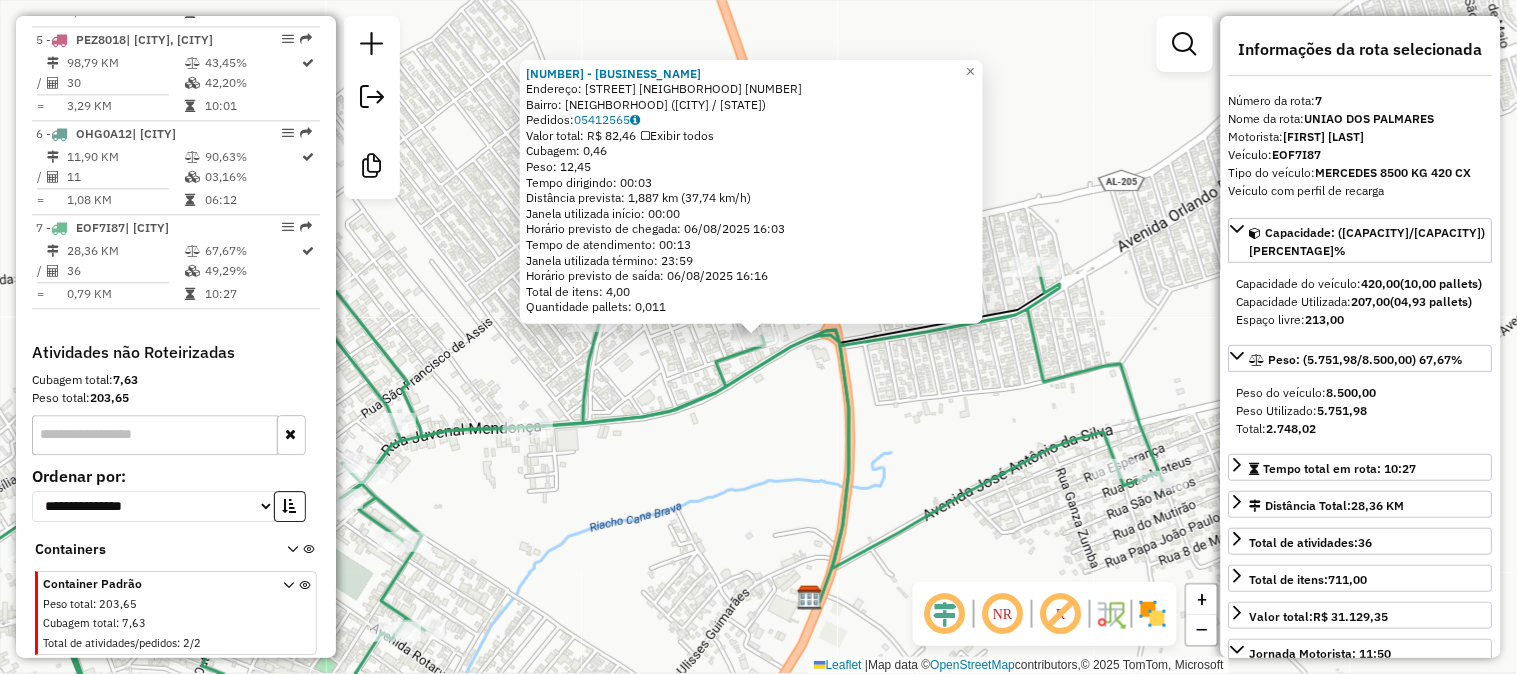 click on "18544 - MINE MERCADINHO  Endereço:  CONJ NOVA ESPERANCA Q B 13   Bairro: CONJ NOVA ESPERANCA (UNIAO DOS PALMARES / AL)   Pedidos:  05412565   Valor total: R$ 82,46   Exibir todos   Cubagem: 0,46  Peso: 12,45  Tempo dirigindo: 00:03   Distância prevista: 1,887 km (37,74 km/h)   Janela utilizada início: 00:00   Horário previsto de chegada: 06/08/2025 16:03   Tempo de atendimento: 00:13   Janela utilizada término: 23:59   Horário previsto de saída: 06/08/2025 16:16   Total de itens: 4,00   Quantidade pallets: 0,011  × Janela de atendimento Grade de atendimento Capacidade Transportadoras Veículos Cliente Pedidos  Rotas Selecione os dias de semana para filtrar as janelas de atendimento  Seg   Ter   Qua   Qui   Sex   Sáb   Dom  Informe o período da janela de atendimento: De: Até:  Filtrar exatamente a janela do cliente  Considerar janela de atendimento padrão  Selecione os dias de semana para filtrar as grades de atendimento  Seg   Ter   Qua   Qui   Sex   Sáb   Dom   Peso mínimo:   Peso máximo:  De:" 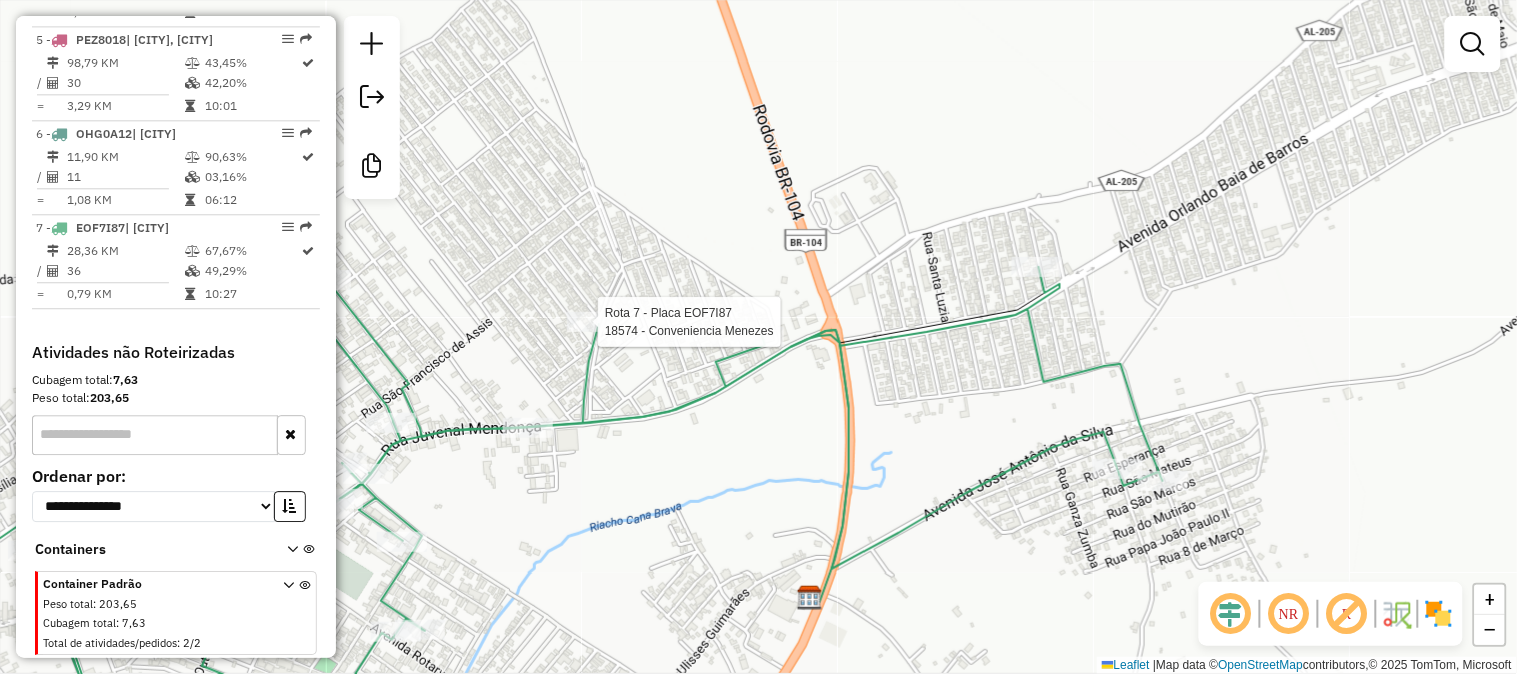 select on "**********" 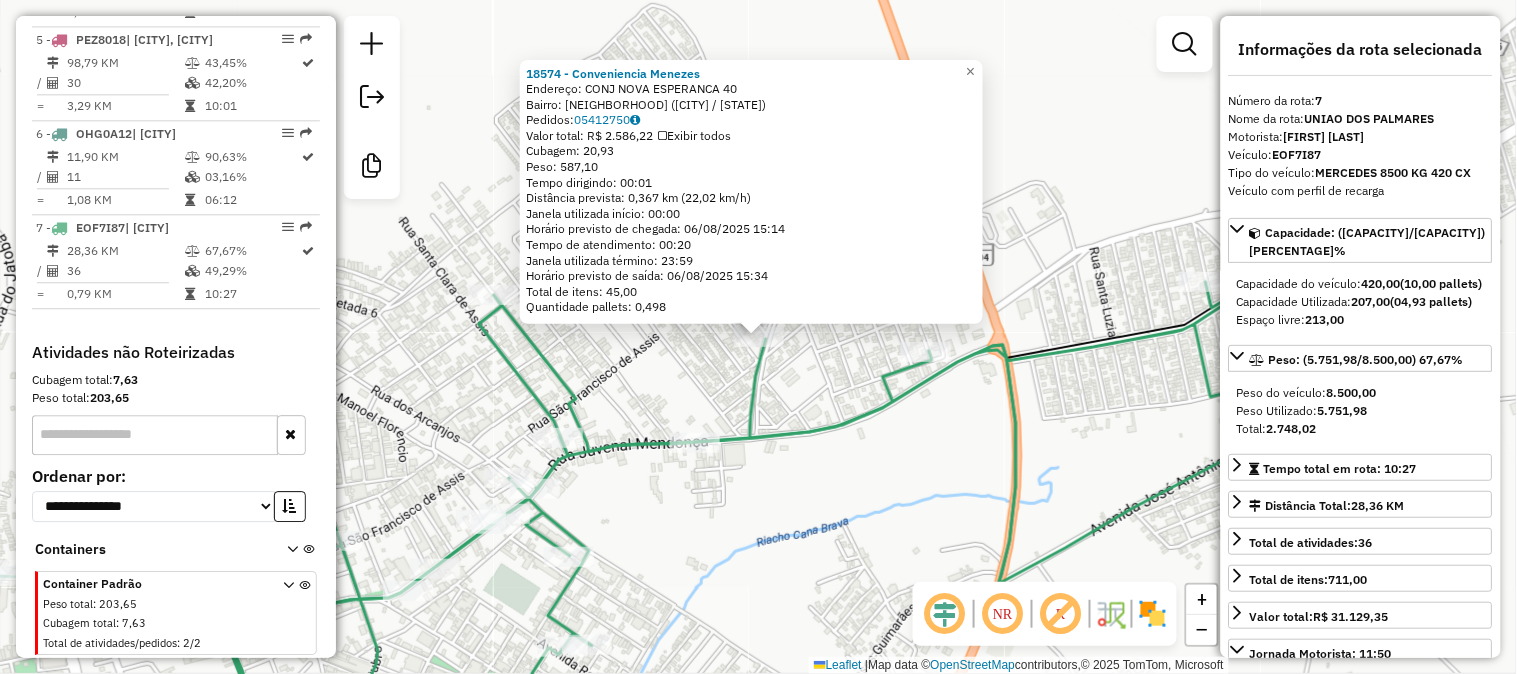 click on "18574 - Conveniencia Menezes  Endereço:  CONJ NOVA ESPERANCA 40   Bairro: CONJ NOVA ESPERANCA (UNIAO DOS PALMARES / AL)   Pedidos:  05412750   Valor total: R$ 2.586,22   Exibir todos   Cubagem: 20,93  Peso: 587,10  Tempo dirigindo: 00:01   Distância prevista: 0,367 km (22,02 km/h)   Janela utilizada início: 00:00   Horário previsto de chegada: 06/08/2025 15:14   Tempo de atendimento: 00:20   Janela utilizada término: 23:59   Horário previsto de saída: 06/08/2025 15:34   Total de itens: 45,00   Quantidade pallets: 0,498  × Janela de atendimento Grade de atendimento Capacidade Transportadoras Veículos Cliente Pedidos  Rotas Selecione os dias de semana para filtrar as janelas de atendimento  Seg   Ter   Qua   Qui   Sex   Sáb   Dom  Informe o período da janela de atendimento: De: Até:  Filtrar exatamente a janela do cliente  Considerar janela de atendimento padrão  Selecione os dias de semana para filtrar as grades de atendimento  Seg   Ter   Qua   Qui   Sex   Sáb   Dom   Peso mínimo:   De:   De:" 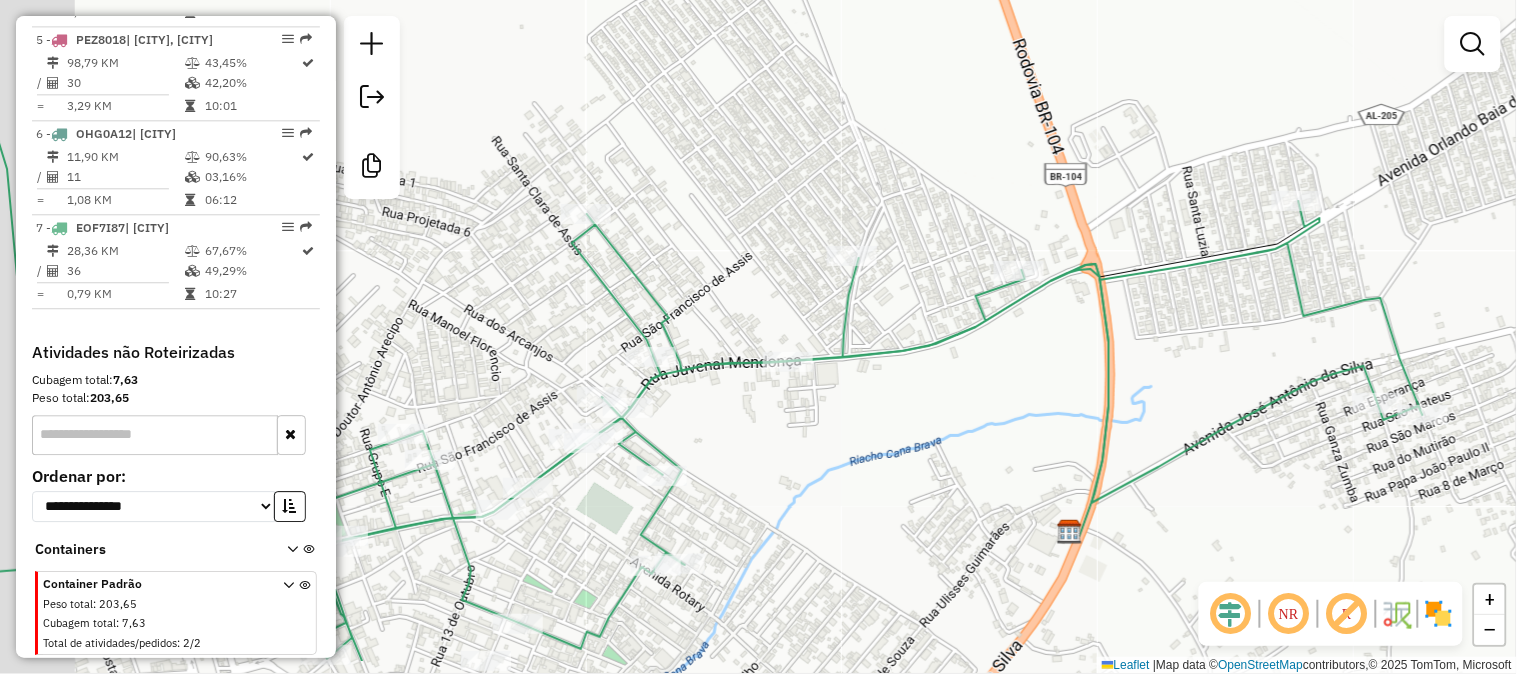 drag, startPoint x: 702, startPoint y: 542, endPoint x: 881, endPoint y: 353, distance: 260.31134 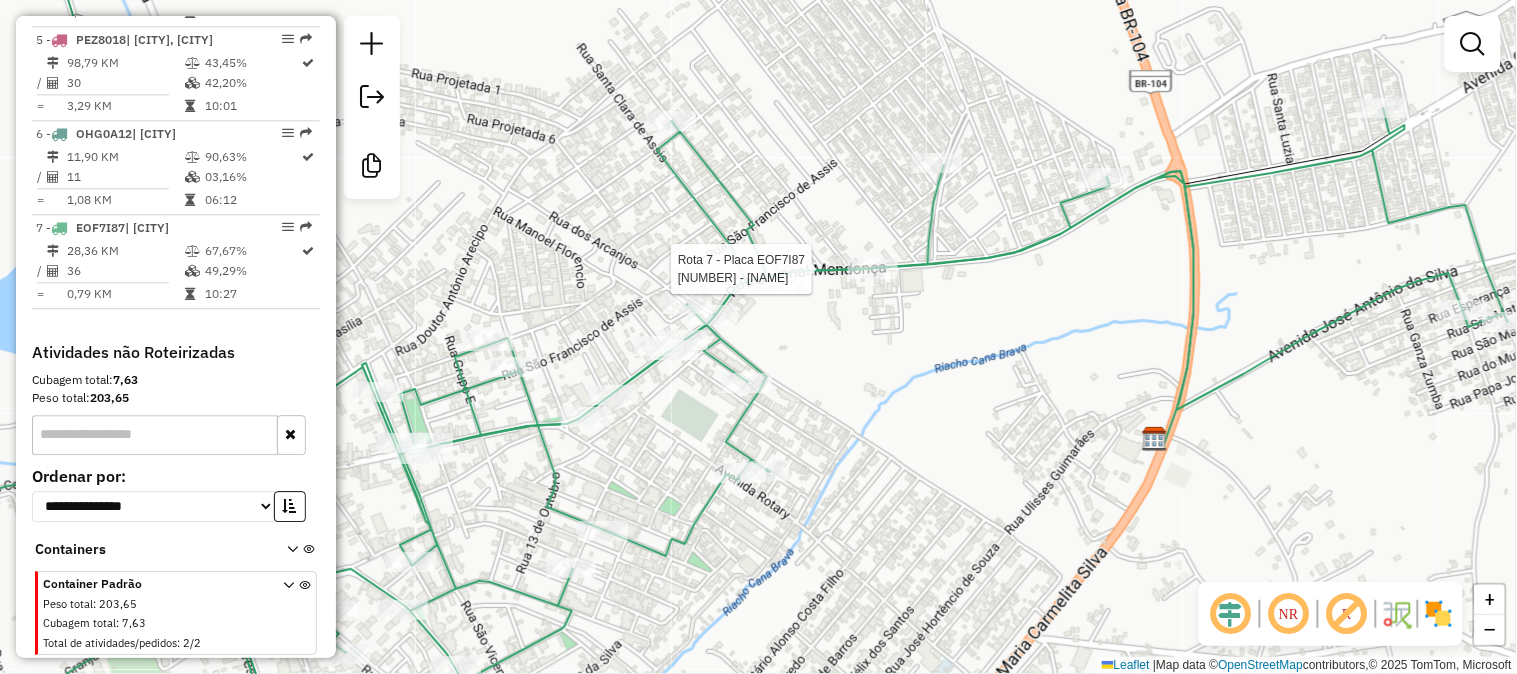 select on "**********" 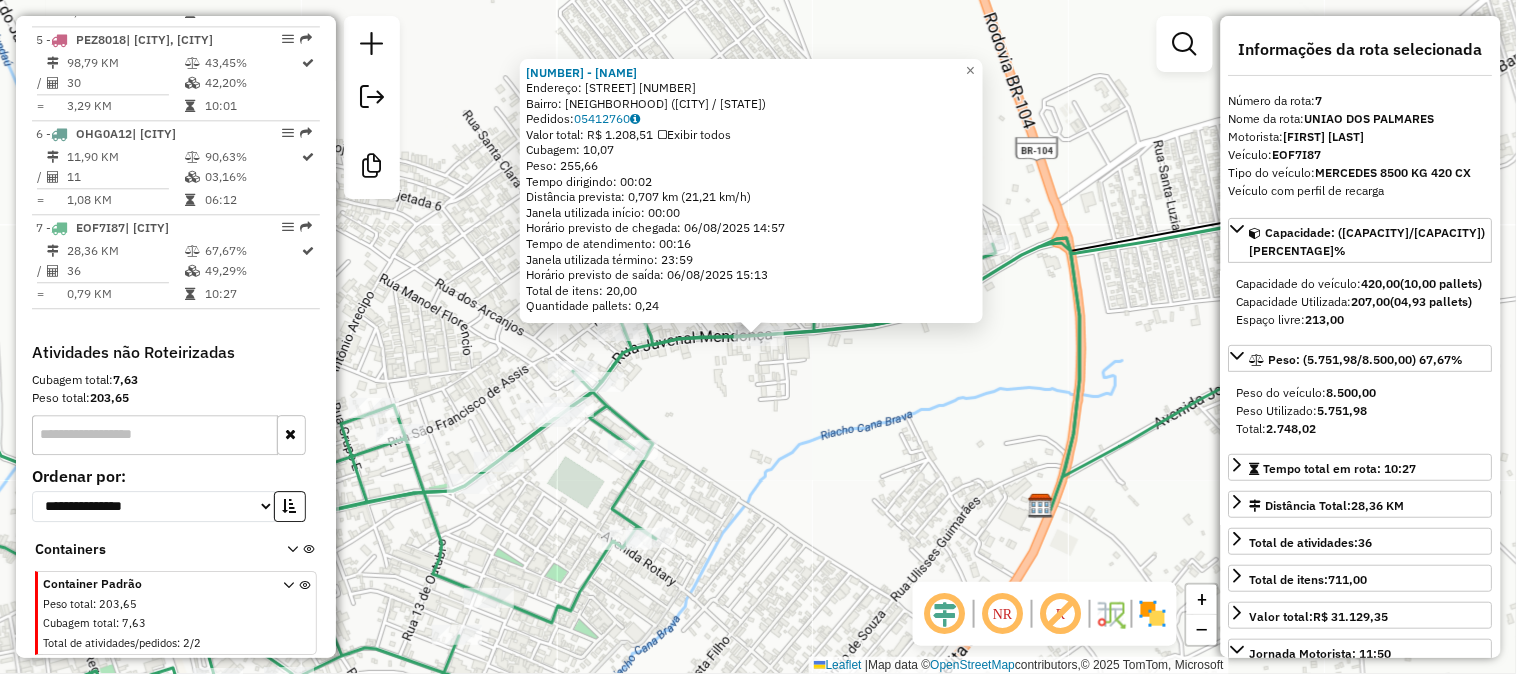 click on "19240 - MERCARIA DO MANOEL  Endereço:  Rua Juvenal Mendonca SN   Bairro: CENTRO (UNIAO DOS PALMARES / AL)   Pedidos:  05412760   Valor total: R$ 1.208,51   Exibir todos   Cubagem: 10,07  Peso: 255,66  Tempo dirigindo: 00:02   Distância prevista: 0,707 km (21,21 km/h)   Janela utilizada início: 00:00   Horário previsto de chegada: 06/08/2025 14:57   Tempo de atendimento: 00:16   Janela utilizada término: 23:59   Horário previsto de saída: 06/08/2025 15:13   Total de itens: 20,00   Quantidade pallets: 0,24  × Janela de atendimento Grade de atendimento Capacidade Transportadoras Veículos Cliente Pedidos  Rotas Selecione os dias de semana para filtrar as janelas de atendimento  Seg   Ter   Qua   Qui   Sex   Sáb   Dom  Informe o período da janela de atendimento: De: Até:  Filtrar exatamente a janela do cliente  Considerar janela de atendimento padrão  Selecione os dias de semana para filtrar as grades de atendimento  Seg   Ter   Qua   Qui   Sex   Sáb   Dom   Peso mínimo:   Peso máximo:   De:   De:" 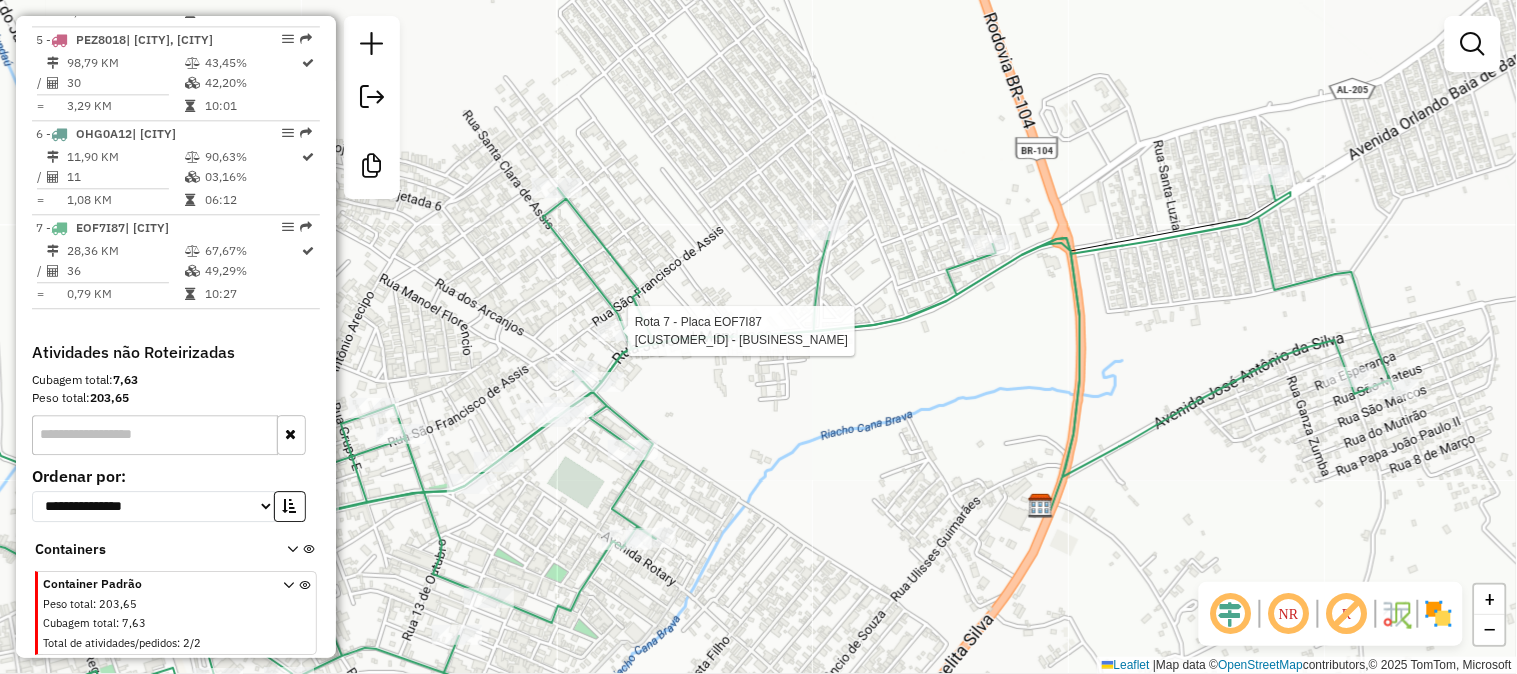 select on "**********" 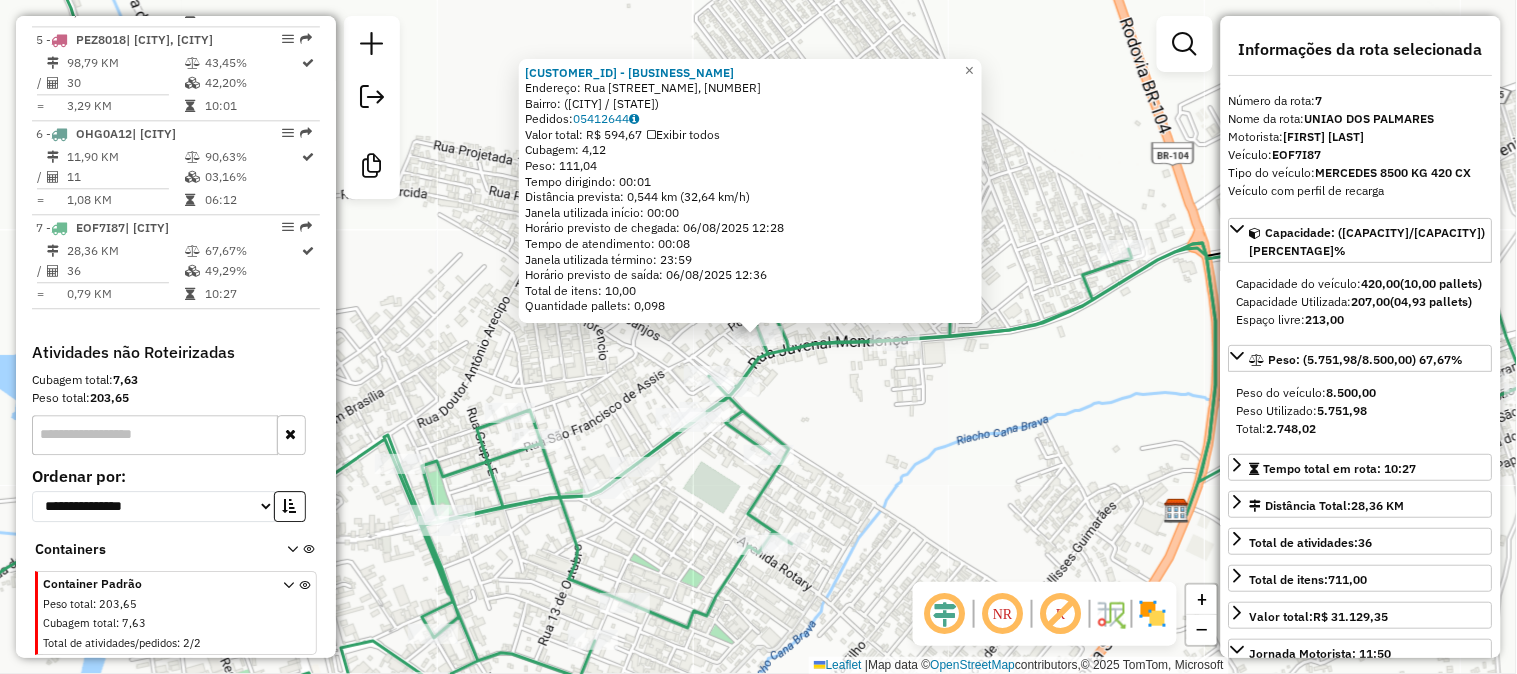 click on "Rota 7 - Placa EOF7I87  3164 - BAR DO GUGA 3164 - BAR DO GUGA  Endereço: Rua Juvenal Mendonça, 829   Bairro:  (União dos Palmares / AL)   Pedidos:  05412644   Valor total: R$ 594,67   Exibir todos   Cubagem: 4,12  Peso: 111,04  Tempo dirigindo: 00:01   Distância prevista: 0,544 km (32,64 km/h)   Janela utilizada início: 00:00   Horário previsto de chegada: 06/08/2025 12:28   Tempo de atendimento: 00:08   Janela utilizada término: 23:59   Horário previsto de saída: 06/08/2025 12:36   Total de itens: 10,00   Quantidade pallets: 0,098  × Janela de atendimento Grade de atendimento Capacidade Transportadoras Veículos Cliente Pedidos  Rotas Selecione os dias de semana para filtrar as janelas de atendimento  Seg   Ter   Qua   Qui   Sex   Sáb   Dom  Informe o período da janela de atendimento: De: Até:  Filtrar exatamente a janela do cliente  Considerar janela de atendimento padrão  Selecione os dias de semana para filtrar as grades de atendimento  Seg   Ter   Qua   Qui   Sex   Sáb   Dom   De:   Até:" 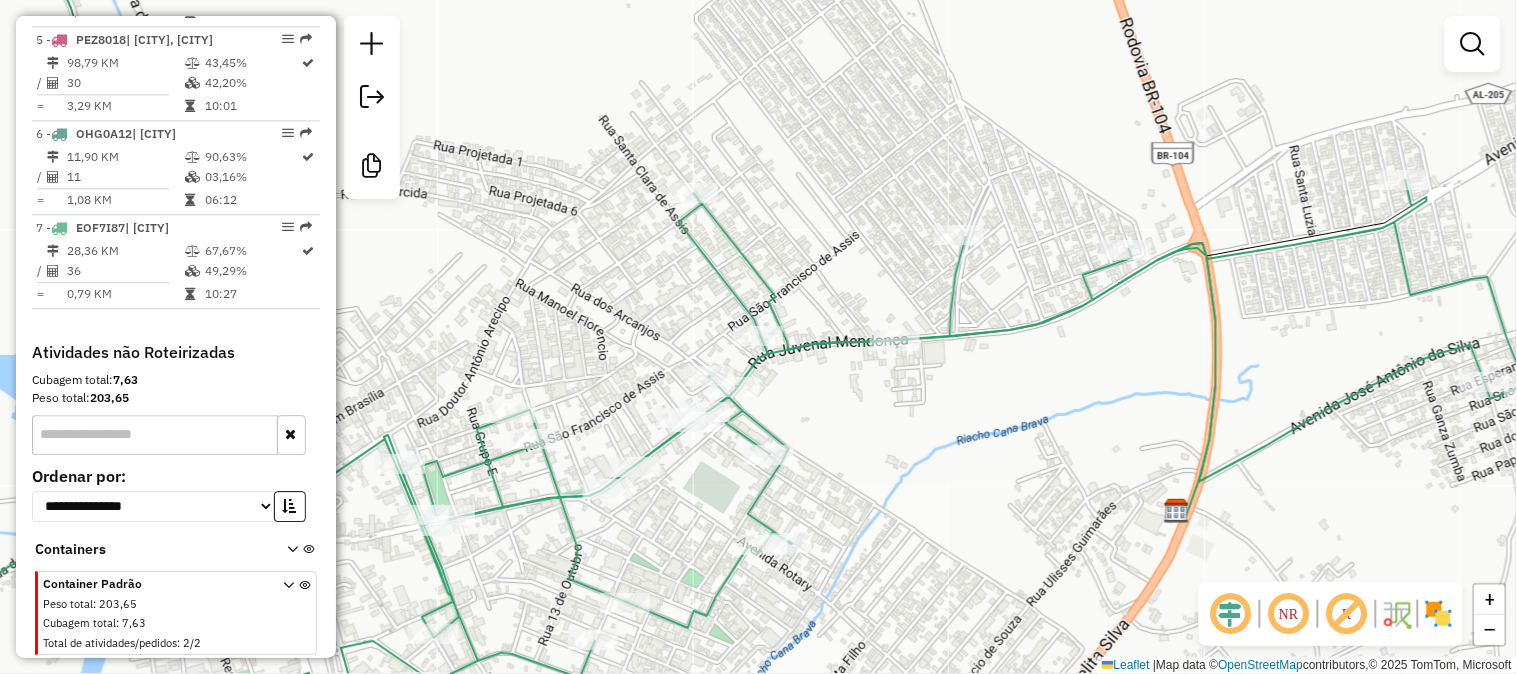 select on "**********" 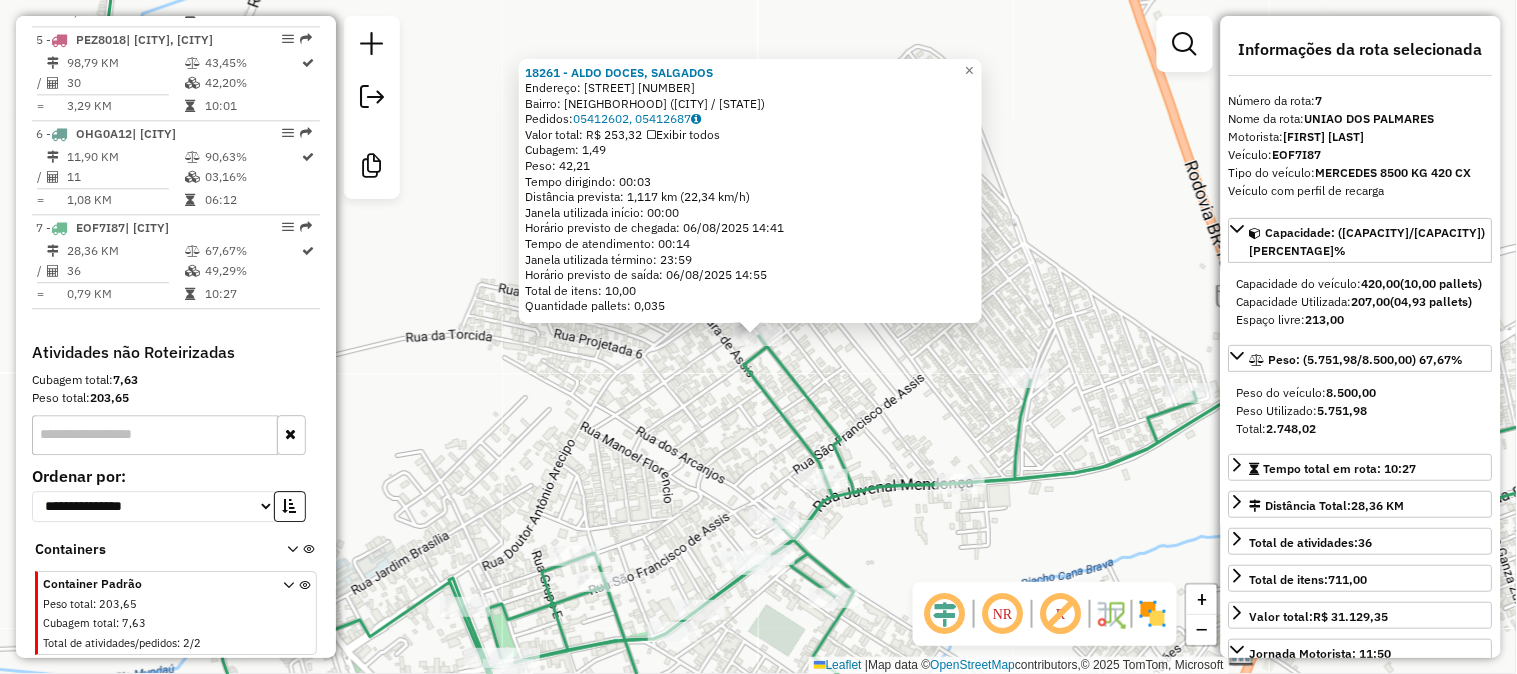 click on "18261 - ALDO DOCES, SALGADOS  Endereço:  RUA RAINHA DA PAZ 248   Bairro: CENTRO (UNIAO DOS PALMARES / AL)   Pedidos:  05412602, 05412687   Valor total: R$ 253,32   Exibir todos   Cubagem: 1,49  Peso: 42,21  Tempo dirigindo: 00:03   Distância prevista: 1,117 km (22,34 km/h)   Janela utilizada início: 00:00   Horário previsto de chegada: 06/08/2025 14:41   Tempo de atendimento: 00:14   Janela utilizada término: 23:59   Horário previsto de saída: 06/08/2025 14:55   Total de itens: 10,00   Quantidade pallets: 0,035  × Janela de atendimento Grade de atendimento Capacidade Transportadoras Veículos Cliente Pedidos  Rotas Selecione os dias de semana para filtrar as janelas de atendimento  Seg   Ter   Qua   Qui   Sex   Sáb   Dom  Informe o período da janela de atendimento: De: Até:  Filtrar exatamente a janela do cliente  Considerar janela de atendimento padrão  Selecione os dias de semana para filtrar as grades de atendimento  Seg   Ter   Qua   Qui   Sex   Sáb   Dom   Peso mínimo:   Peso máximo:  De:" 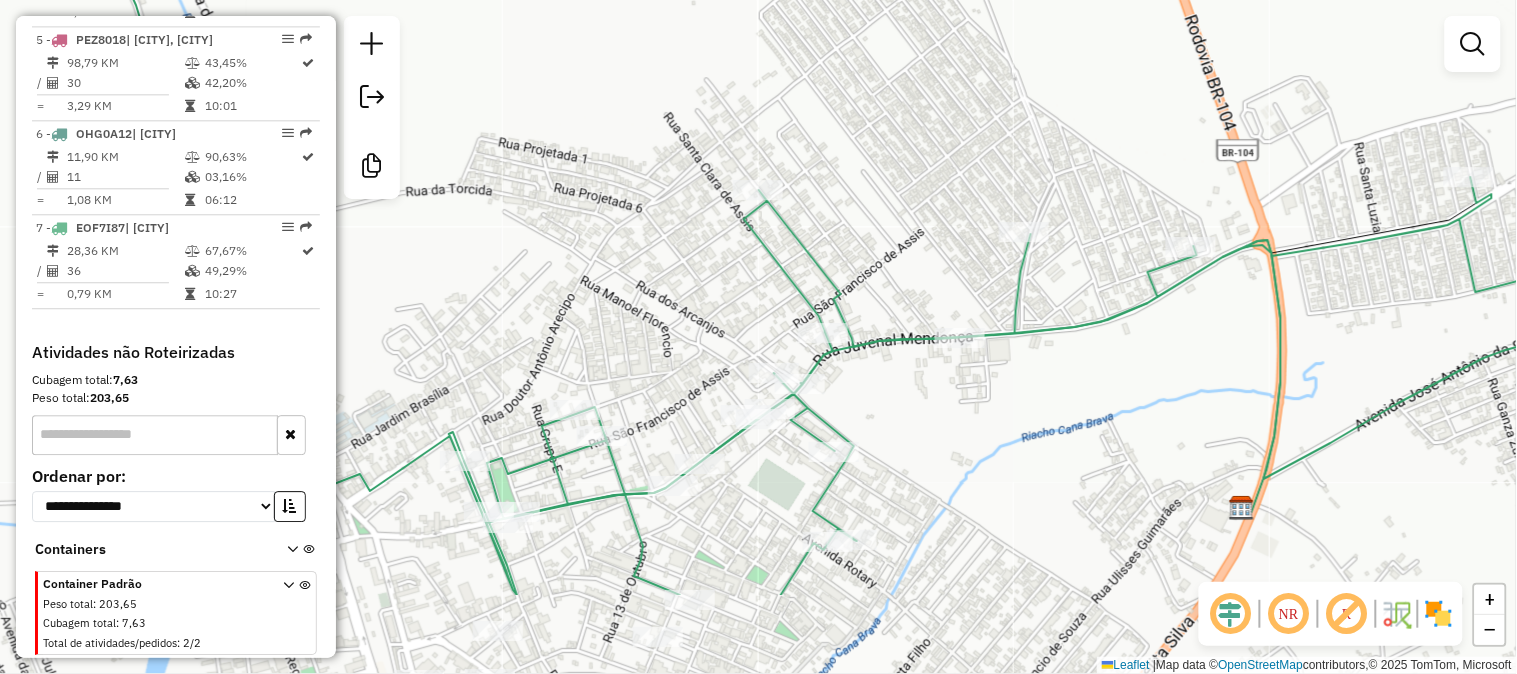 drag, startPoint x: 728, startPoint y: 474, endPoint x: 728, endPoint y: 320, distance: 154 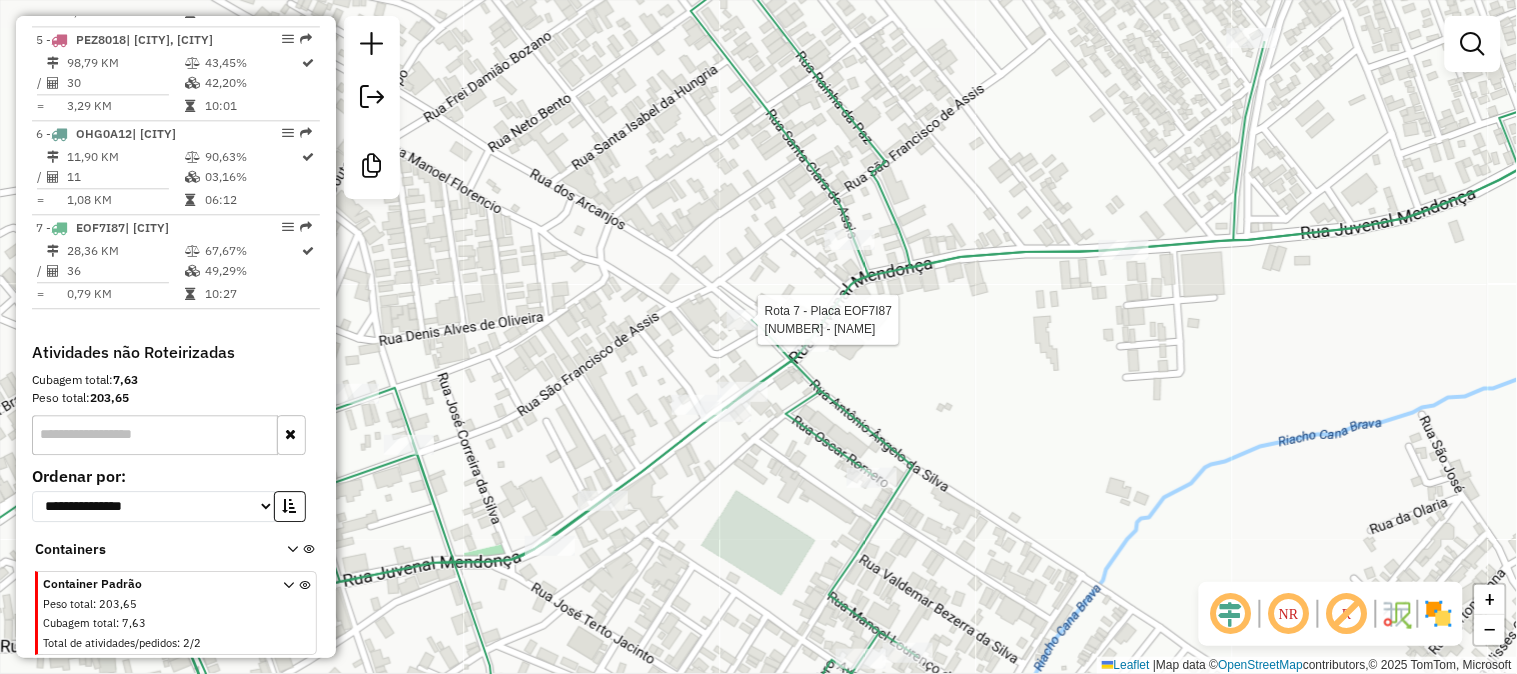 select on "**********" 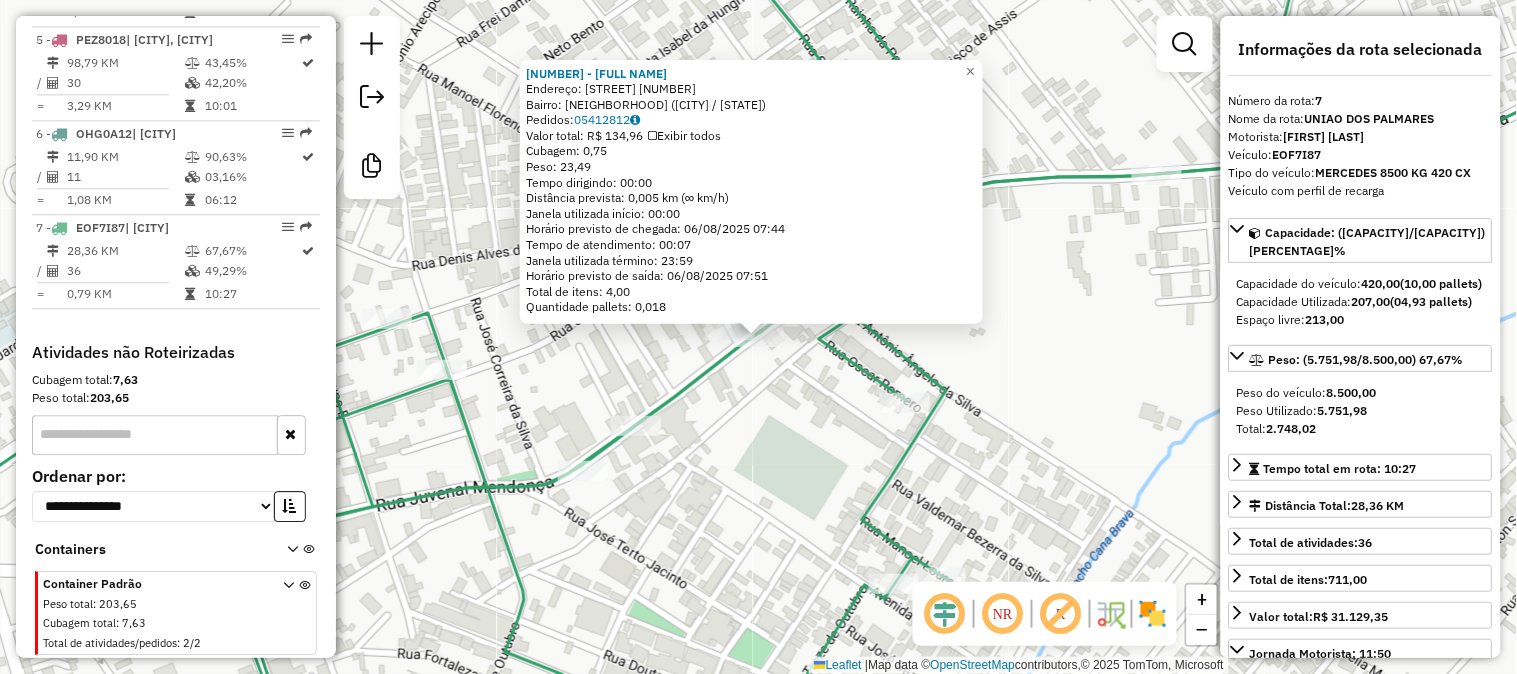 click on "4304 - JOSE CICERO DE OLIVEIRA  Endereço: R   JUVENAL MENDOÇA                490   Bairro: CENTRO (UNIAO DOS PALMARES / AL)   Pedidos:  05412812   Valor total: R$ 134,96   Exibir todos   Cubagem: 0,75  Peso: 23,49  Tempo dirigindo: 00:00   Distância prevista: 0,005 km (∞ km/h)   Janela utilizada início: 00:00   Horário previsto de chegada: 06/08/2025 07:44   Tempo de atendimento: 00:07   Janela utilizada término: 23:59   Horário previsto de saída: 06/08/2025 07:51   Total de itens: 4,00   Quantidade pallets: 0,018  × Janela de atendimento Grade de atendimento Capacidade Transportadoras Veículos Cliente Pedidos  Rotas Selecione os dias de semana para filtrar as janelas de atendimento  Seg   Ter   Qua   Qui   Sex   Sáb   Dom  Informe o período da janela de atendimento: De: Até:  Filtrar exatamente a janela do cliente  Considerar janela de atendimento padrão  Selecione os dias de semana para filtrar as grades de atendimento  Seg   Ter   Qua   Qui   Sex   Sáb   Dom   Peso mínimo:   De:   Até:" 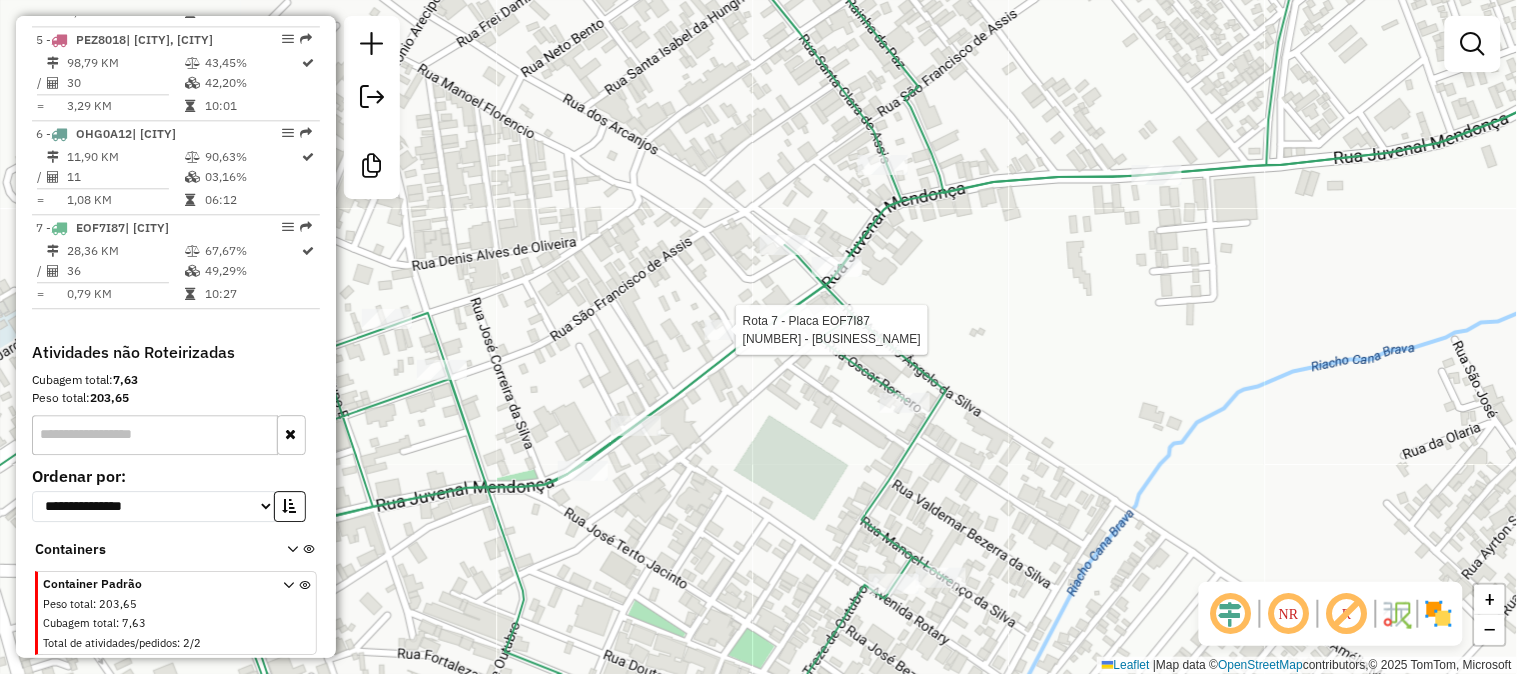 select on "**********" 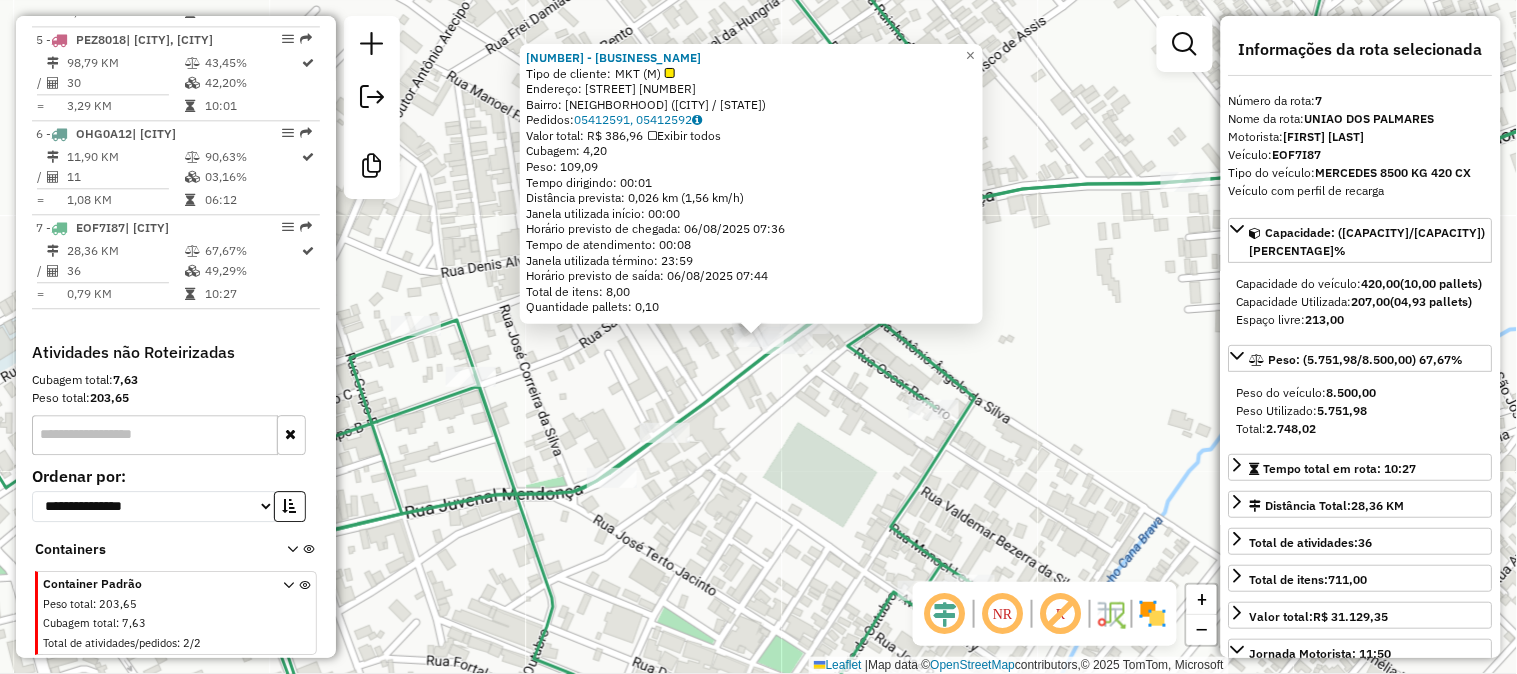 click on "14405 - BAR DA JOSEILDA  Tipo de cliente:   MKT (M)   Endereço:  Juvenal Mendonca S/N   Bairro: CENTRO (UNIAO DOS PALMARES / AL)   Pedidos:  05412591, 05412592   Valor total: R$ 386,96   Exibir todos   Cubagem: 4,20  Peso: 109,09  Tempo dirigindo: 00:01   Distância prevista: 0,026 km (1,56 km/h)   Janela utilizada início: 00:00   Horário previsto de chegada: 06/08/2025 07:36   Tempo de atendimento: 00:08   Janela utilizada término: 23:59   Horário previsto de saída: 06/08/2025 07:44   Total de itens: 8,00   Quantidade pallets: 0,10  × Janela de atendimento Grade de atendimento Capacidade Transportadoras Veículos Cliente Pedidos  Rotas Selecione os dias de semana para filtrar as janelas de atendimento  Seg   Ter   Qua   Qui   Sex   Sáb   Dom  Informe o período da janela de atendimento: De: Até:  Filtrar exatamente a janela do cliente  Considerar janela de atendimento padrão  Selecione os dias de semana para filtrar as grades de atendimento  Seg   Ter   Qua   Qui   Sex   Sáb   Dom   Peso mínimo:" 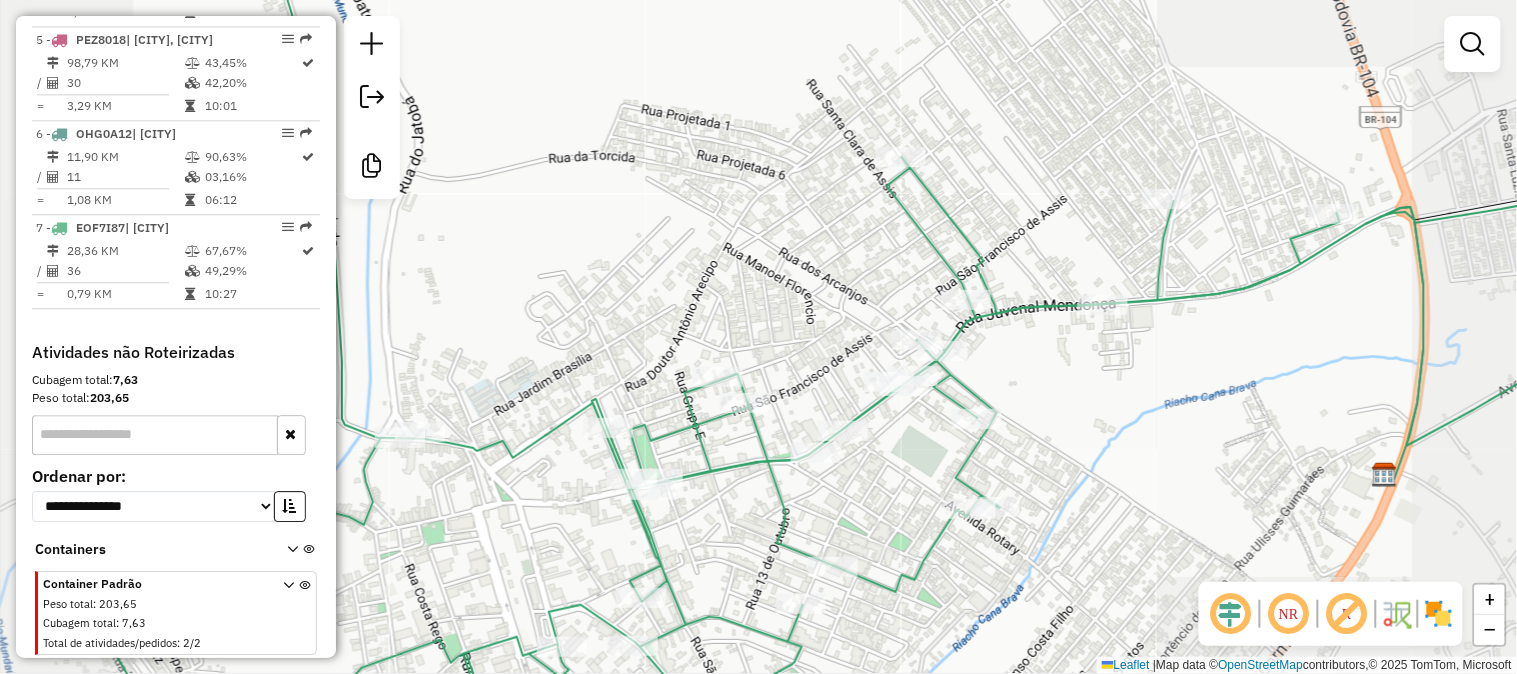 drag, startPoint x: 1072, startPoint y: 487, endPoint x: 956, endPoint y: 250, distance: 263.8655 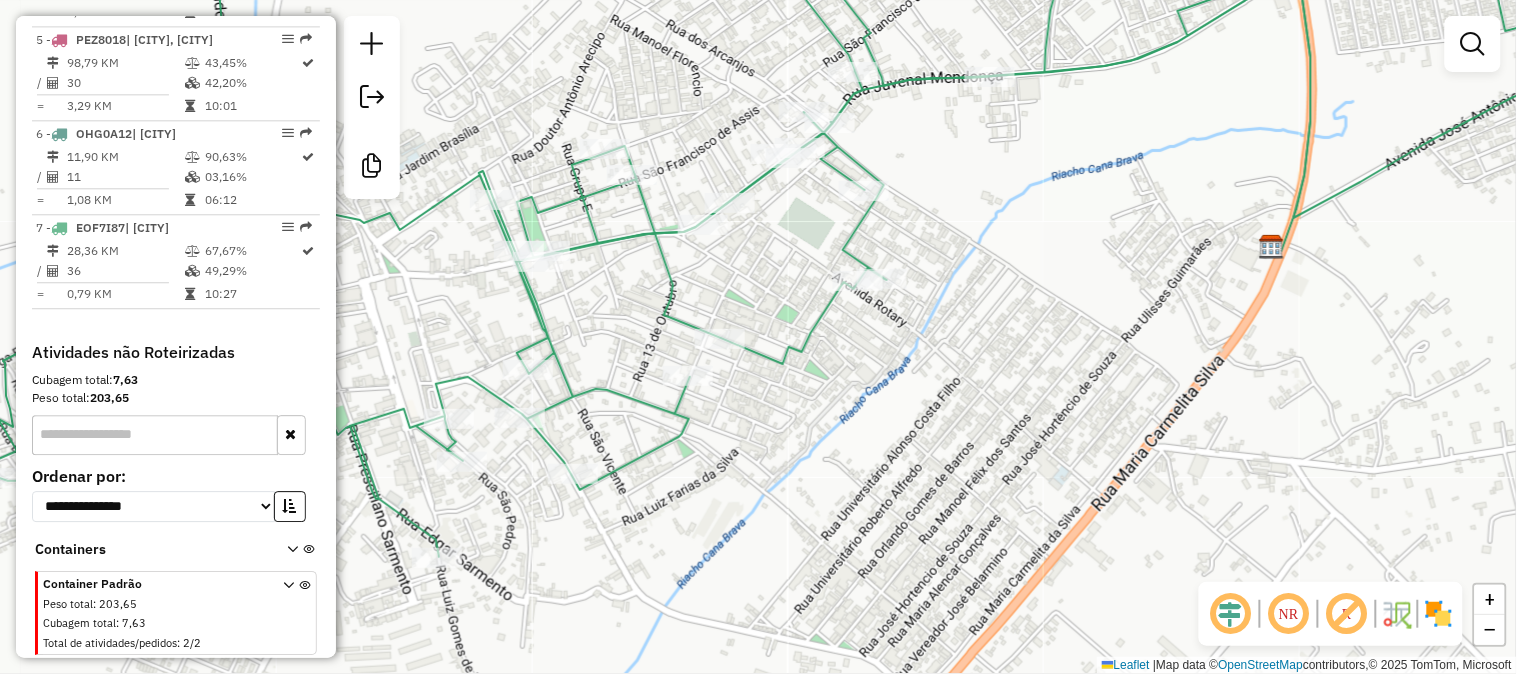 click 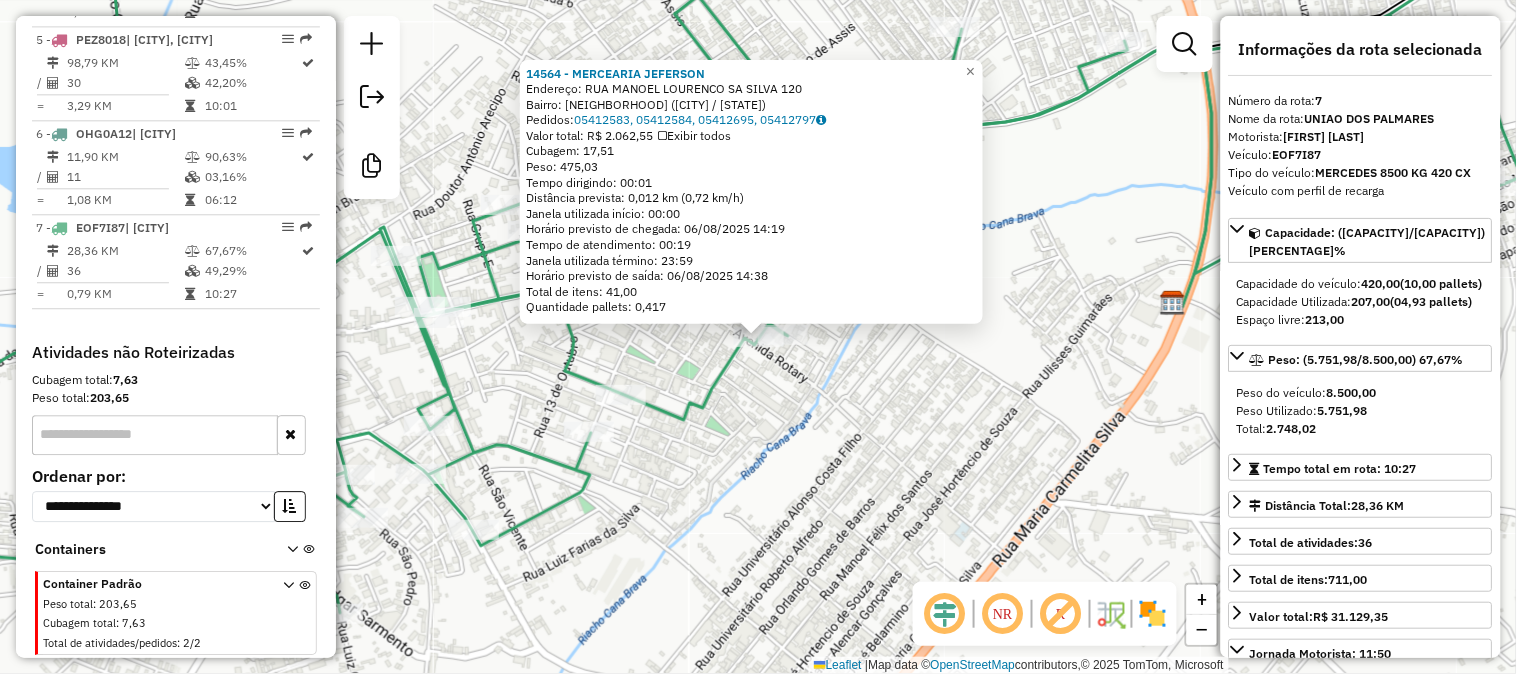click on "Rota 7 - Placa EOF7I87  14564 - MERCEARIA JEFERSON 14564 - MERCEARIA JEFERSON  Endereço:  RUA MANOEL LOURENCO SA SILVA 120   Bairro: ABOLICAO (UNIAO DOS PALMARES / AL)   Pedidos:  05412583, 05412584, 05412695, 05412797   Valor total: R$ 2.062,55   Exibir todos   Cubagem: 17,51  Peso: 475,03  Tempo dirigindo: 00:01   Distância prevista: 0,012 km (0,72 km/h)   Janela utilizada início: 00:00   Horário previsto de chegada: 06/08/2025 14:19   Tempo de atendimento: 00:19   Janela utilizada término: 23:59   Horário previsto de saída: 06/08/2025 14:38   Total de itens: 41,00   Quantidade pallets: 0,417  × Janela de atendimento Grade de atendimento Capacidade Transportadoras Veículos Cliente Pedidos  Rotas Selecione os dias de semana para filtrar as janelas de atendimento  Seg   Ter   Qua   Qui   Sex   Sáb   Dom  Informe o período da janela de atendimento: De: Até:  Filtrar exatamente a janela do cliente  Considerar janela de atendimento padrão   Seg   Ter   Qua   Qui   Sex   Sáb   Dom   Peso mínimo:  +" 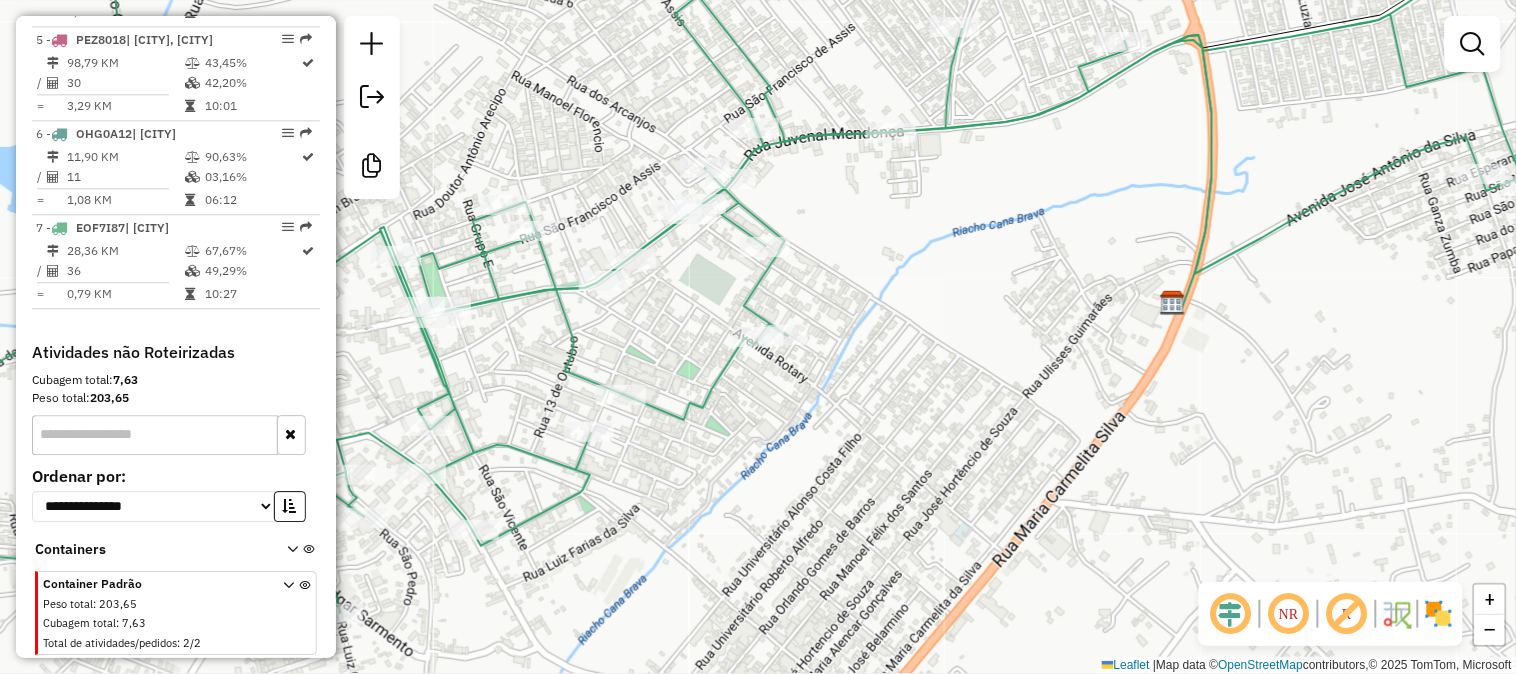 drag, startPoint x: 676, startPoint y: 355, endPoint x: 846, endPoint y: 342, distance: 170.49634 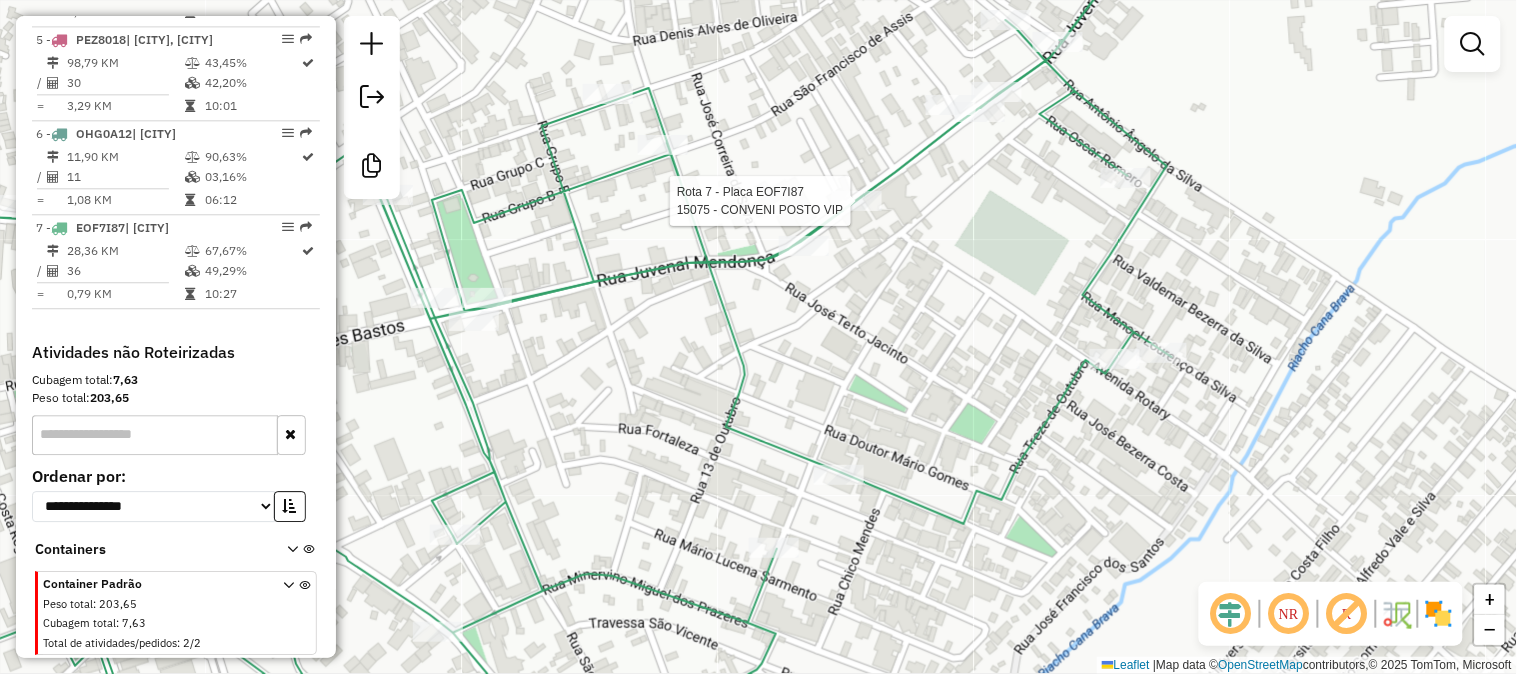 click 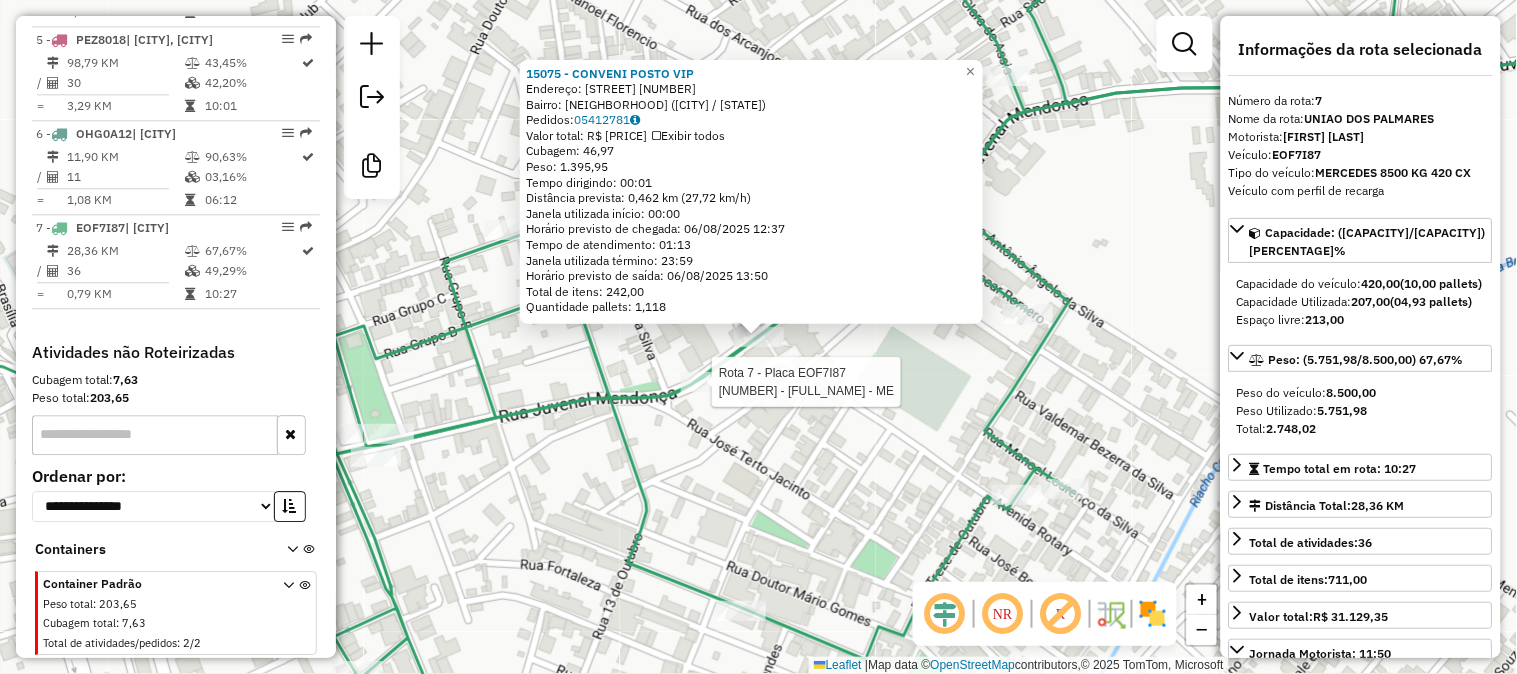 click 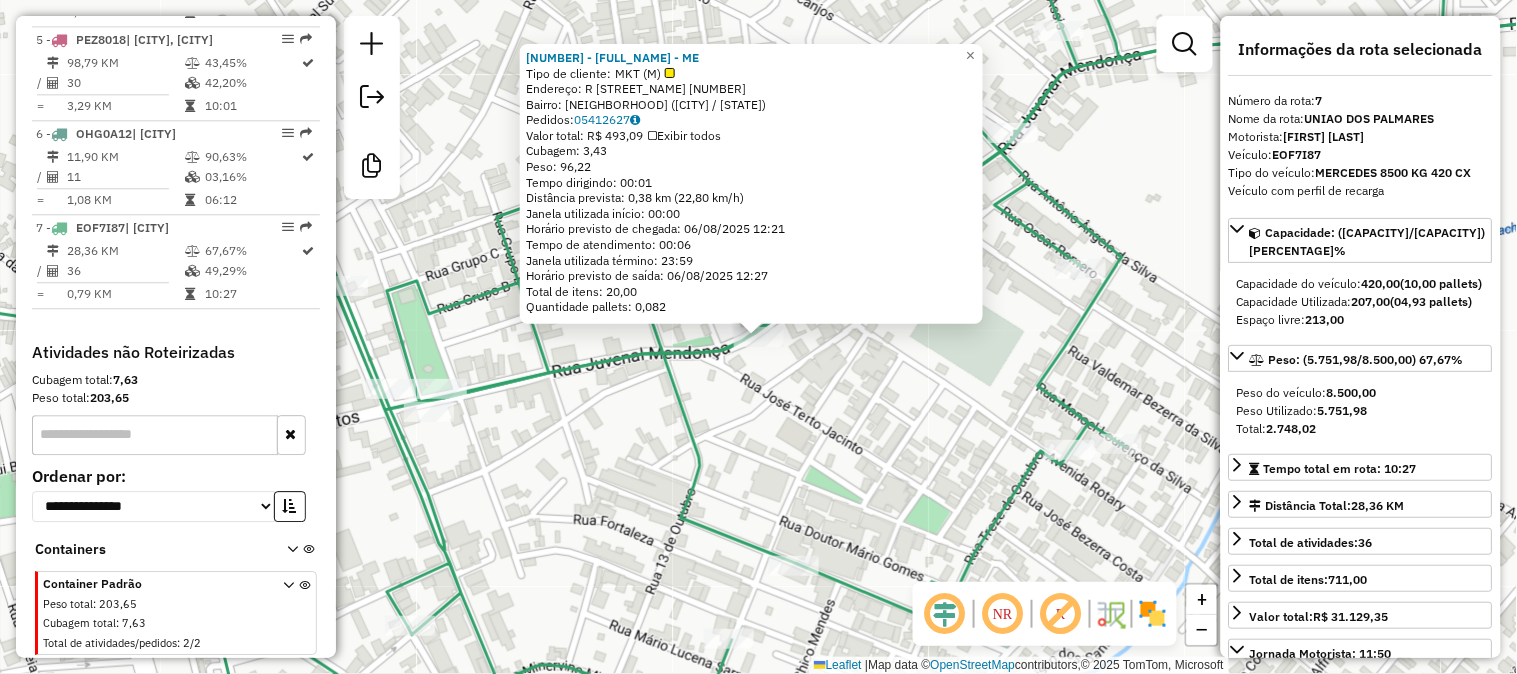 click on "16 - VIVIANE ALMEIDA SANTOS - ME  Tipo de cliente:   MKT (M)   Endereço: R   JUVENAL MENDONCA               593   Bairro: CENTRO (UNIAO DOS PALMARES / AL)   Pedidos:  05412627   Valor total: R$ 493,09   Exibir todos   Cubagem: 3,43  Peso: 96,22  Tempo dirigindo: 00:01   Distância prevista: 0,38 km (22,80 km/h)   Janela utilizada início: 00:00   Horário previsto de chegada: 06/08/2025 12:21   Tempo de atendimento: 00:06   Janela utilizada término: 23:59   Horário previsto de saída: 06/08/2025 12:27   Total de itens: 20,00   Quantidade pallets: 0,082  × Janela de atendimento Grade de atendimento Capacidade Transportadoras Veículos Cliente Pedidos  Rotas Selecione os dias de semana para filtrar as janelas de atendimento  Seg   Ter   Qua   Qui   Sex   Sáb   Dom  Informe o período da janela de atendimento: De: Até:  Filtrar exatamente a janela do cliente  Considerar janela de atendimento padrão  Selecione os dias de semana para filtrar as grades de atendimento  Seg   Ter   Qua   Qui   Sex   Sáb  De:" 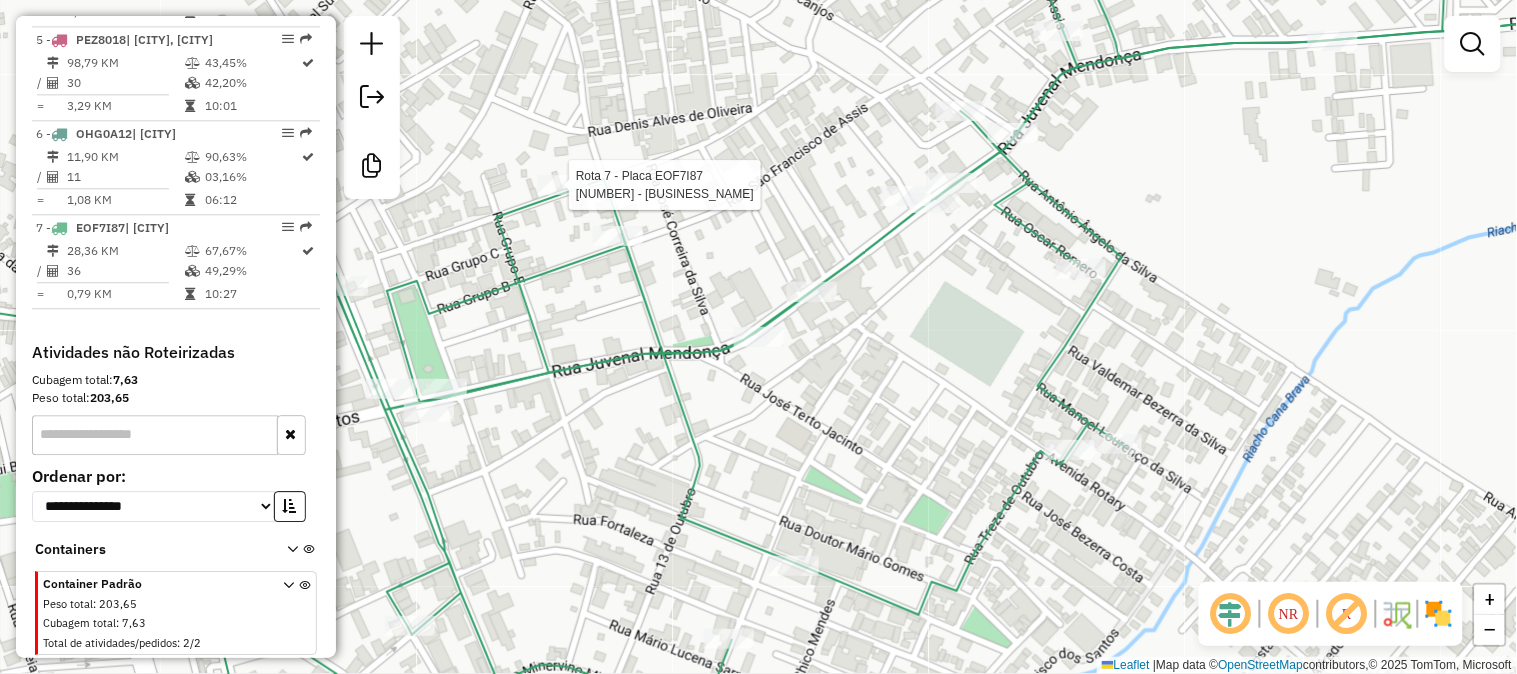 select on "**********" 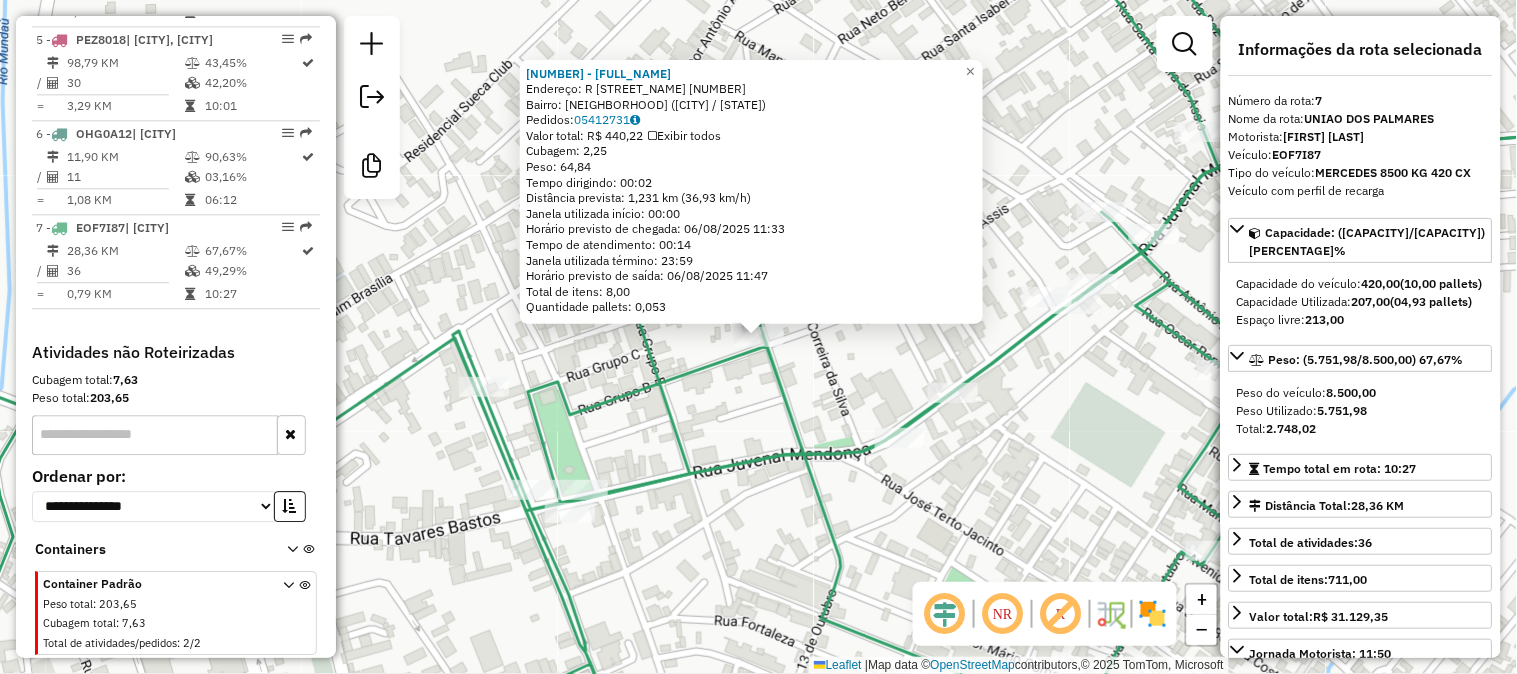 click on "12322 - FABIANO CASSIANO DA SILVA  Endereço: R   LAURA CAVALCANTI               137   Bairro: ALTO DA B.VISTA (UNIAO DOS PALMARES / AL)   Pedidos:  05412731   Valor total: R$ 440,22   Exibir todos   Cubagem: 2,25  Peso: 64,84  Tempo dirigindo: 00:02   Distância prevista: 1,231 km (36,93 km/h)   Janela utilizada início: 00:00   Horário previsto de chegada: 06/08/2025 11:33   Tempo de atendimento: 00:14   Janela utilizada término: 23:59   Horário previsto de saída: 06/08/2025 11:47   Total de itens: 8,00   Quantidade pallets: 0,053  × Janela de atendimento Grade de atendimento Capacidade Transportadoras Veículos Cliente Pedidos  Rotas Selecione os dias de semana para filtrar as janelas de atendimento  Seg   Ter   Qua   Qui   Sex   Sáb   Dom  Informe o período da janela de atendimento: De: Até:  Filtrar exatamente a janela do cliente  Considerar janela de atendimento padrão  Selecione os dias de semana para filtrar as grades de atendimento  Seg   Ter   Qua   Qui   Sex   Sáb   Dom   Peso mínimo:  +" 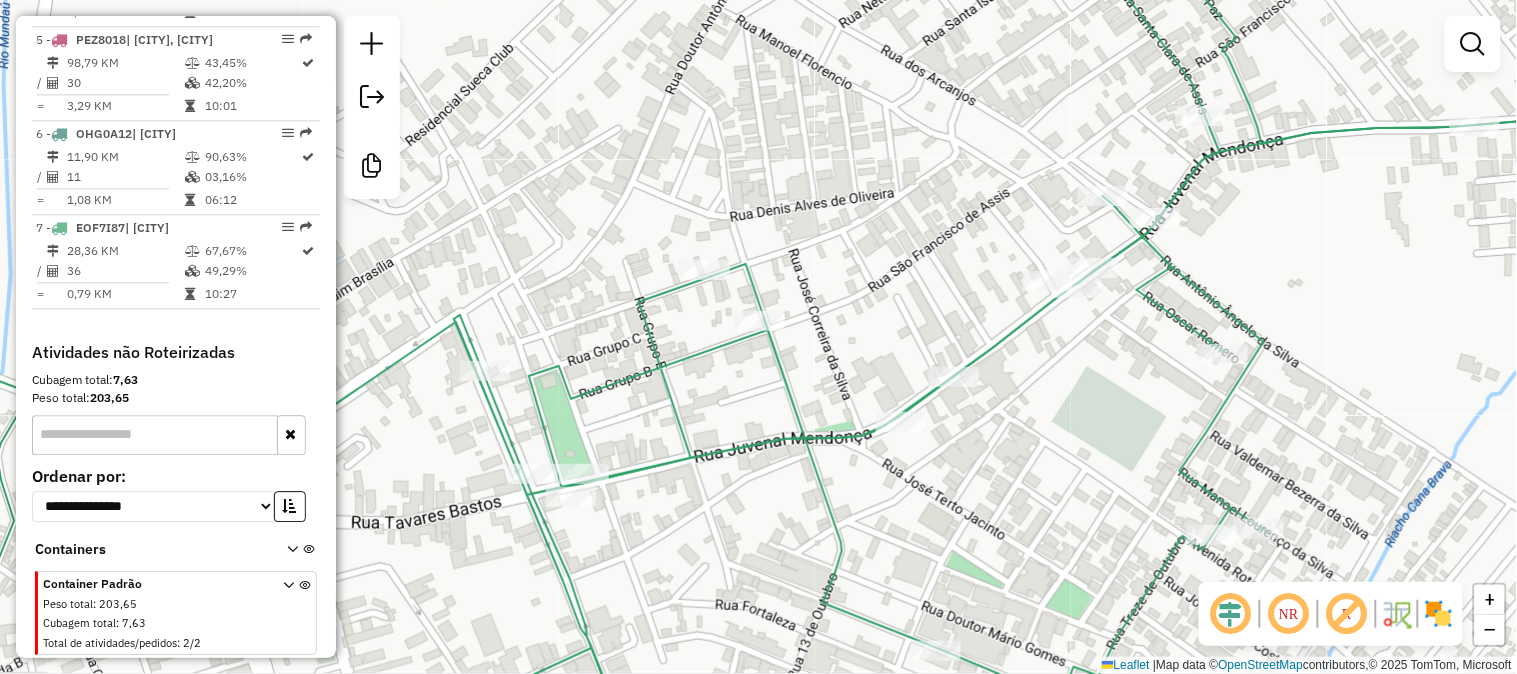 drag, startPoint x: 861, startPoint y: 398, endPoint x: 875, endPoint y: 82, distance: 316.30997 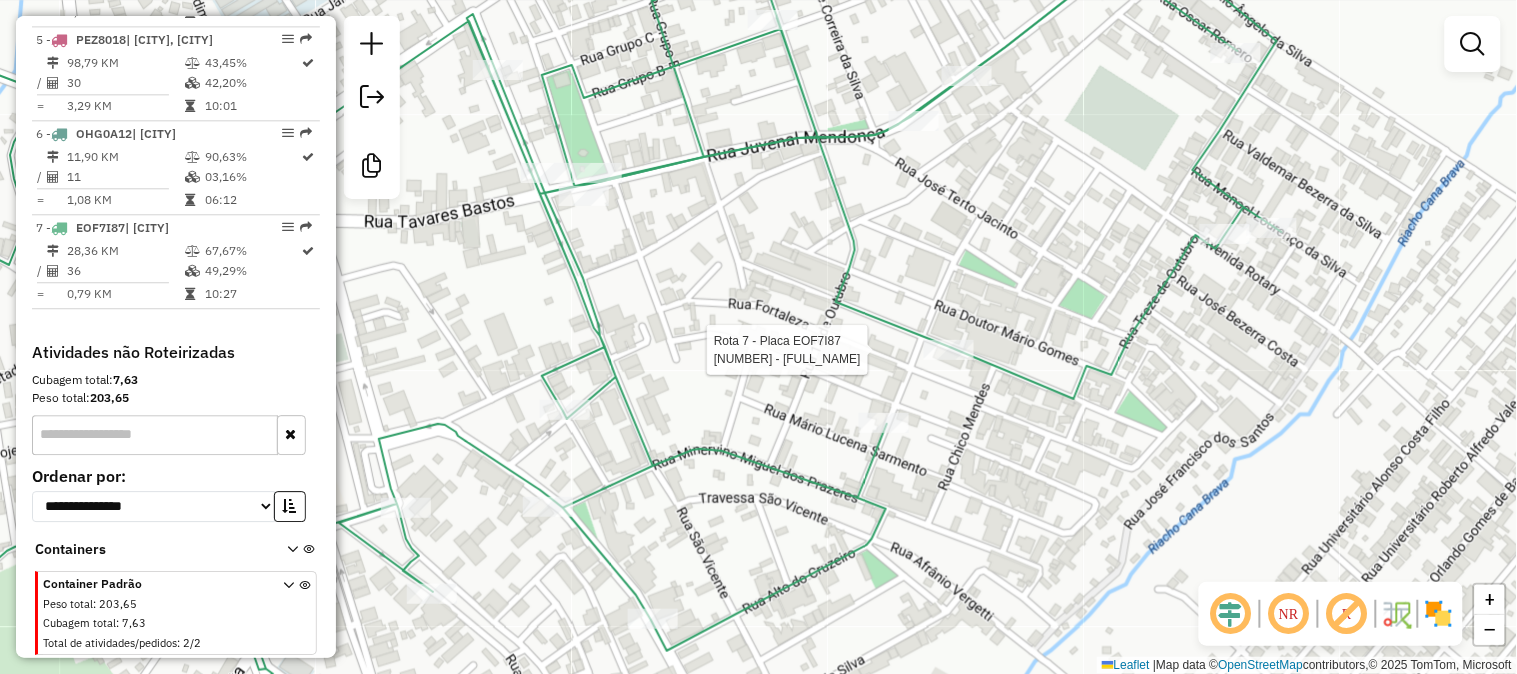 select on "**********" 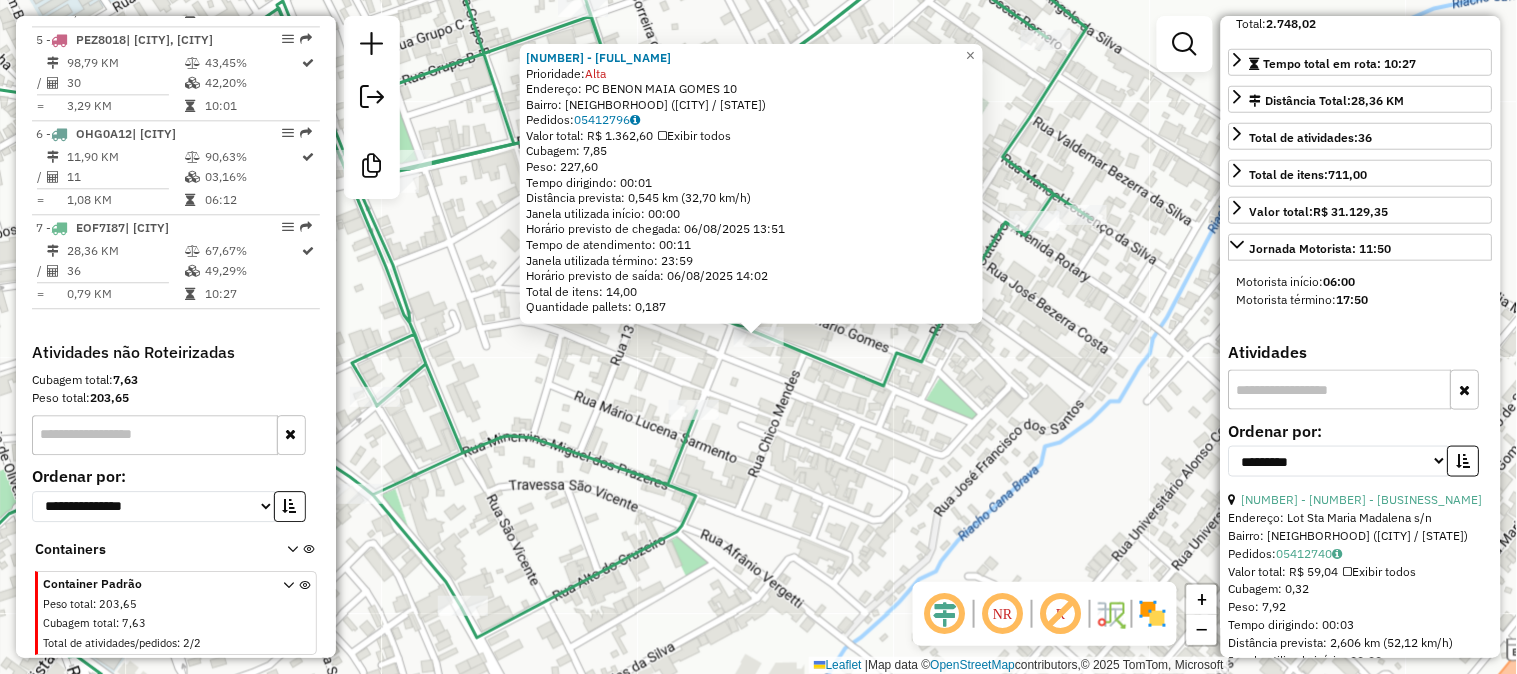 scroll, scrollTop: 444, scrollLeft: 0, axis: vertical 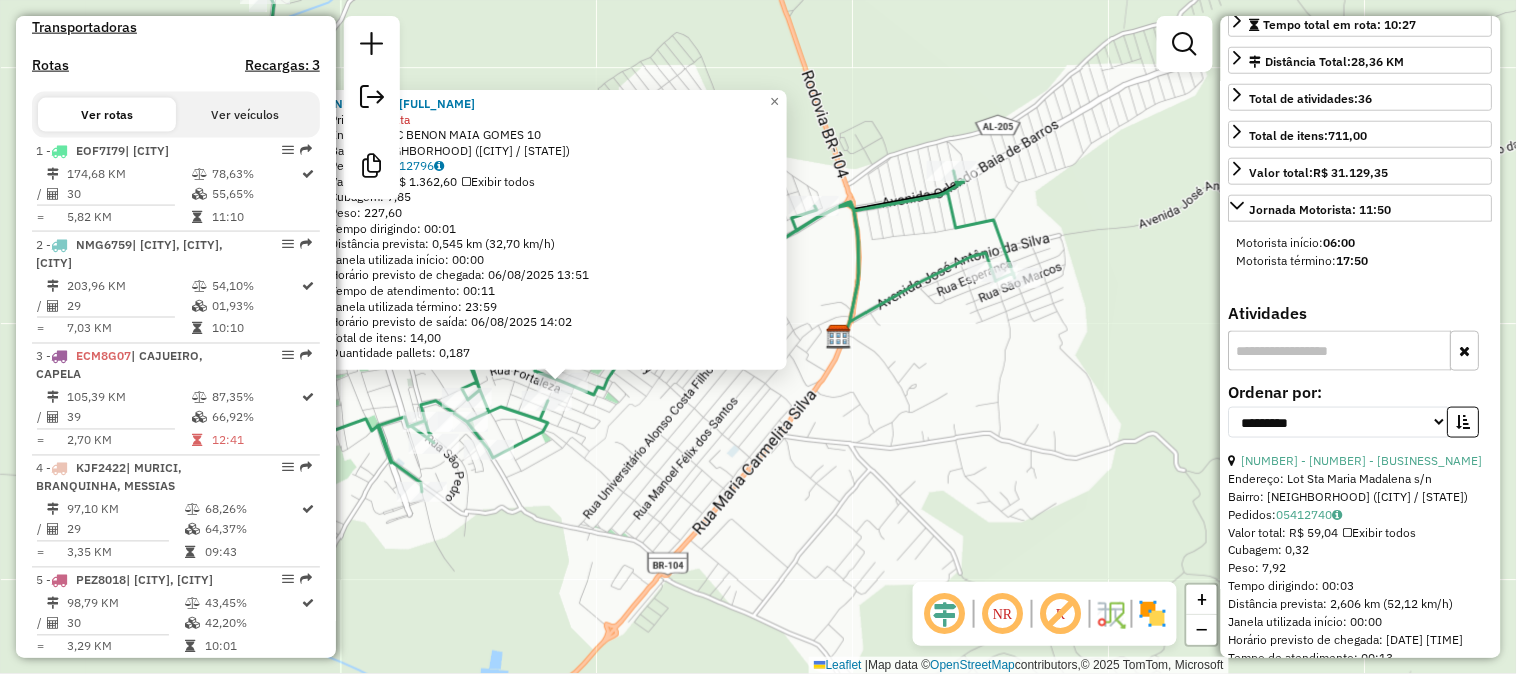 click on "12128 - GERIVALDO CORREIA DE LIMA  Prioridade:  Alta  Endereço: PC  BENON MAIA GOMES               10   Bairro: CENTRO (UNIAO DOS PALMARES / AL)   Pedidos:  05412796   Valor total: R$ 1.362,60   Exibir todos   Cubagem: 7,85  Peso: 227,60  Tempo dirigindo: 00:01   Distância prevista: 0,545 km (32,70 km/h)   Janela utilizada início: 00:00   Horário previsto de chegada: 06/08/2025 13:51   Tempo de atendimento: 00:11   Janela utilizada término: 23:59   Horário previsto de saída: 06/08/2025 14:02   Total de itens: 14,00   Quantidade pallets: 0,187  × Janela de atendimento Grade de atendimento Capacidade Transportadoras Veículos Cliente Pedidos  Rotas Selecione os dias de semana para filtrar as janelas de atendimento  Seg   Ter   Qua   Qui   Sex   Sáb   Dom  Informe o período da janela de atendimento: De: Até:  Filtrar exatamente a janela do cliente  Considerar janela de atendimento padrão  Selecione os dias de semana para filtrar as grades de atendimento  Seg   Ter   Qua   Qui   Sex   Sáb   Dom  De:" 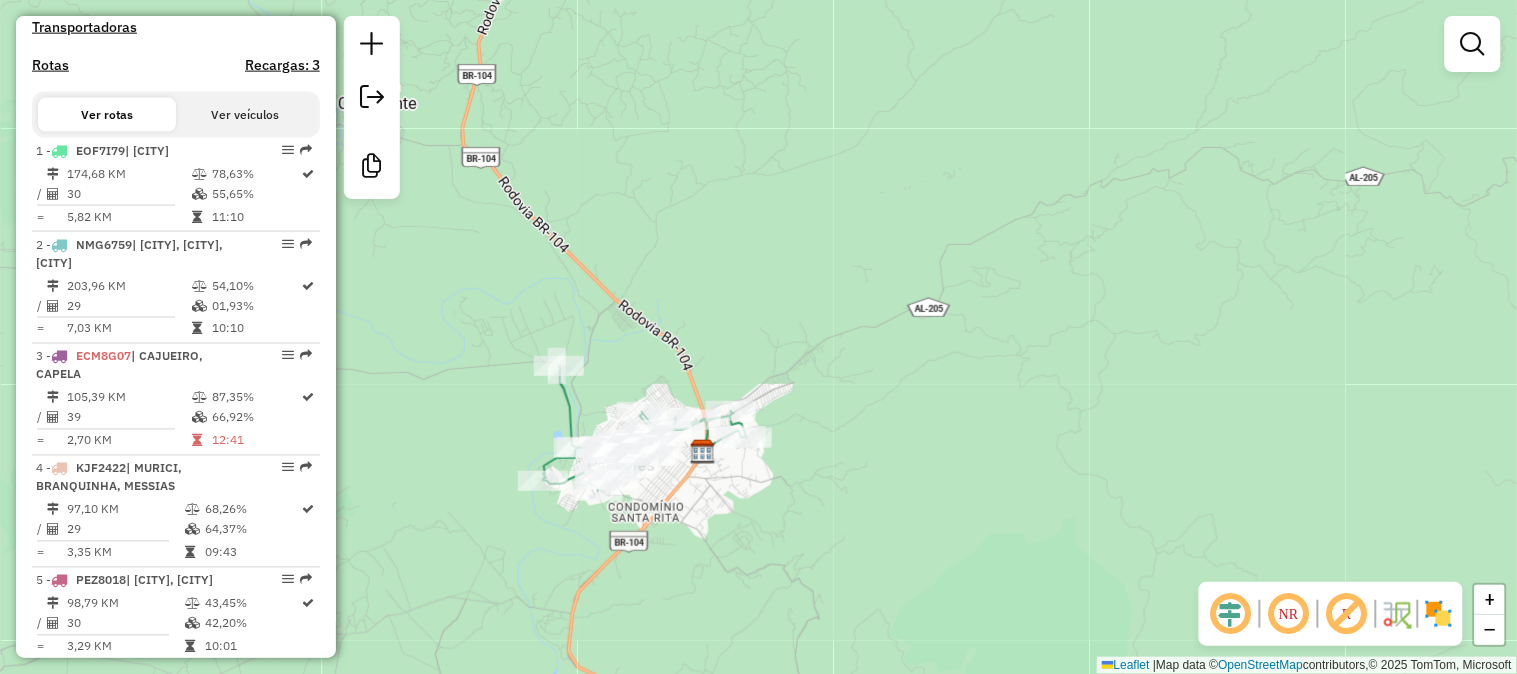 drag, startPoint x: 1026, startPoint y: 380, endPoint x: 932, endPoint y: 438, distance: 110.45361 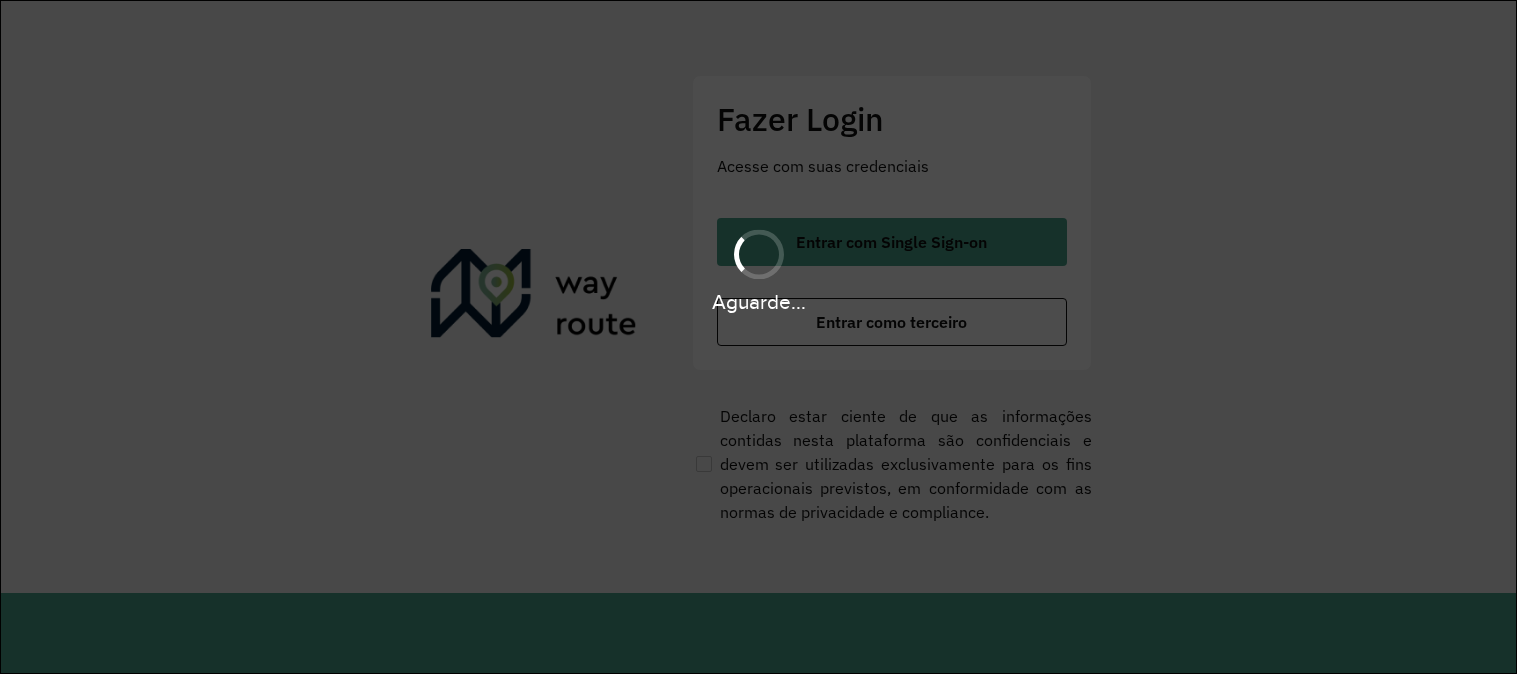 scroll, scrollTop: 0, scrollLeft: 0, axis: both 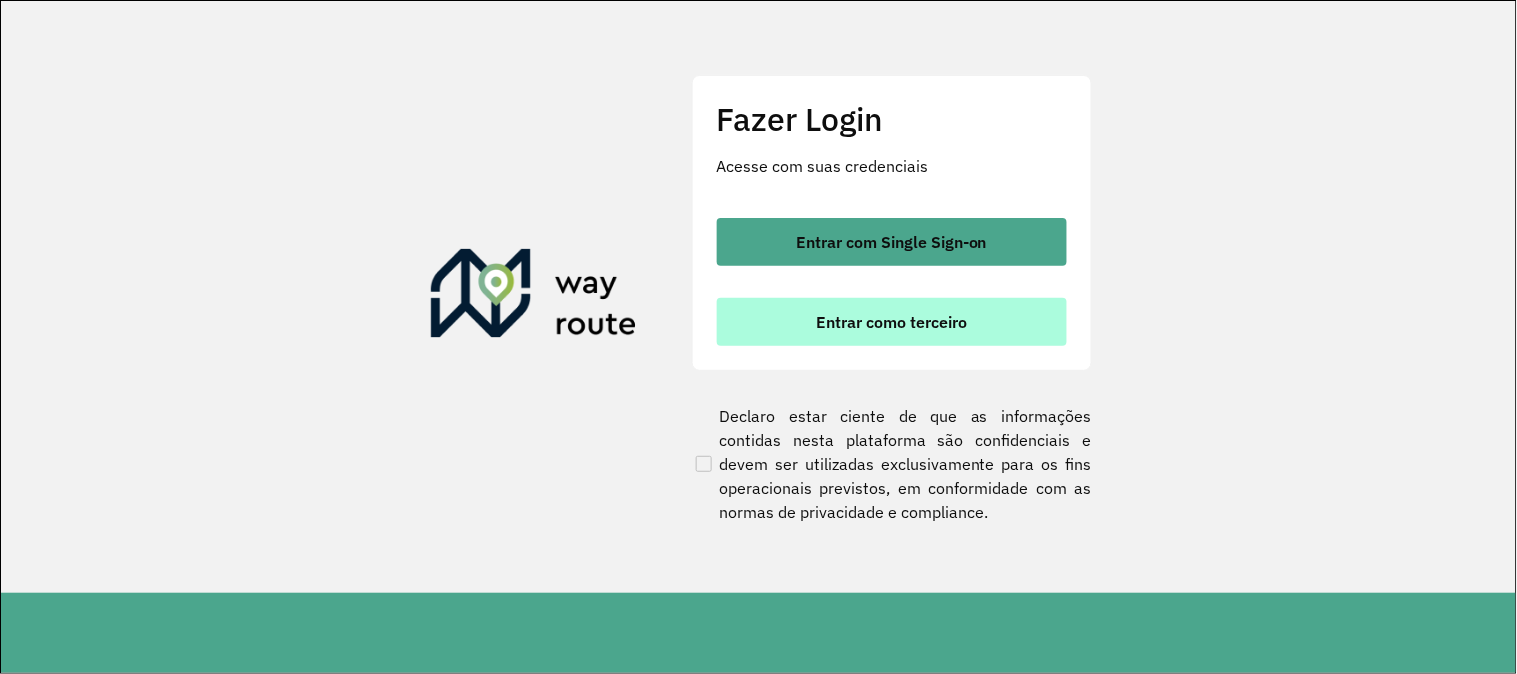 click on "Entrar como terceiro" at bounding box center [891, 322] 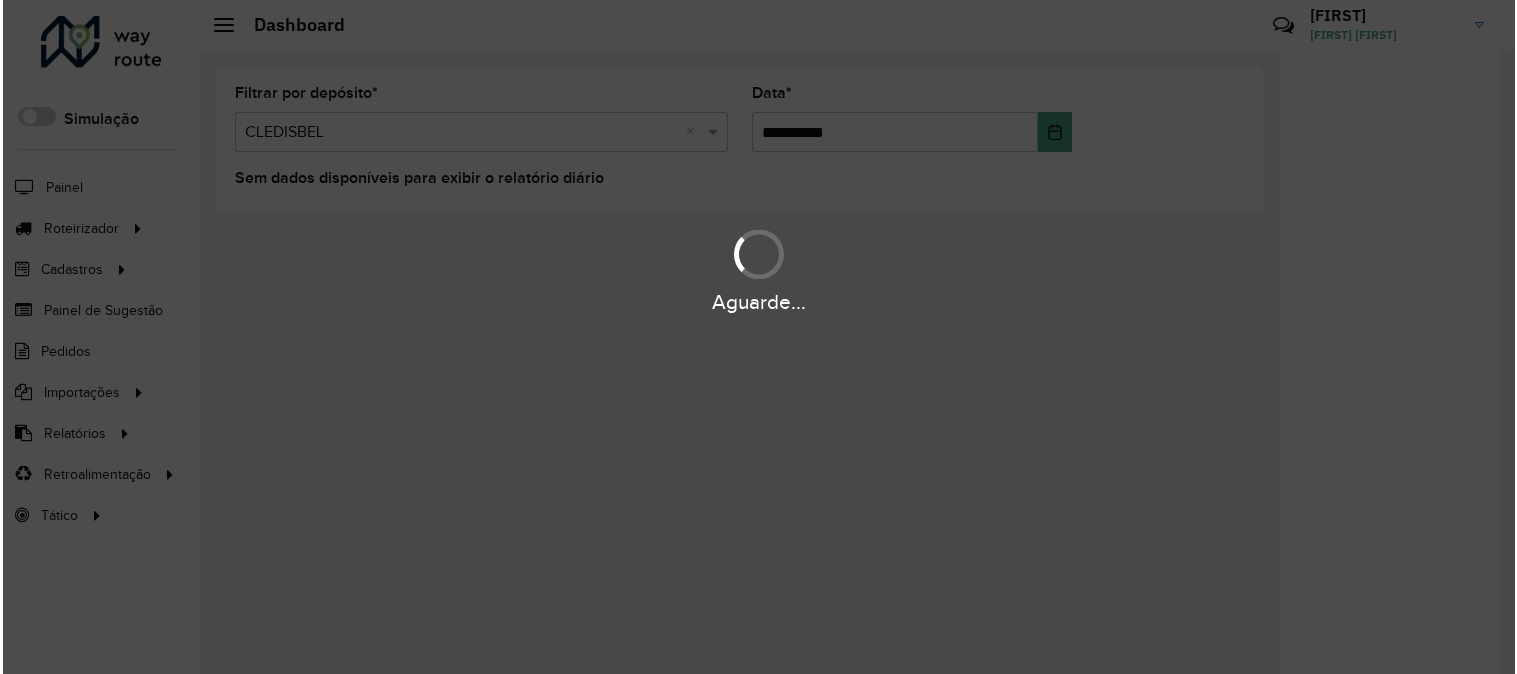 scroll, scrollTop: 0, scrollLeft: 0, axis: both 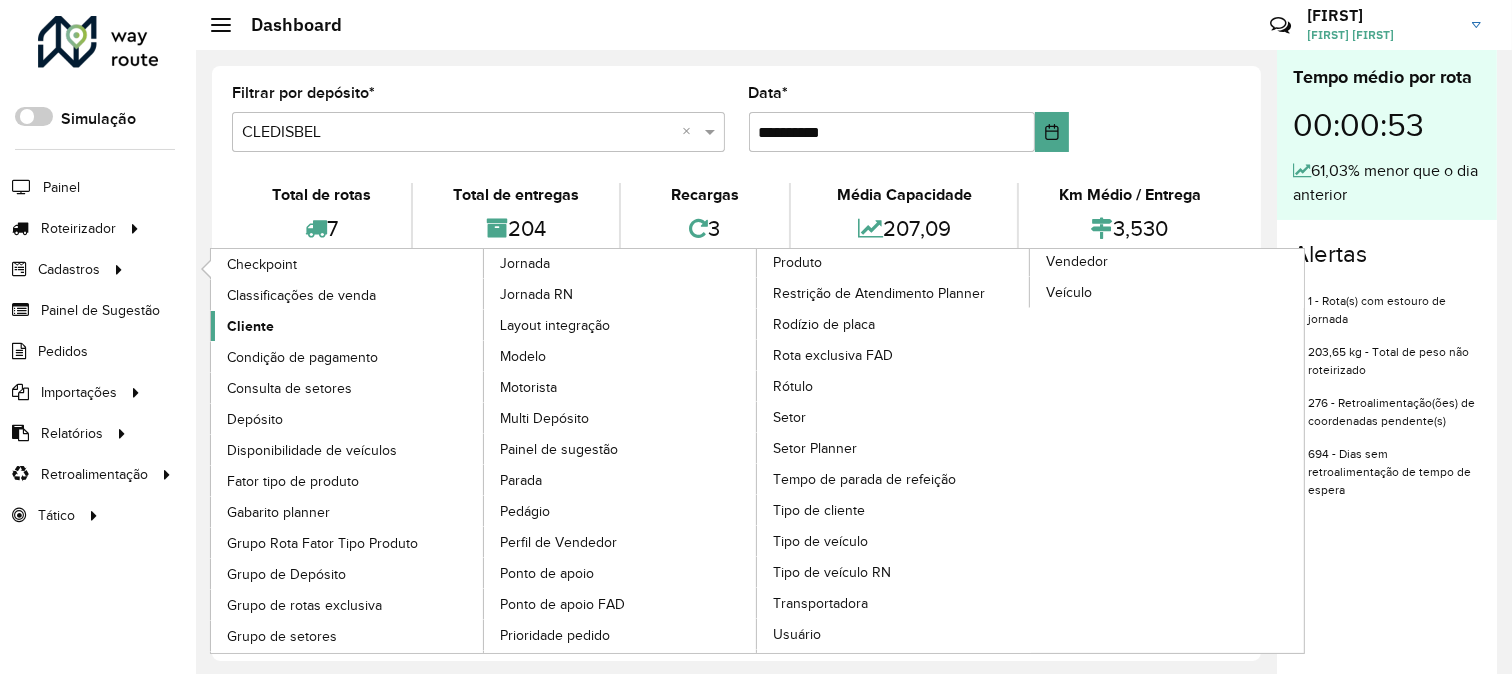 click on "Cliente" 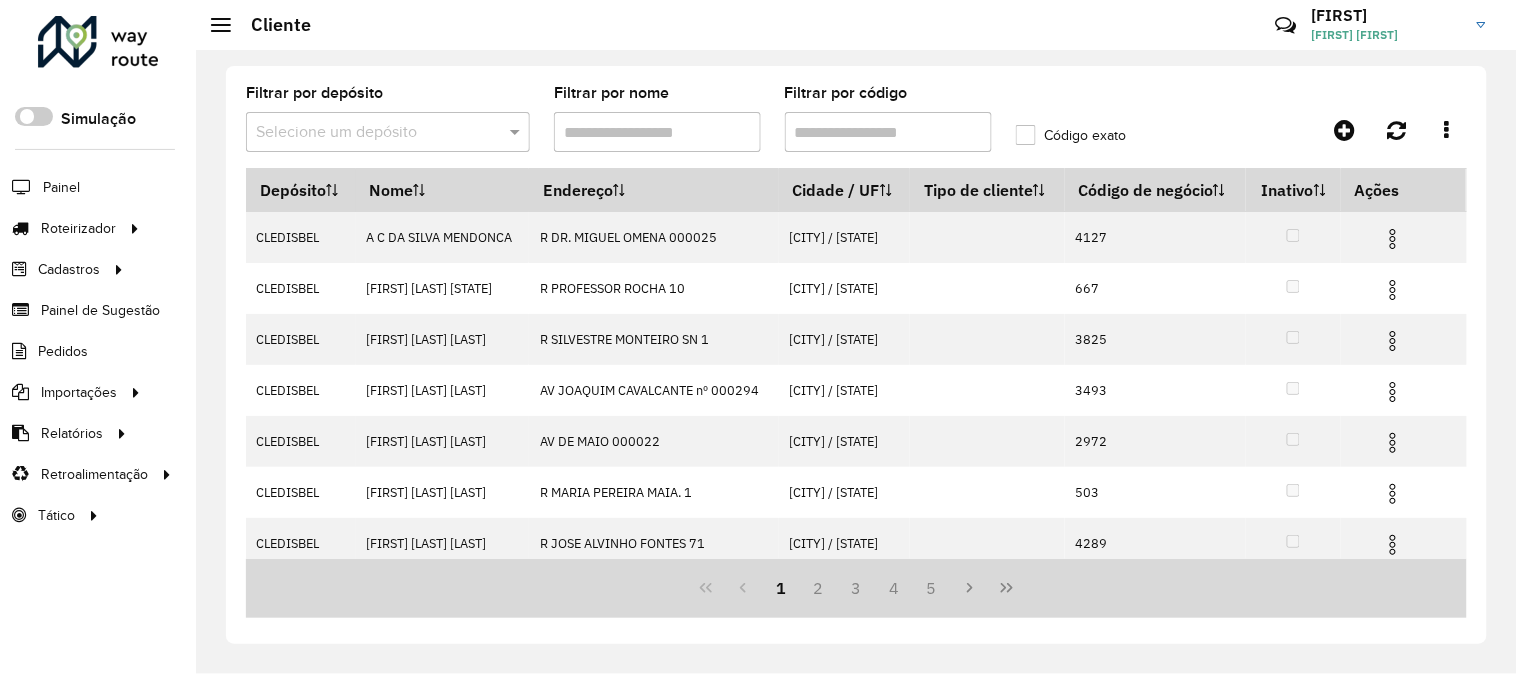 click on "Selecione um depósito" at bounding box center (388, 132) 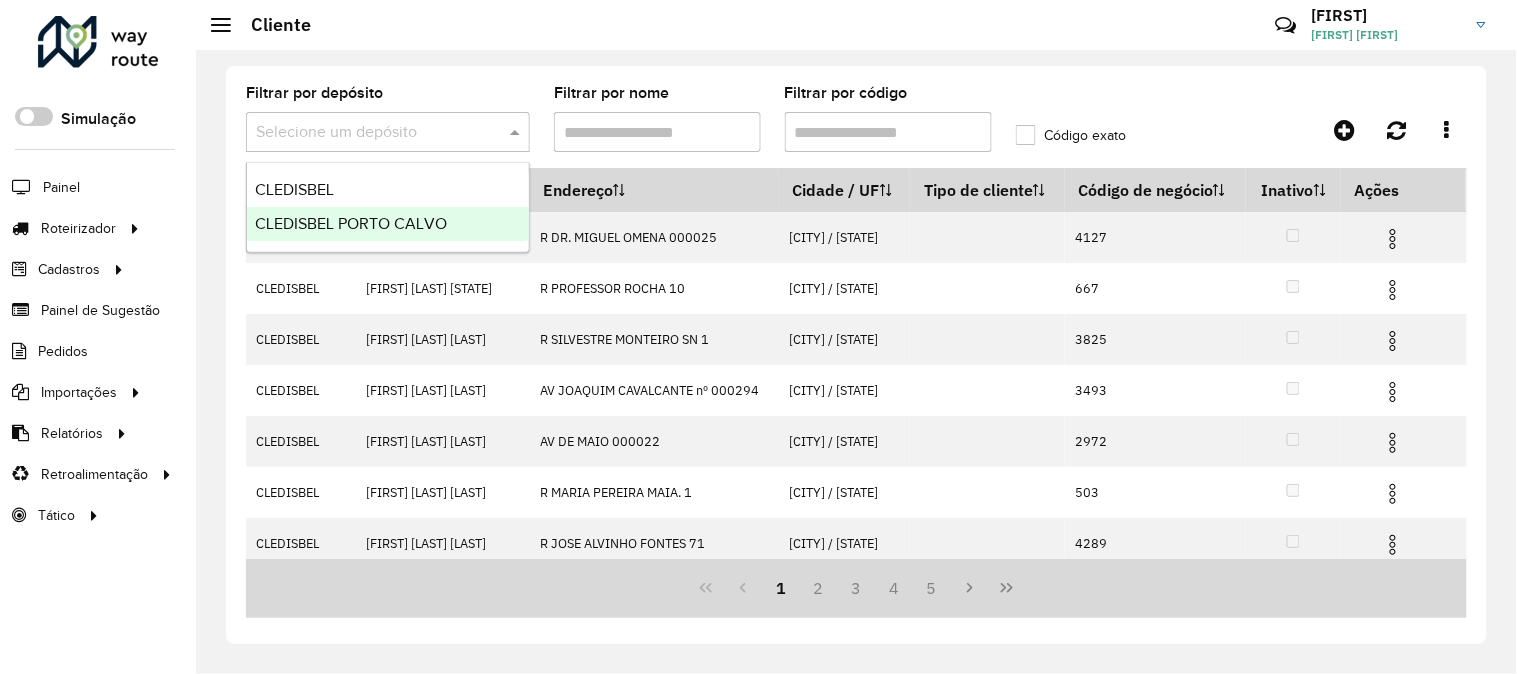 click on "CLEDISBEL PORTO CALVO" at bounding box center [388, 224] 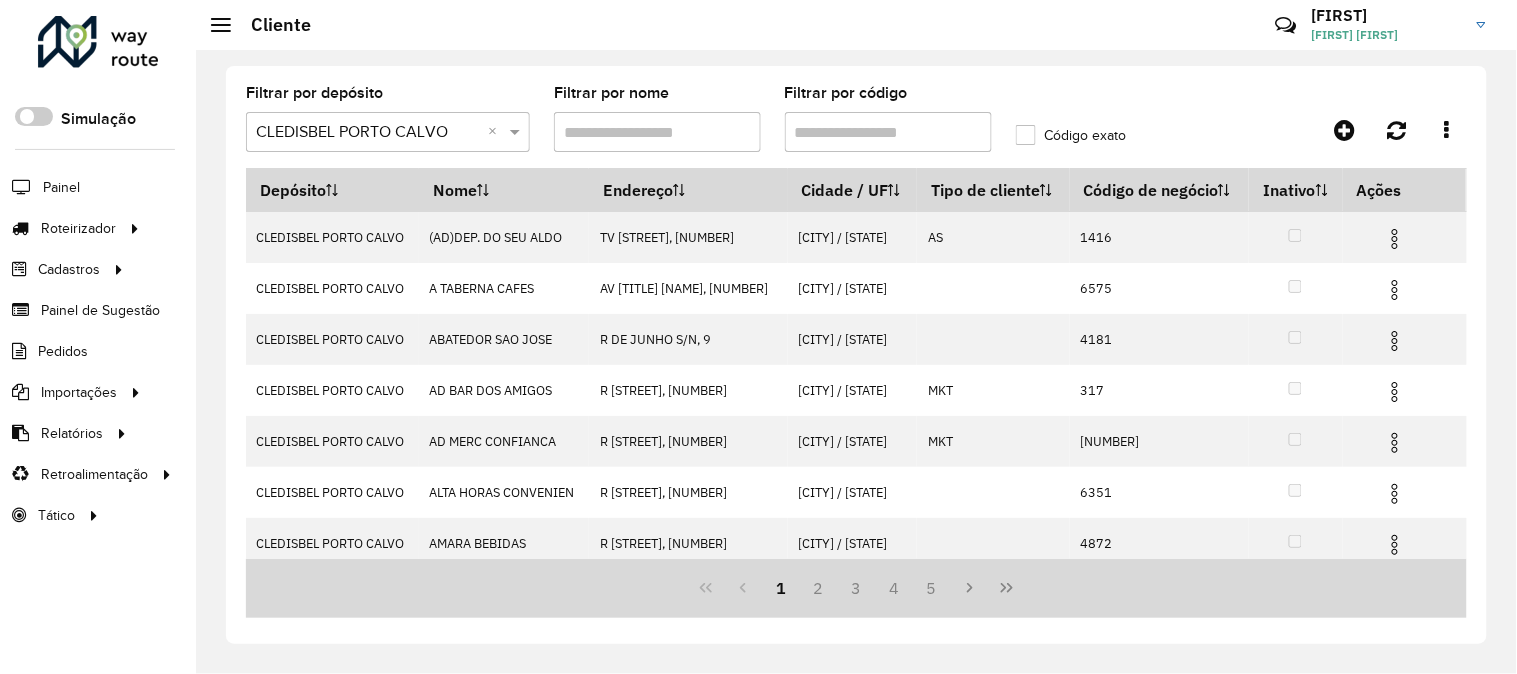 click on "Filtrar por código" at bounding box center (888, 132) 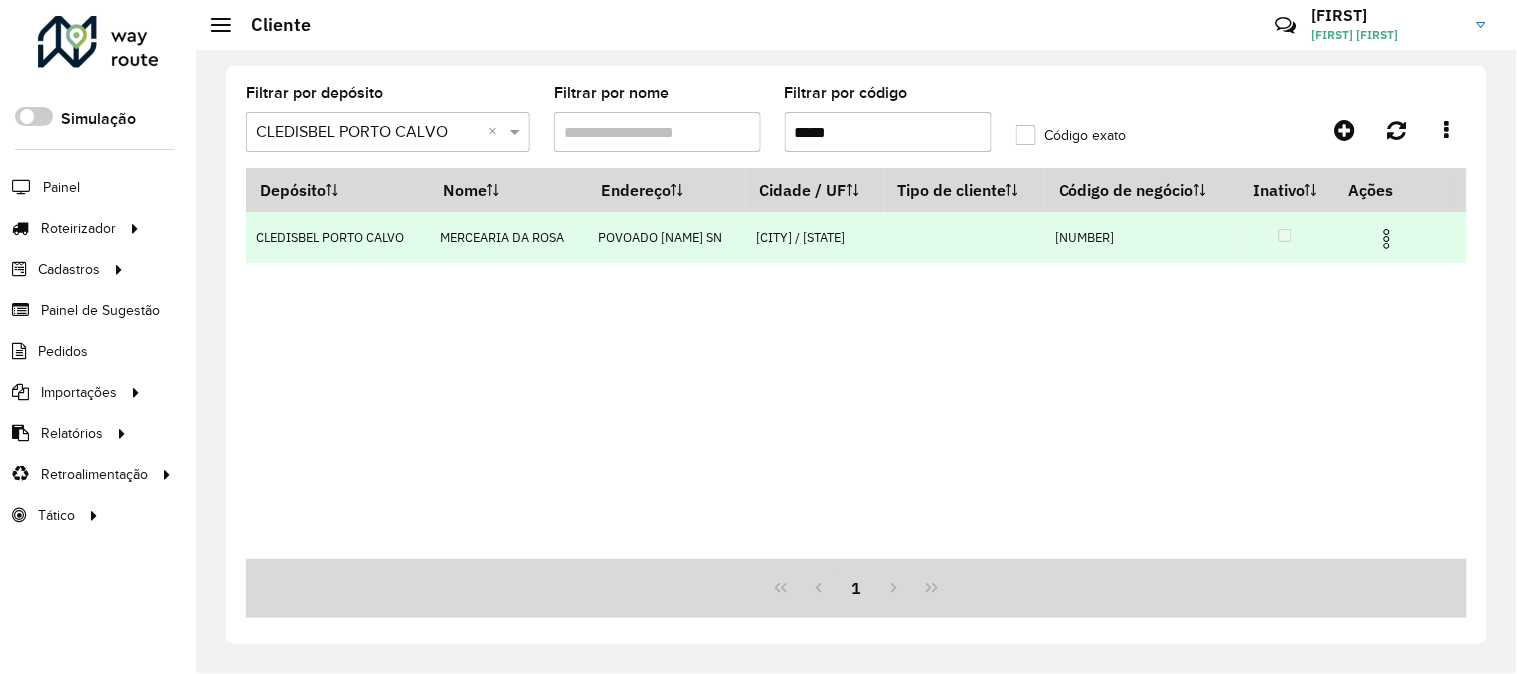 type on "*****" 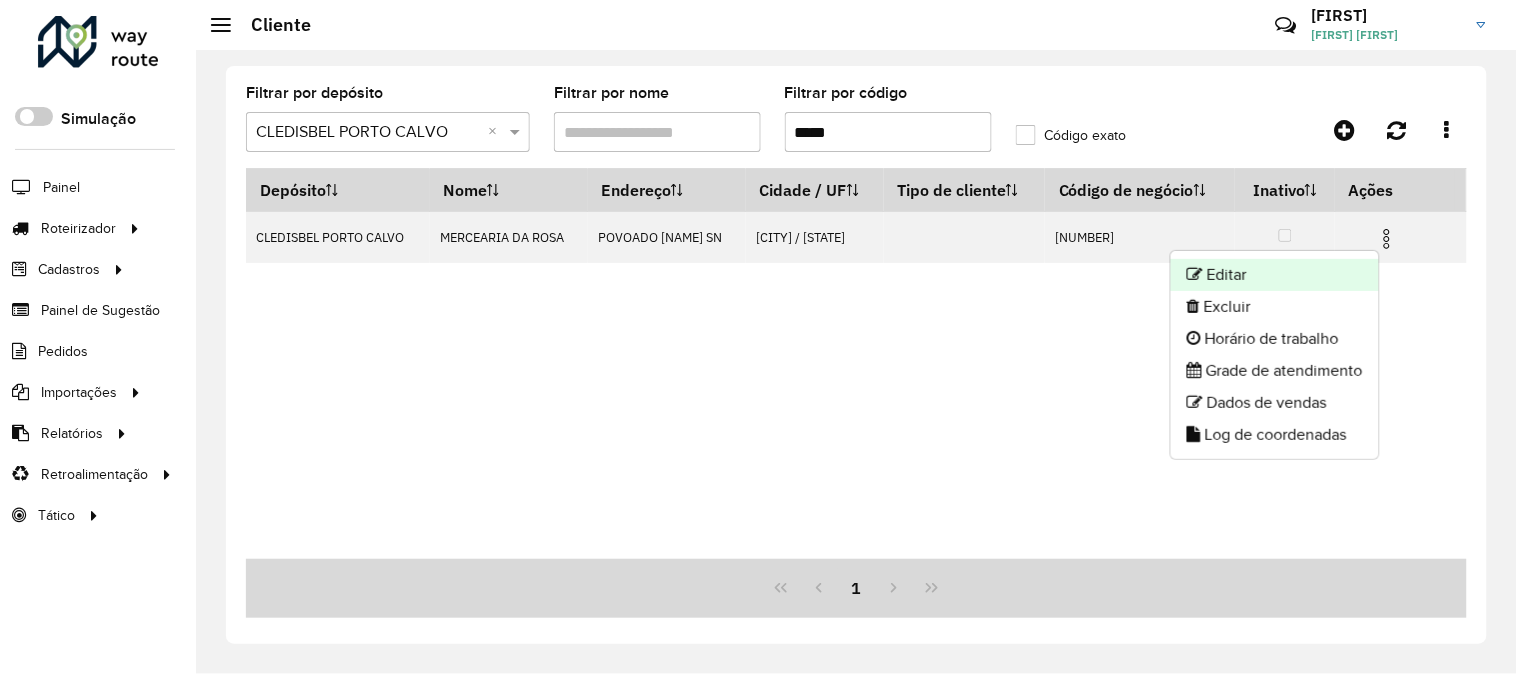 click on "Editar" 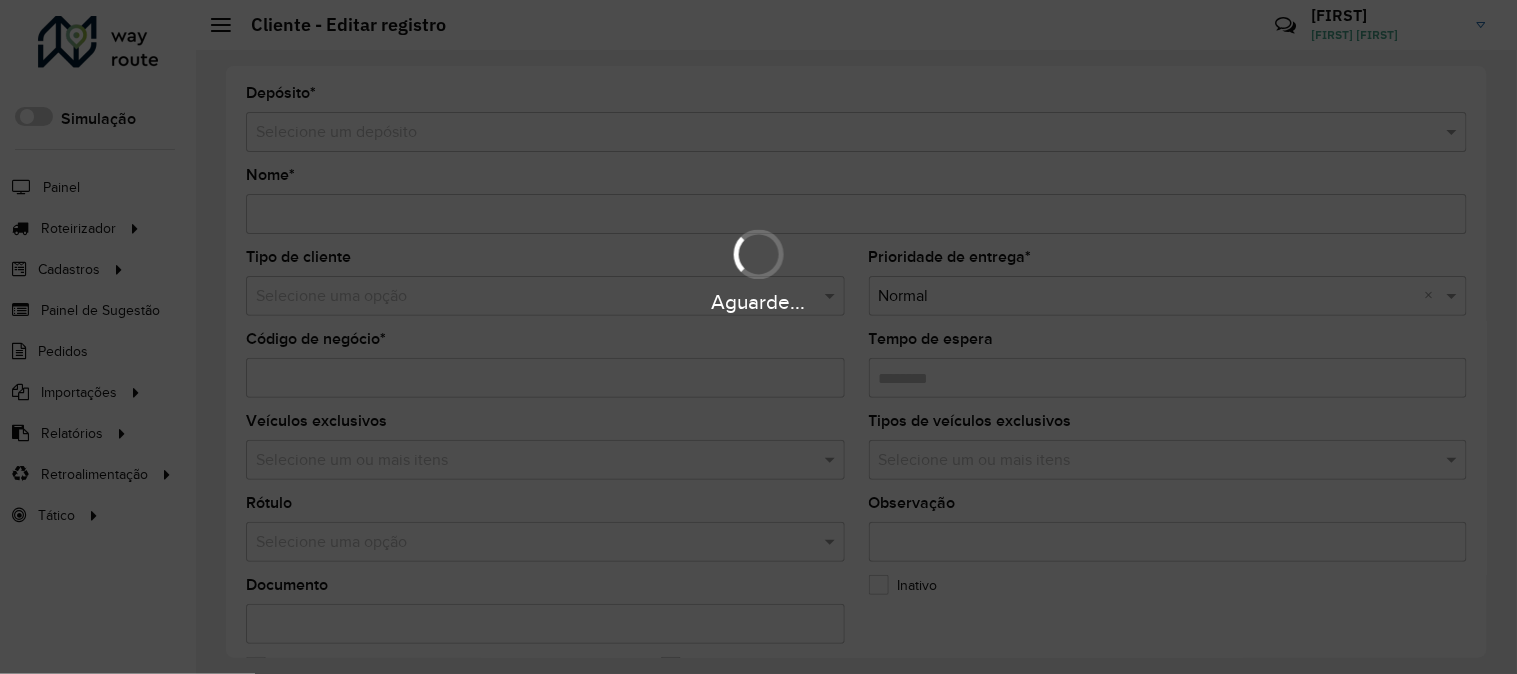 type on "**********" 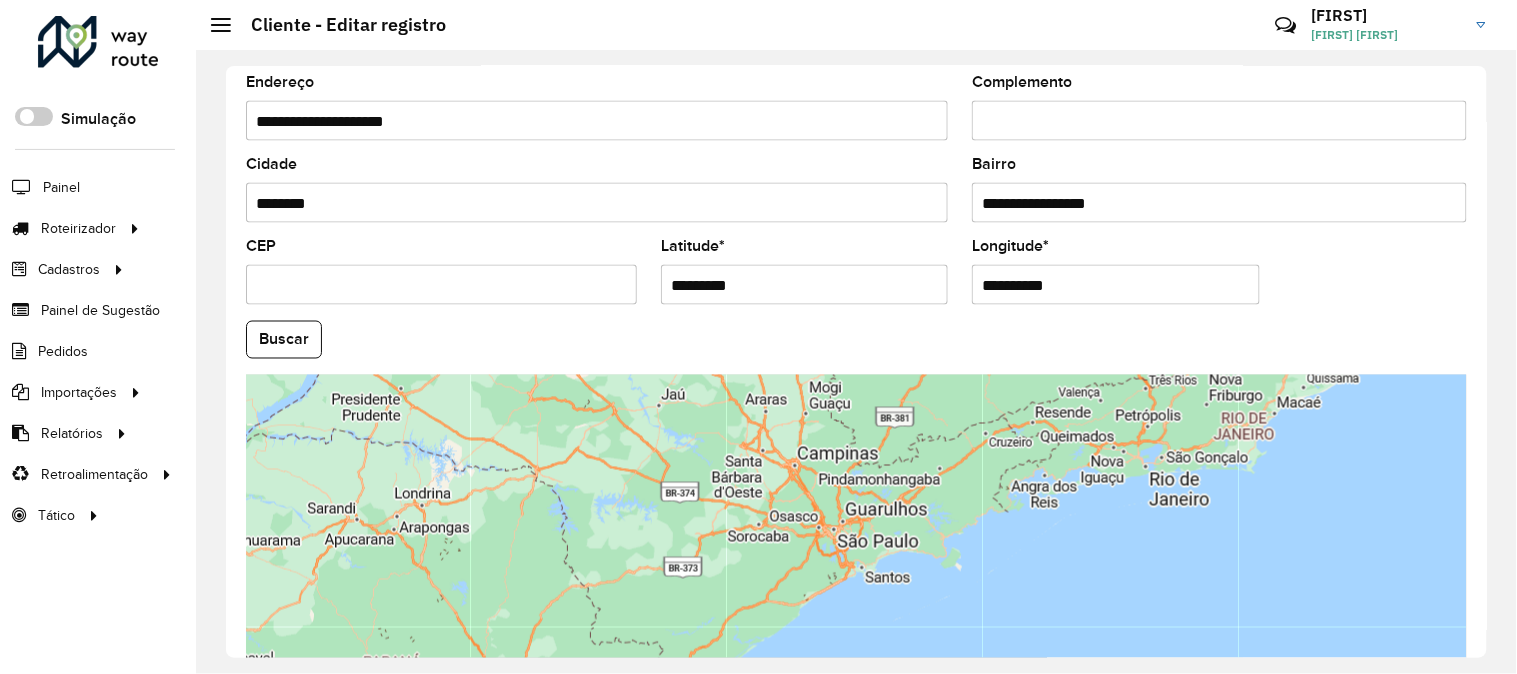 scroll, scrollTop: 817, scrollLeft: 0, axis: vertical 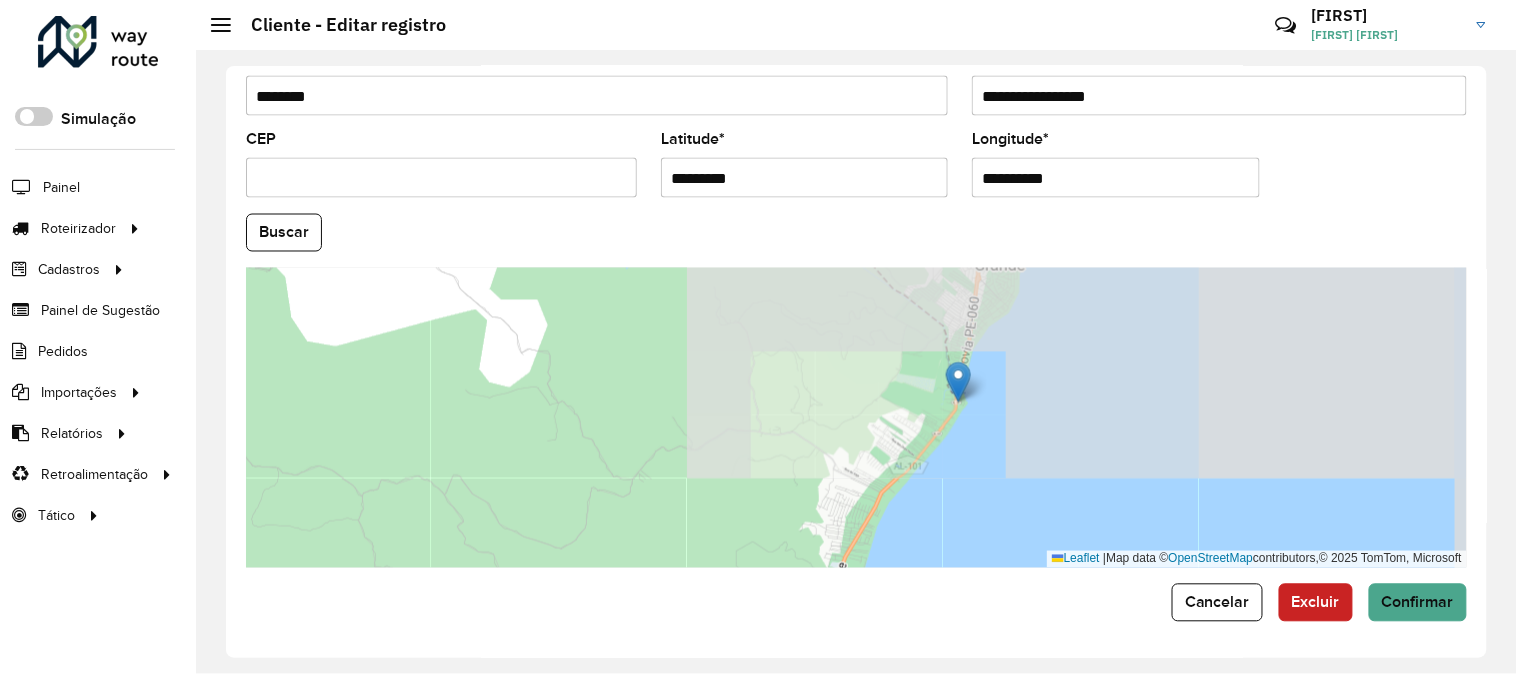 drag, startPoint x: 998, startPoint y: 495, endPoint x: 983, endPoint y: 403, distance: 93.214806 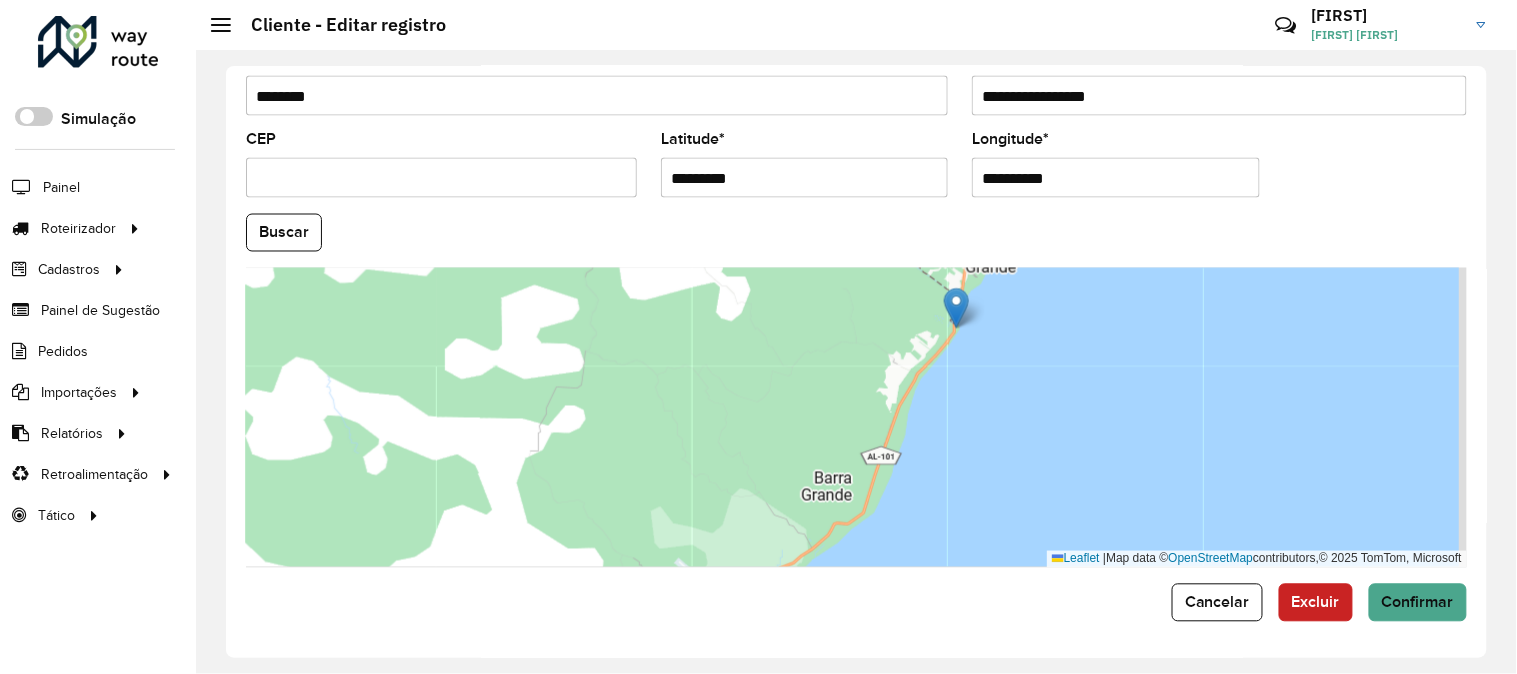 drag, startPoint x: 971, startPoint y: 443, endPoint x: 971, endPoint y: 431, distance: 12 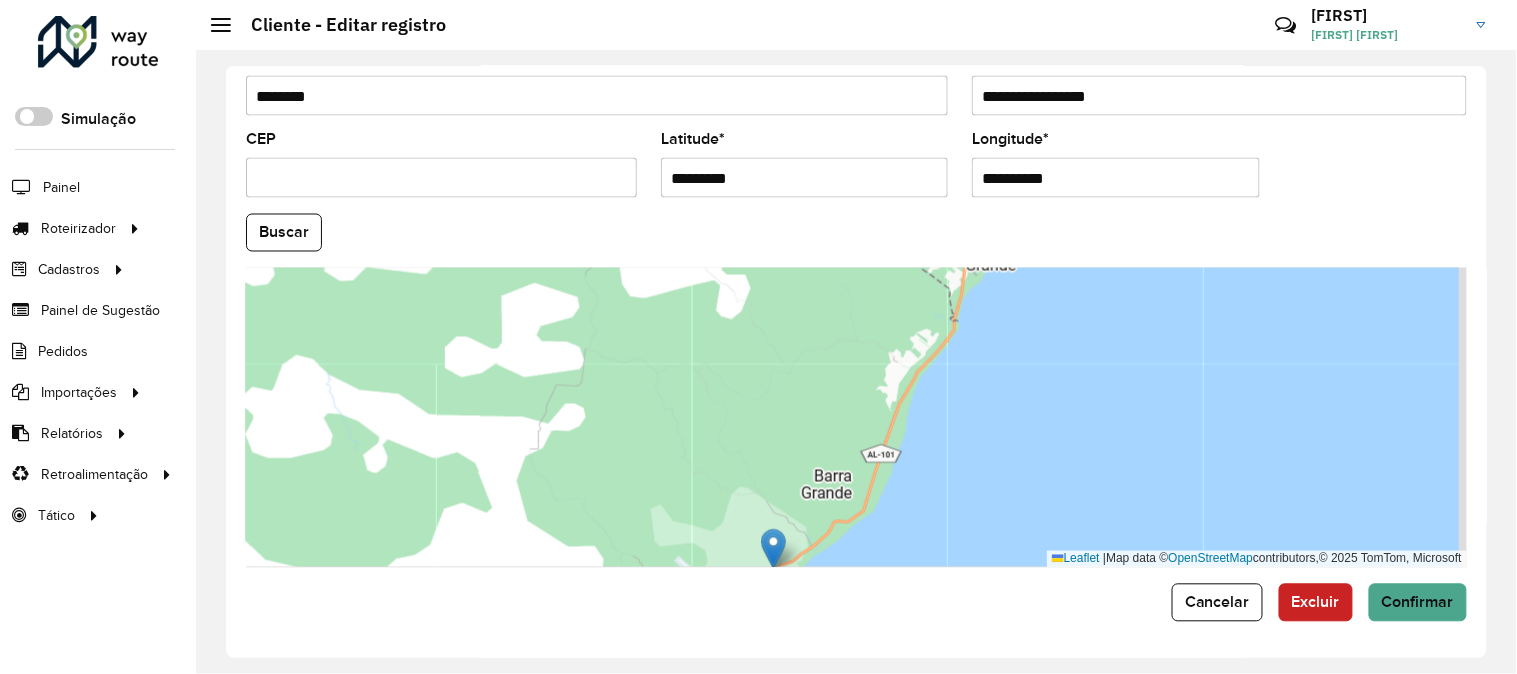 drag, startPoint x: 957, startPoint y: 307, endPoint x: 772, endPoint y: 551, distance: 306.2042 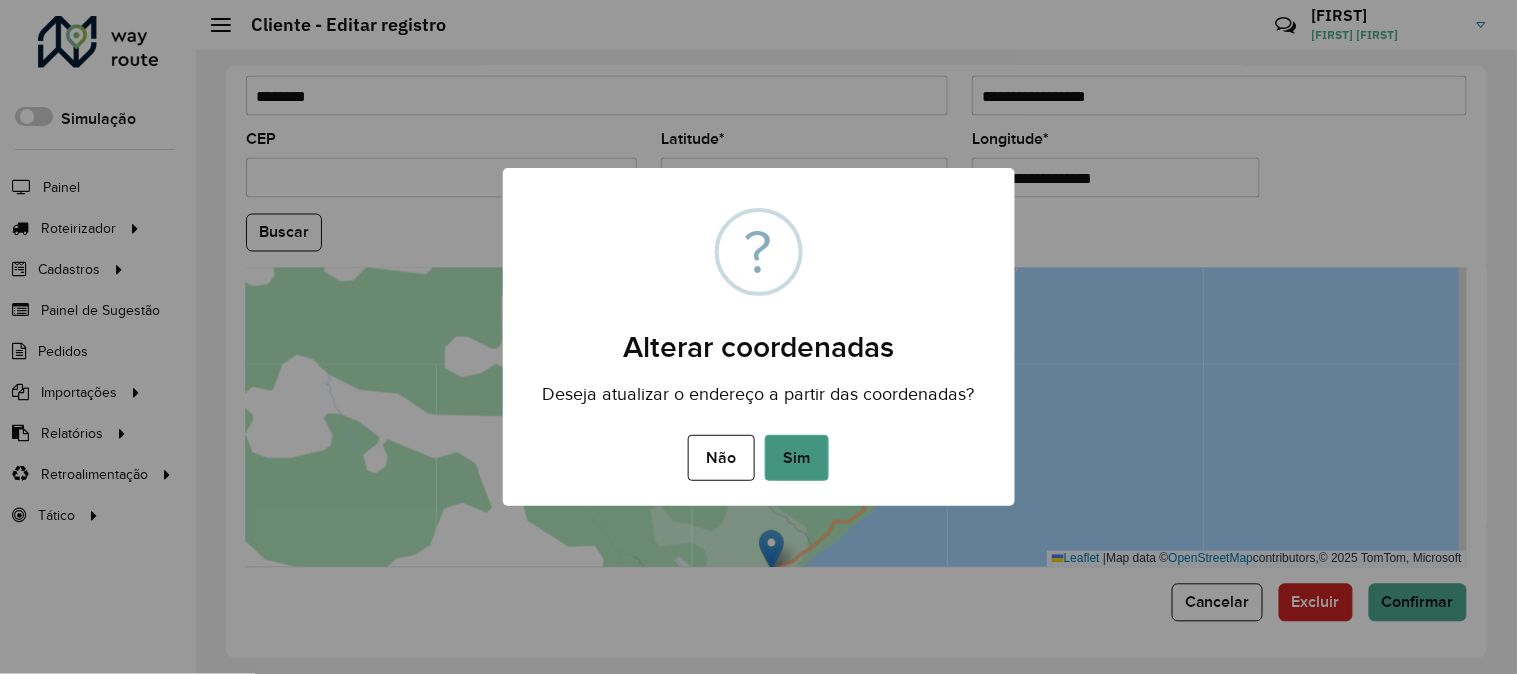 click on "Sim" at bounding box center (797, 458) 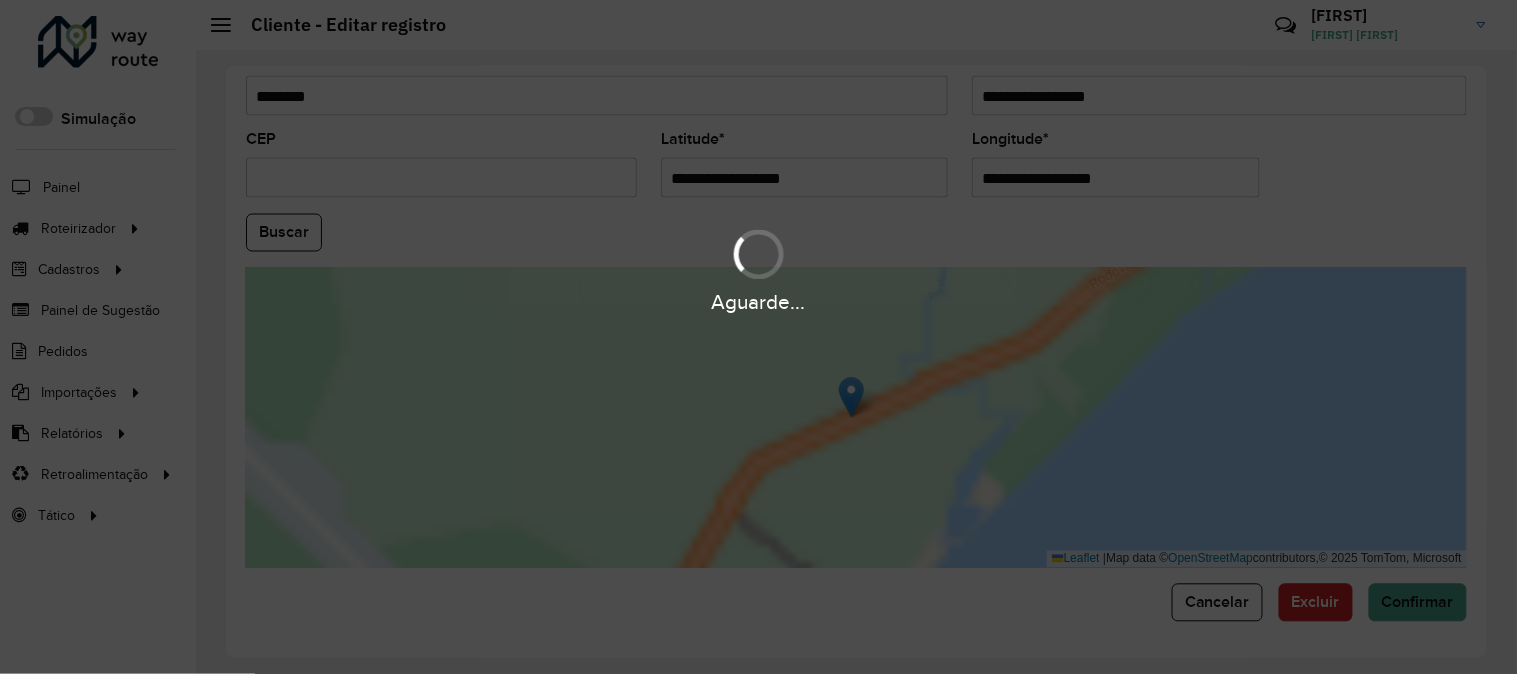 scroll, scrollTop: 0, scrollLeft: 0, axis: both 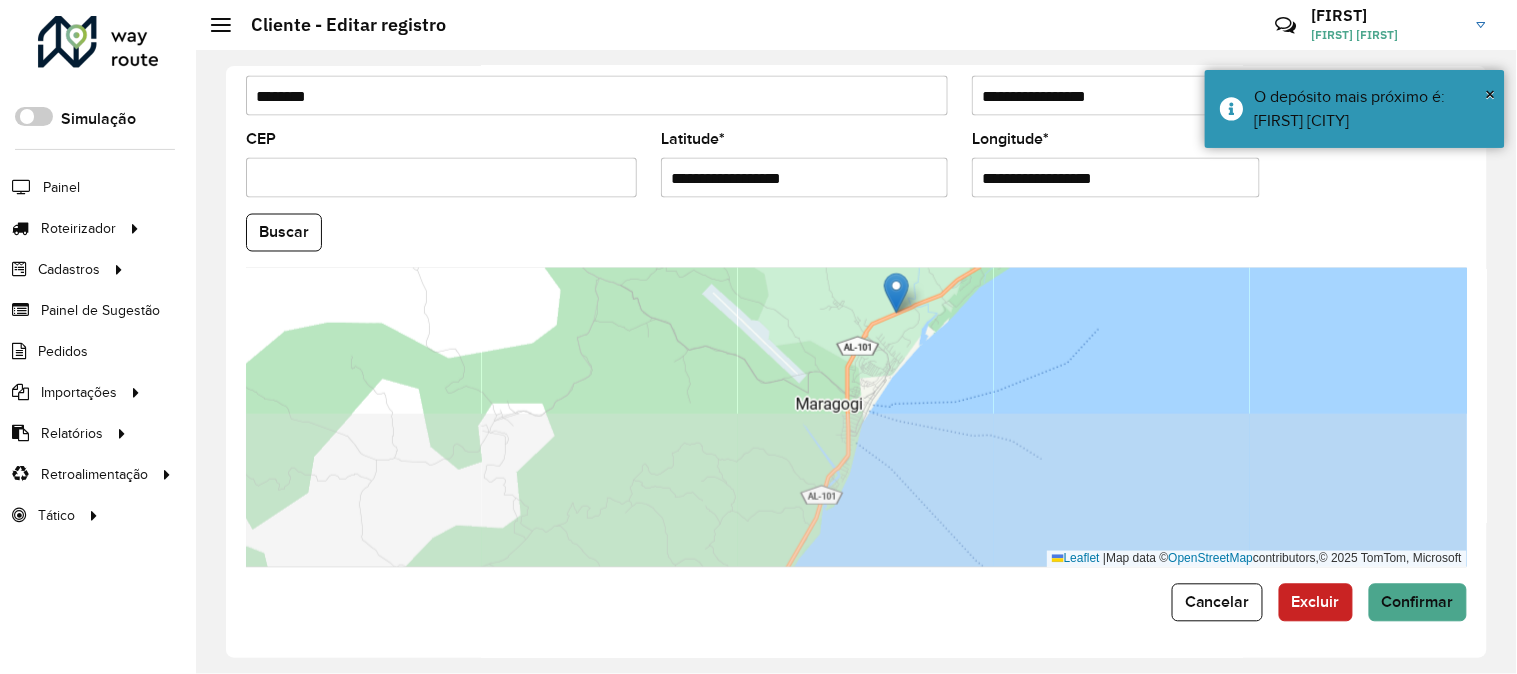 drag, startPoint x: 923, startPoint y: 527, endPoint x: 940, endPoint y: 357, distance: 170.84789 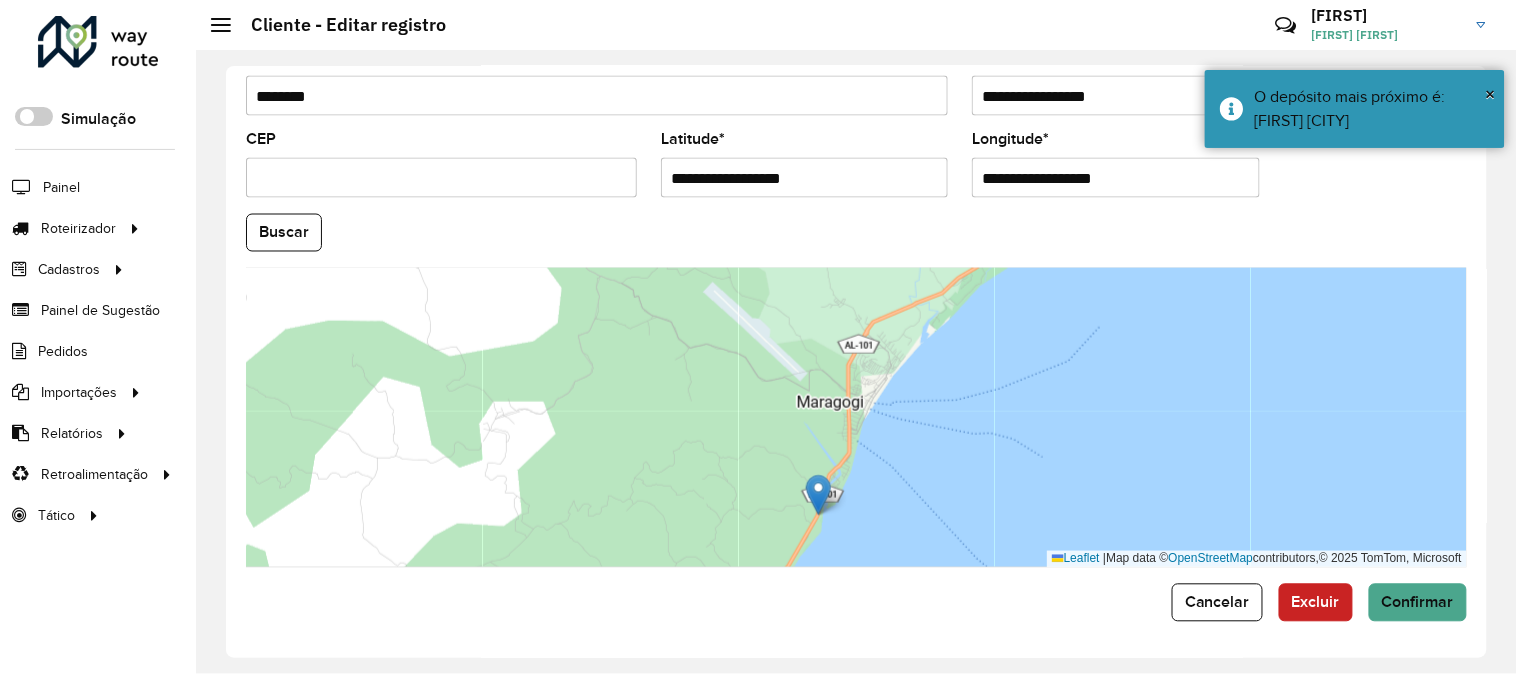 drag, startPoint x: 900, startPoint y: 288, endPoint x: 821, endPoint y: 492, distance: 218.76242 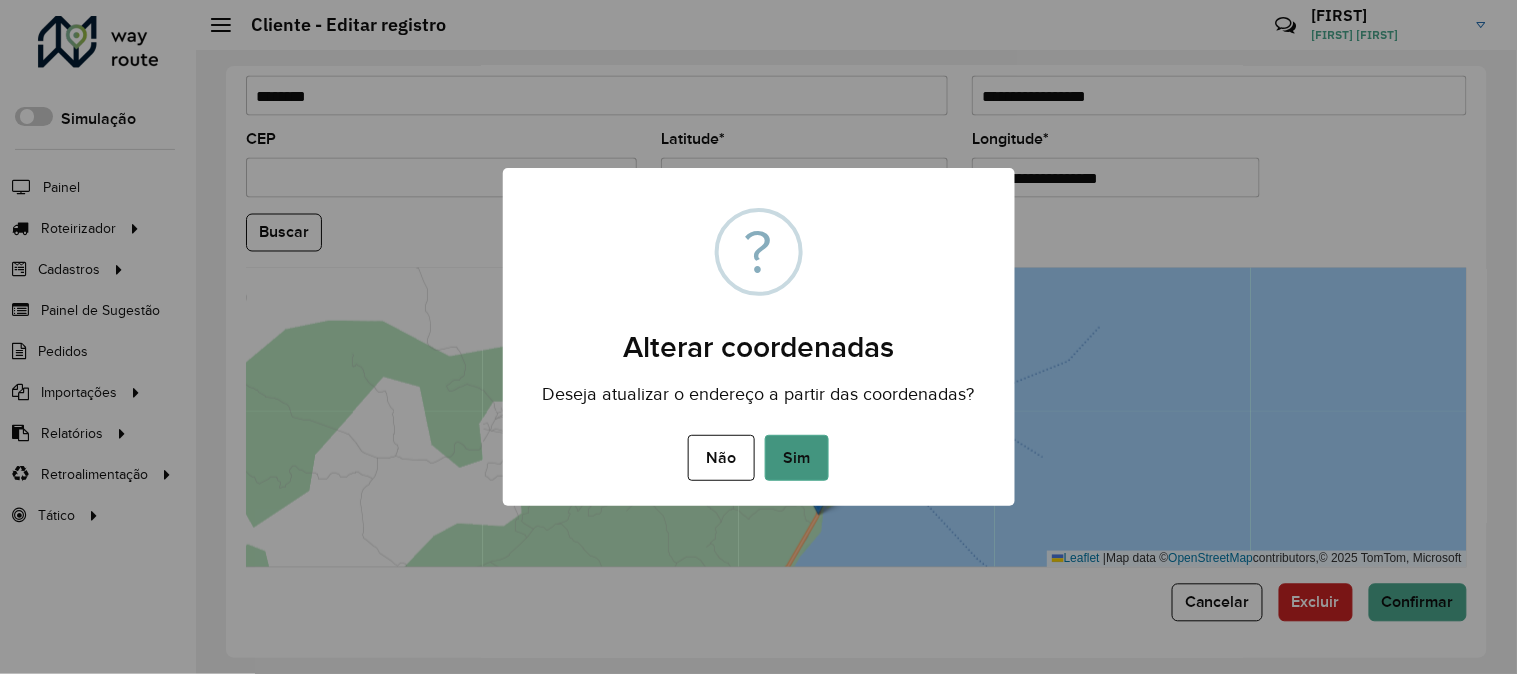 click on "Sim" at bounding box center [797, 458] 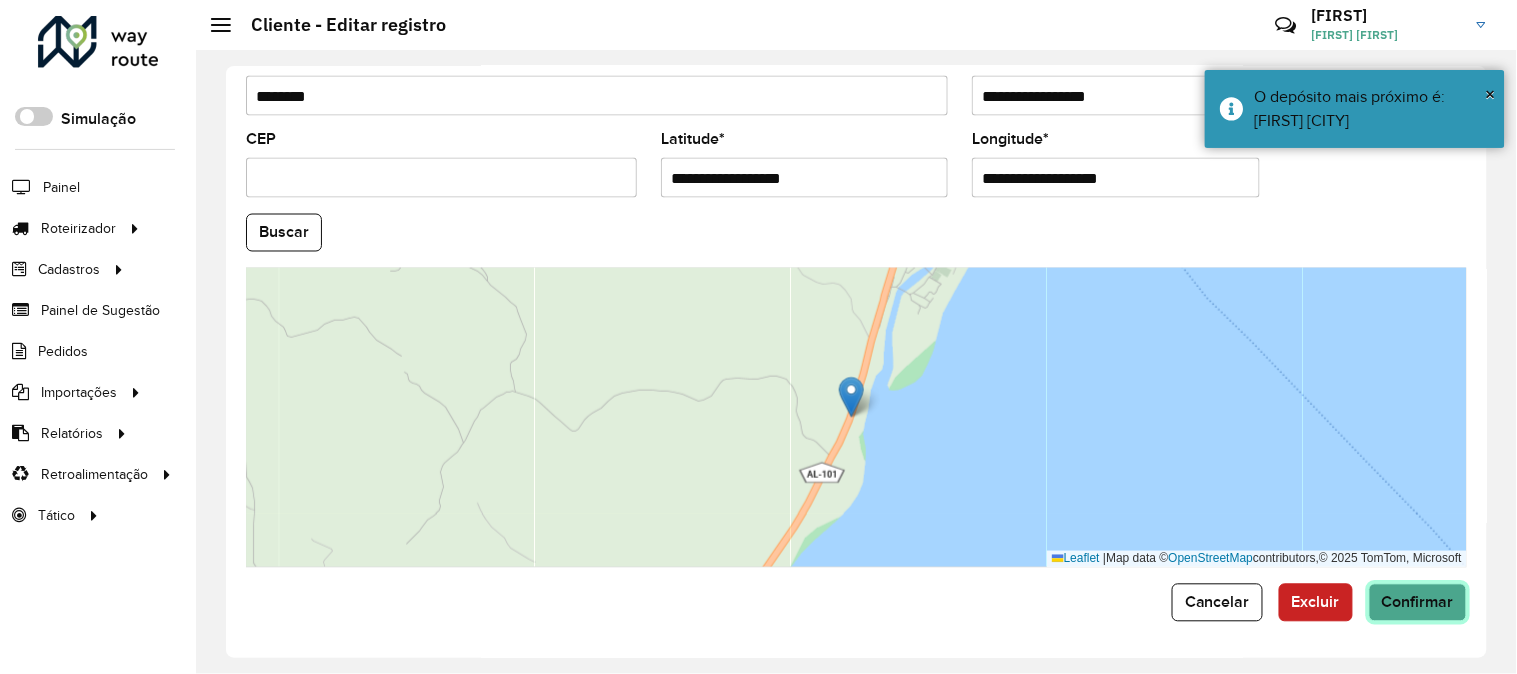 click on "Confirmar" 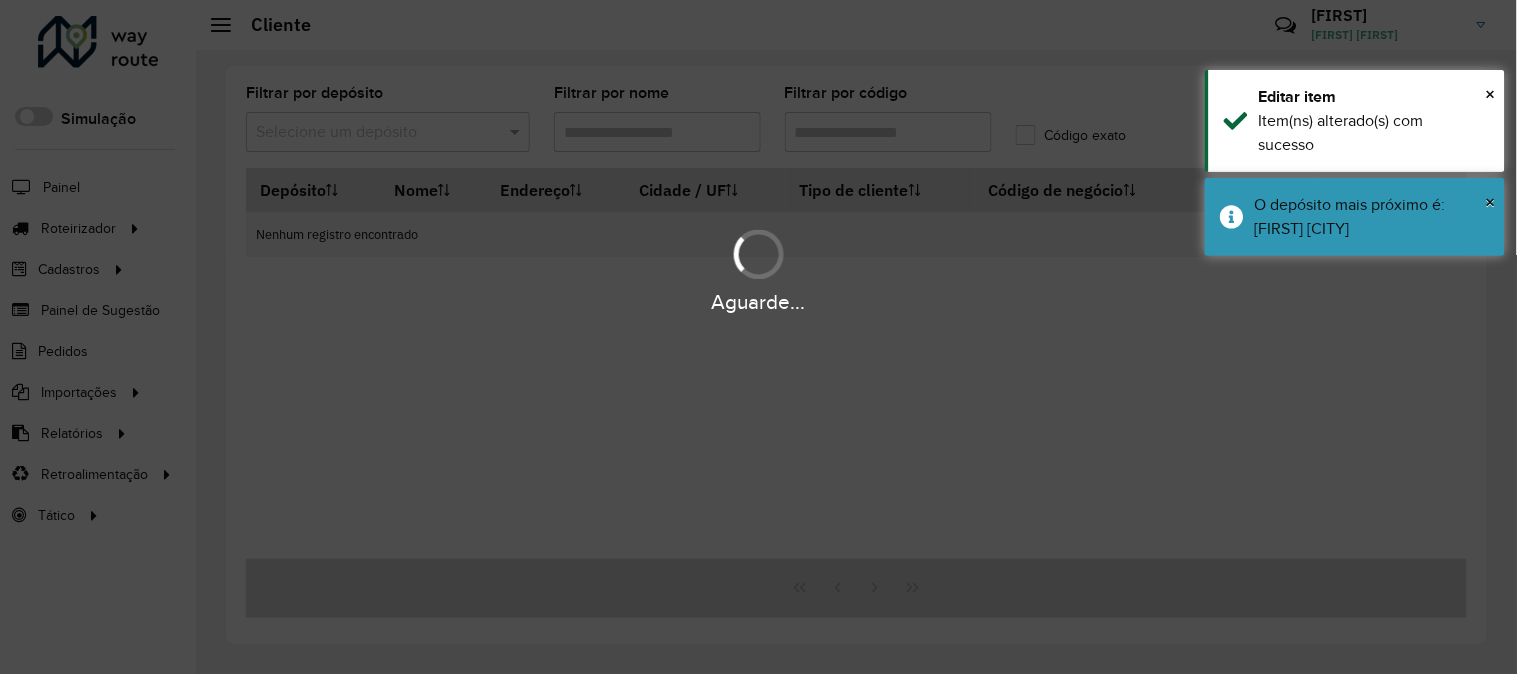 type on "*****" 